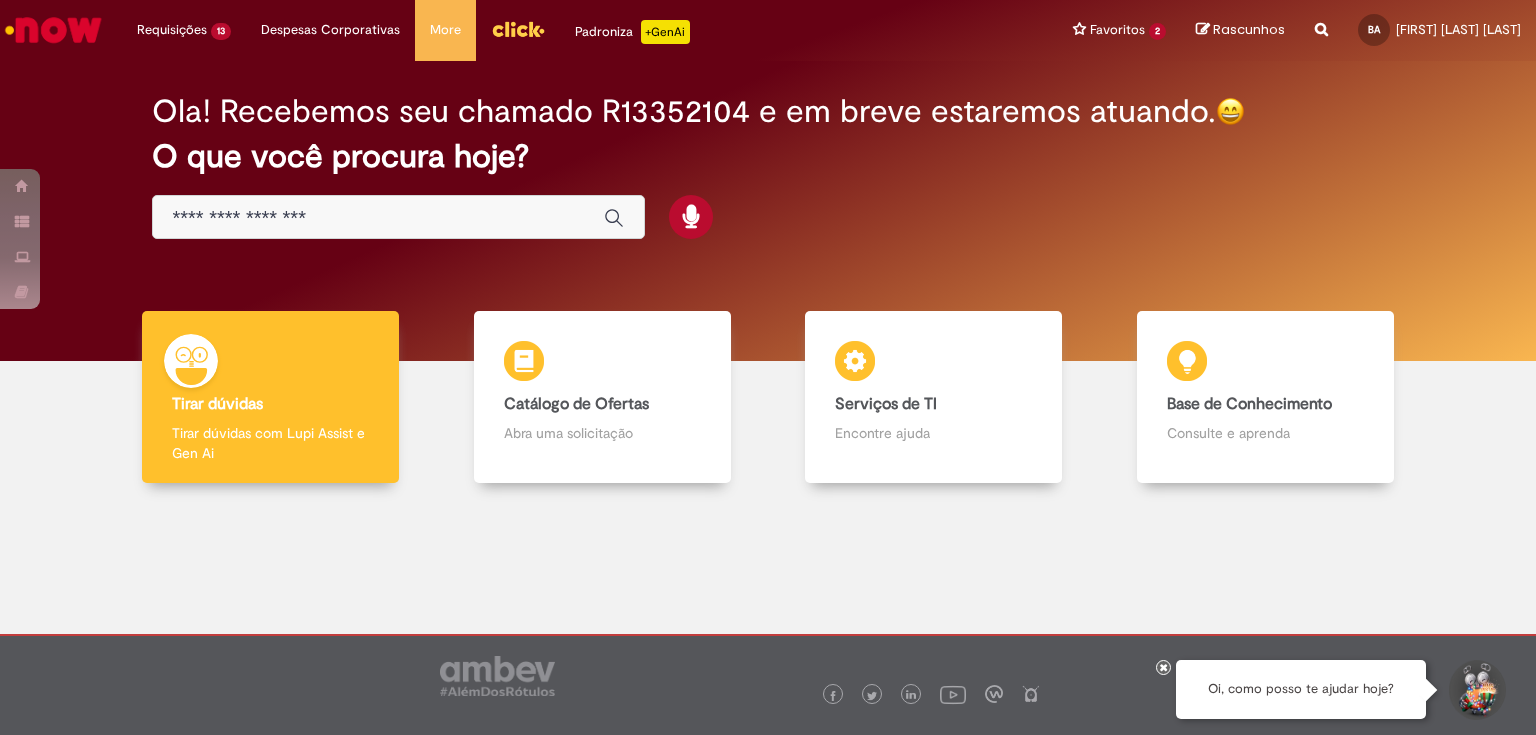 scroll, scrollTop: 0, scrollLeft: 0, axis: both 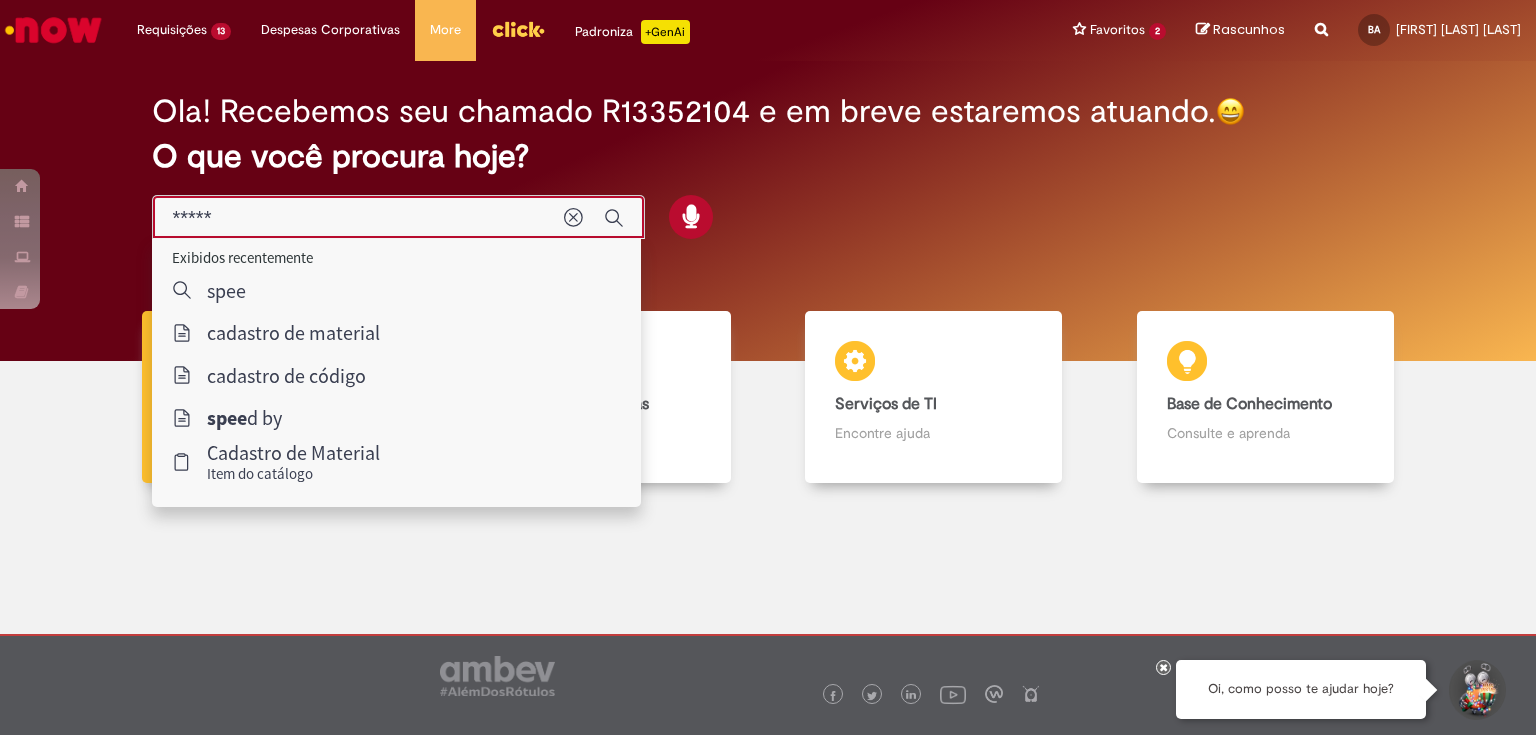 type on "*****" 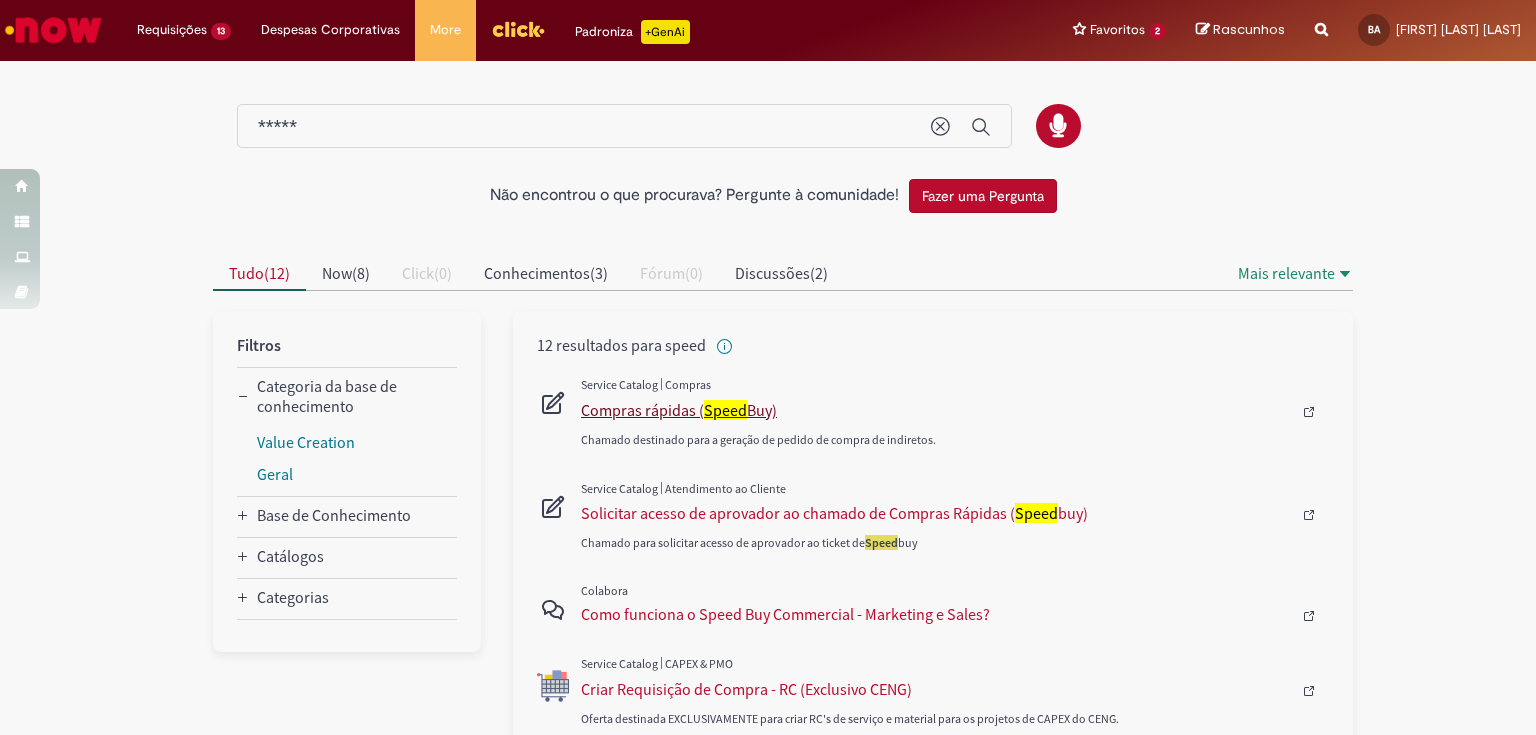 click on "Compras rápidas ( Speed  Buy)" at bounding box center [936, 410] 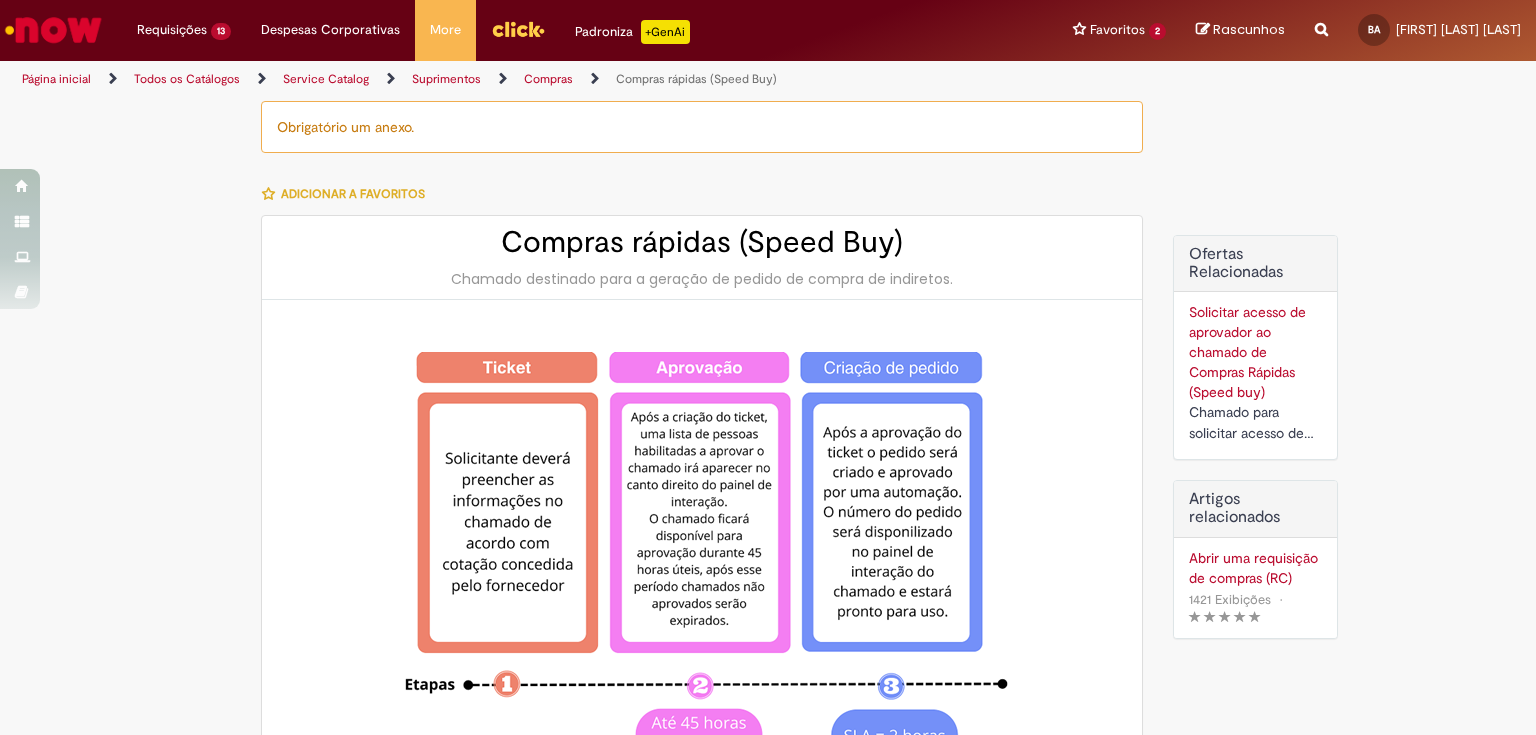 type on "********" 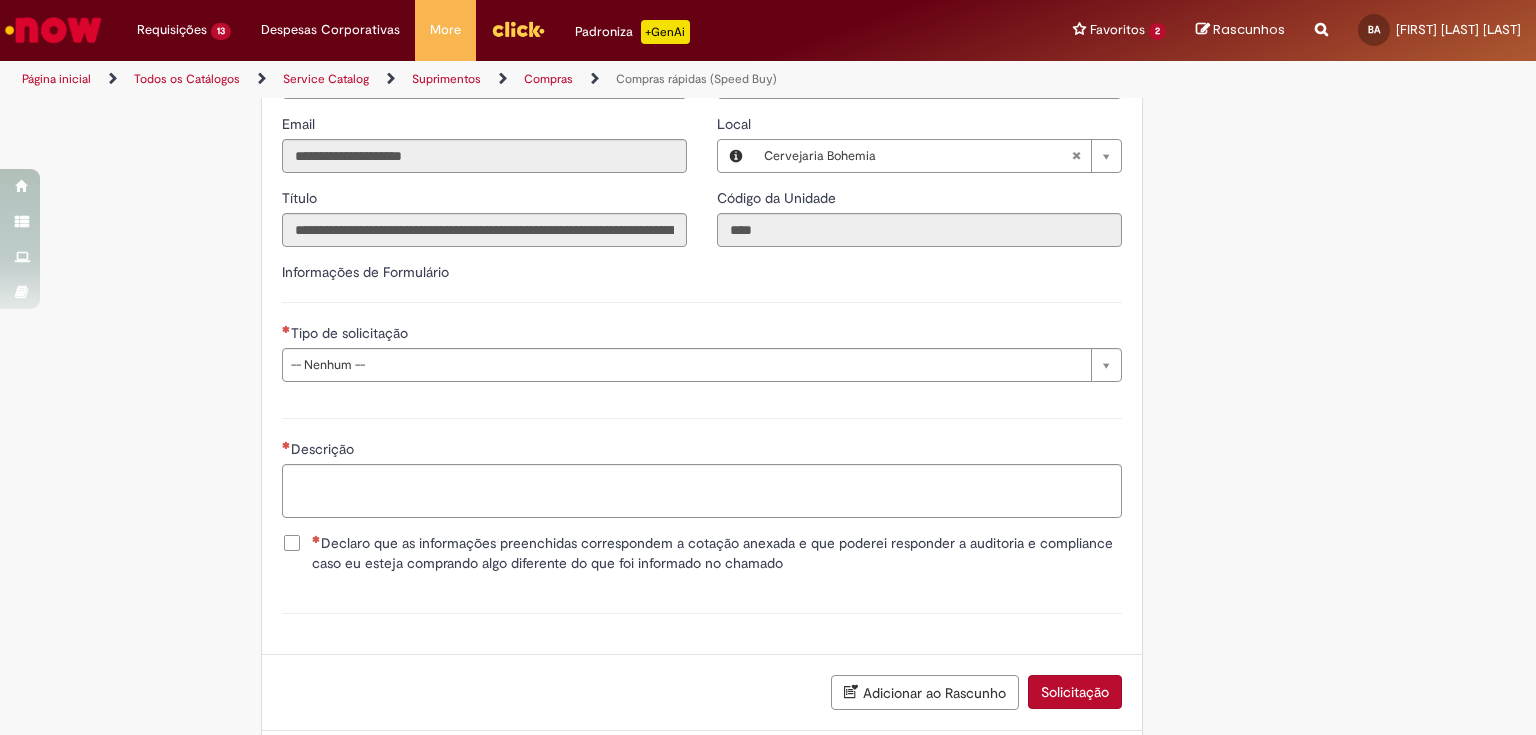 scroll, scrollTop: 2800, scrollLeft: 0, axis: vertical 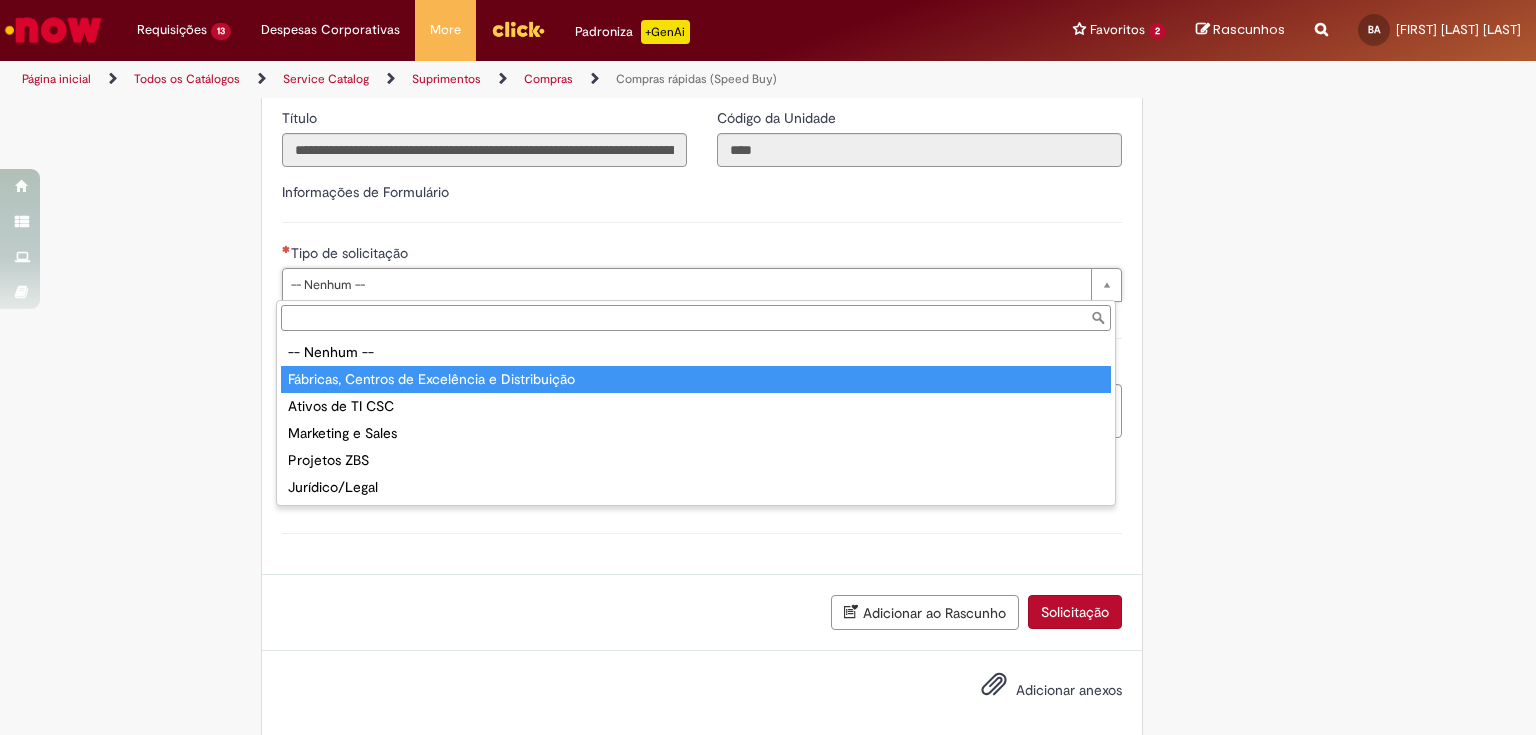 type on "**********" 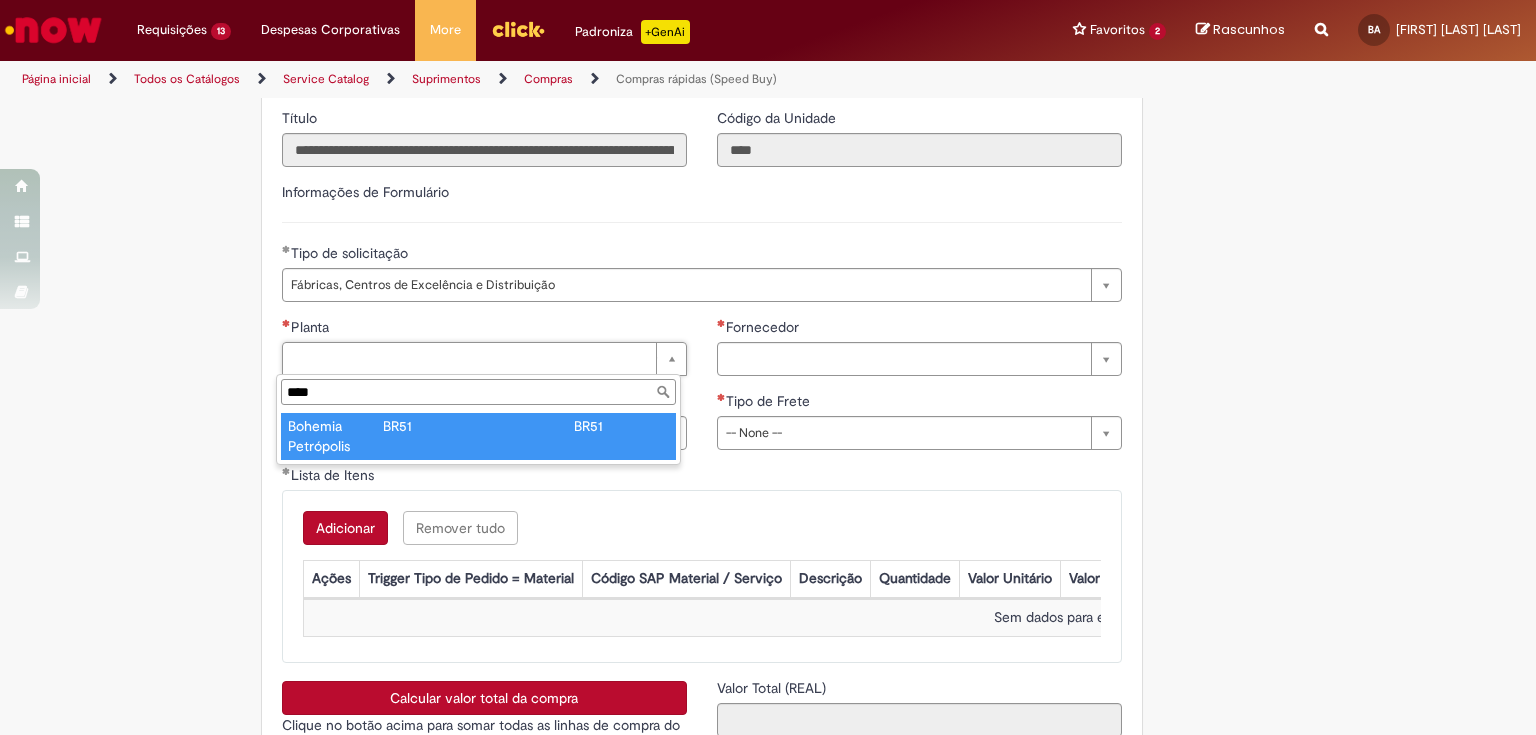 type on "****" 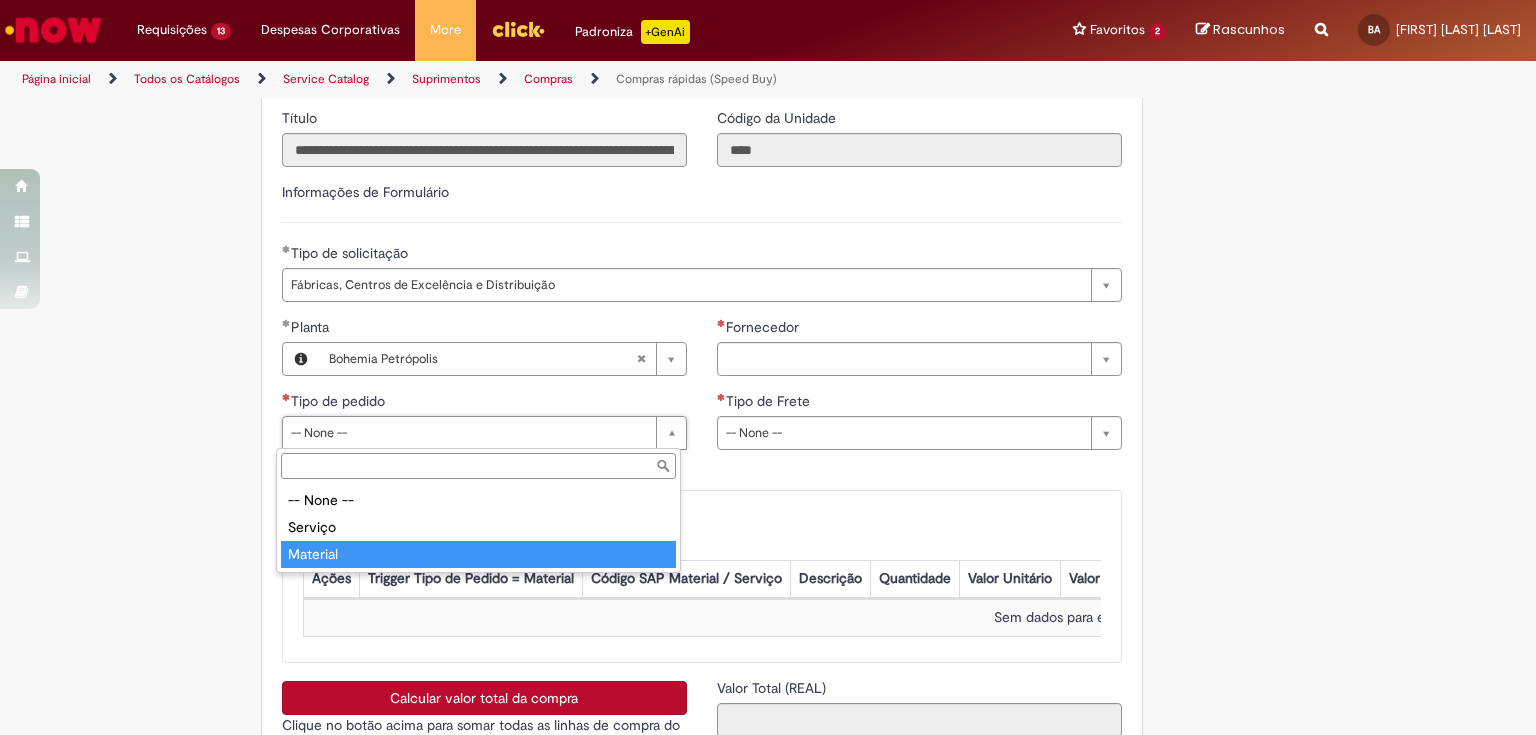 type on "********" 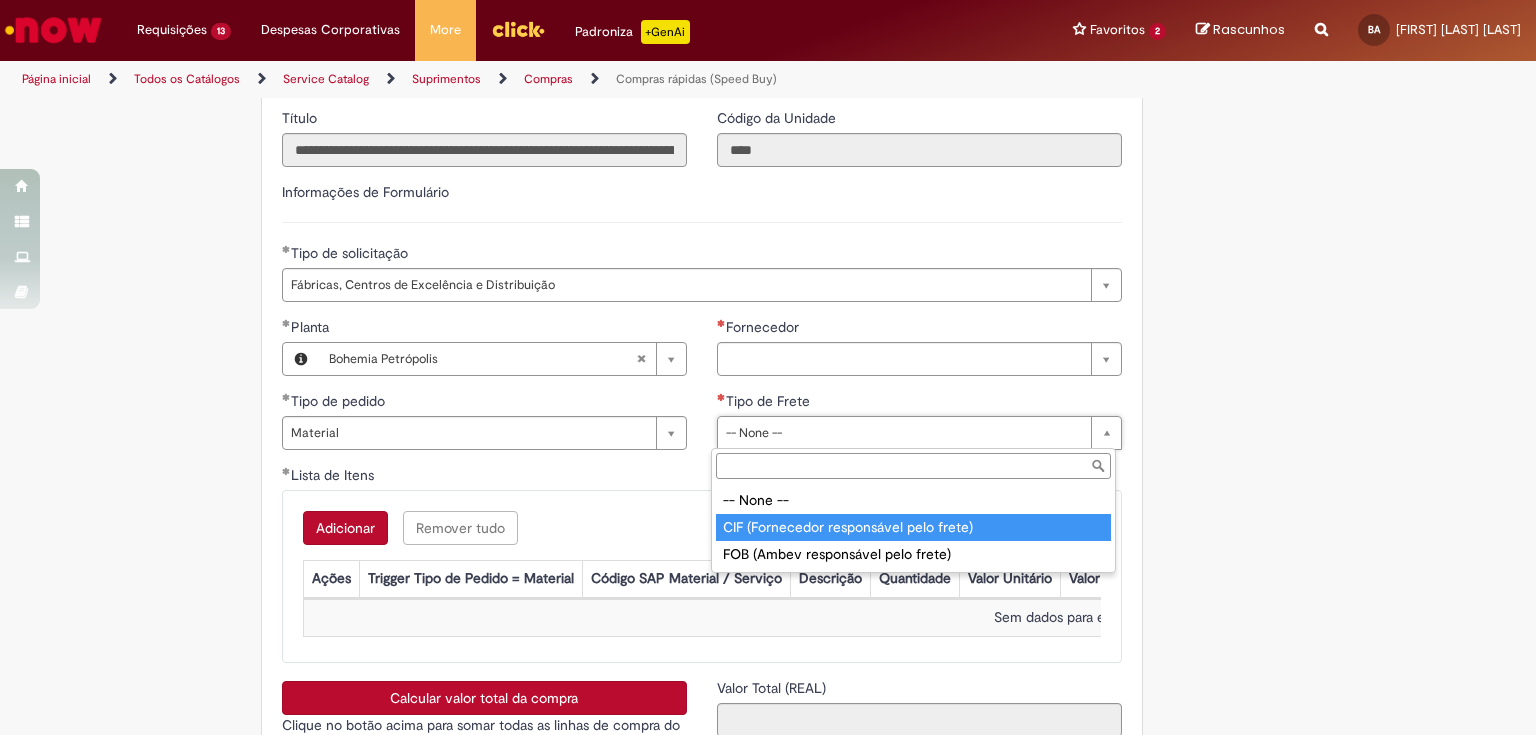 type on "**********" 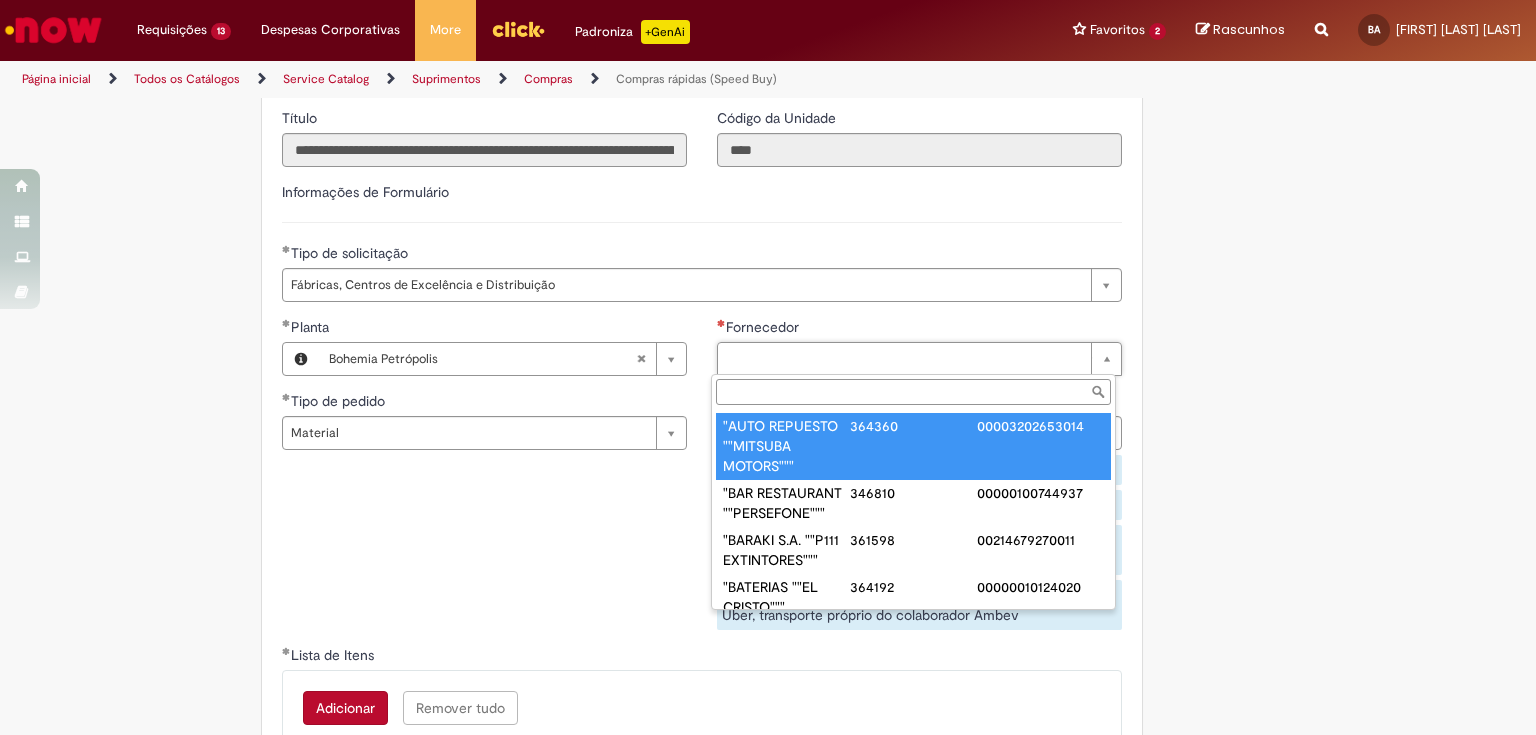 paste on "******" 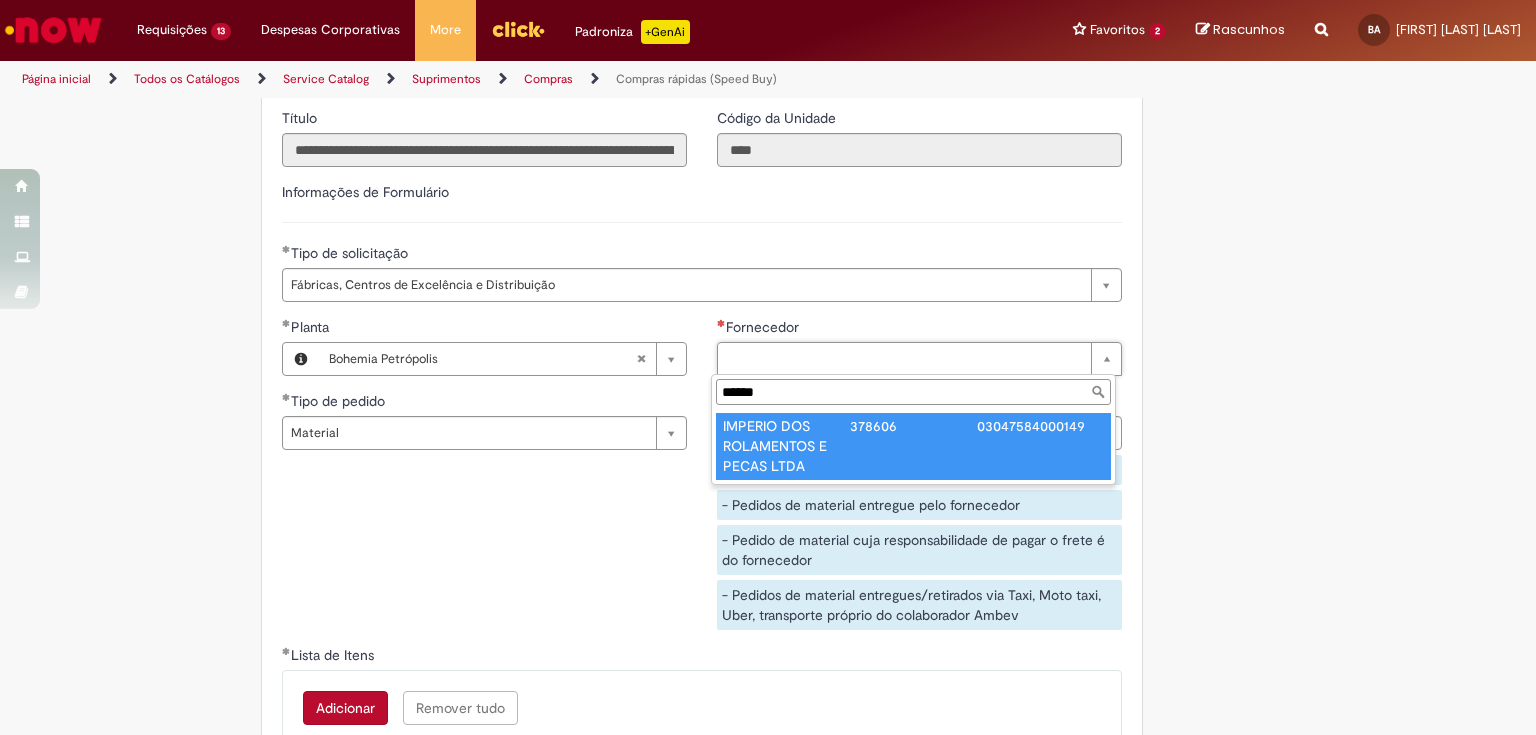 type on "**********" 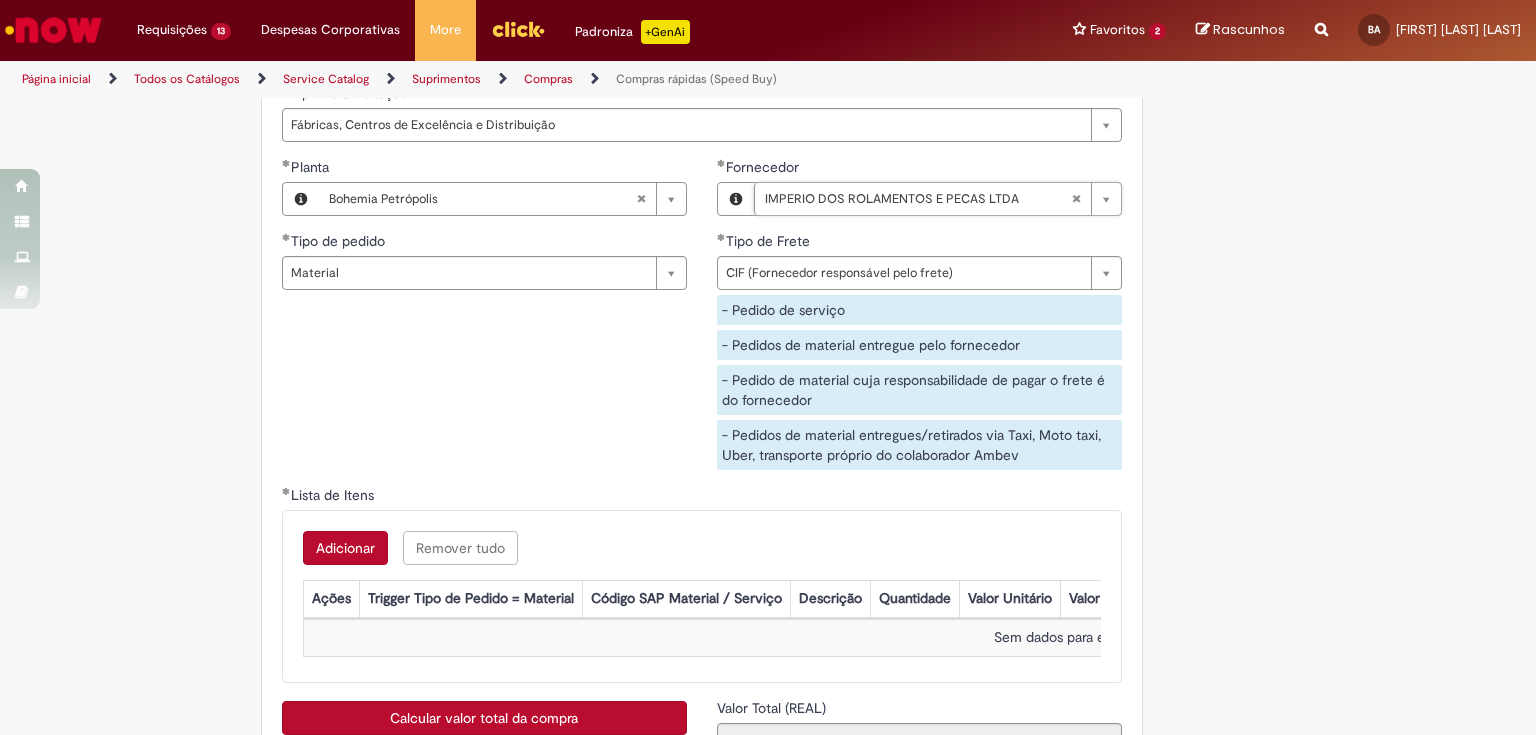 scroll, scrollTop: 3040, scrollLeft: 0, axis: vertical 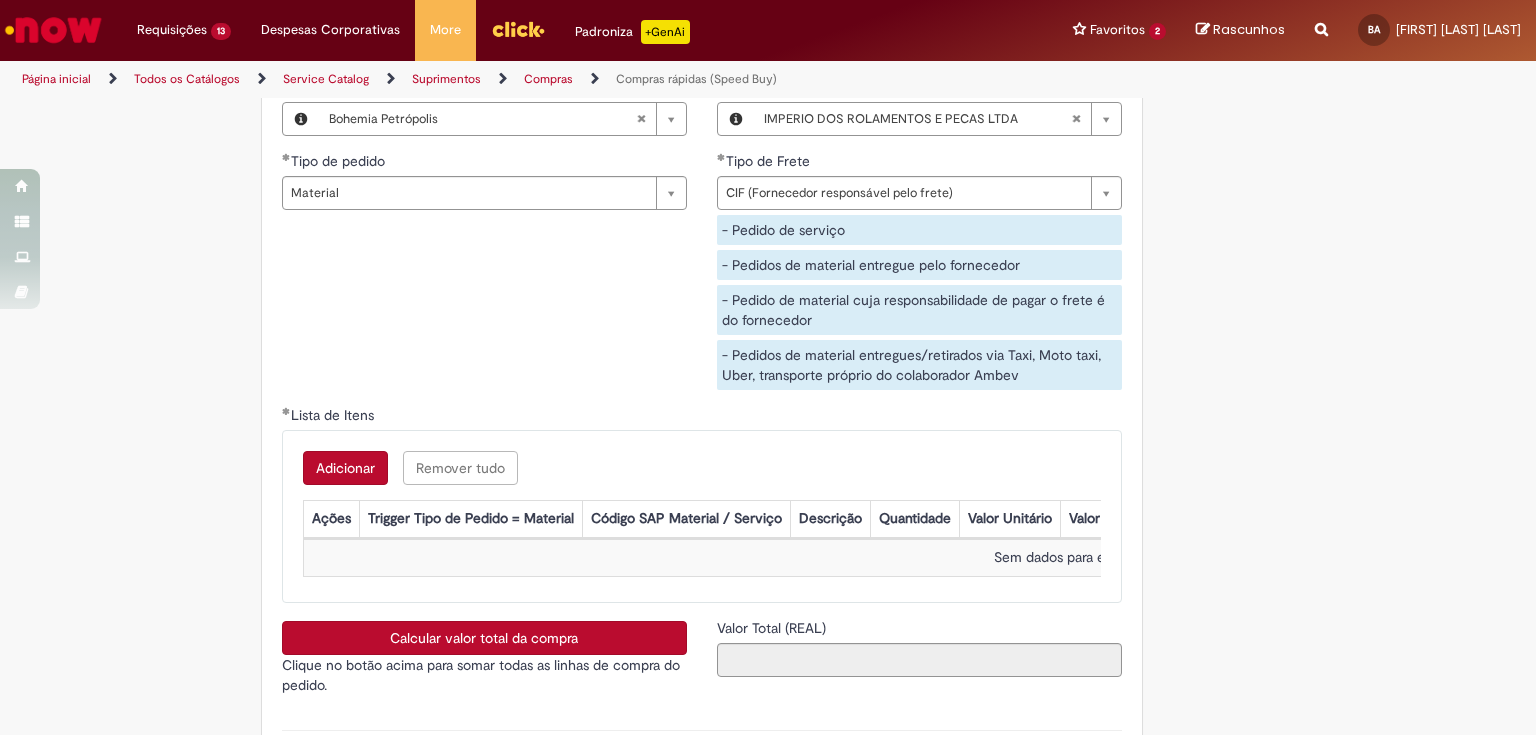 click on "Adicionar" at bounding box center [345, 468] 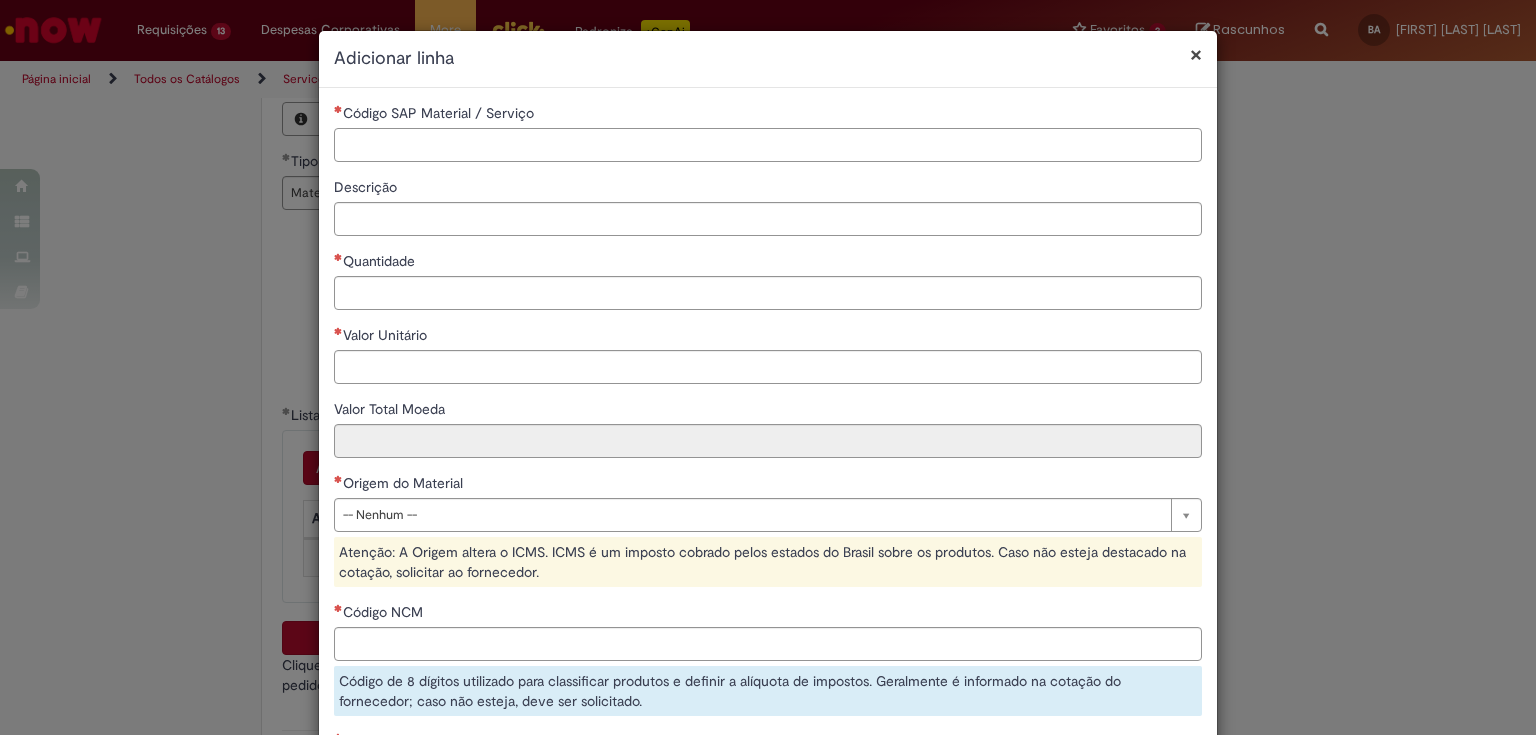 click on "Código SAP Material / Serviço" at bounding box center [768, 145] 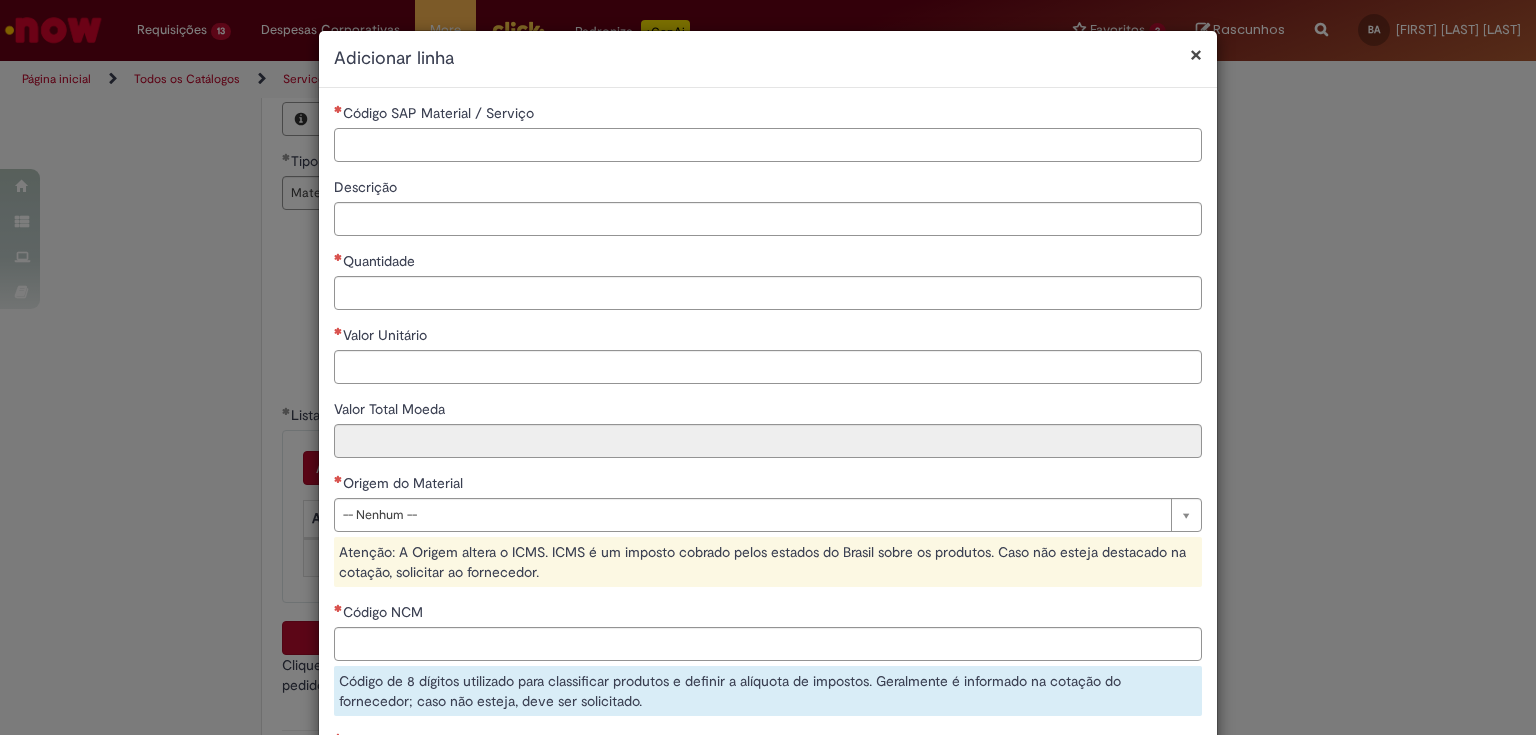 paste on "********" 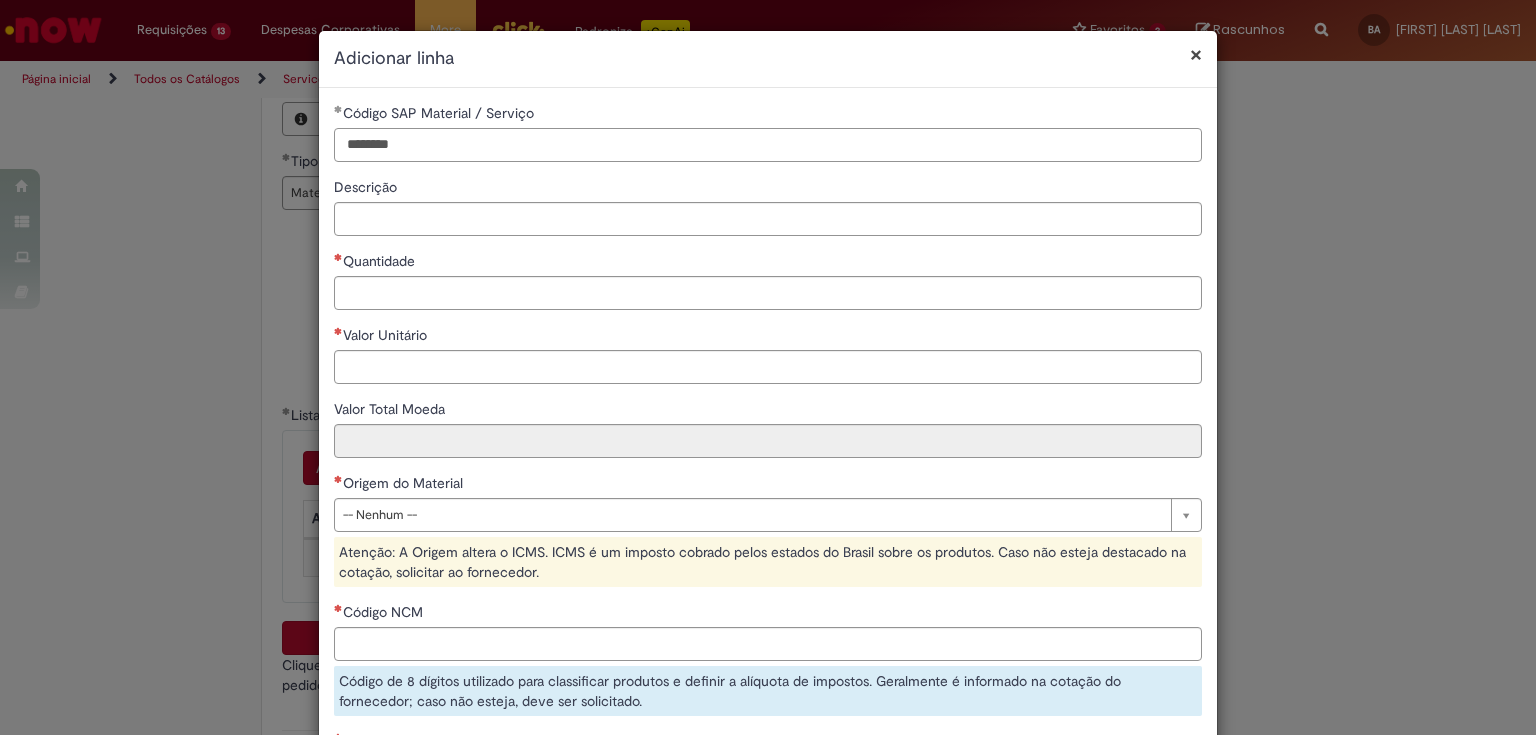 type on "********" 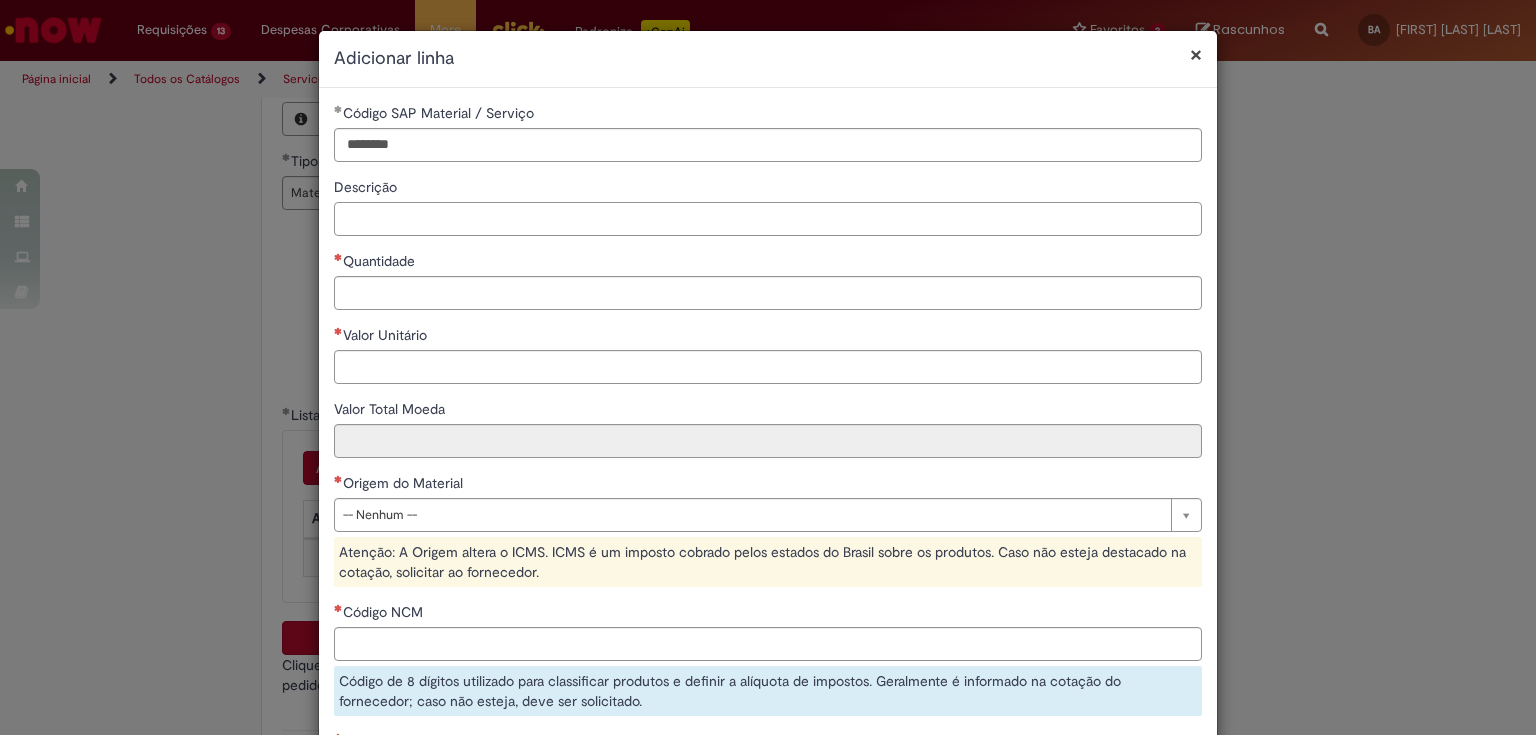 click on "Descrição" at bounding box center (768, 219) 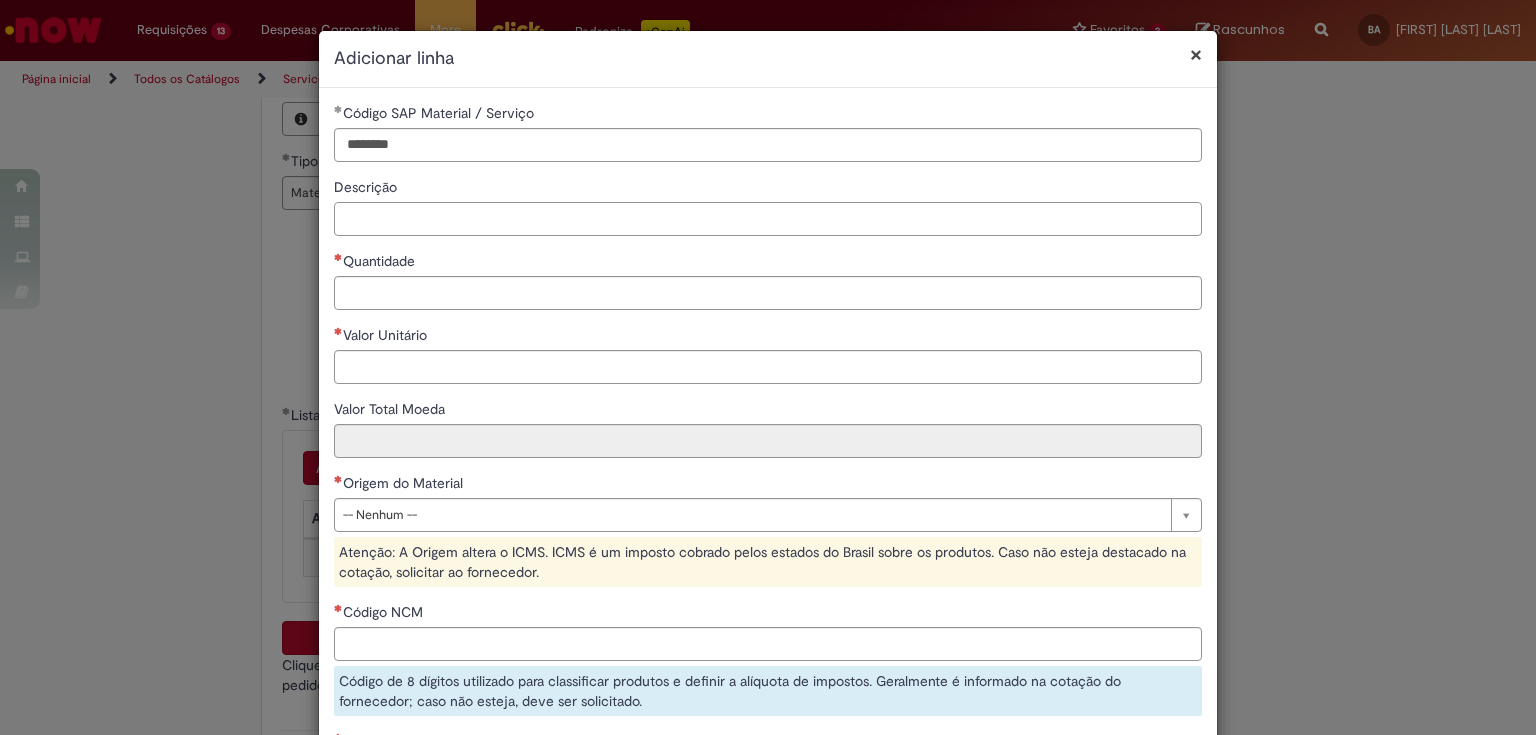 paste on "**********" 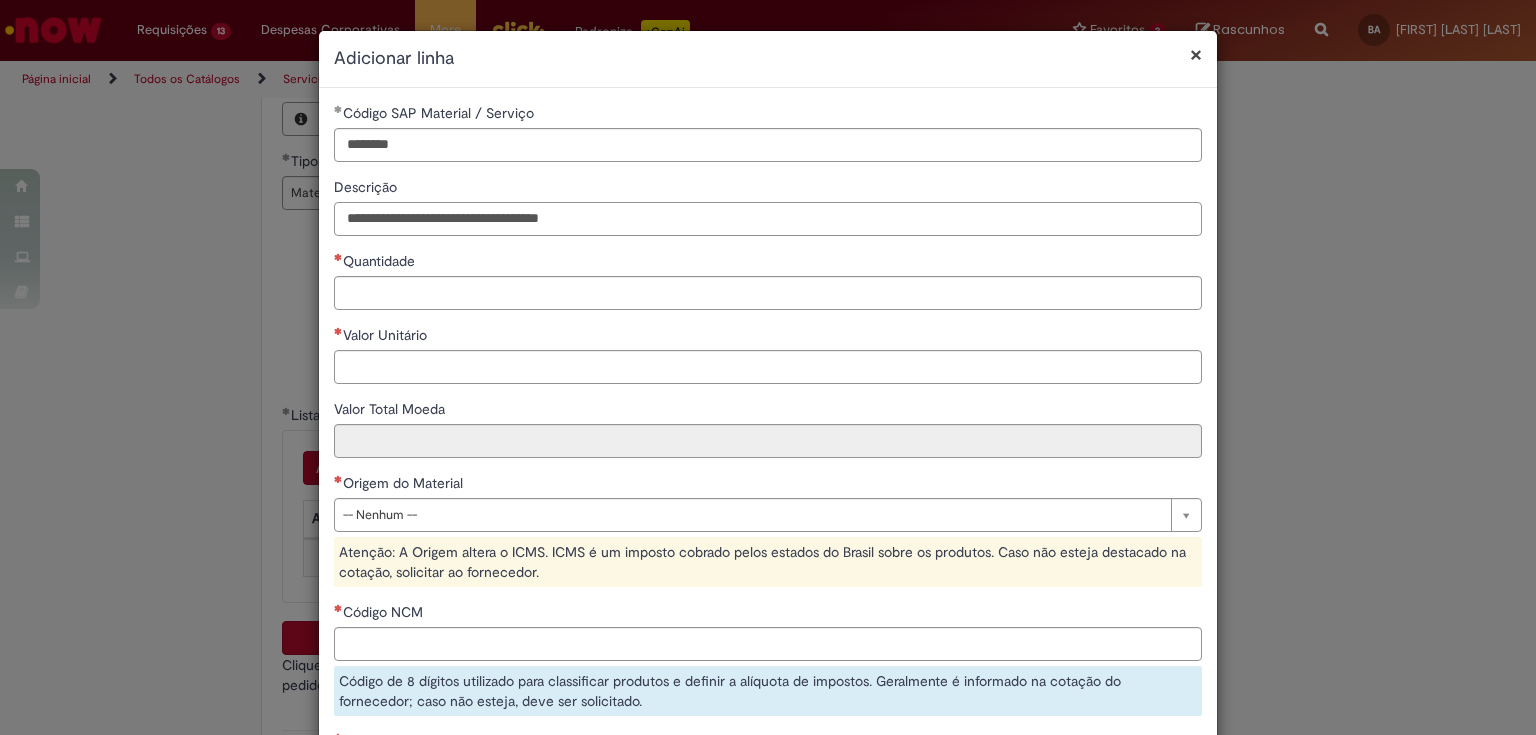 type on "**********" 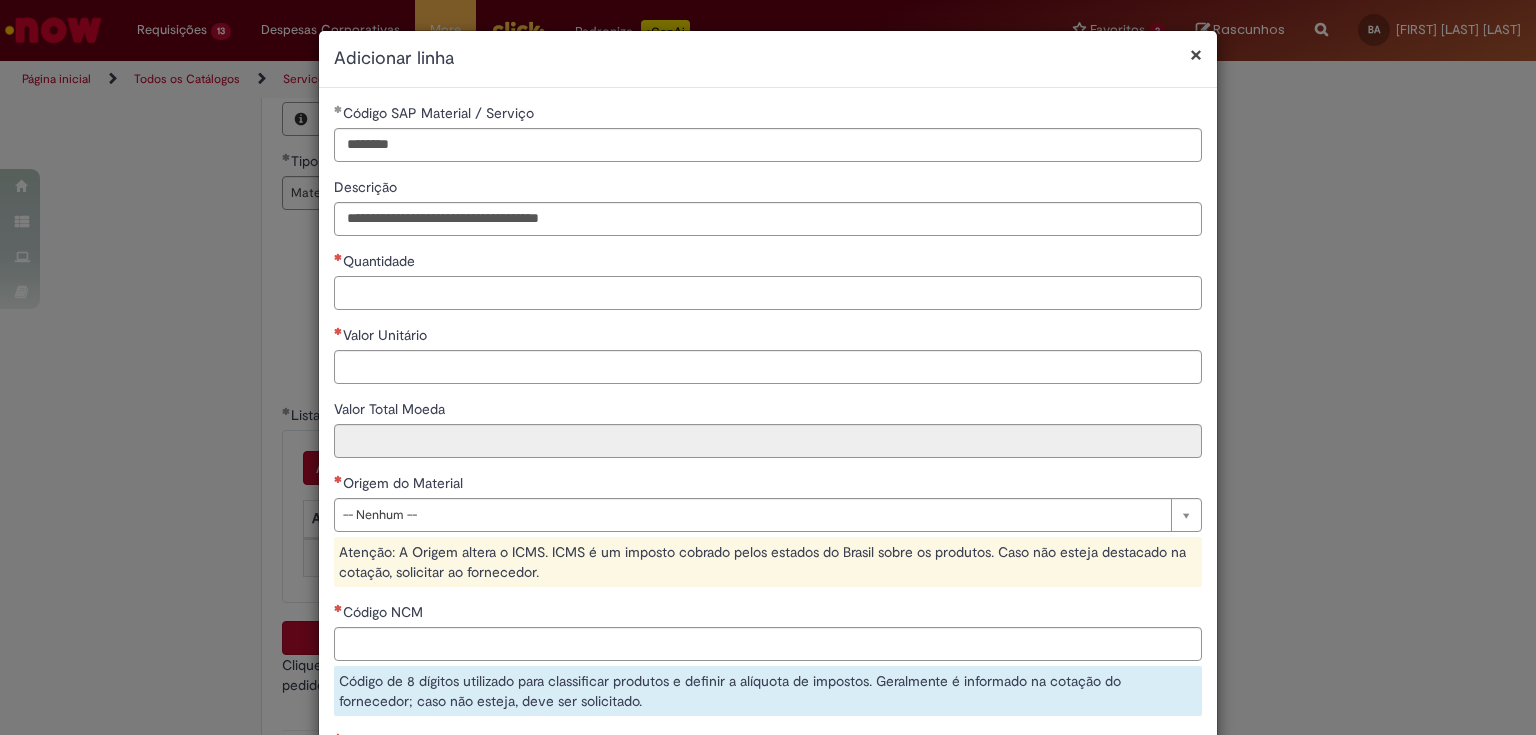 click on "Quantidade" at bounding box center (768, 293) 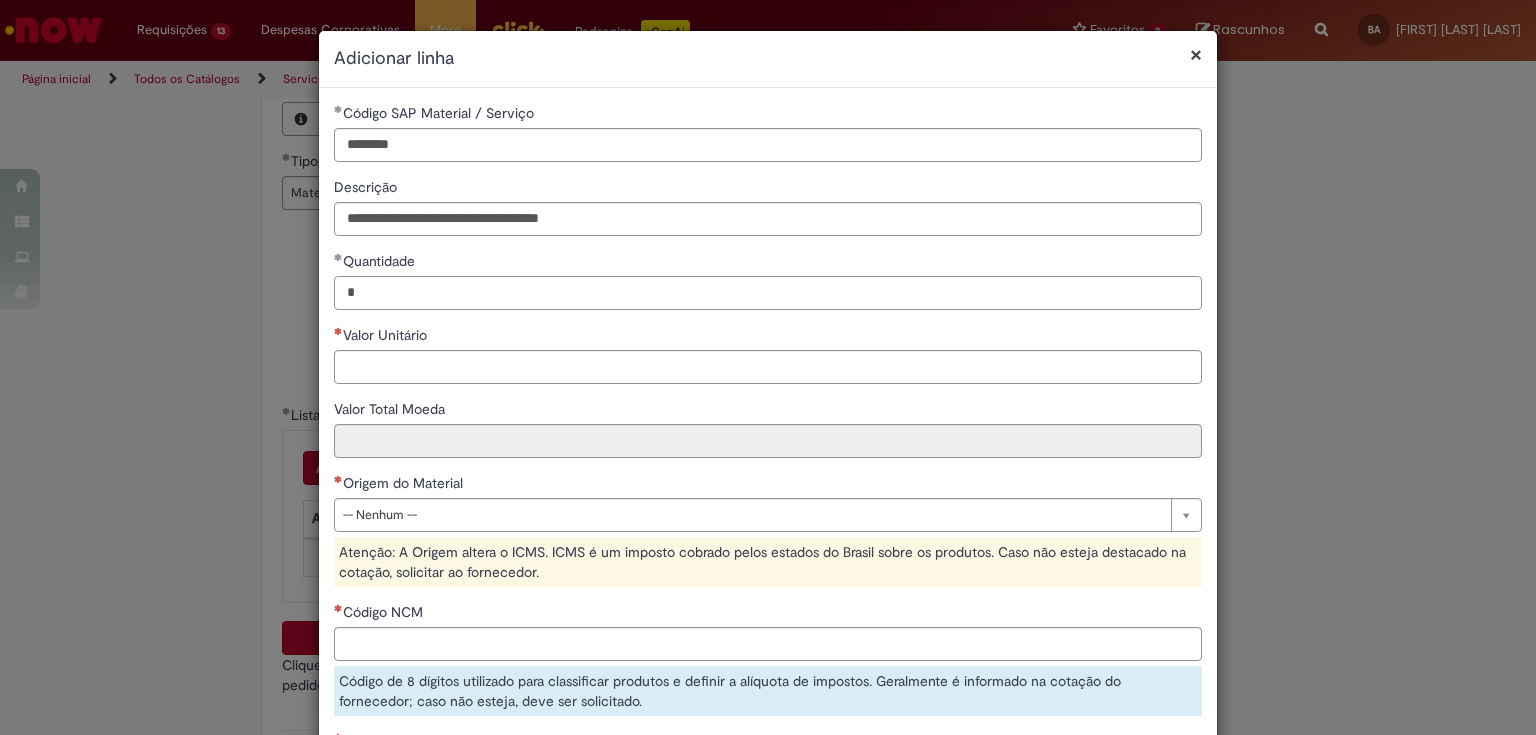type on "*" 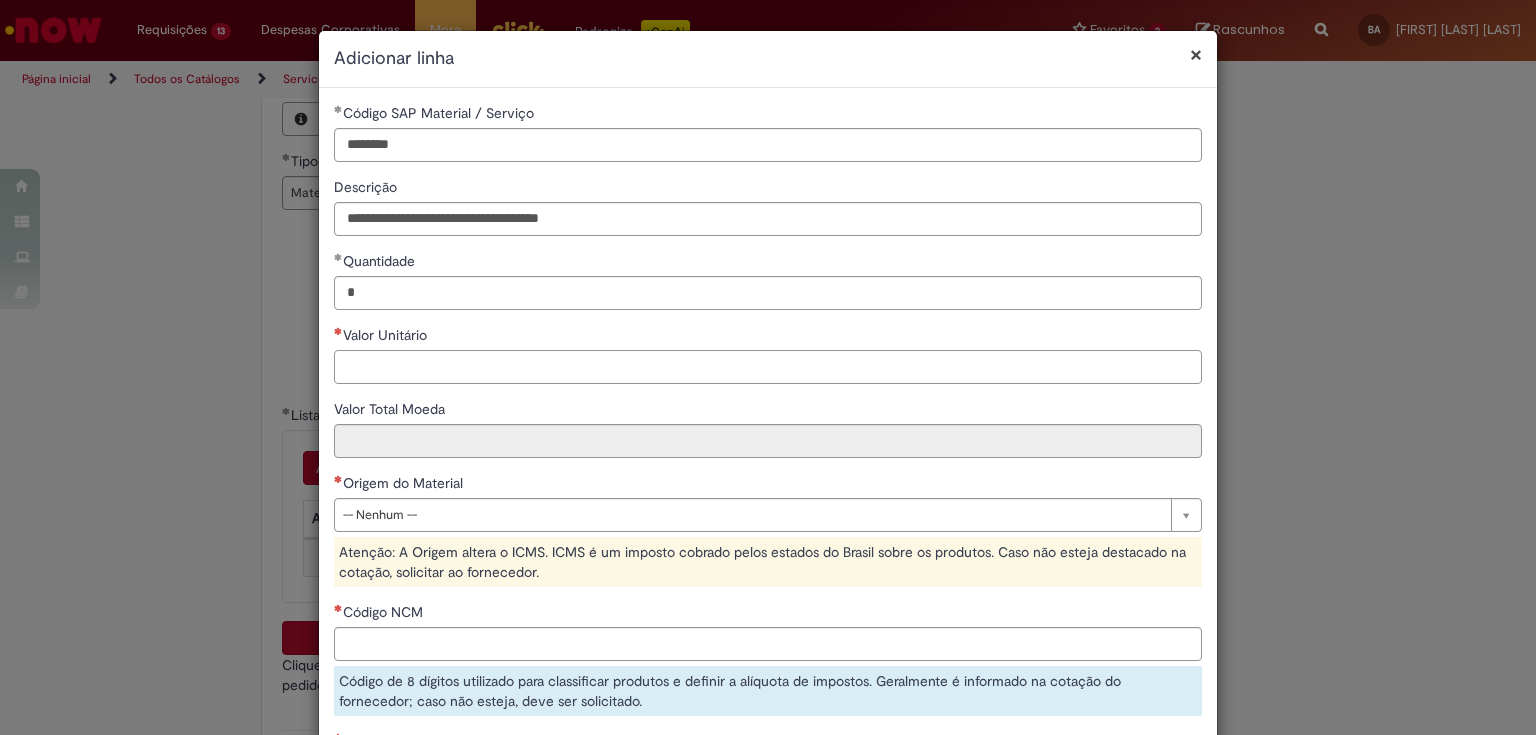 click on "Valor Unitário" at bounding box center [768, 367] 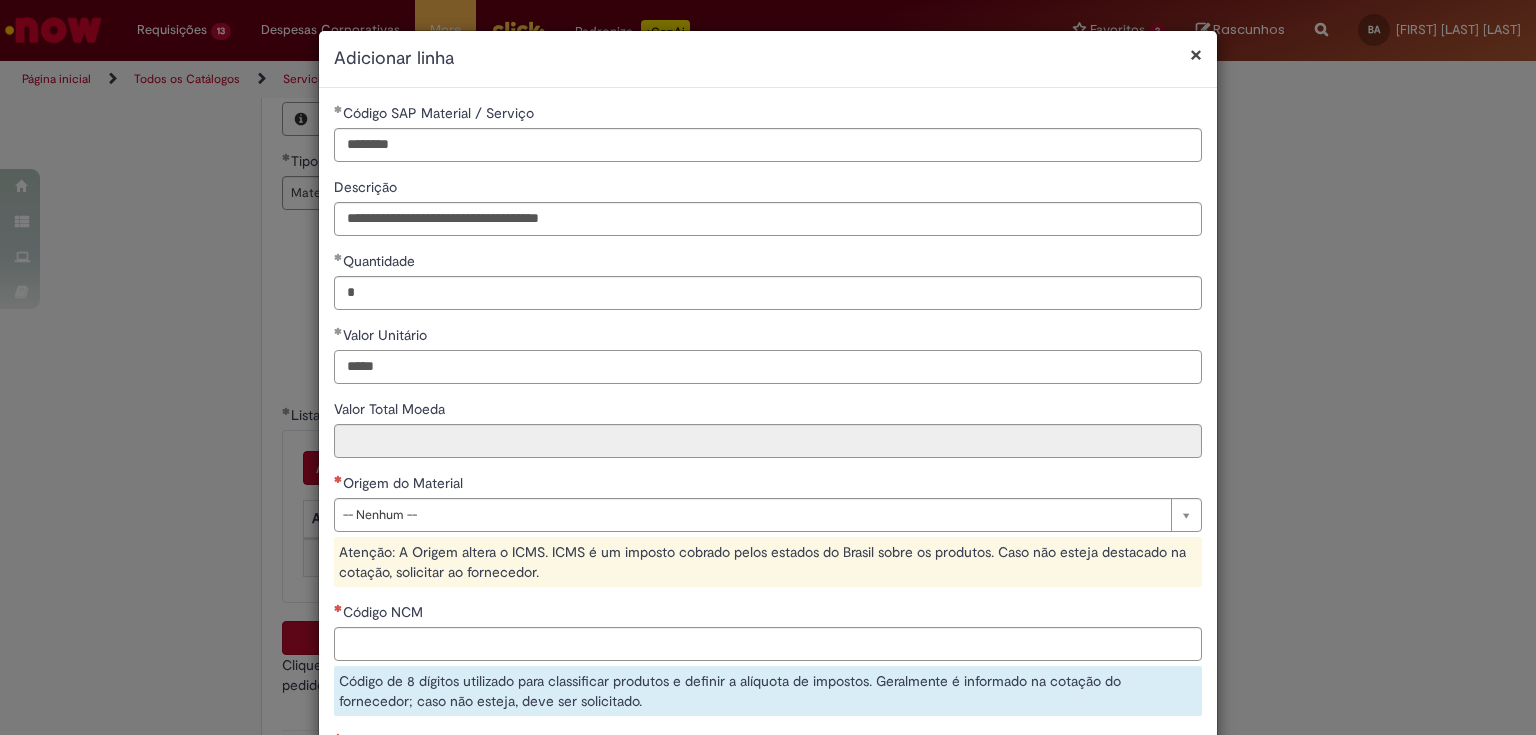type on "*****" 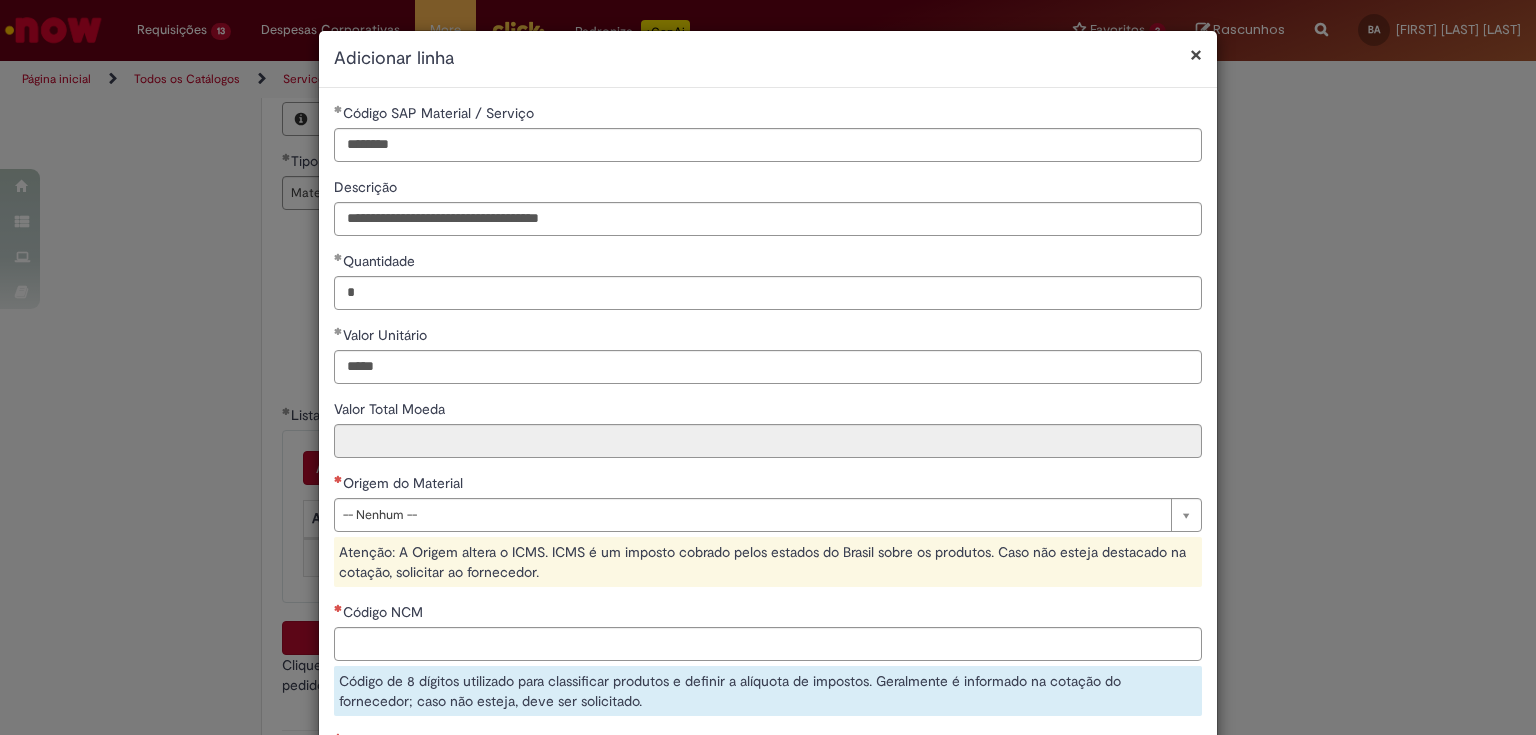 type on "*****" 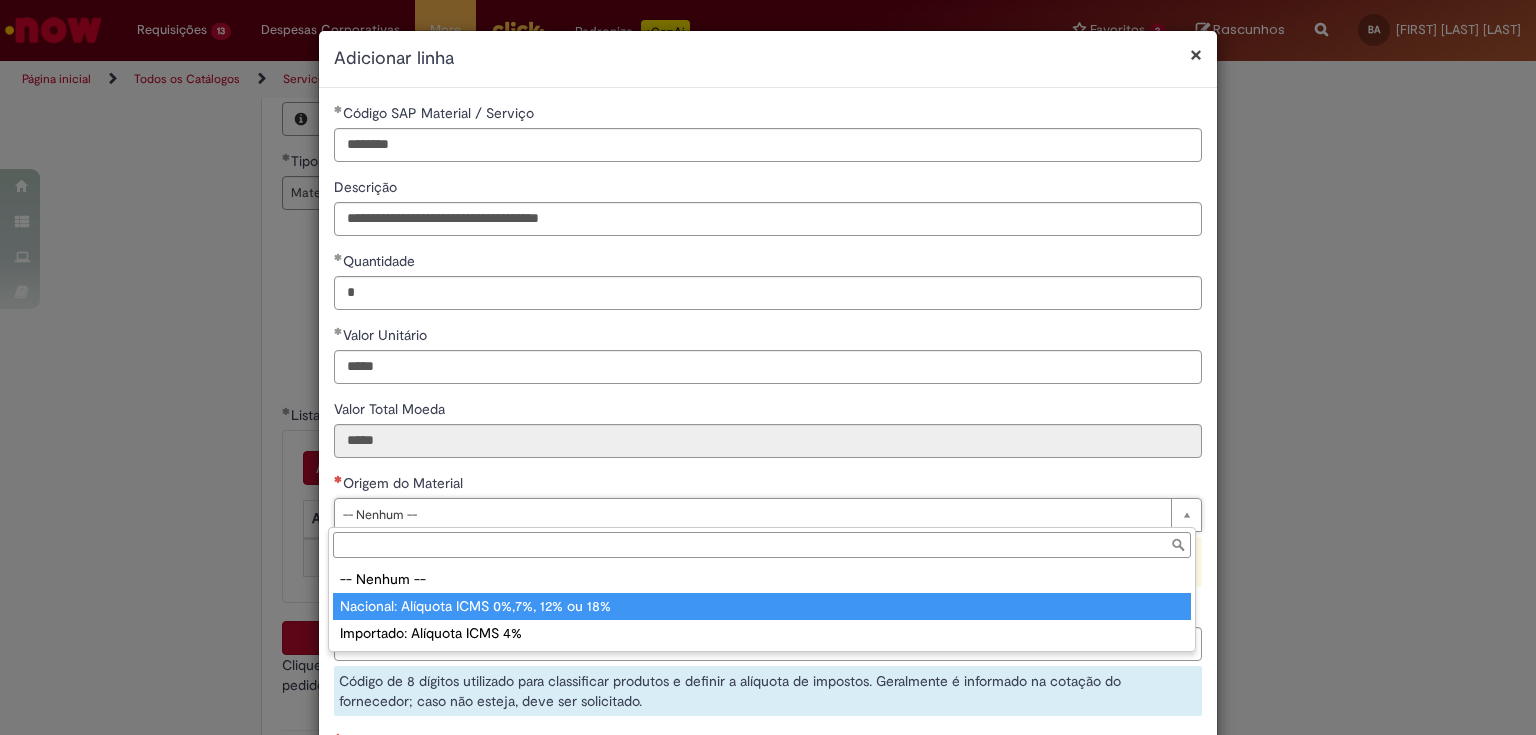 type on "**********" 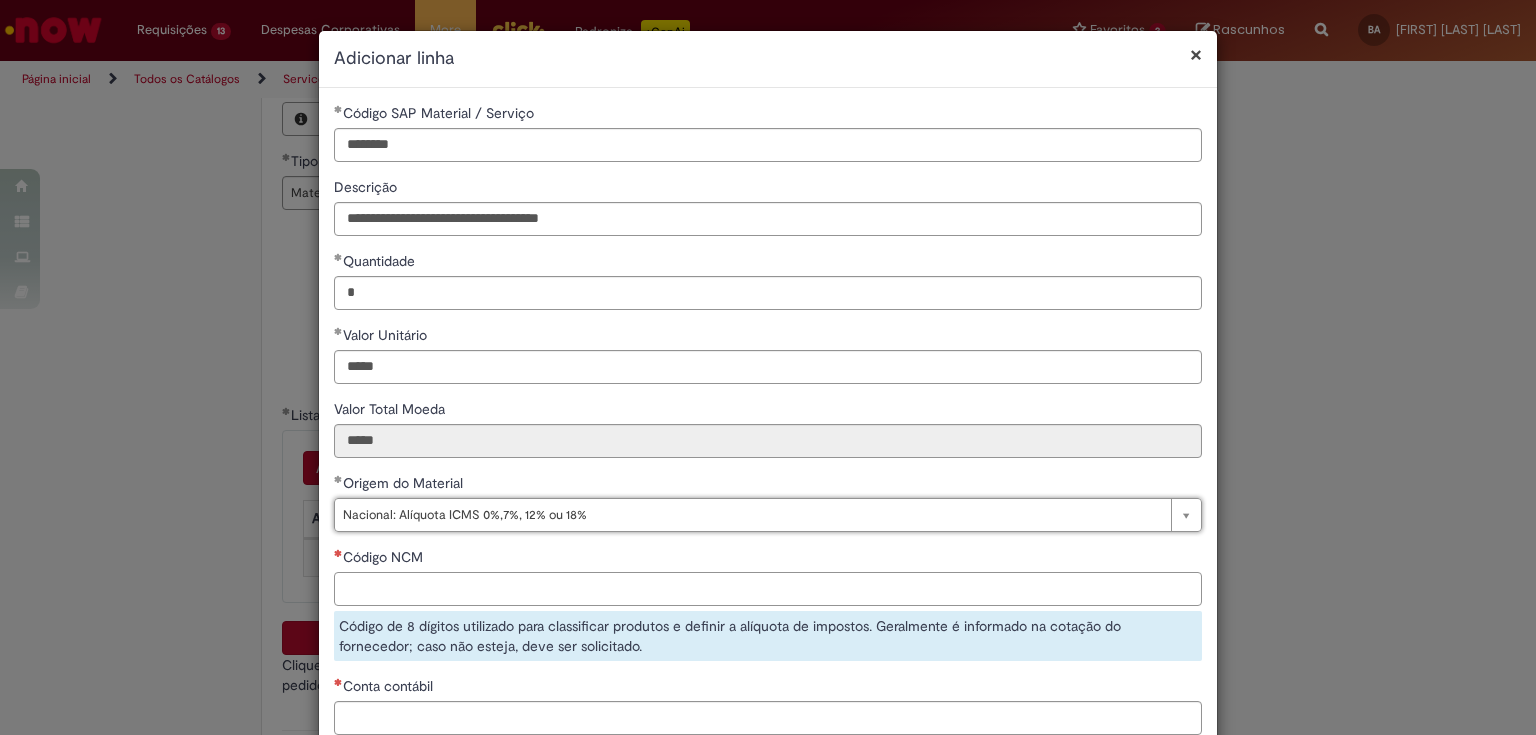 click on "Código NCM" at bounding box center (768, 589) 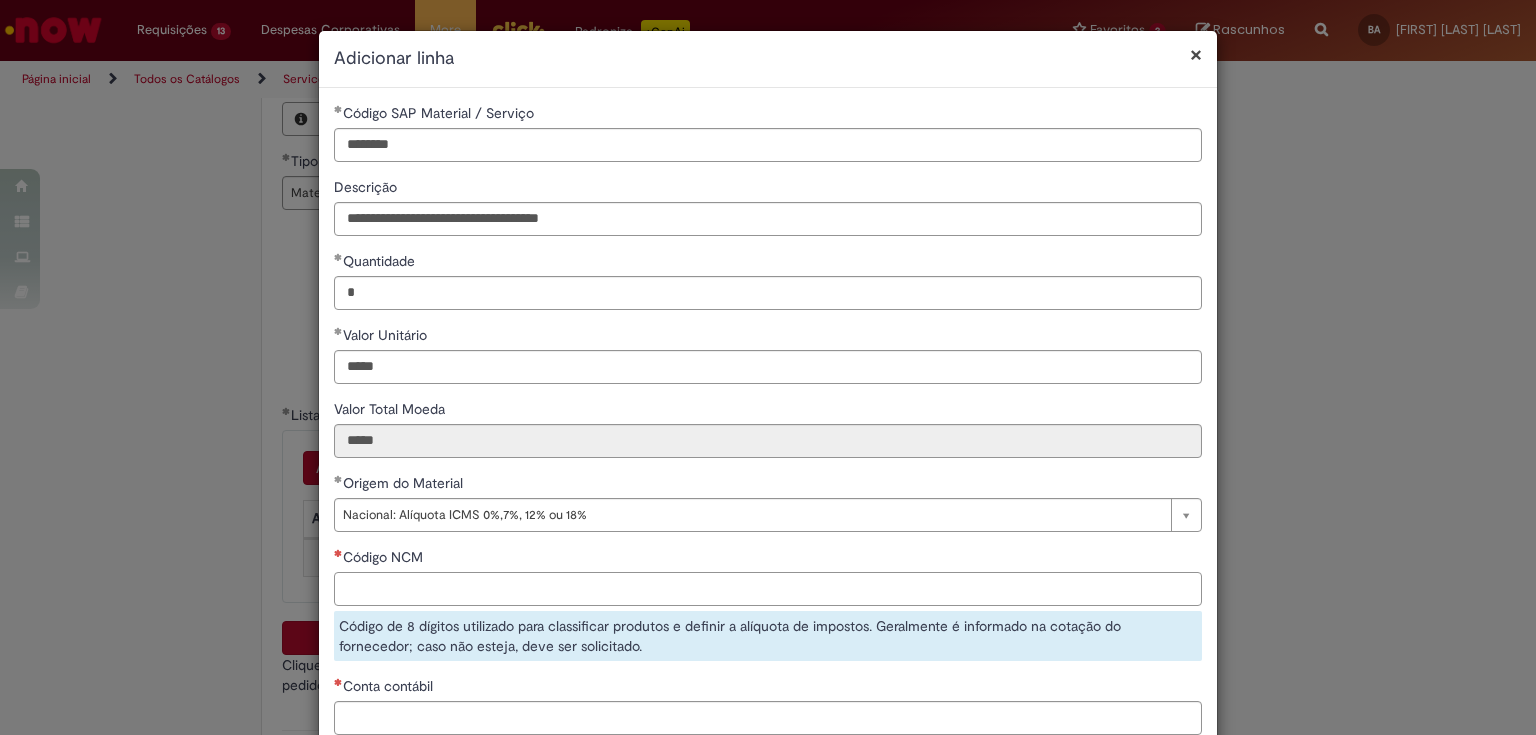paste on "**********" 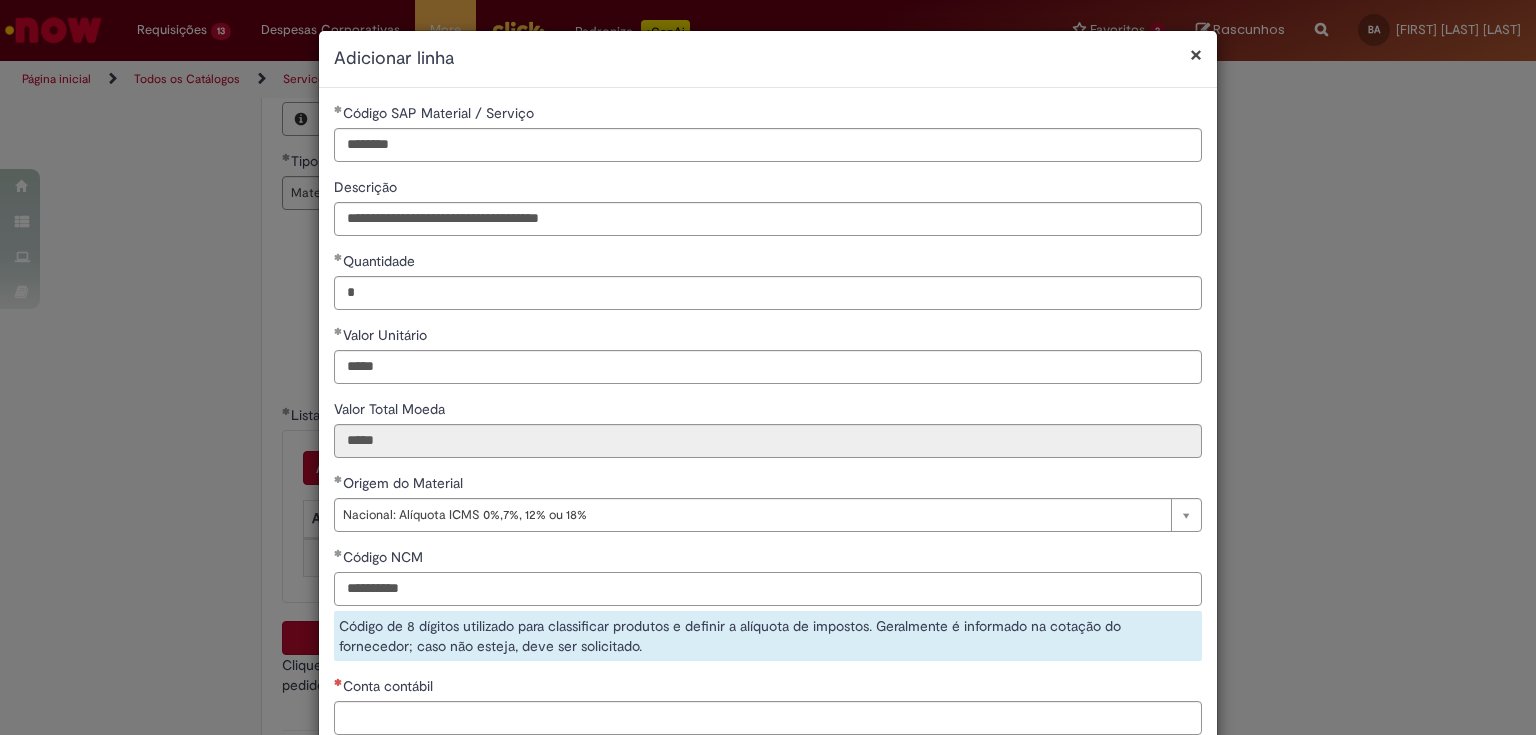 click on "**********" at bounding box center [768, 589] 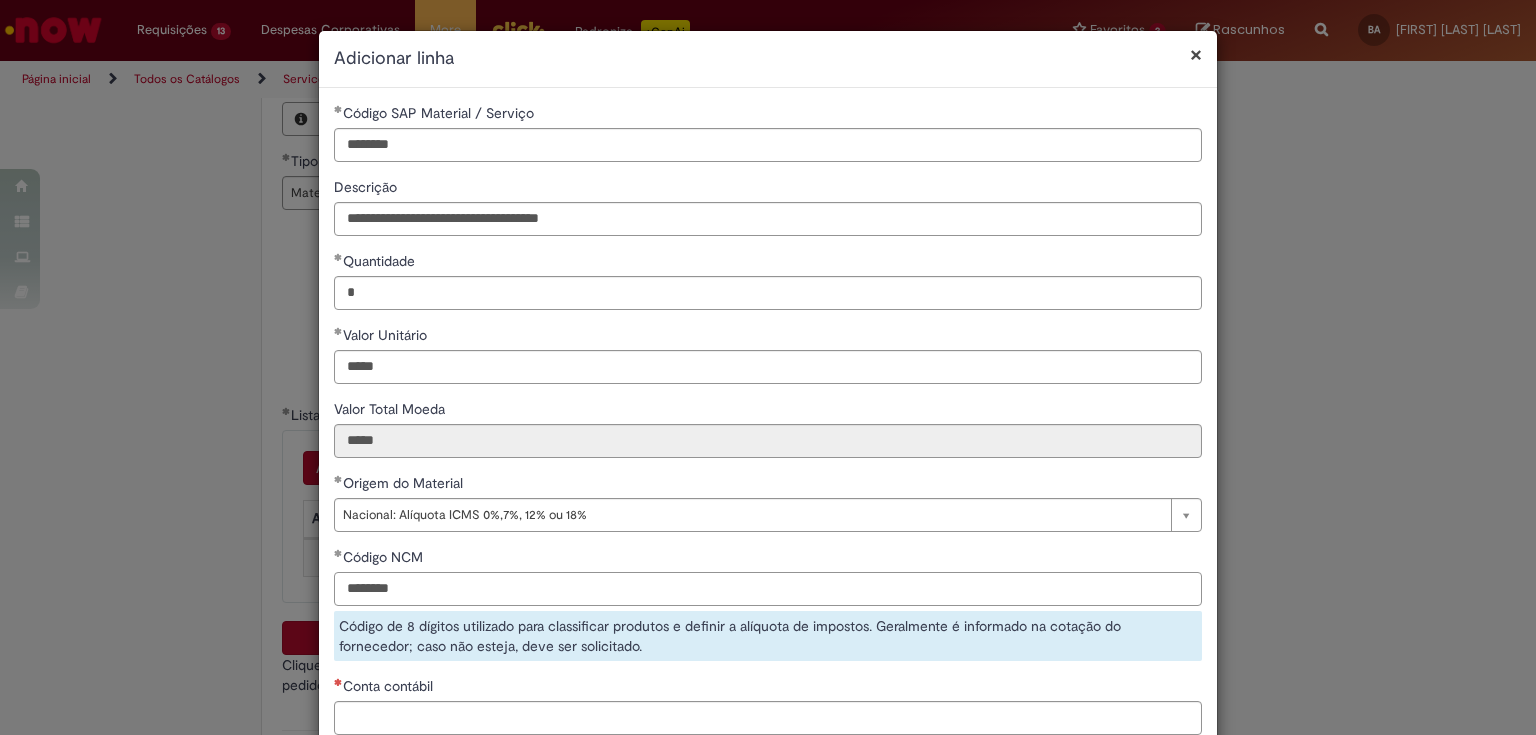 scroll, scrollTop: 160, scrollLeft: 0, axis: vertical 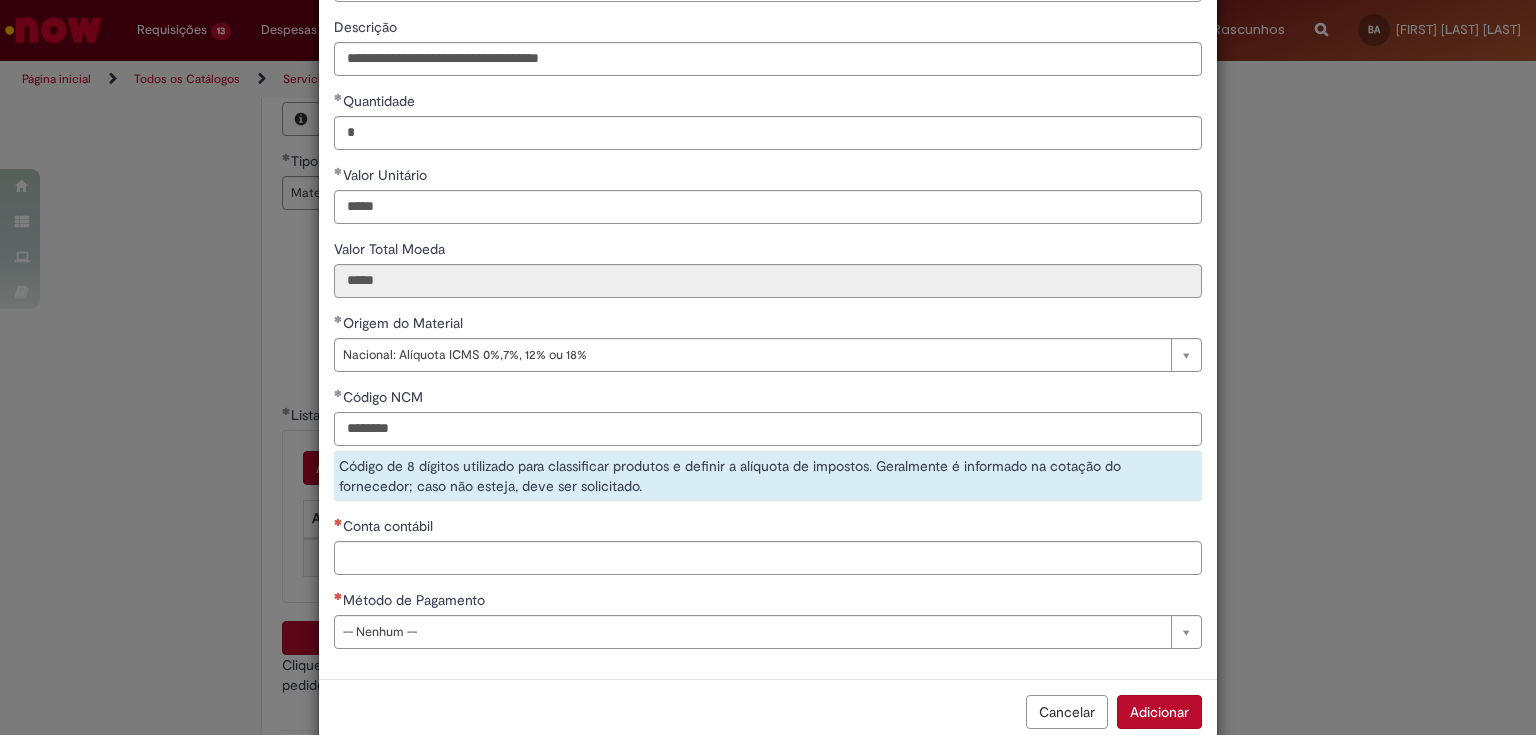 type on "********" 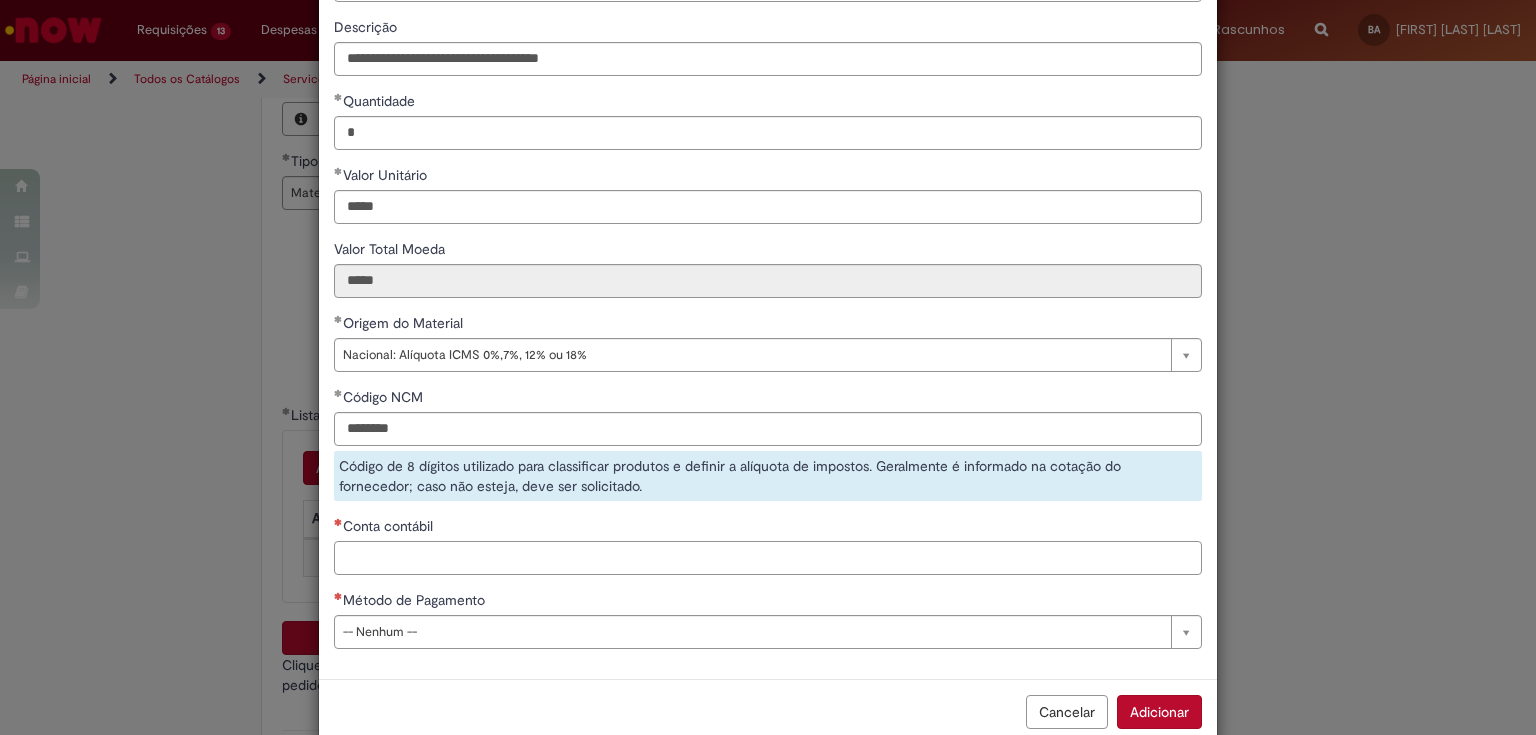 scroll, scrollTop: 143, scrollLeft: 0, axis: vertical 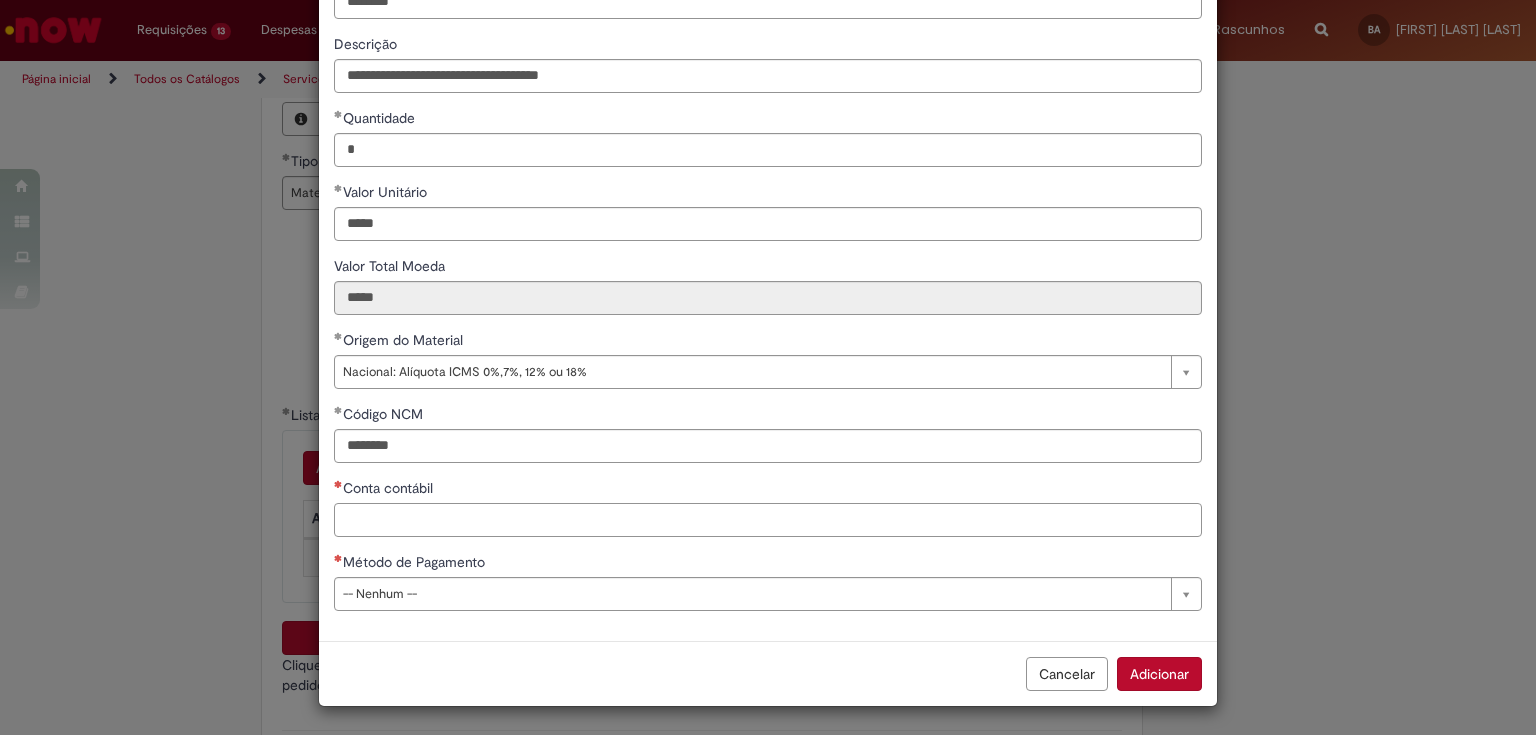 click on "**********" at bounding box center [768, 293] 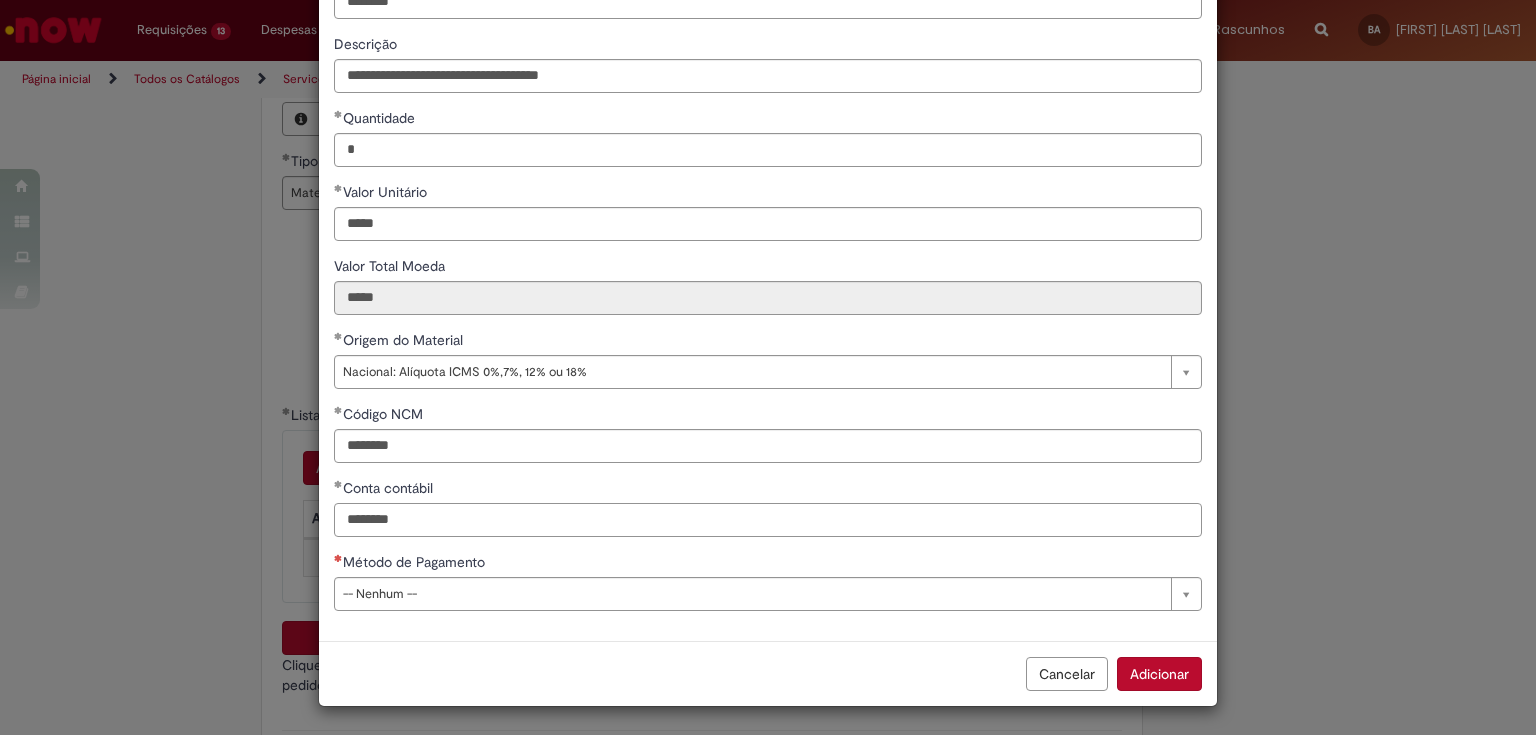 type on "********" 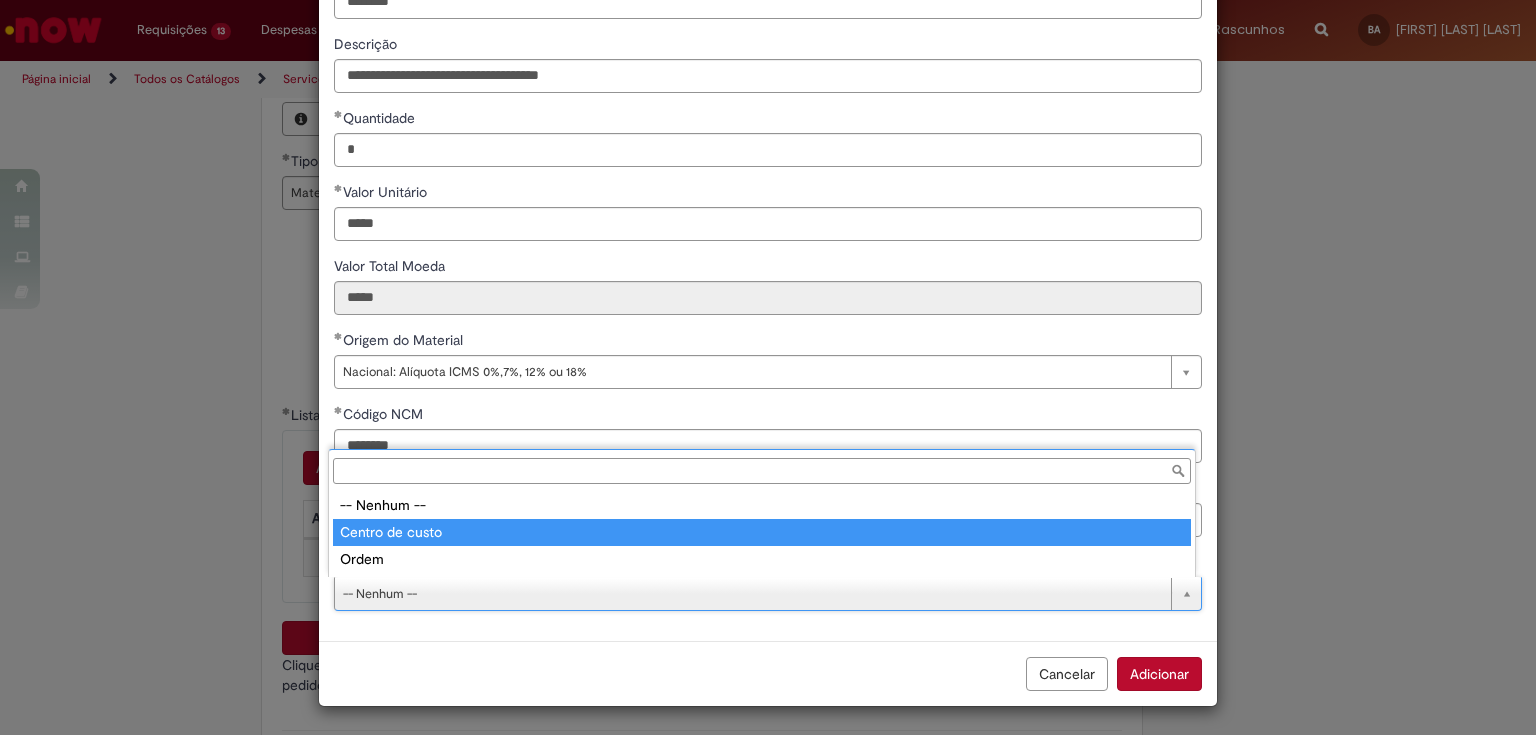 type on "**********" 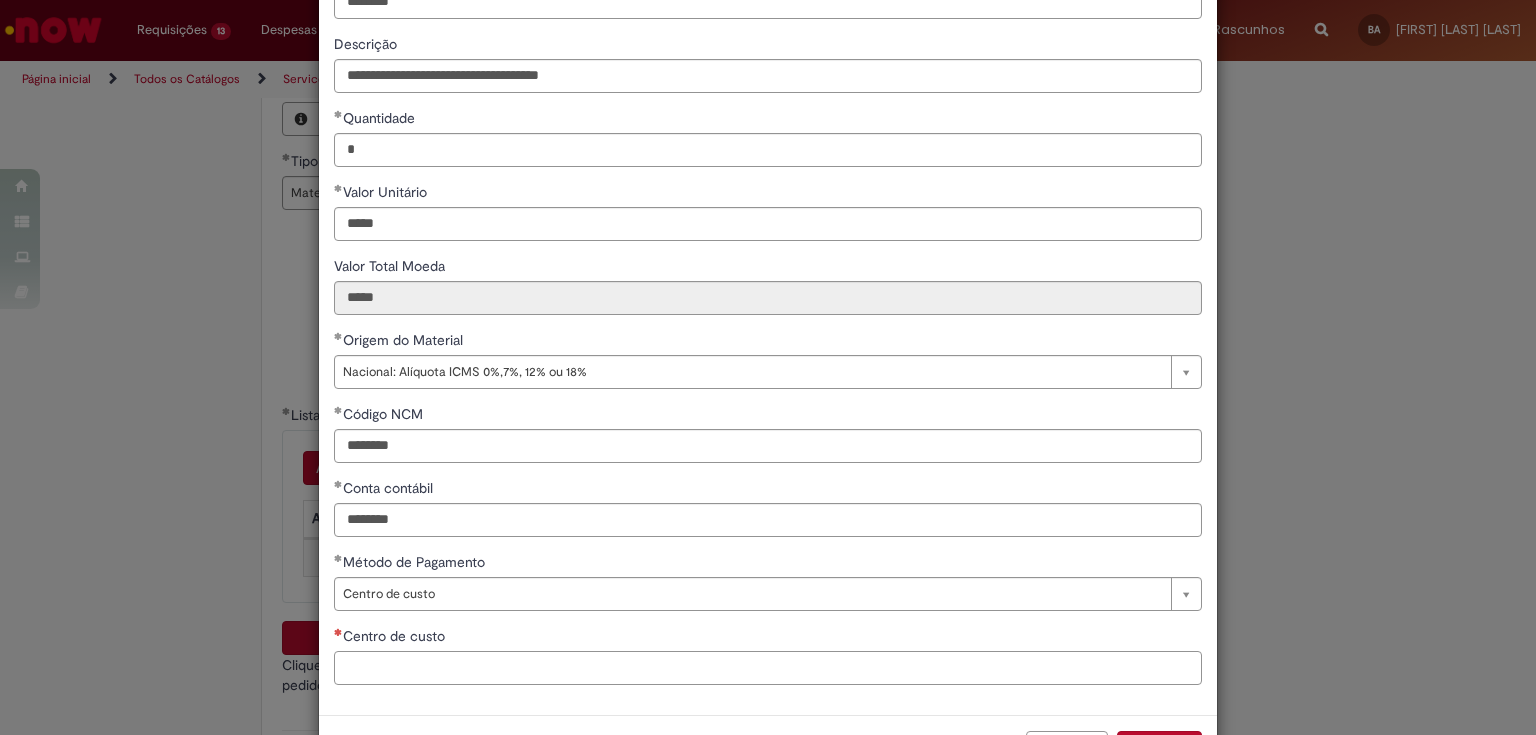 click on "Centro de custo" at bounding box center [768, 668] 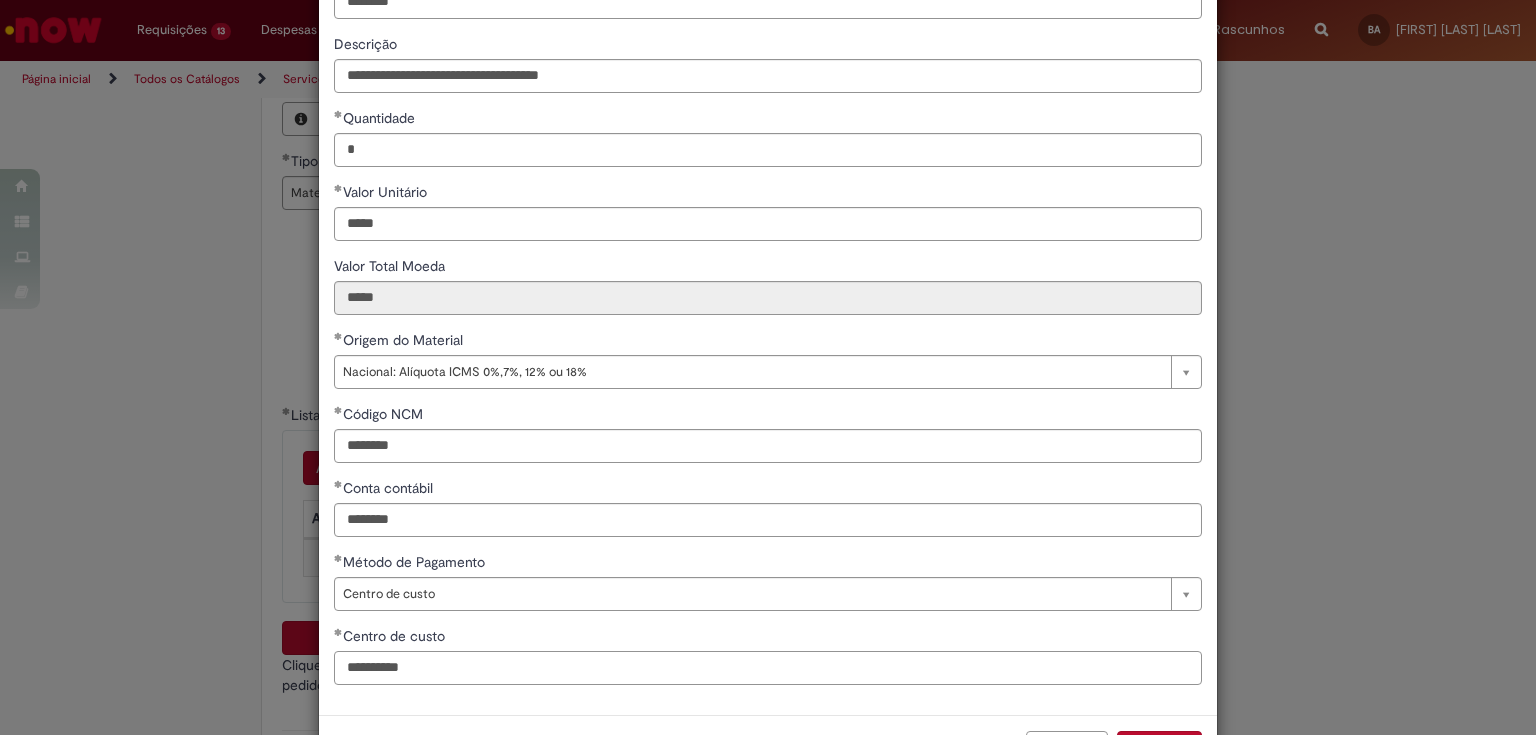 scroll, scrollTop: 217, scrollLeft: 0, axis: vertical 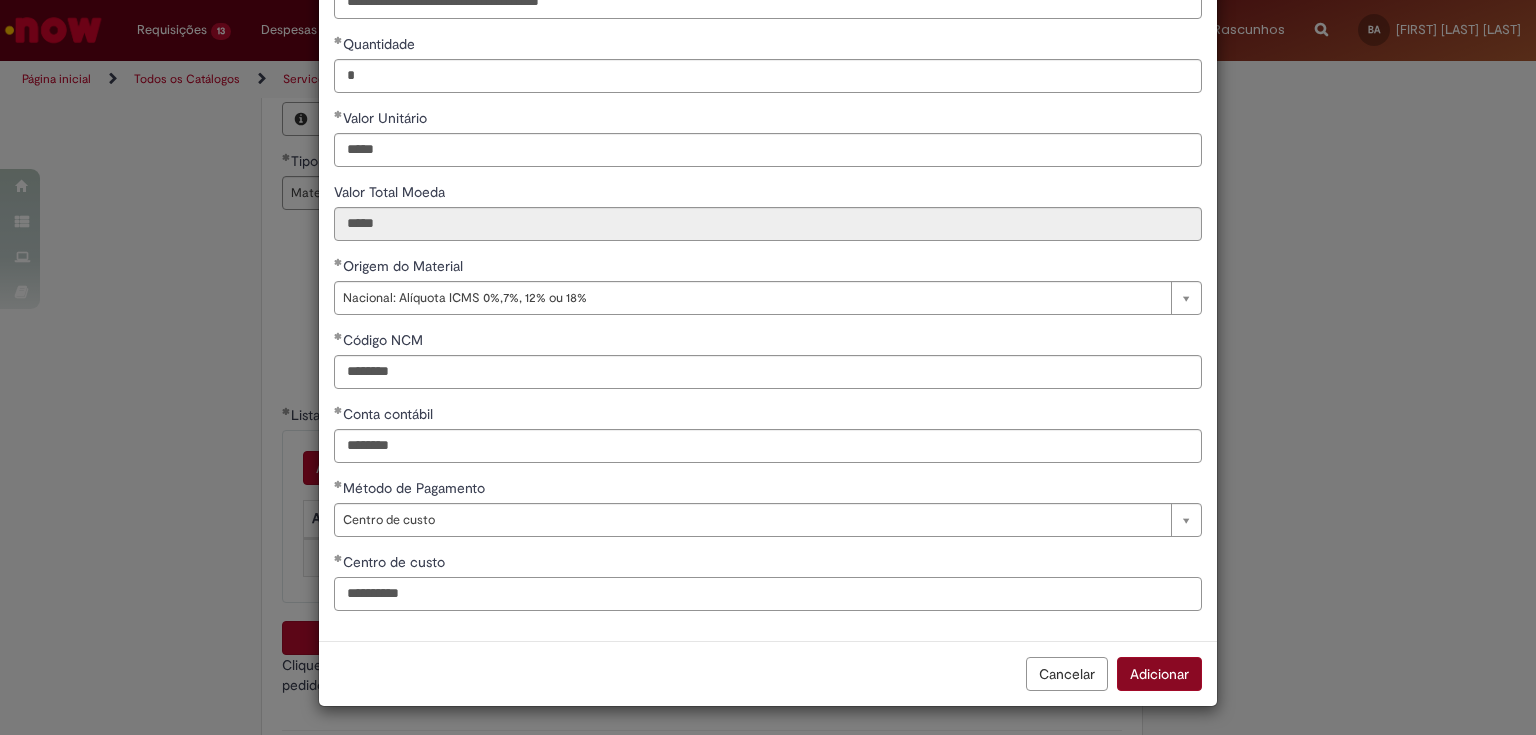 type on "**********" 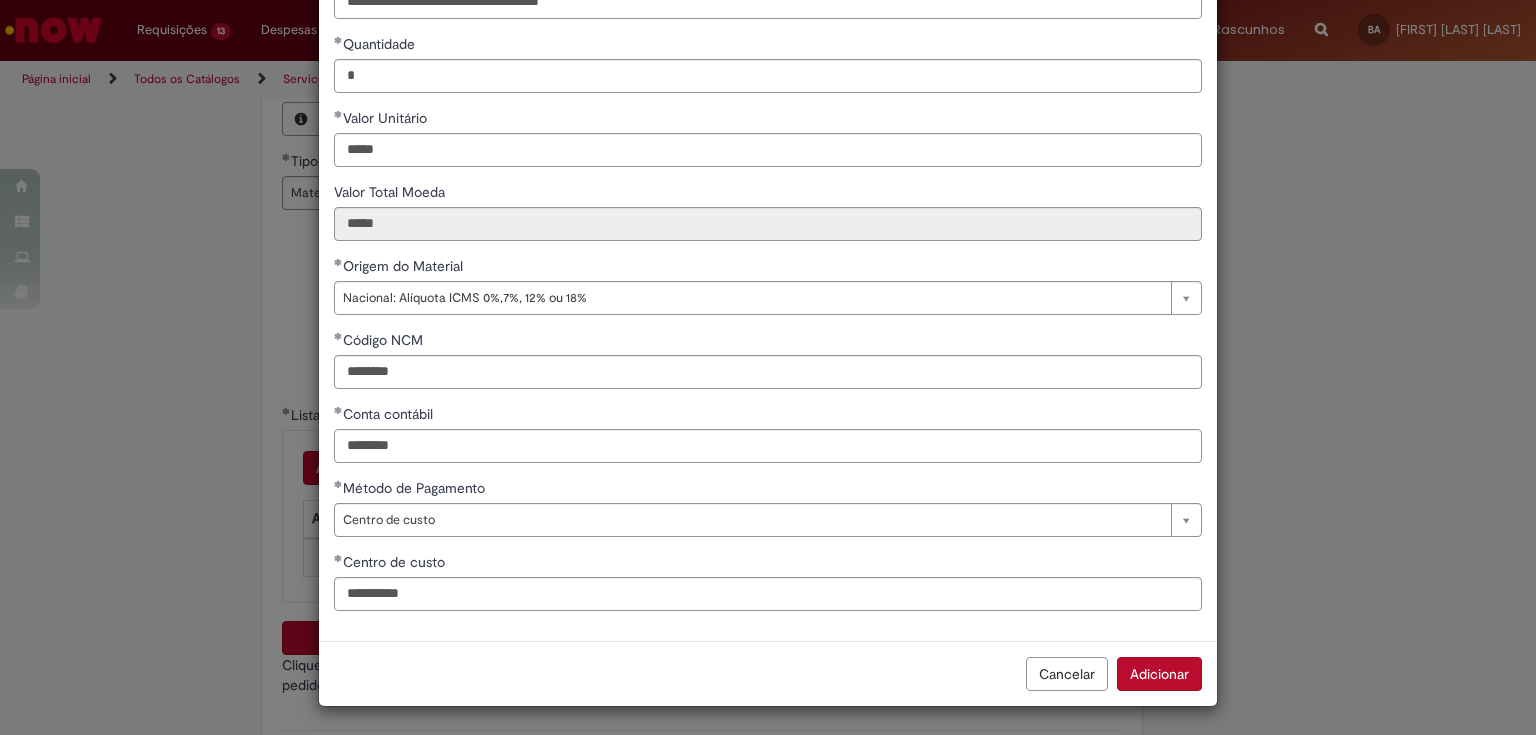 click on "Adicionar" at bounding box center (1159, 674) 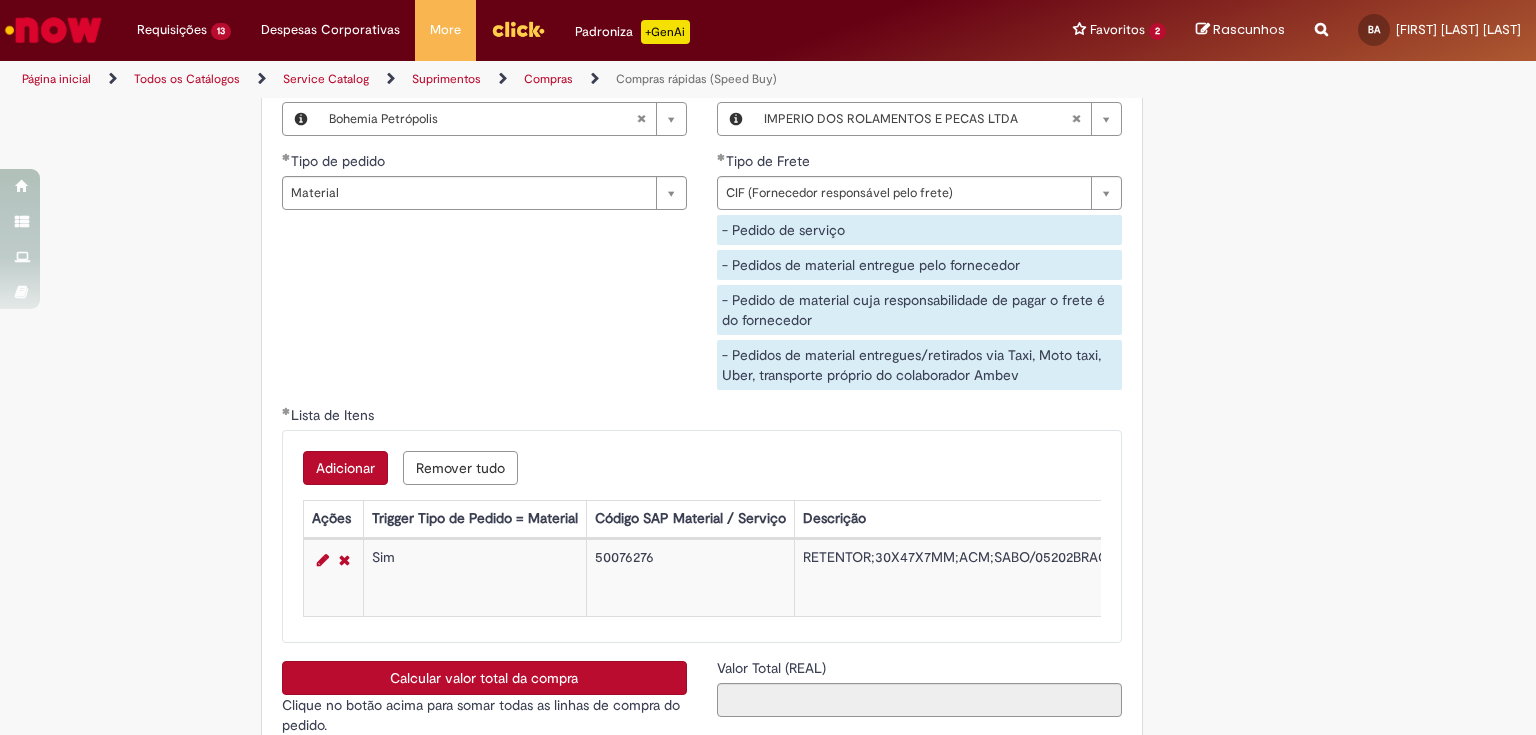 click on "Calcular valor total da compra" at bounding box center (484, 678) 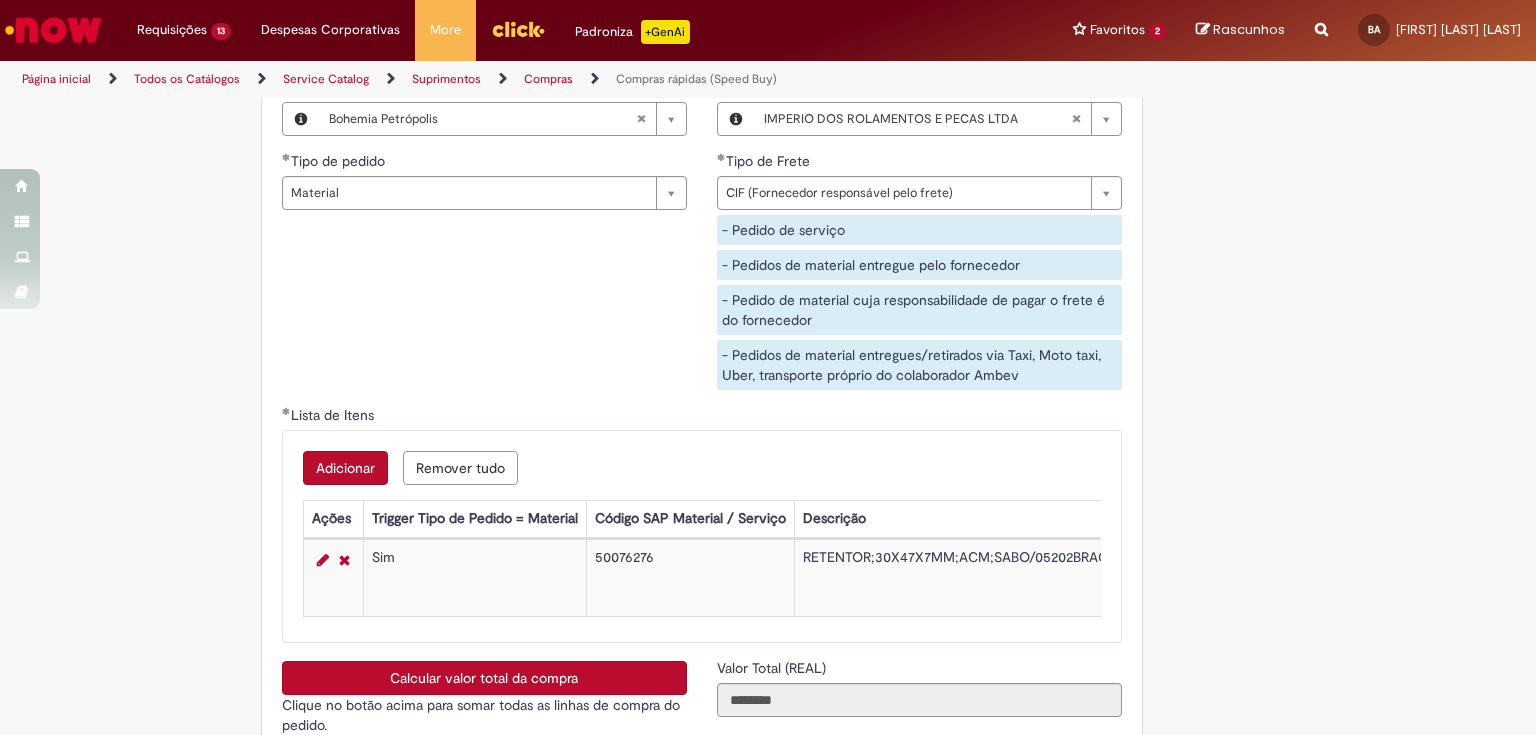 scroll, scrollTop: 3120, scrollLeft: 0, axis: vertical 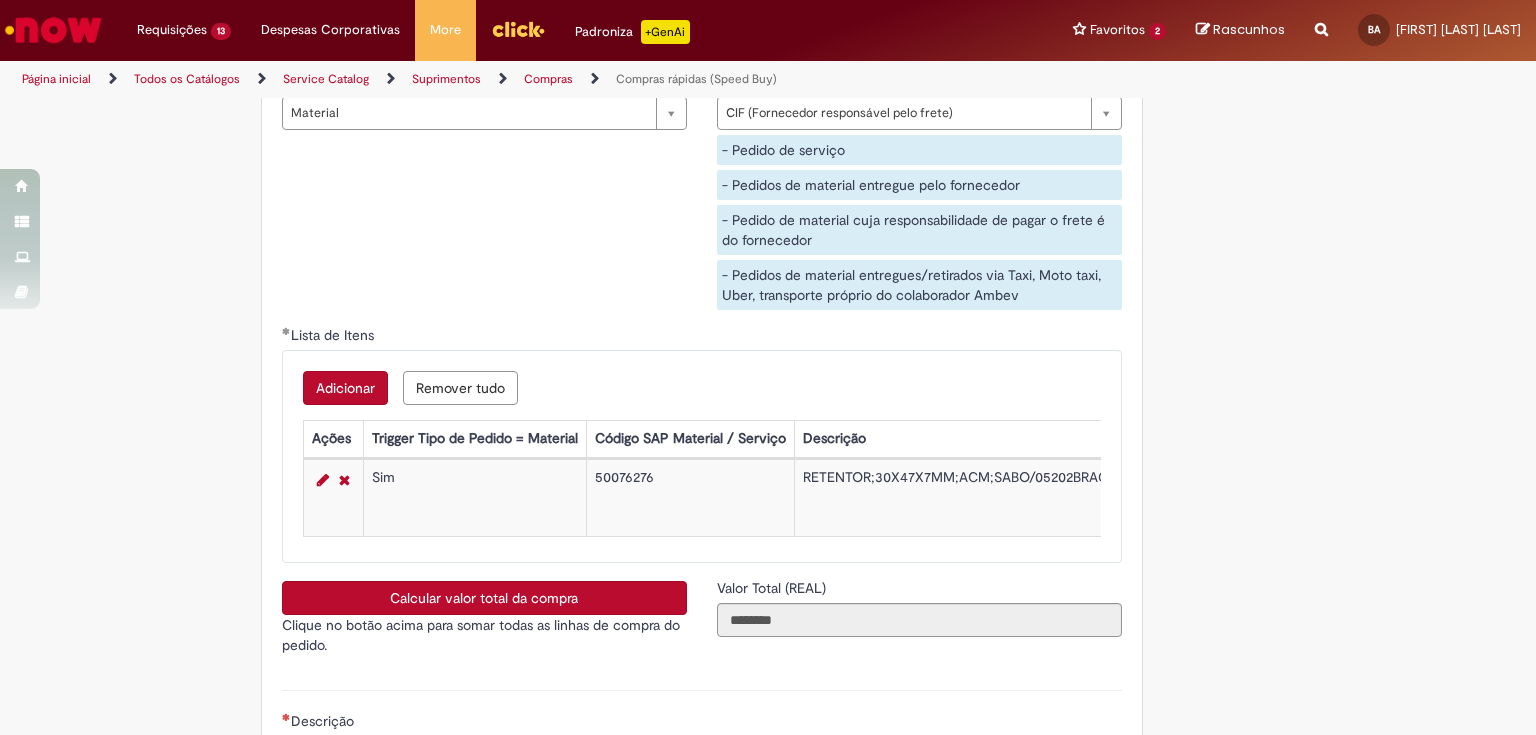 click on "Adicionar" at bounding box center [345, 388] 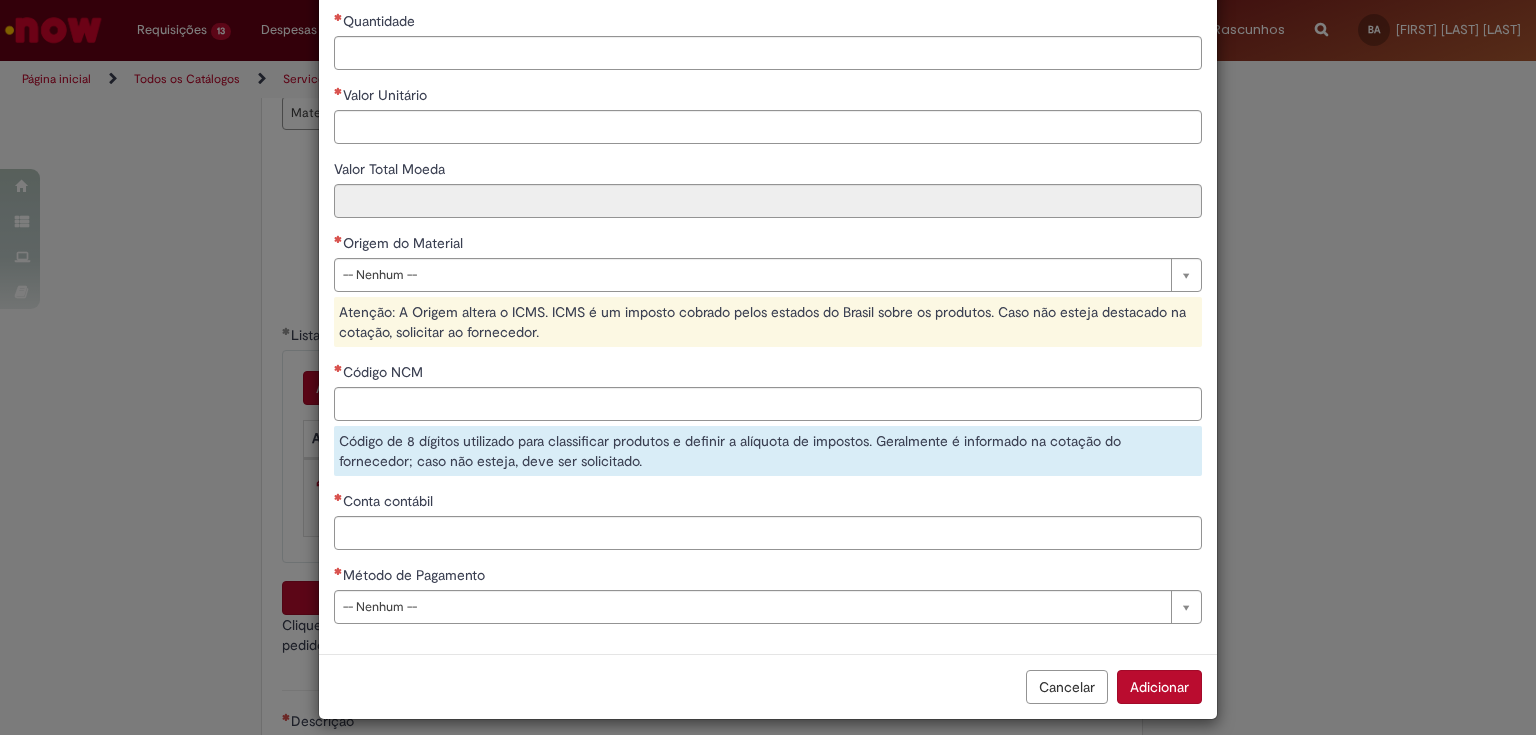 scroll, scrollTop: 253, scrollLeft: 0, axis: vertical 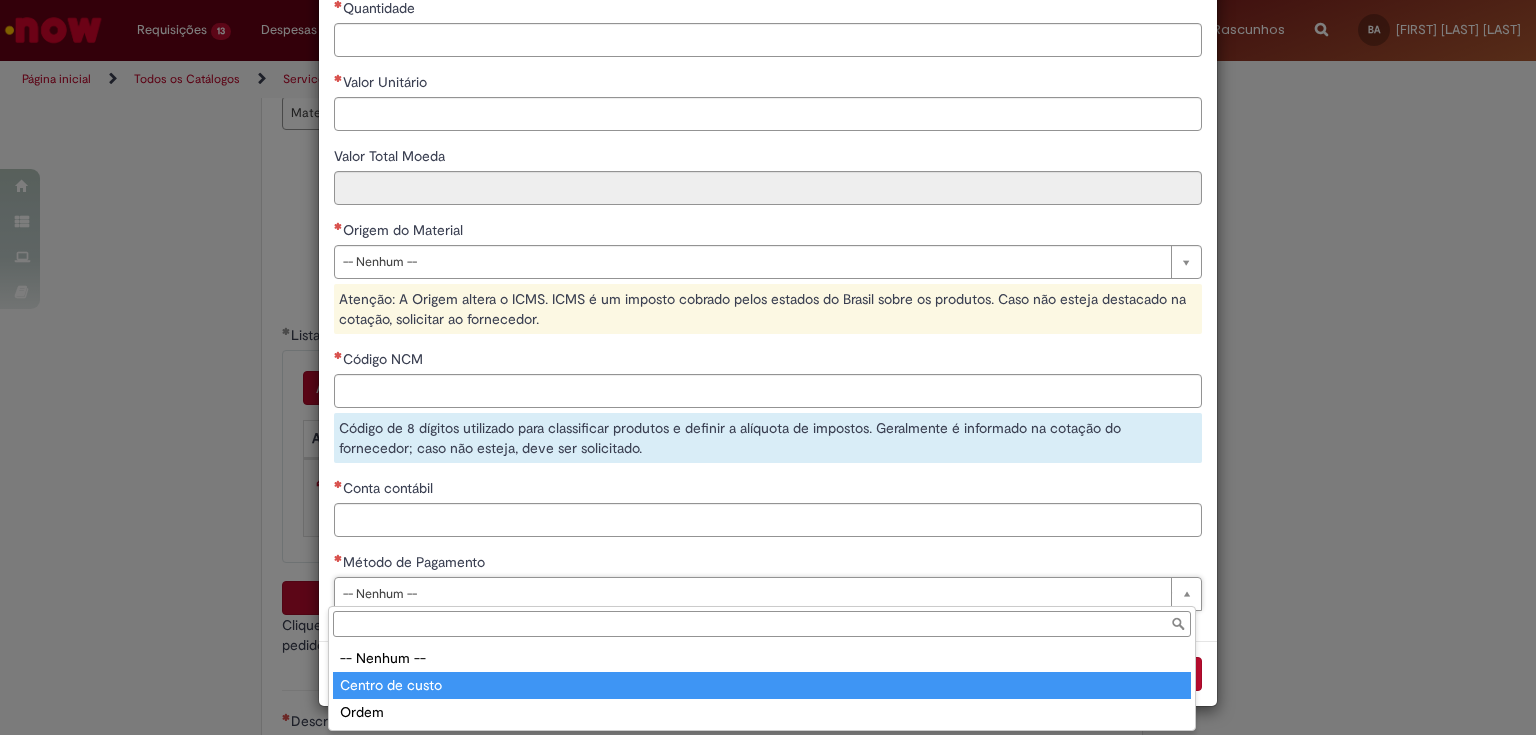 type on "**********" 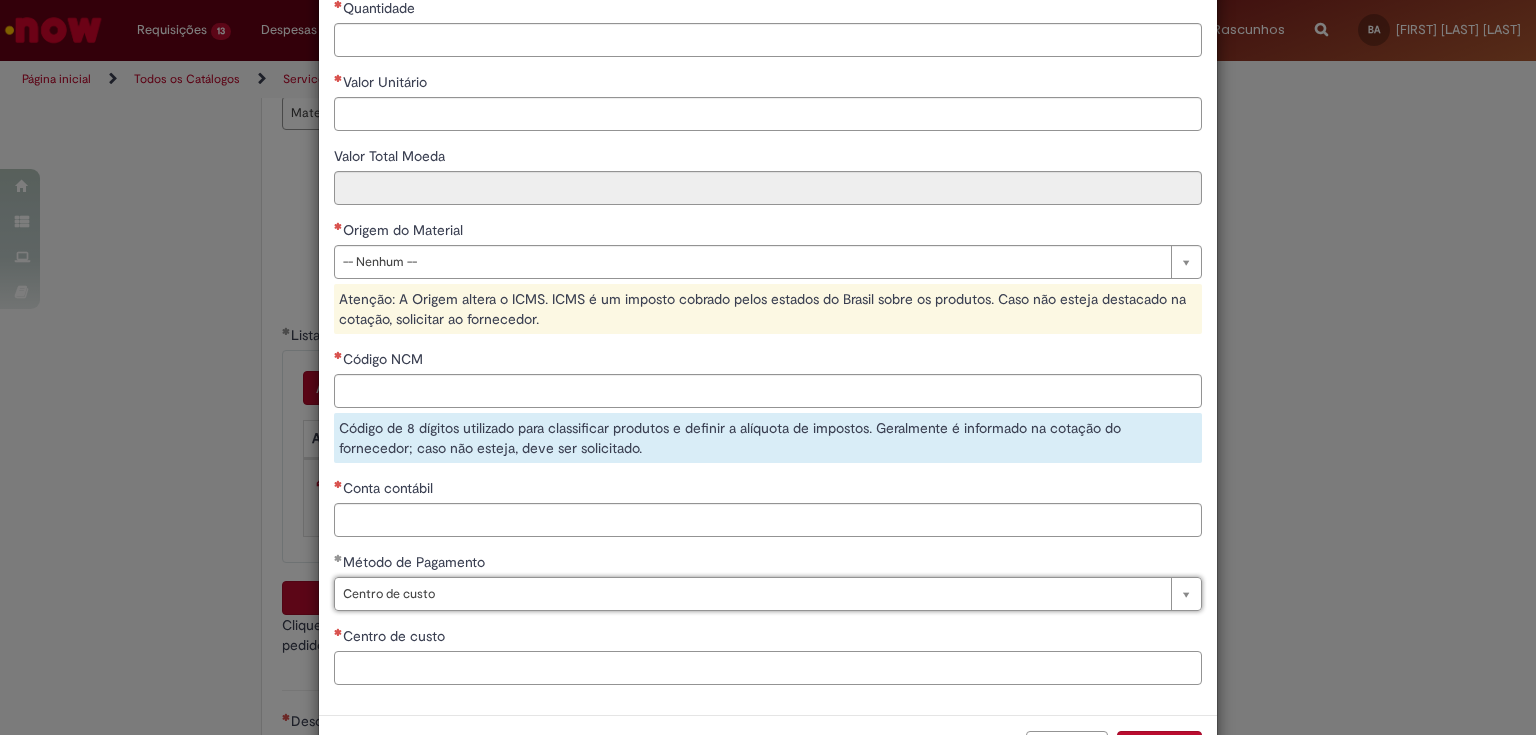 click on "Centro de custo" at bounding box center [768, 668] 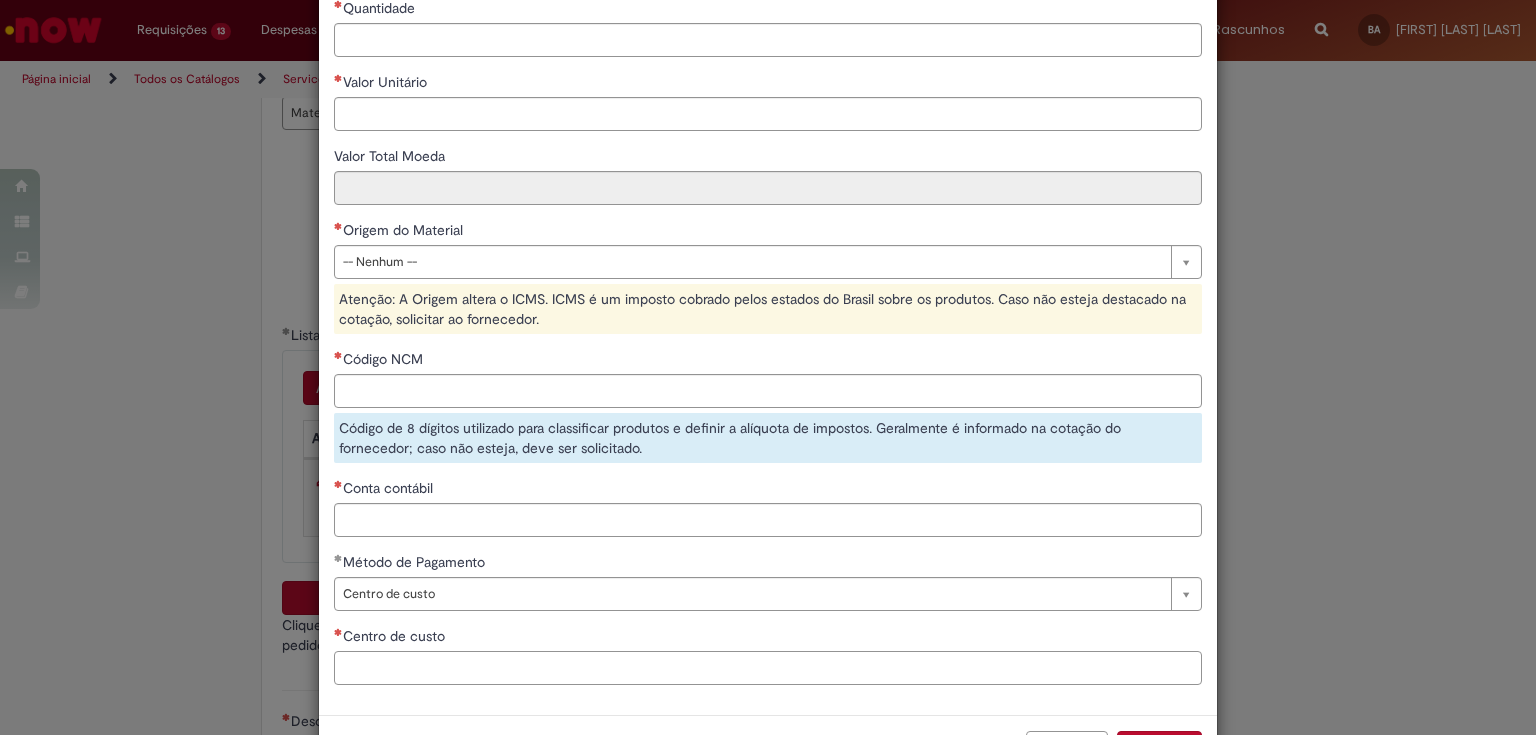 paste on "**********" 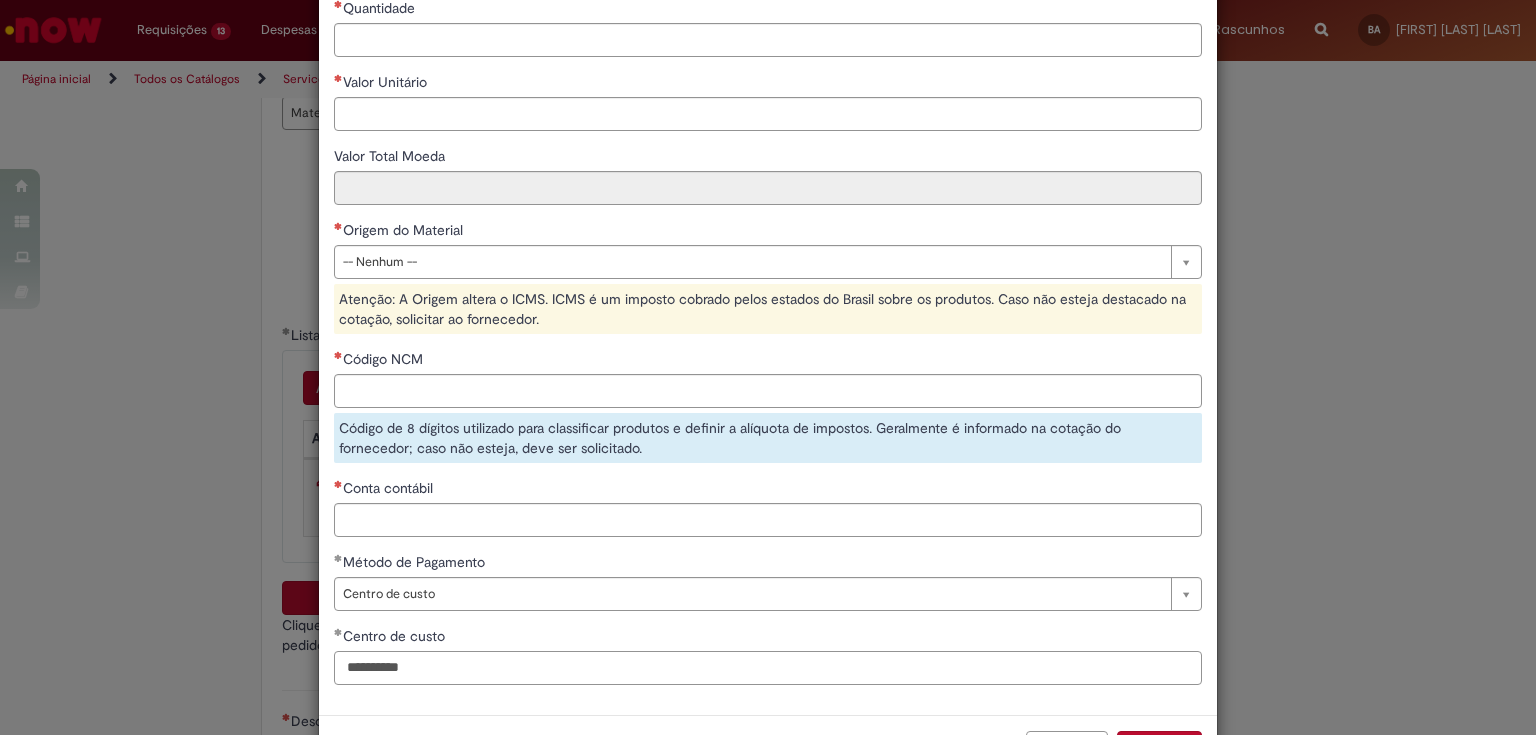 type on "**********" 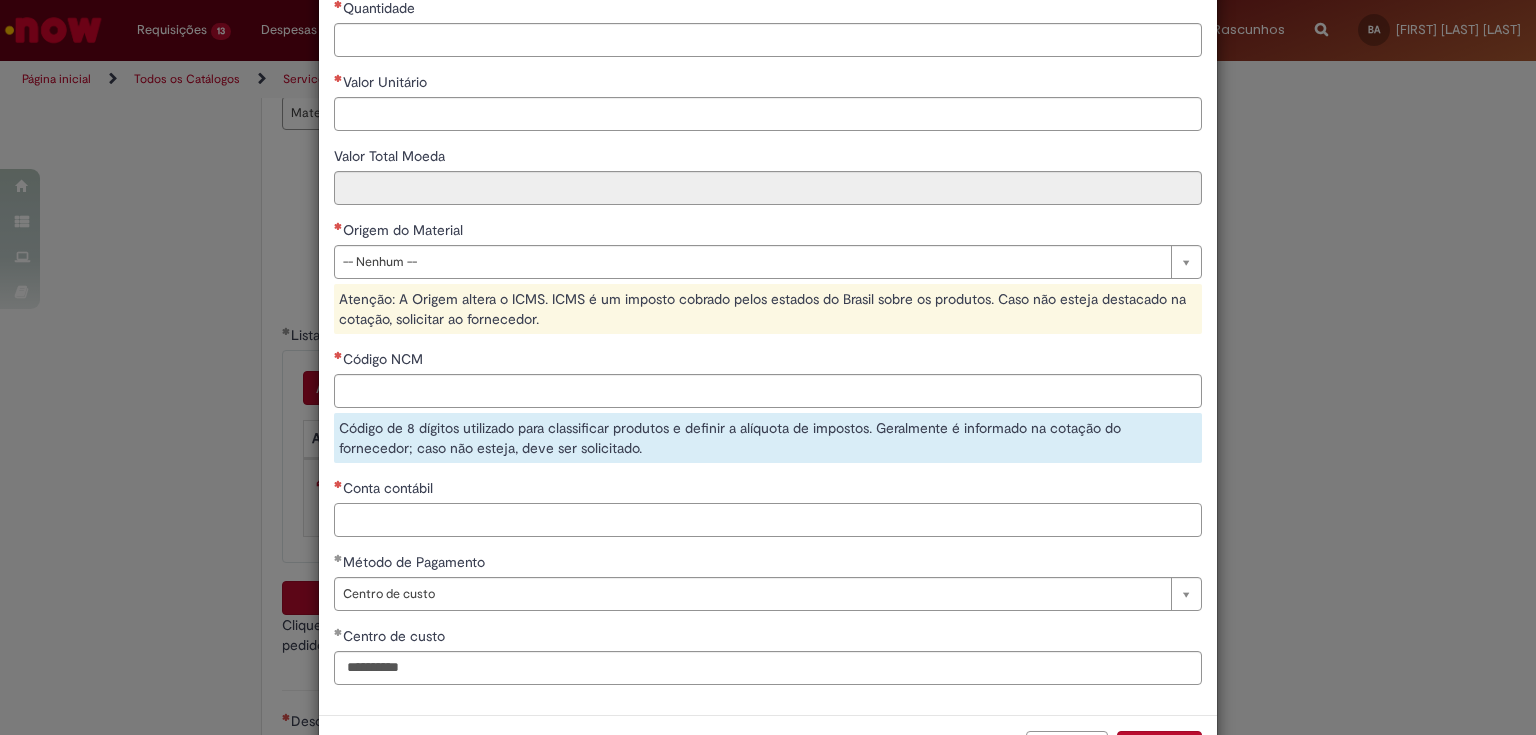 click on "Conta contábil" at bounding box center (768, 520) 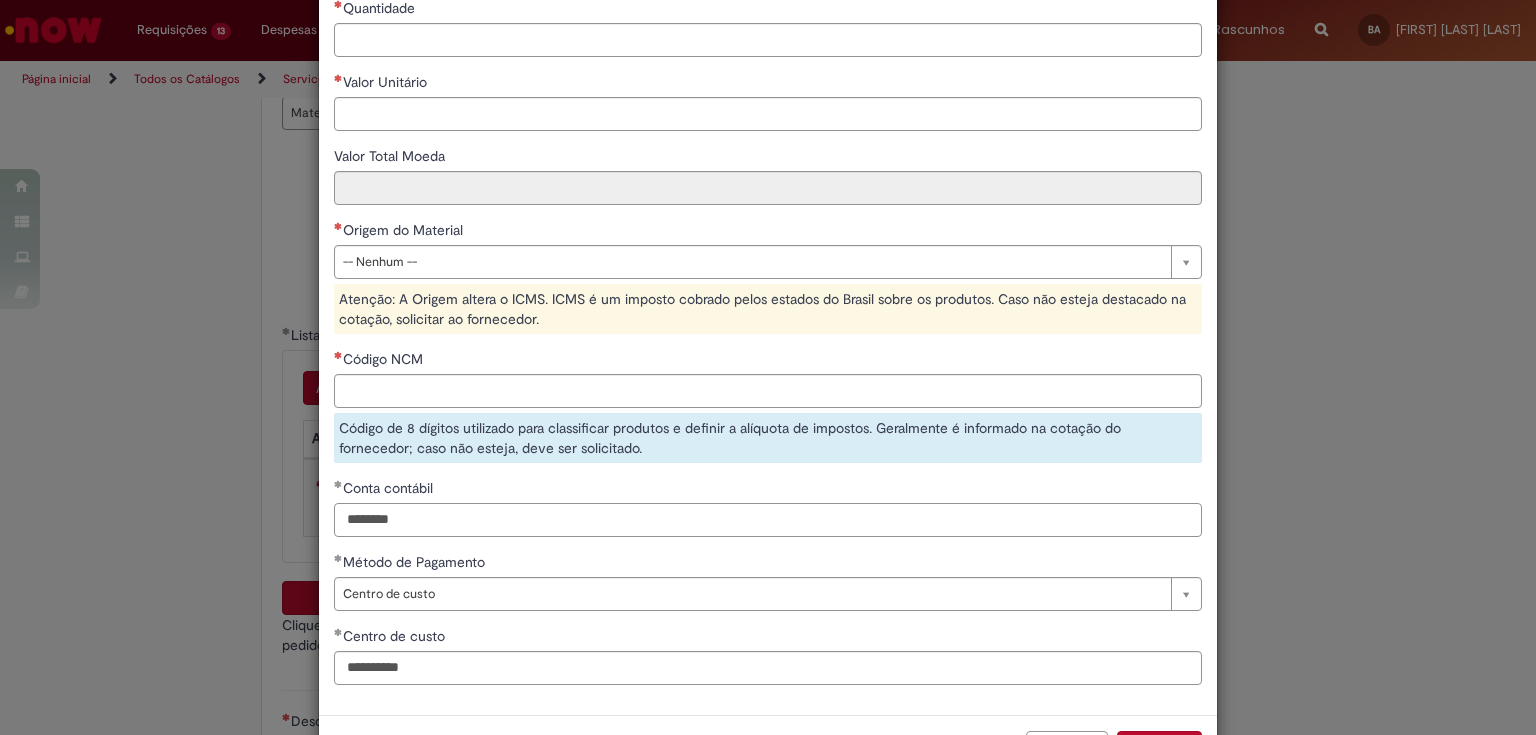 type on "********" 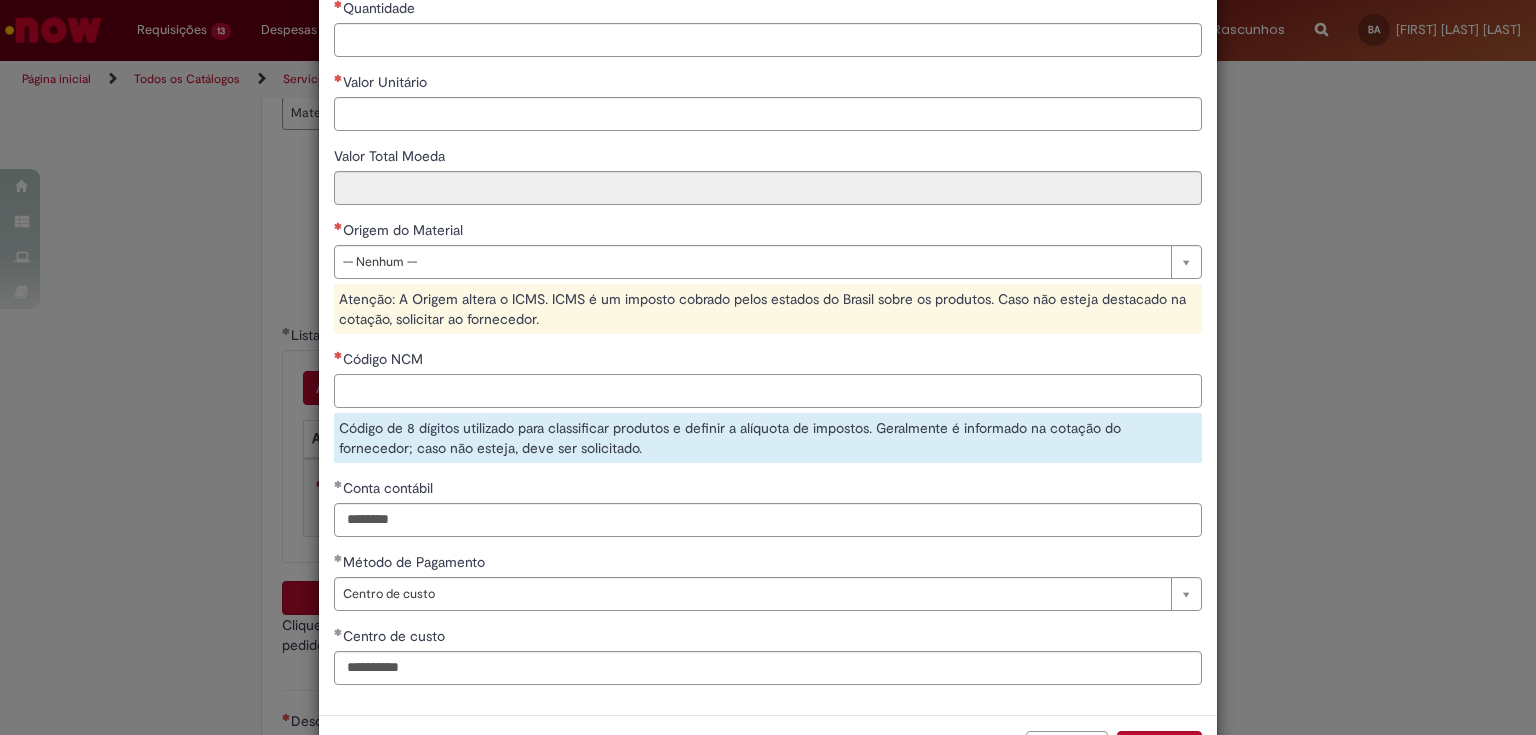 click on "Código NCM" at bounding box center [768, 391] 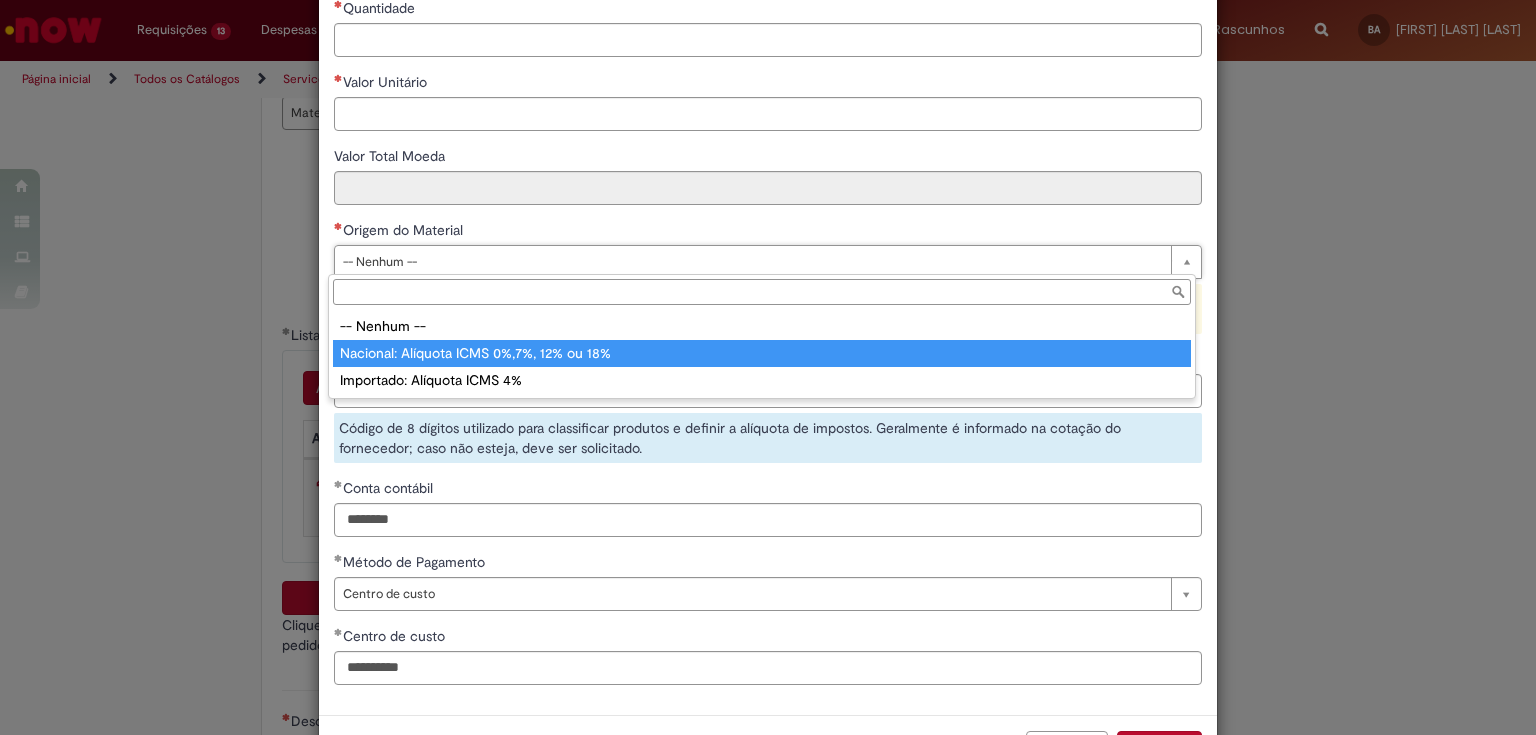 type on "**********" 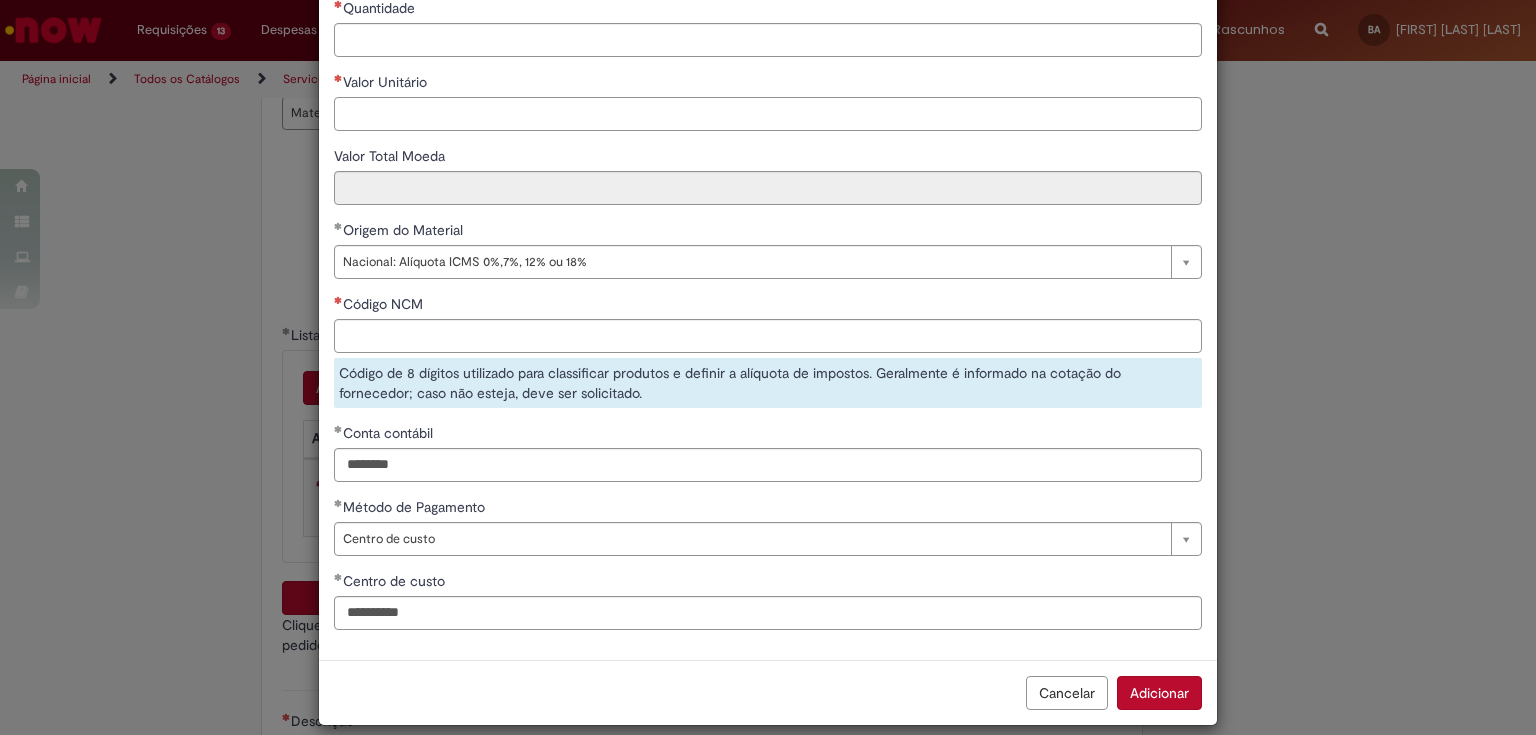 click on "Valor Unitário" at bounding box center [768, 114] 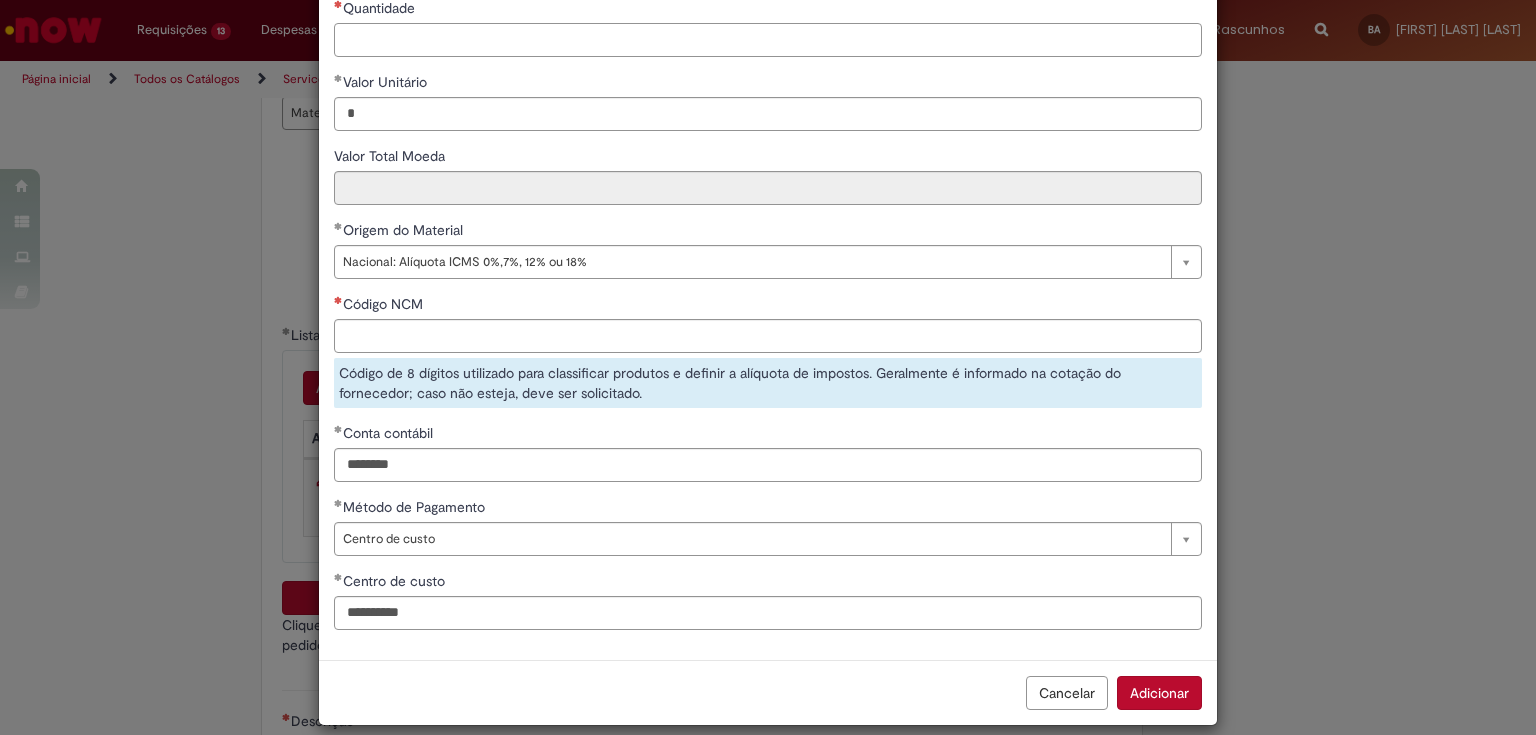 type on "****" 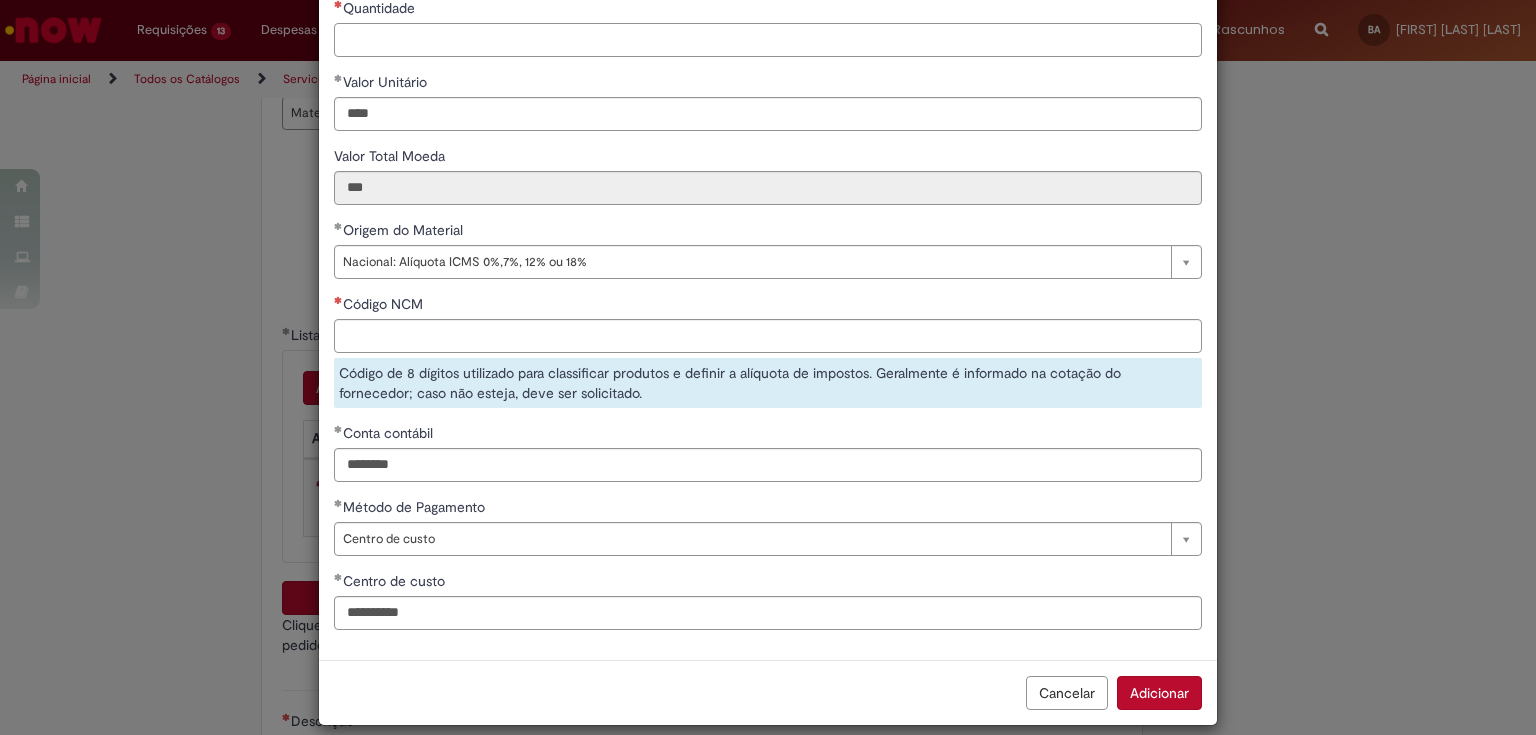 click on "Quantidade" at bounding box center (768, 40) 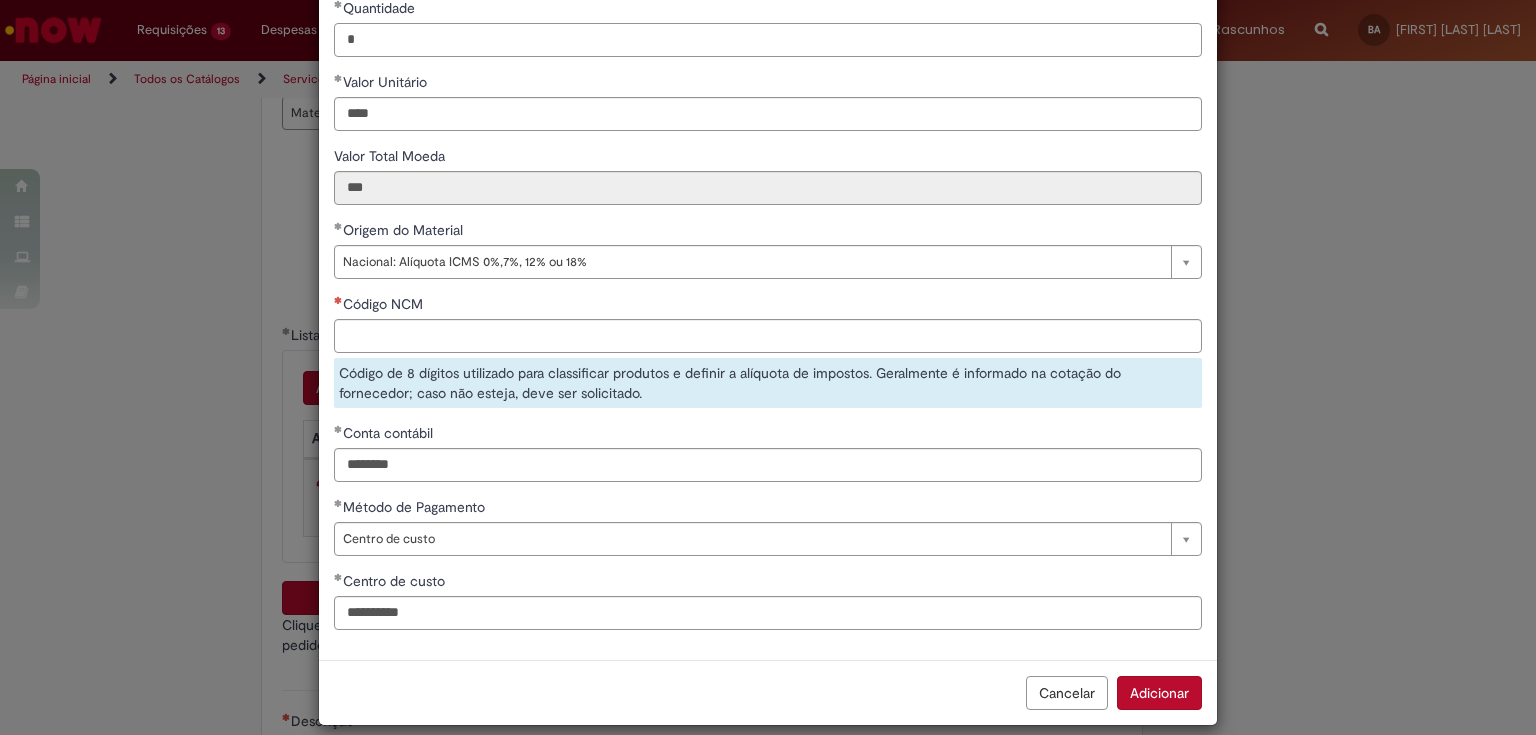 click on "*" at bounding box center (768, 40) 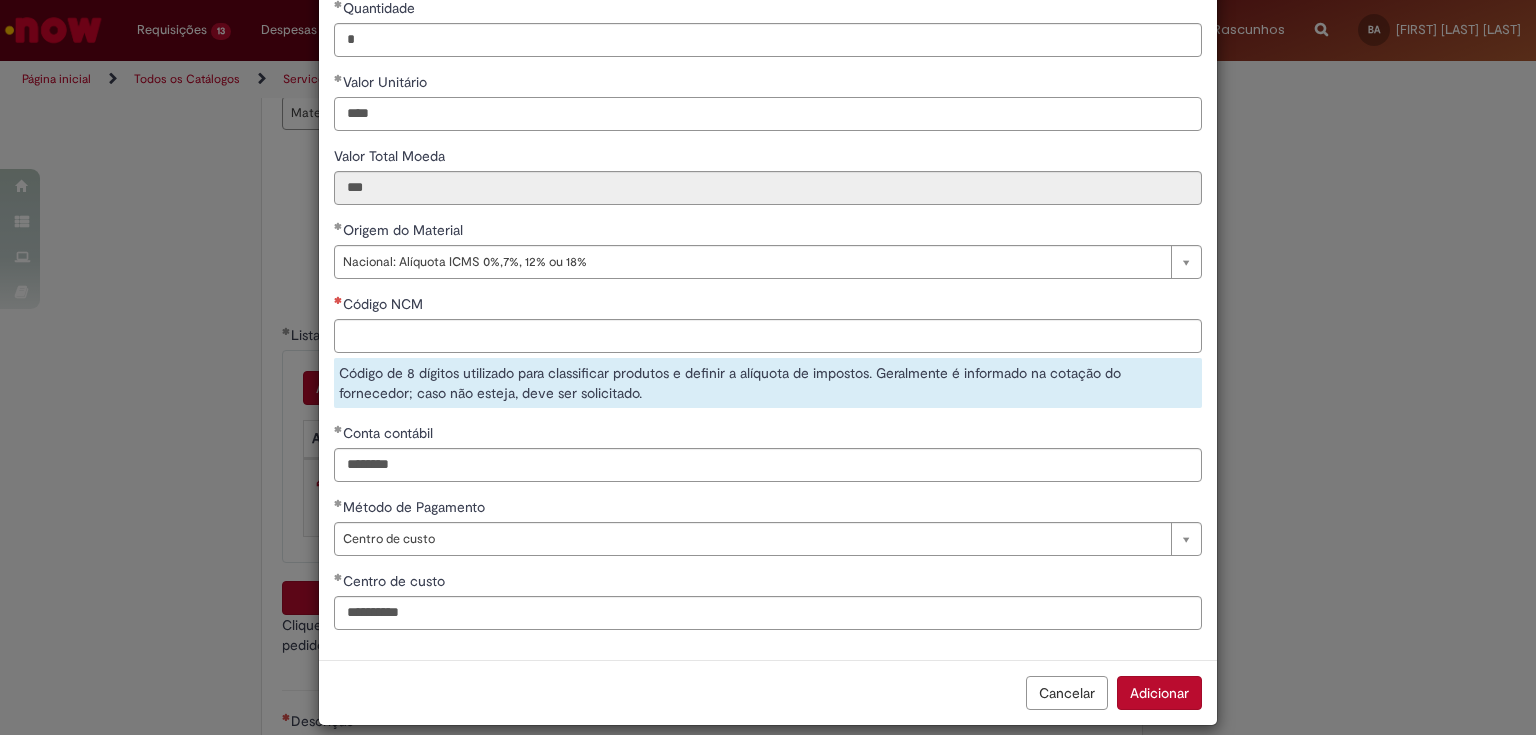 type on "****" 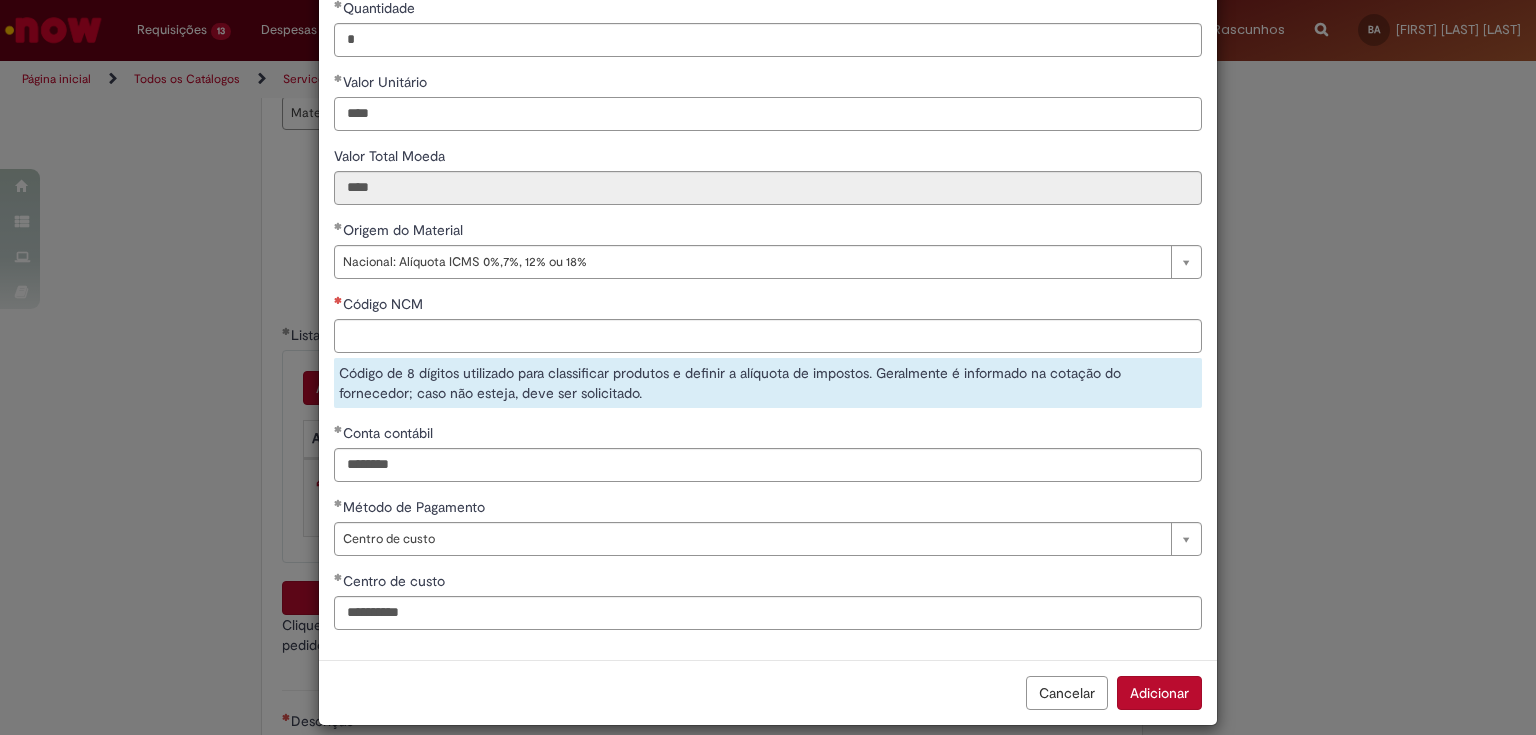 click on "****" at bounding box center [768, 114] 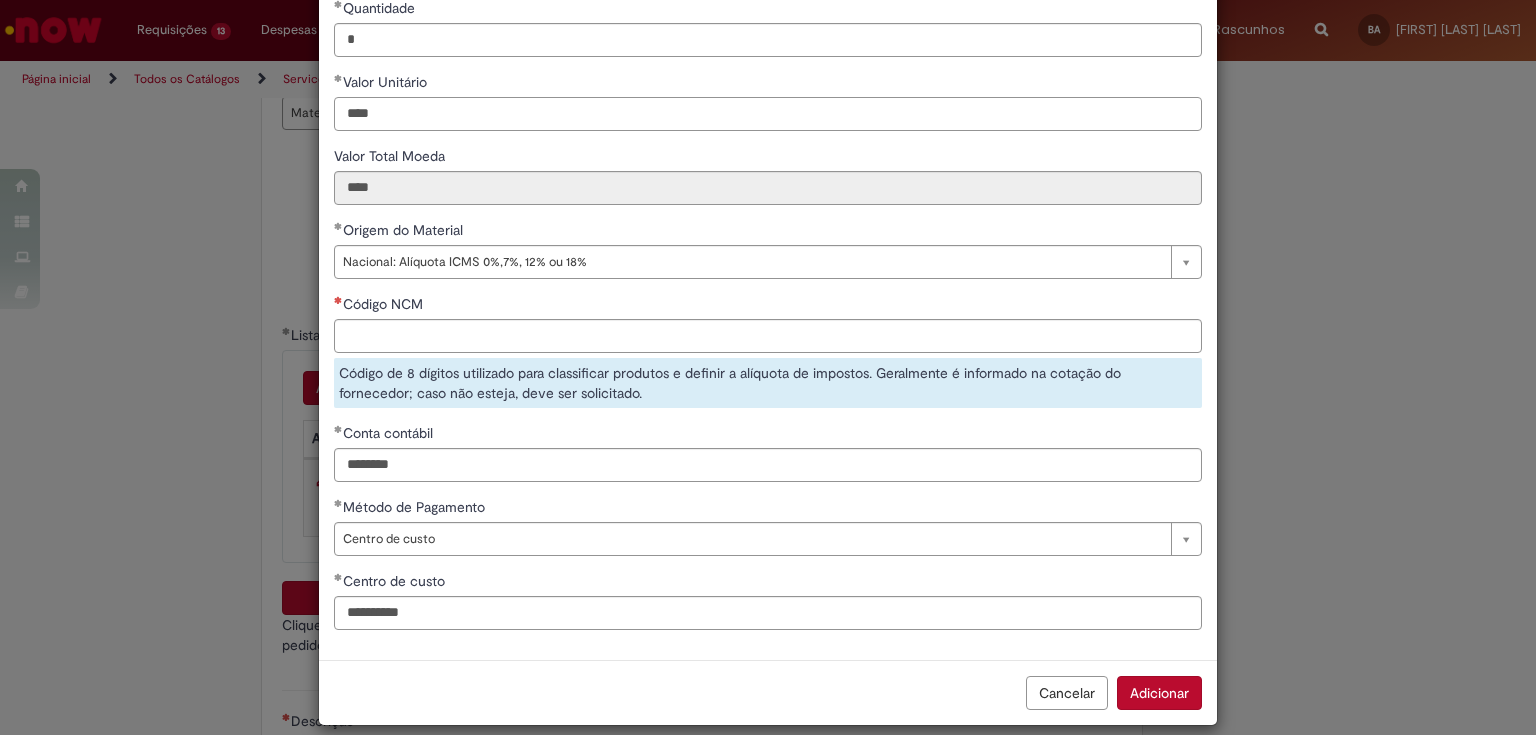 drag, startPoint x: 444, startPoint y: 114, endPoint x: 248, endPoint y: 132, distance: 196.8248 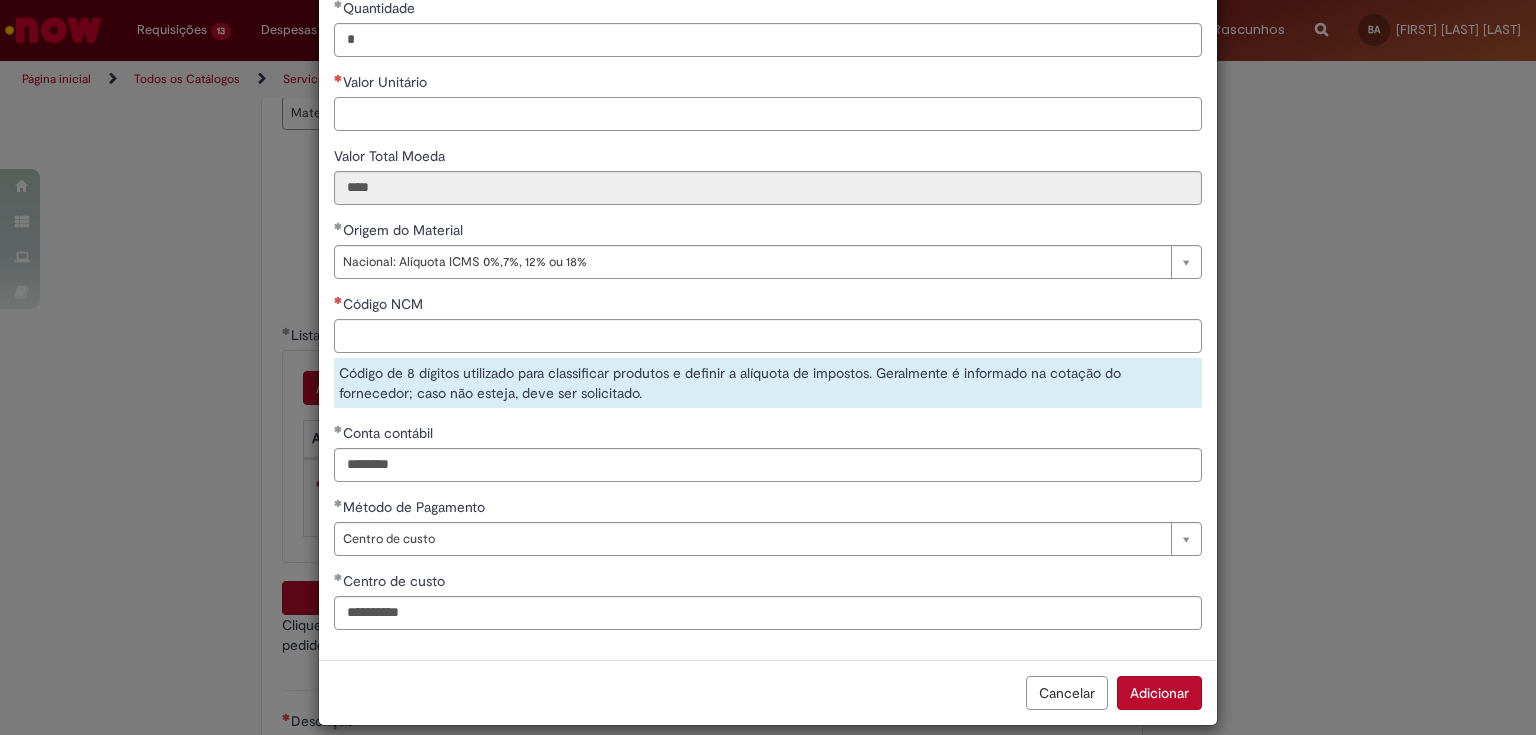 type 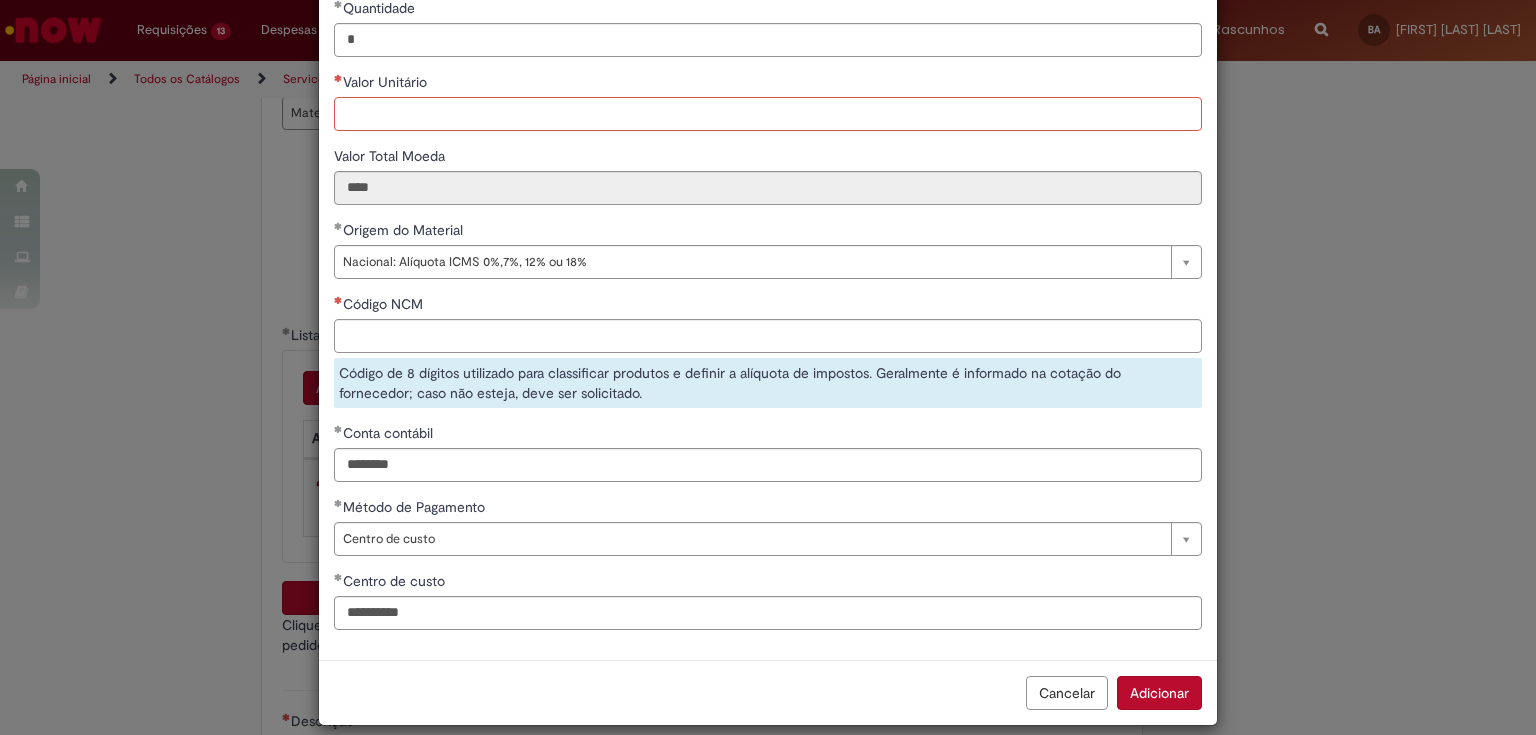 scroll, scrollTop: 0, scrollLeft: 0, axis: both 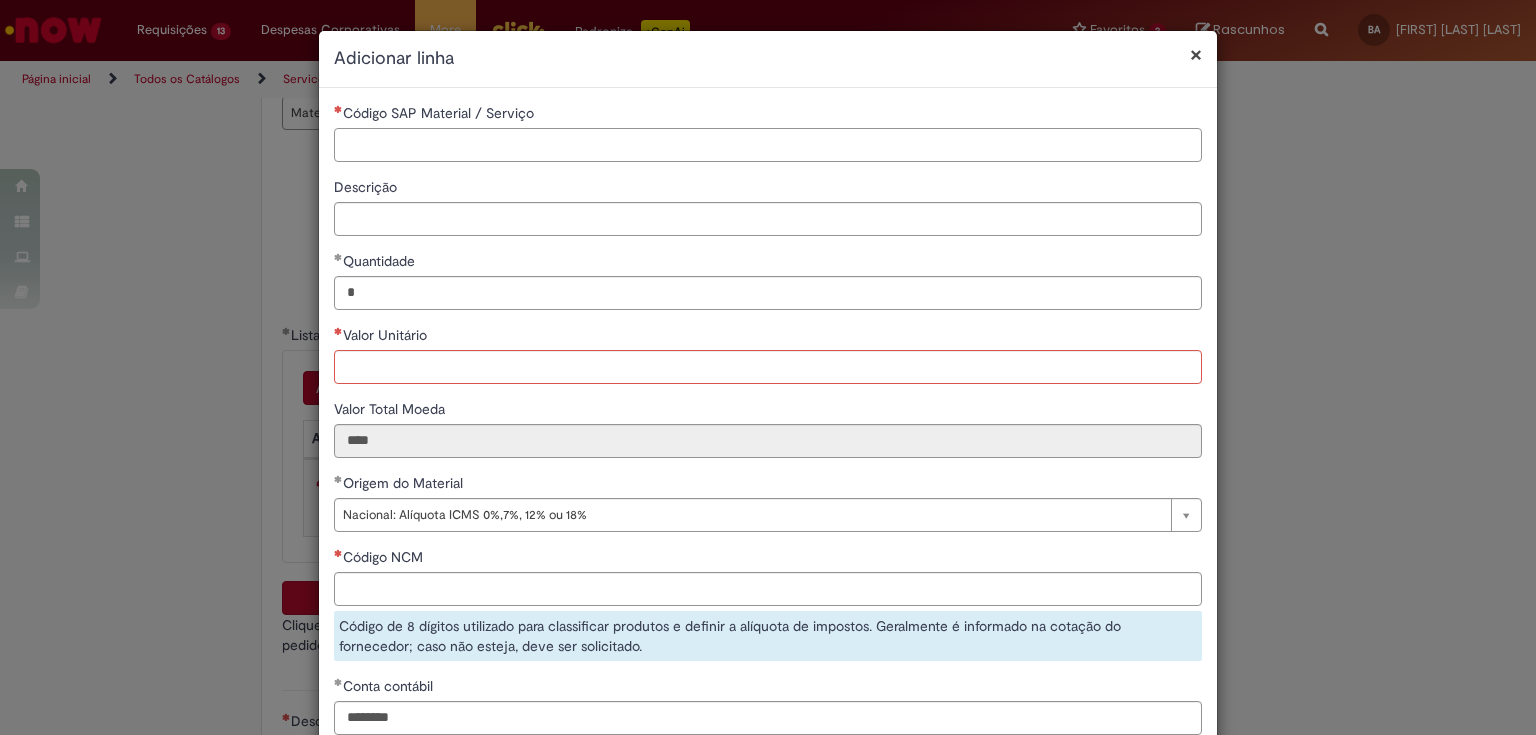 click on "Código SAP Material / Serviço" at bounding box center (768, 145) 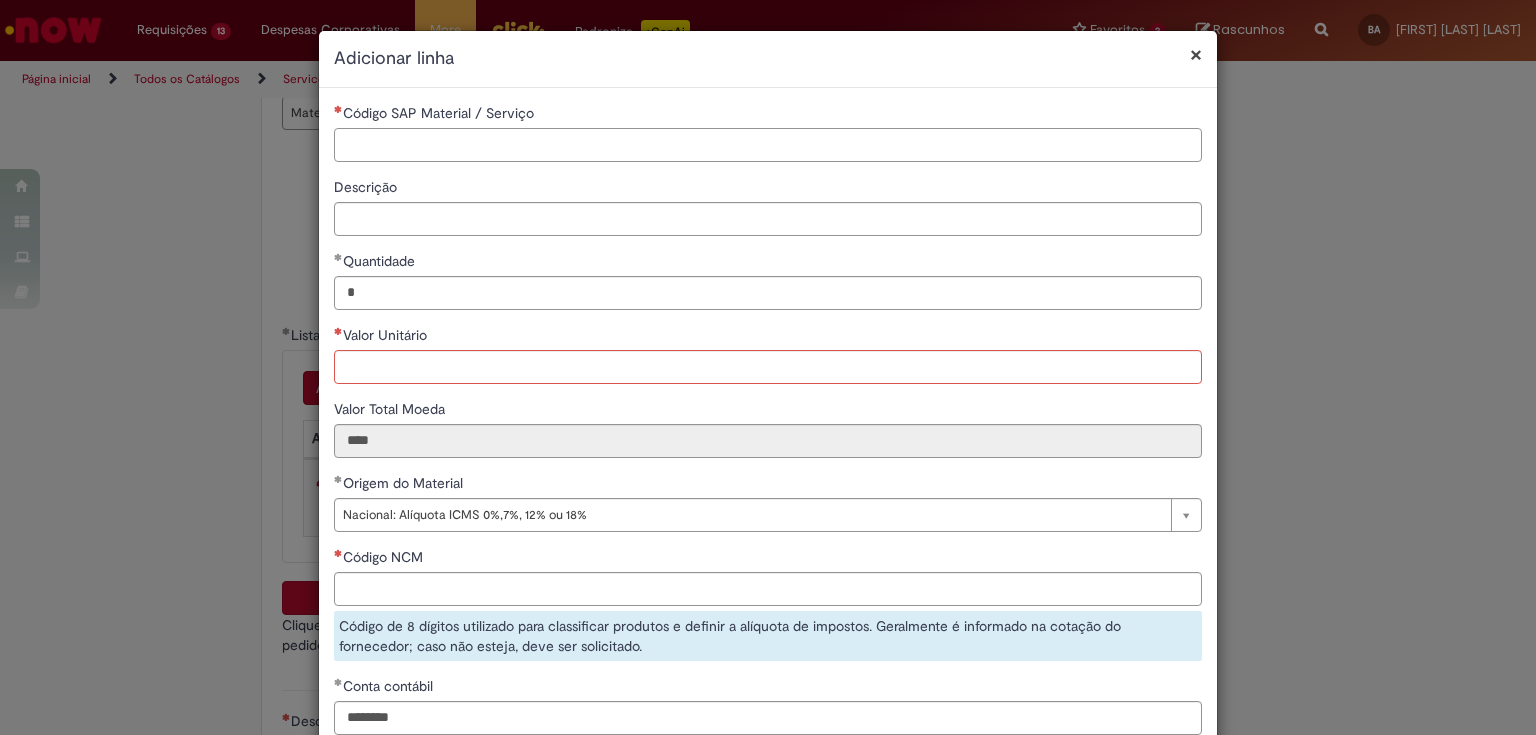paste on "********" 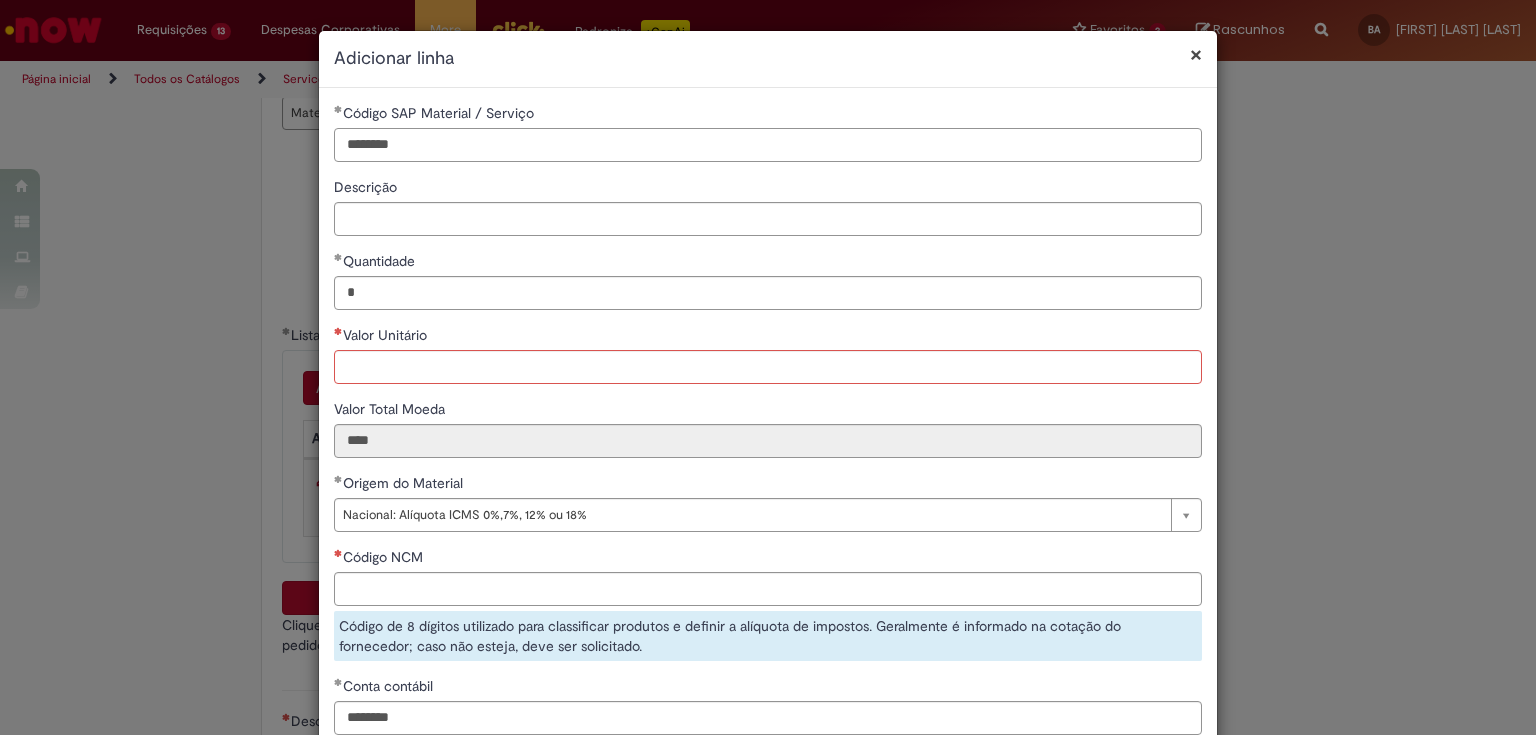 type on "********" 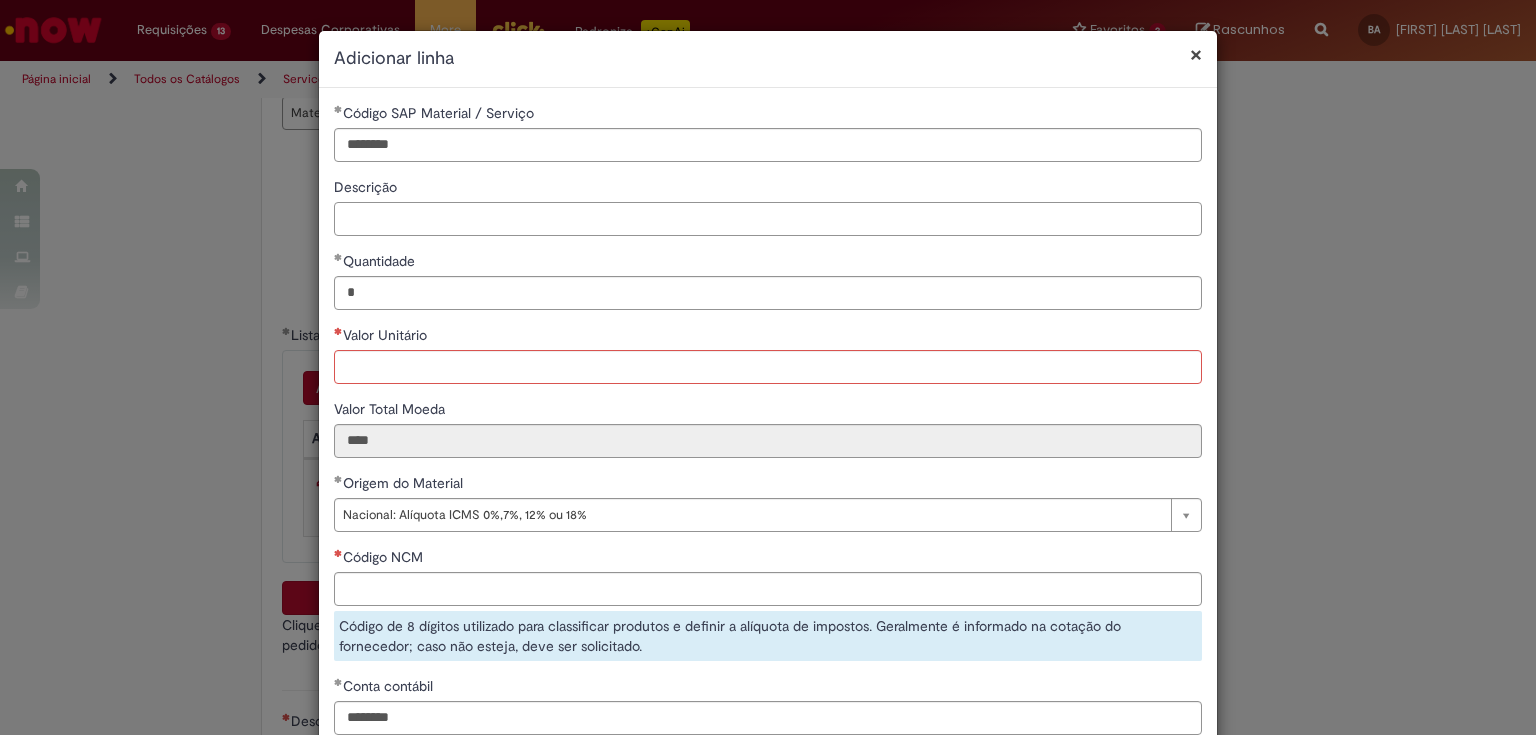 click on "Descrição" at bounding box center [768, 219] 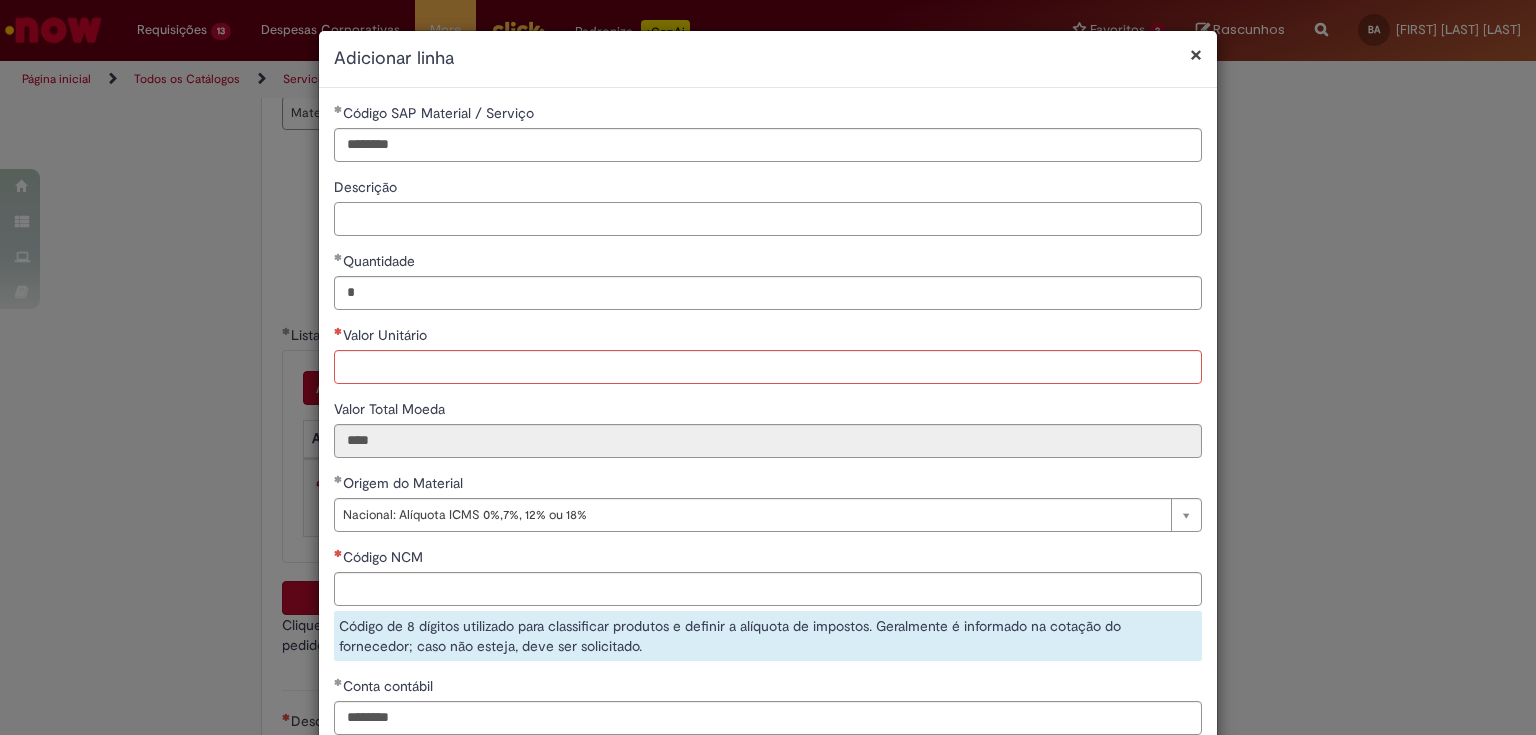 paste on "**********" 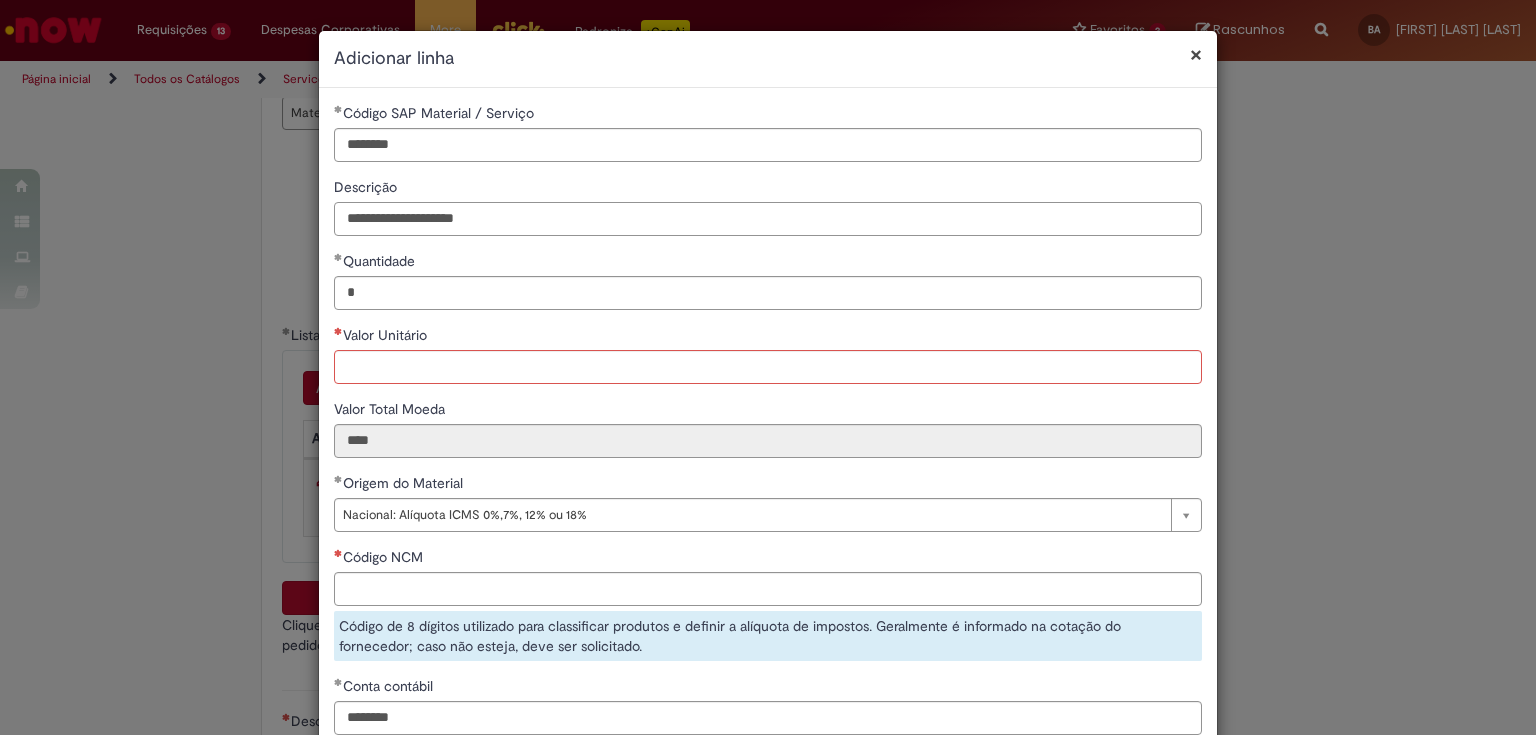 type on "**********" 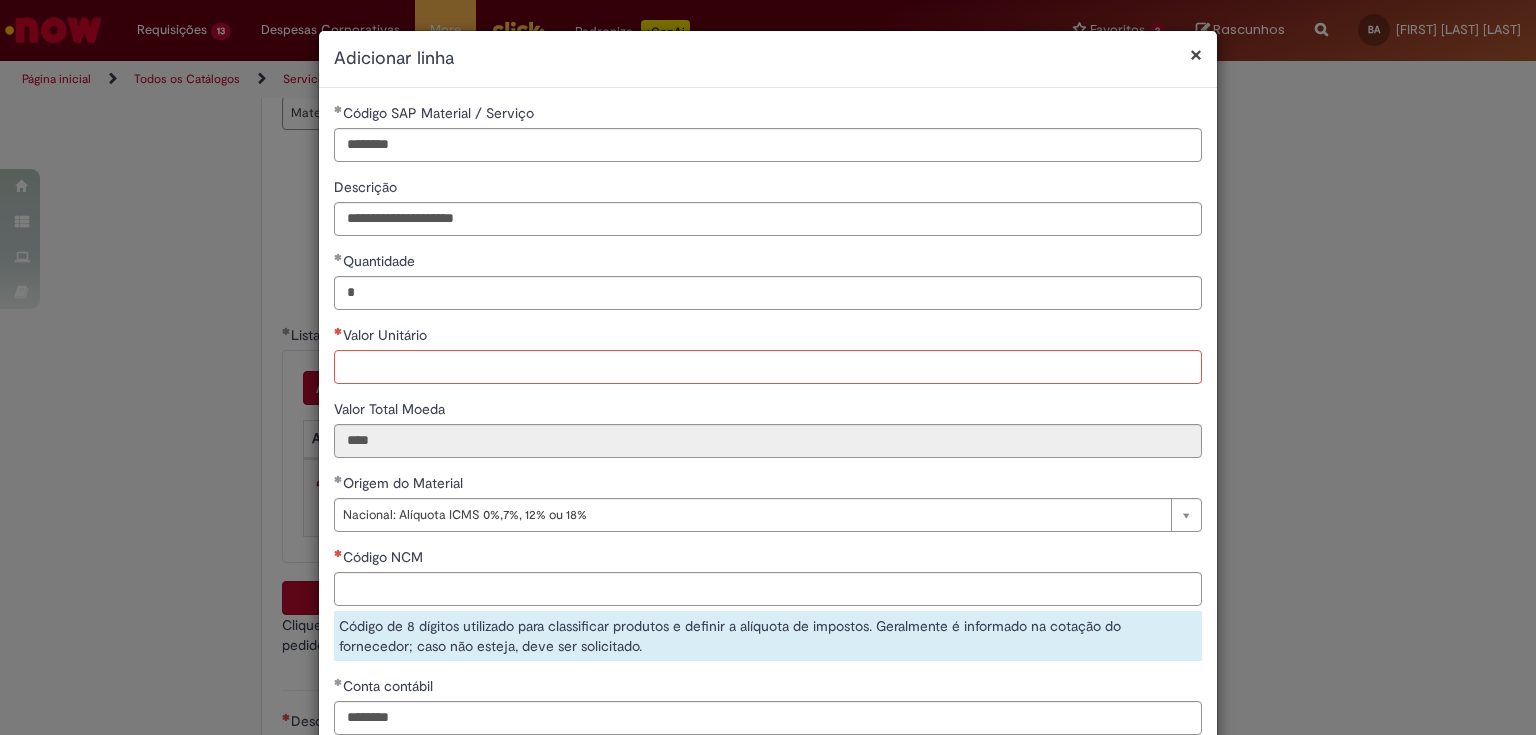 click on "Valor Unitário" at bounding box center (768, 367) 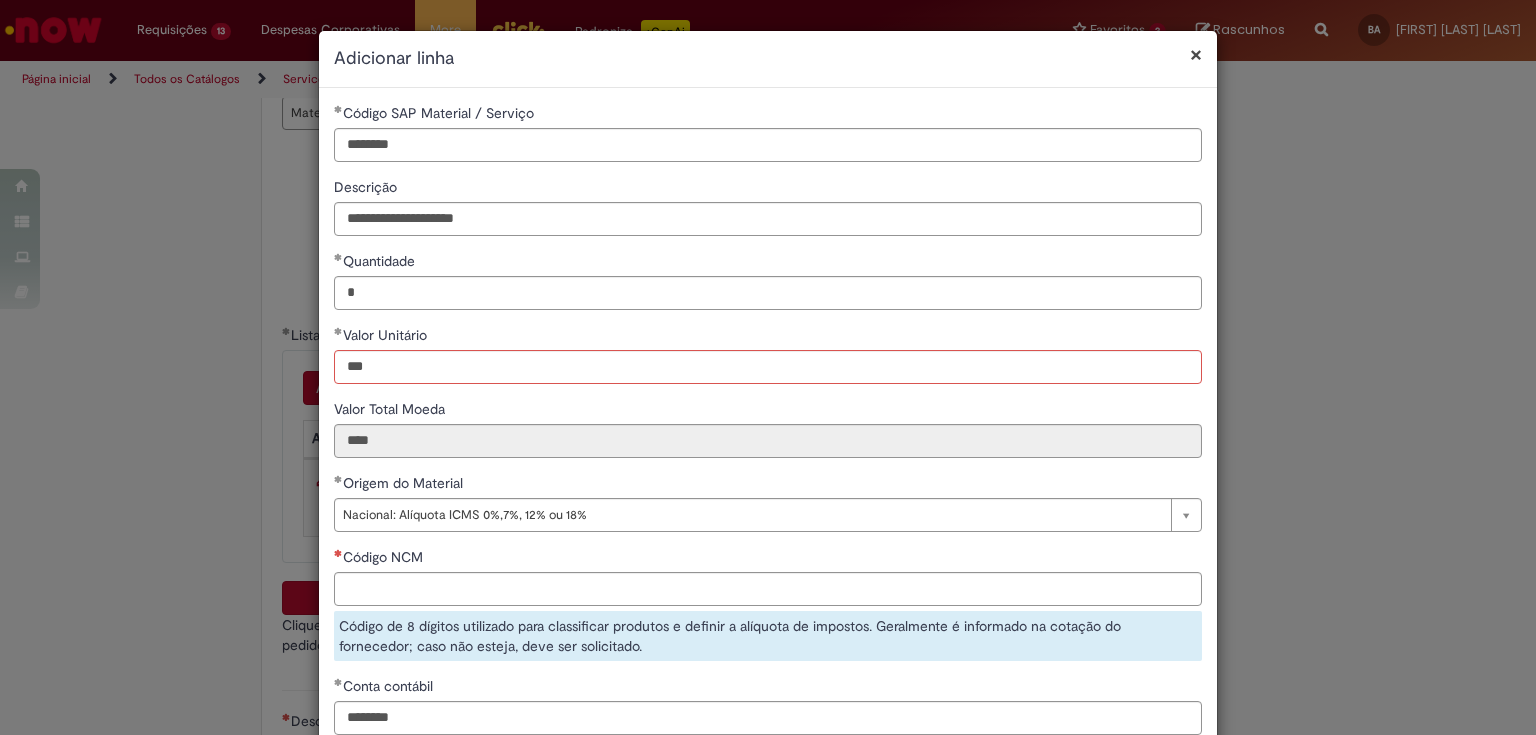 type on "******" 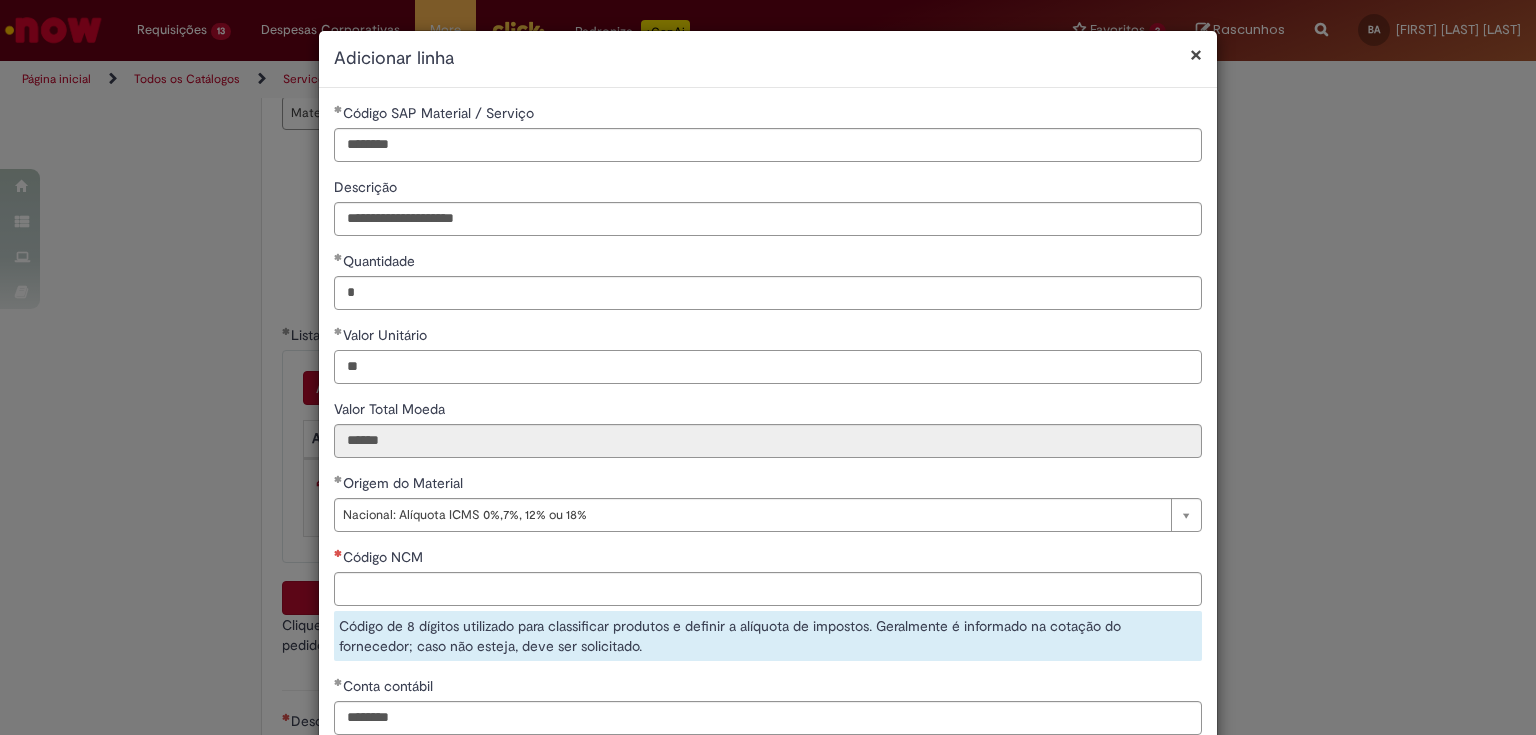 type on "*" 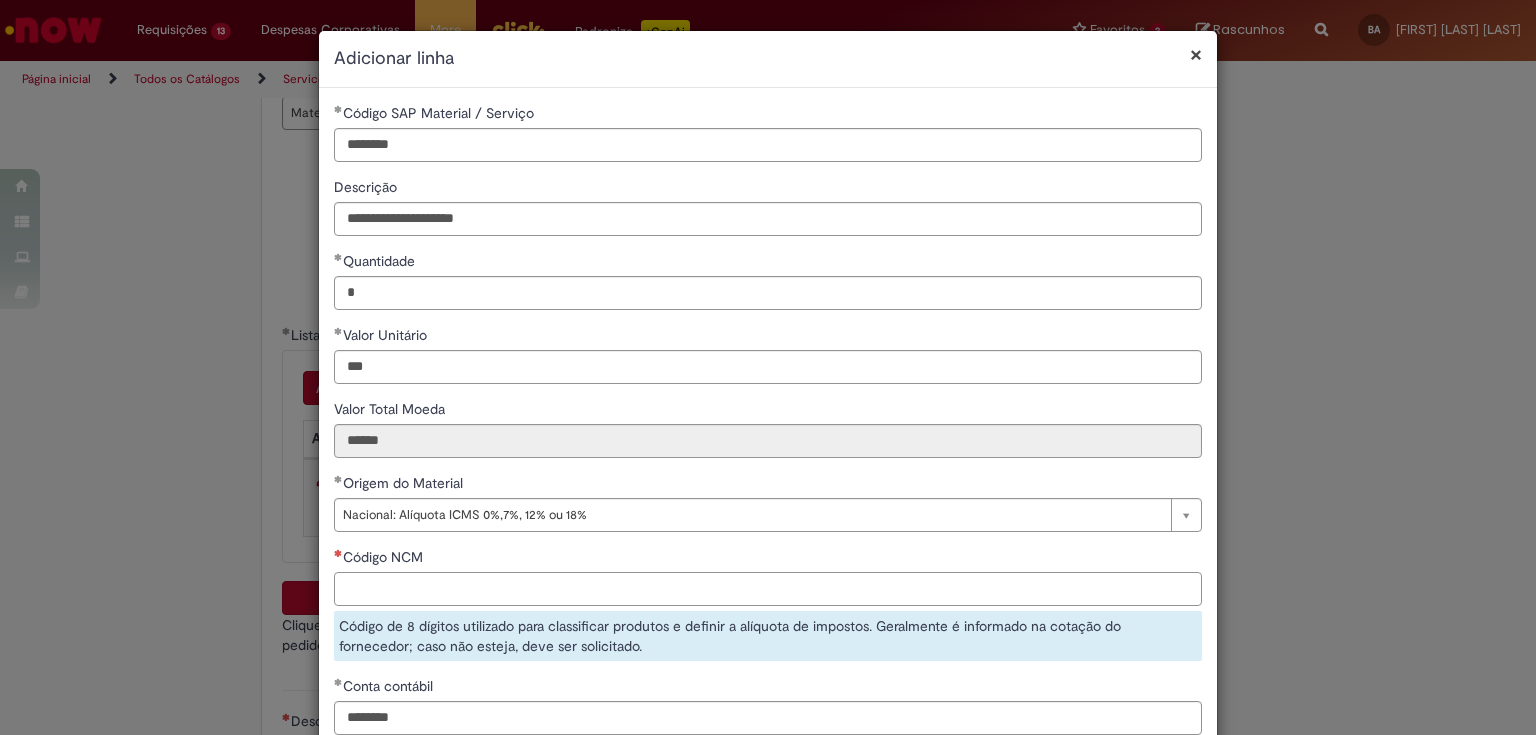 type on "******" 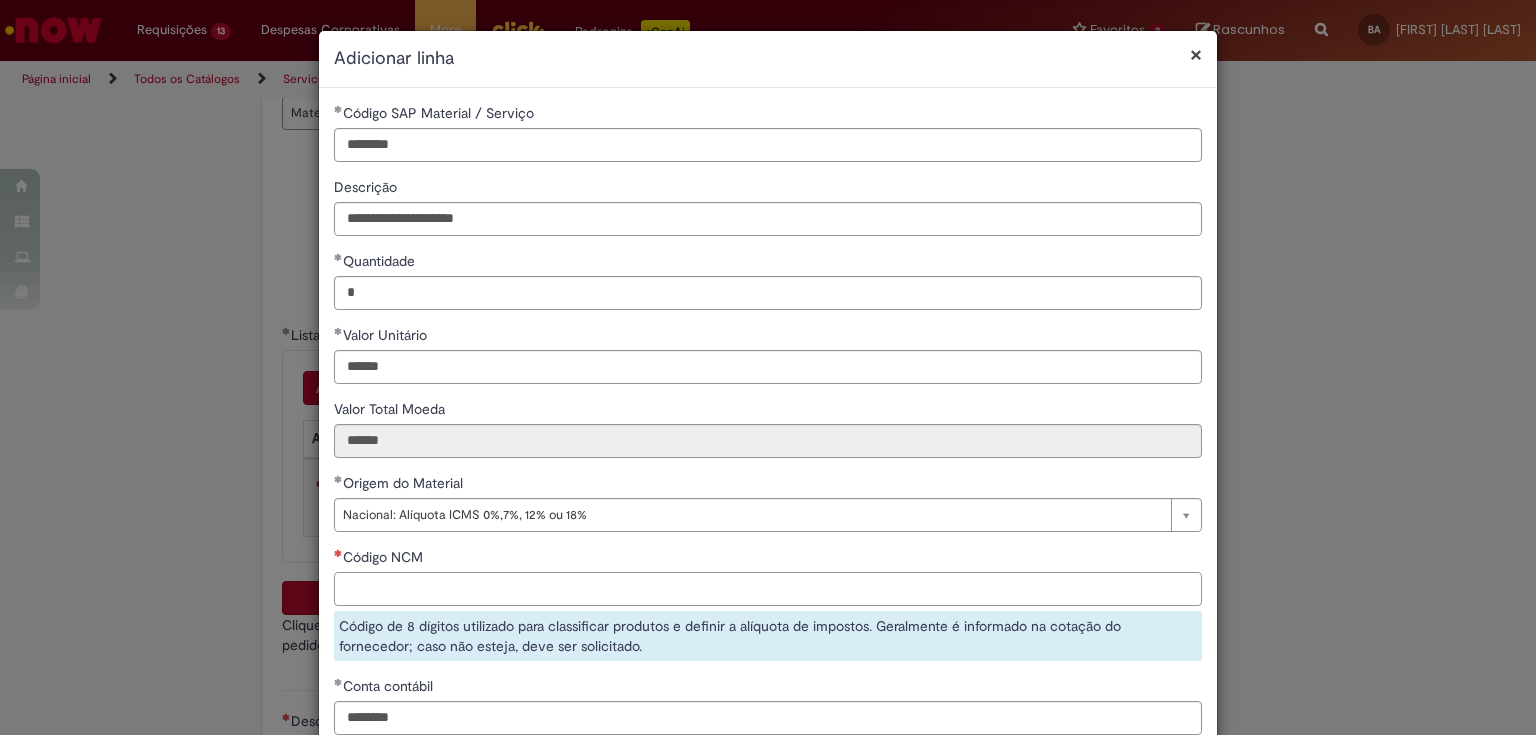 click on "Código NCM" at bounding box center (768, 589) 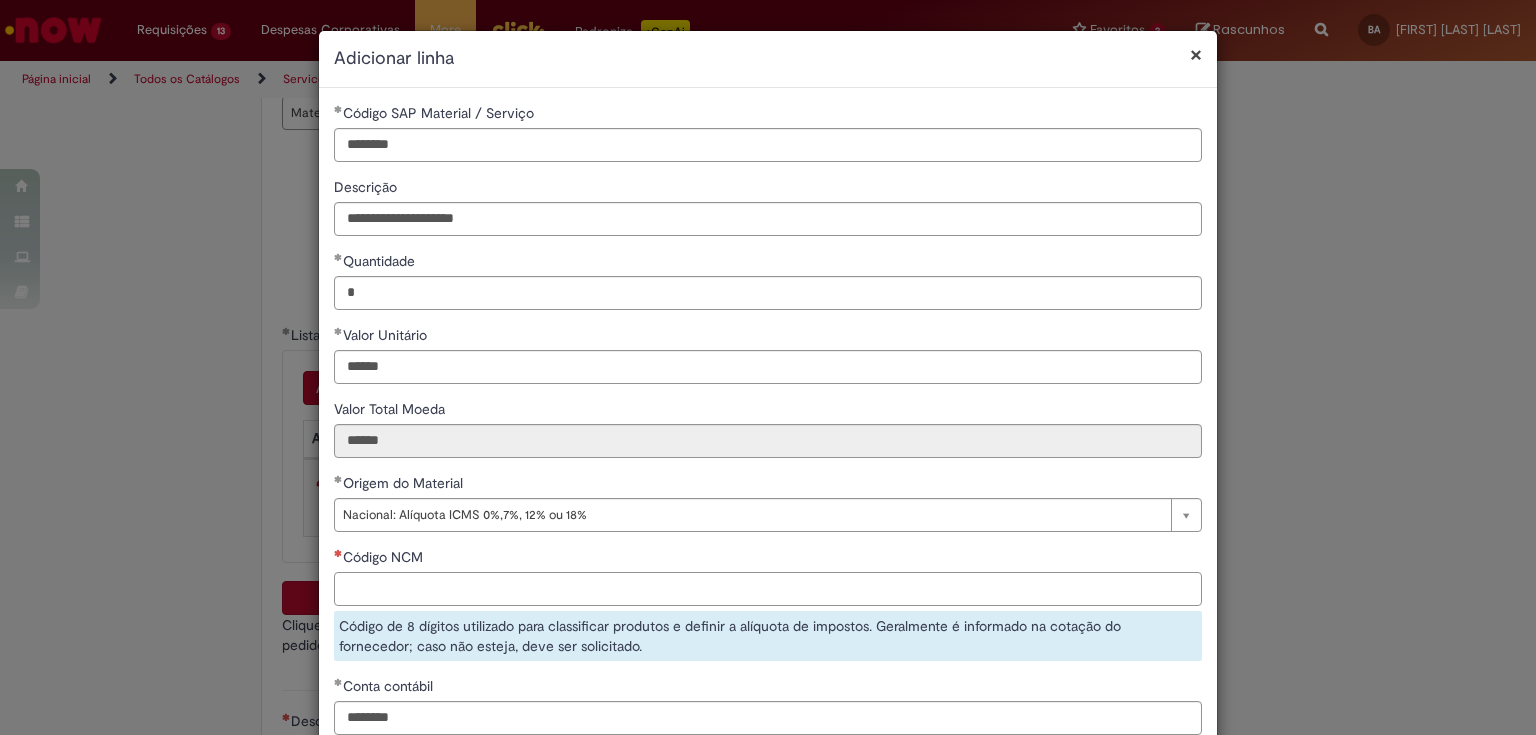 click on "Código NCM" at bounding box center (768, 589) 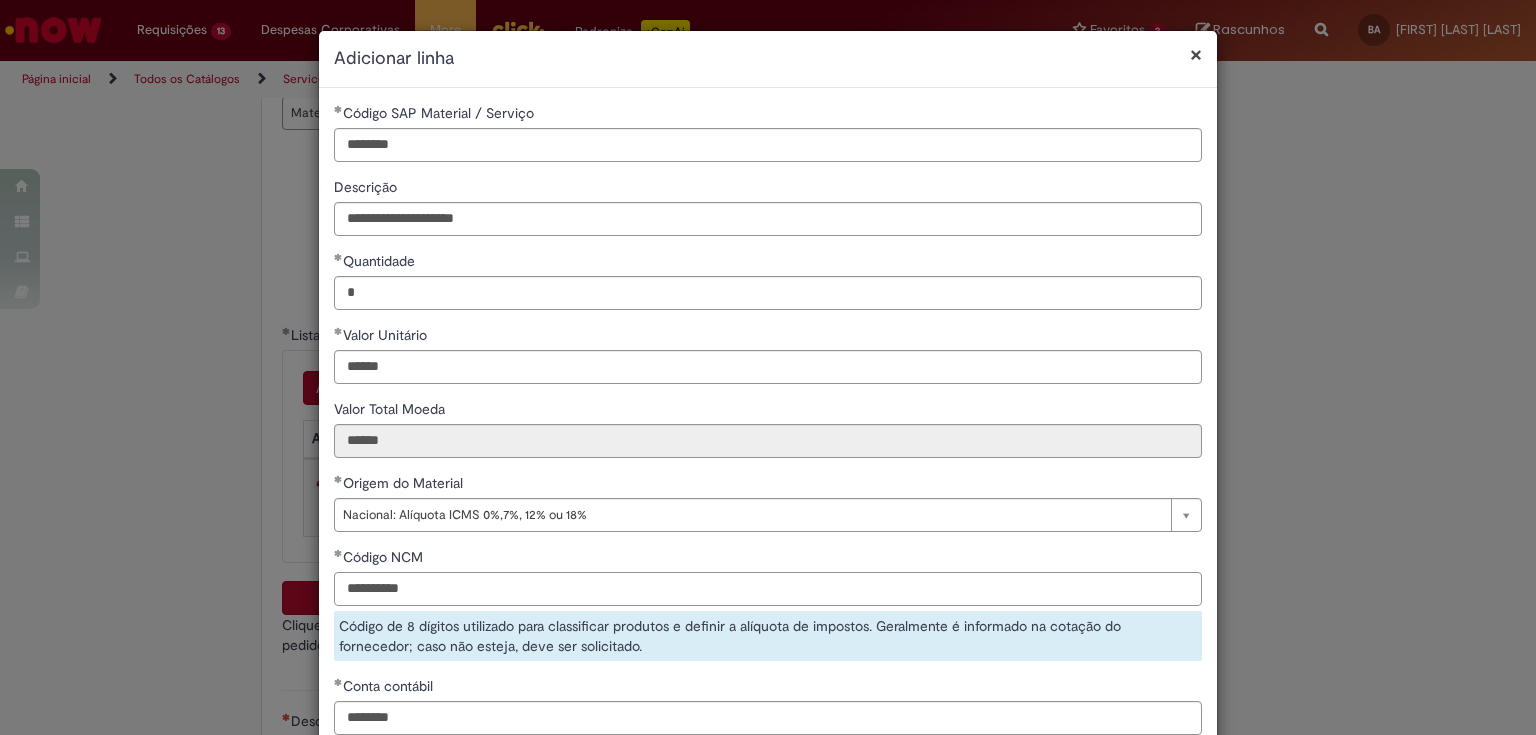 click on "**********" at bounding box center (768, 589) 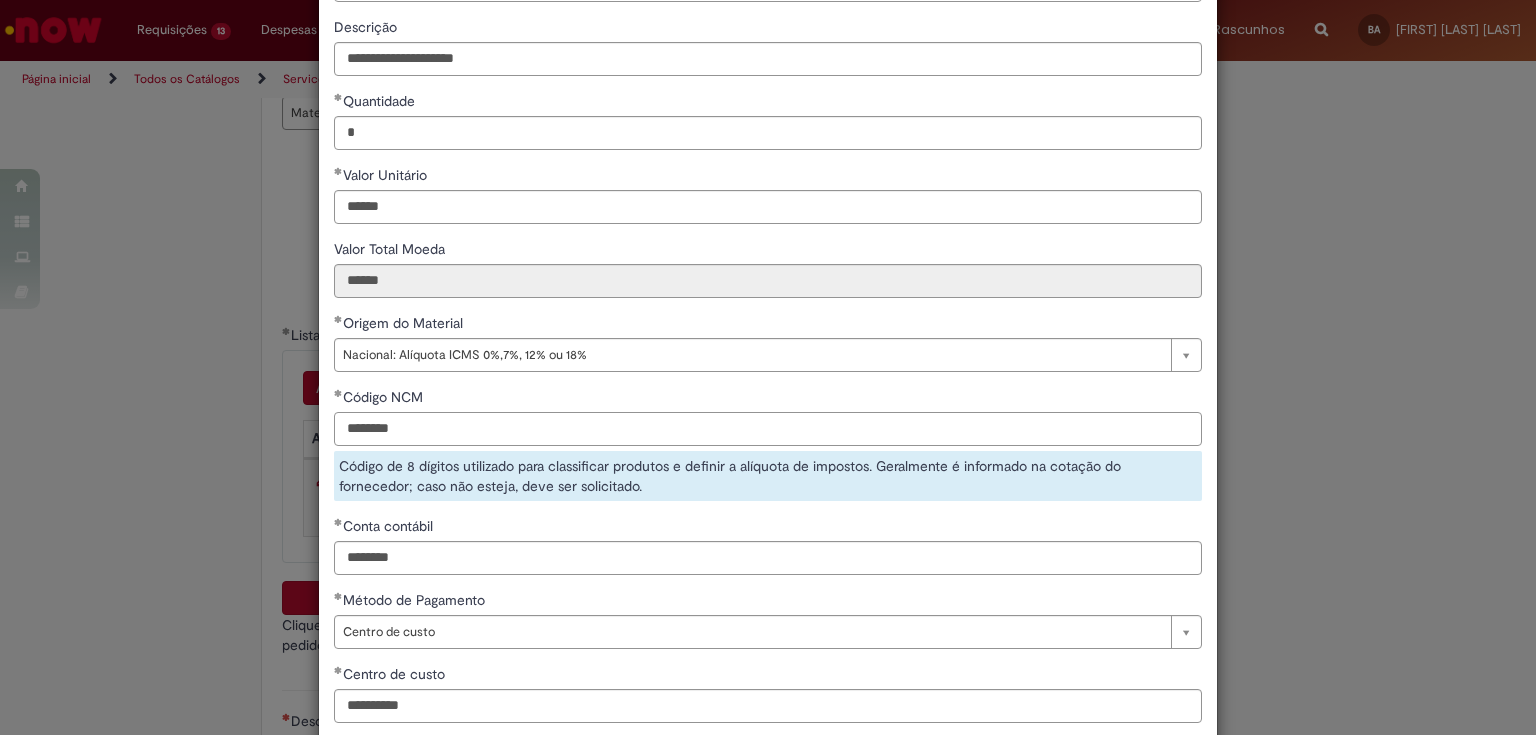 scroll, scrollTop: 272, scrollLeft: 0, axis: vertical 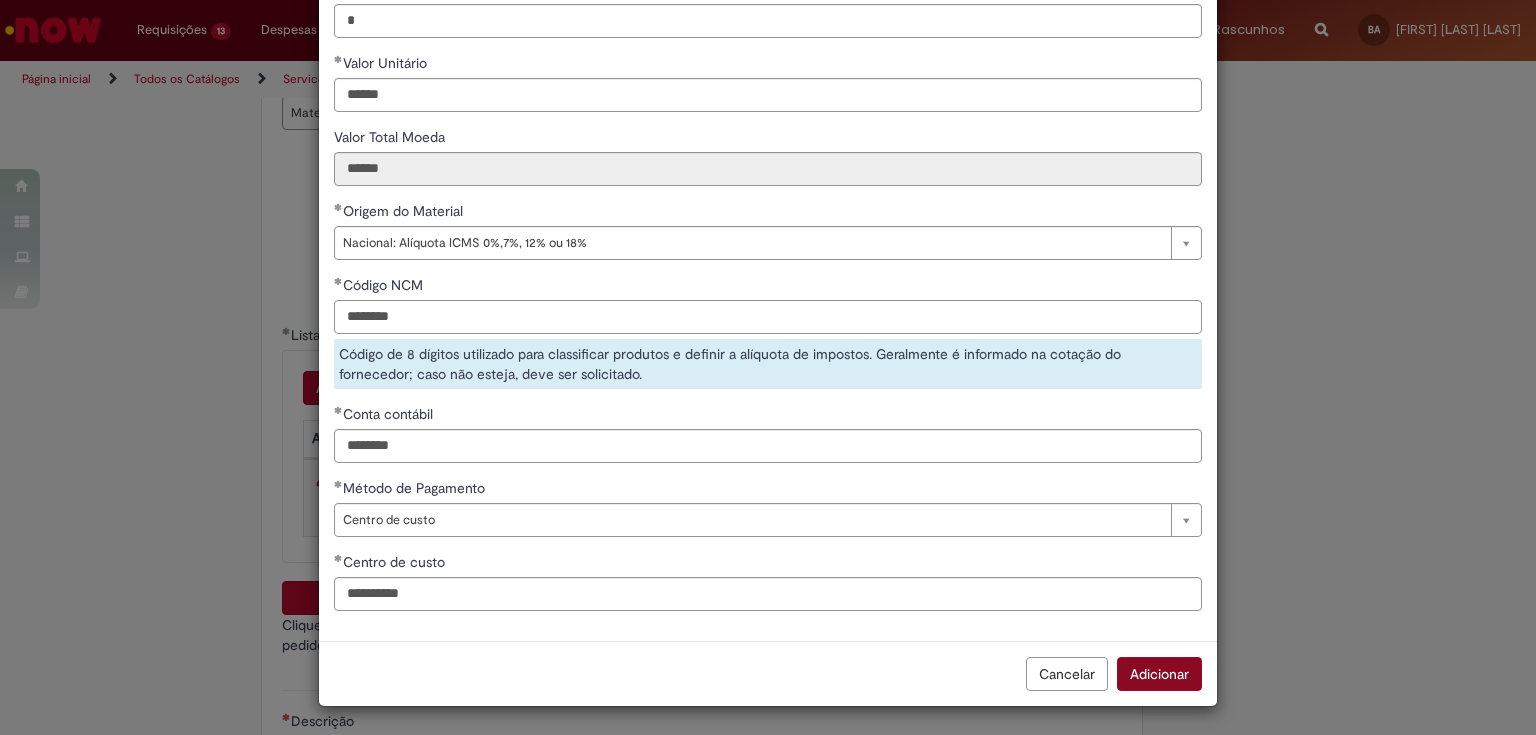 type on "********" 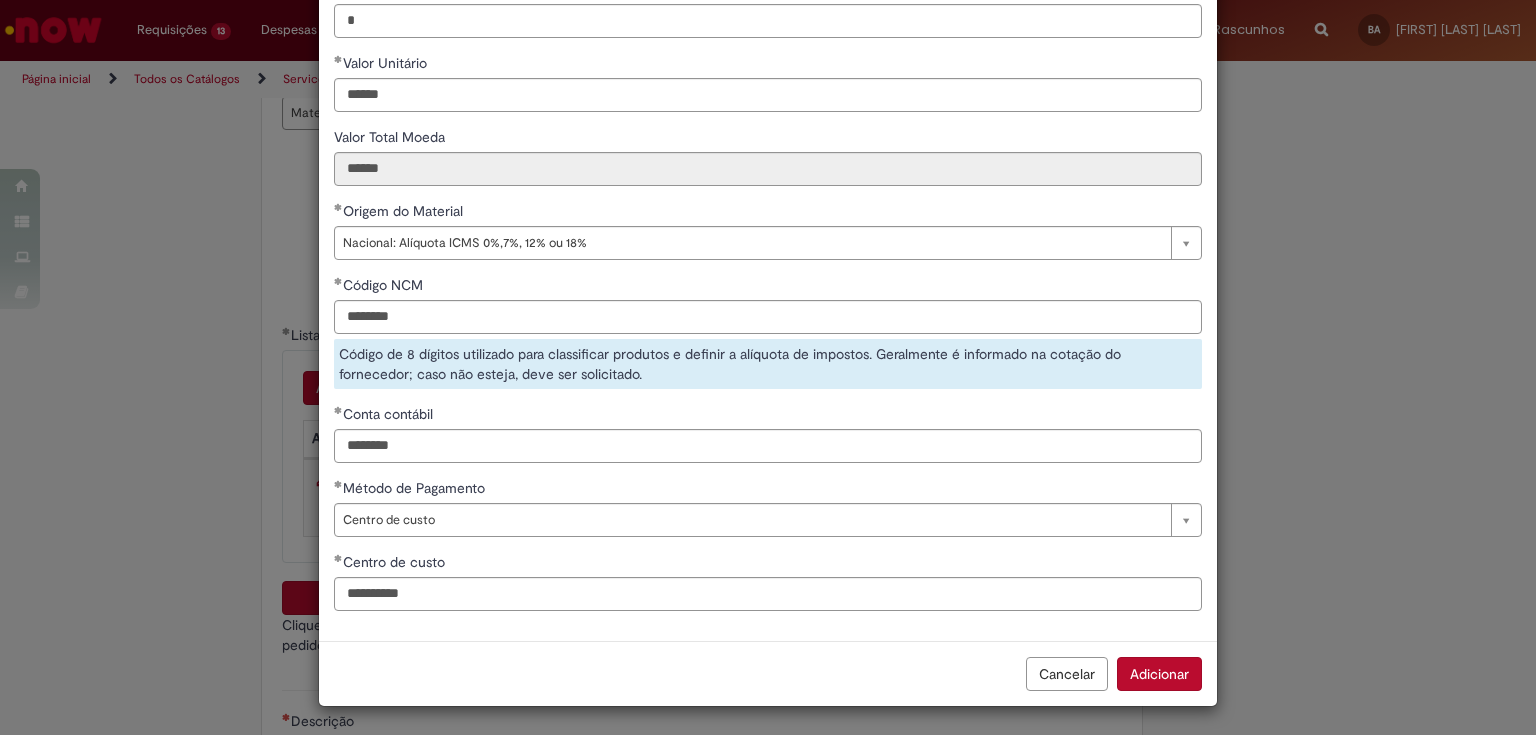 scroll, scrollTop: 217, scrollLeft: 0, axis: vertical 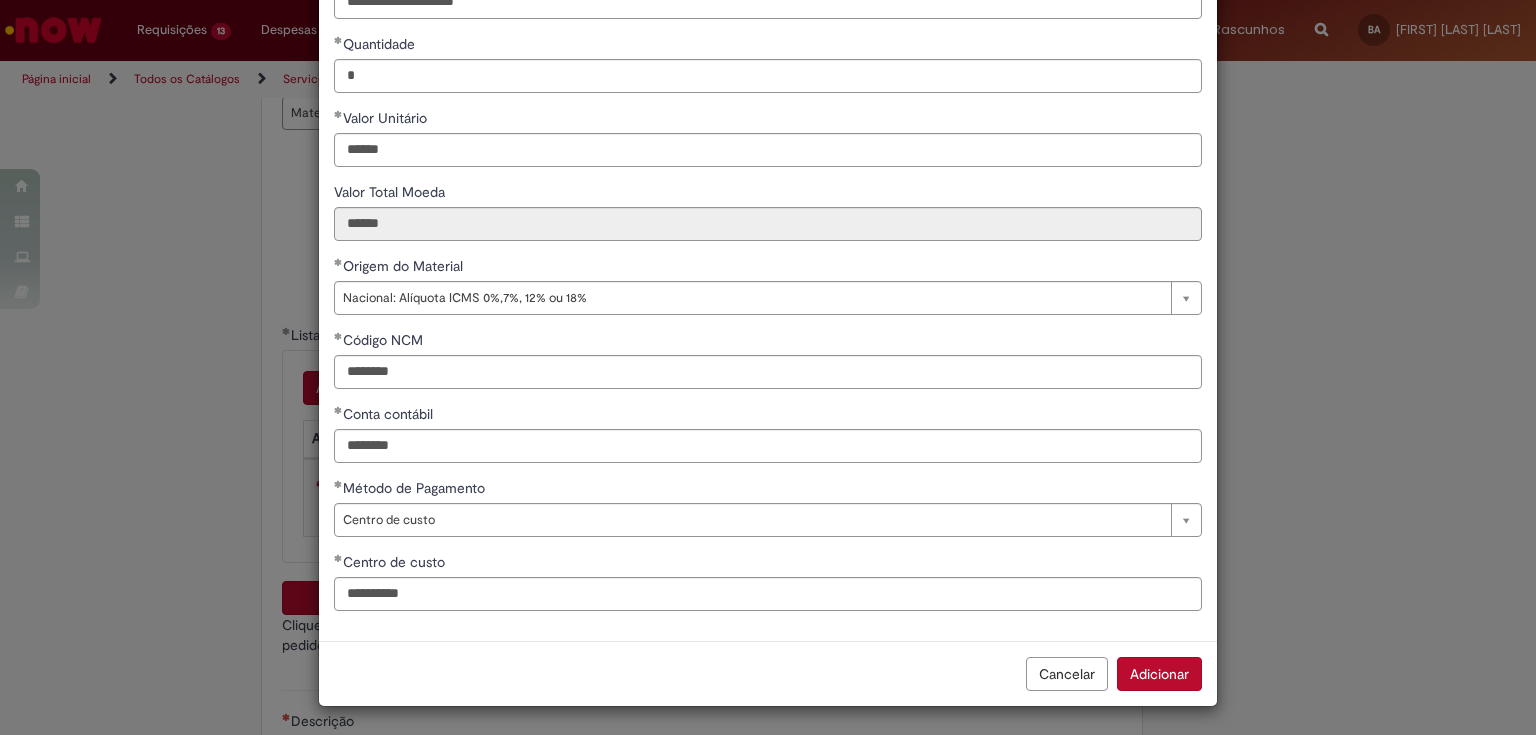 click on "Adicionar" at bounding box center (1159, 674) 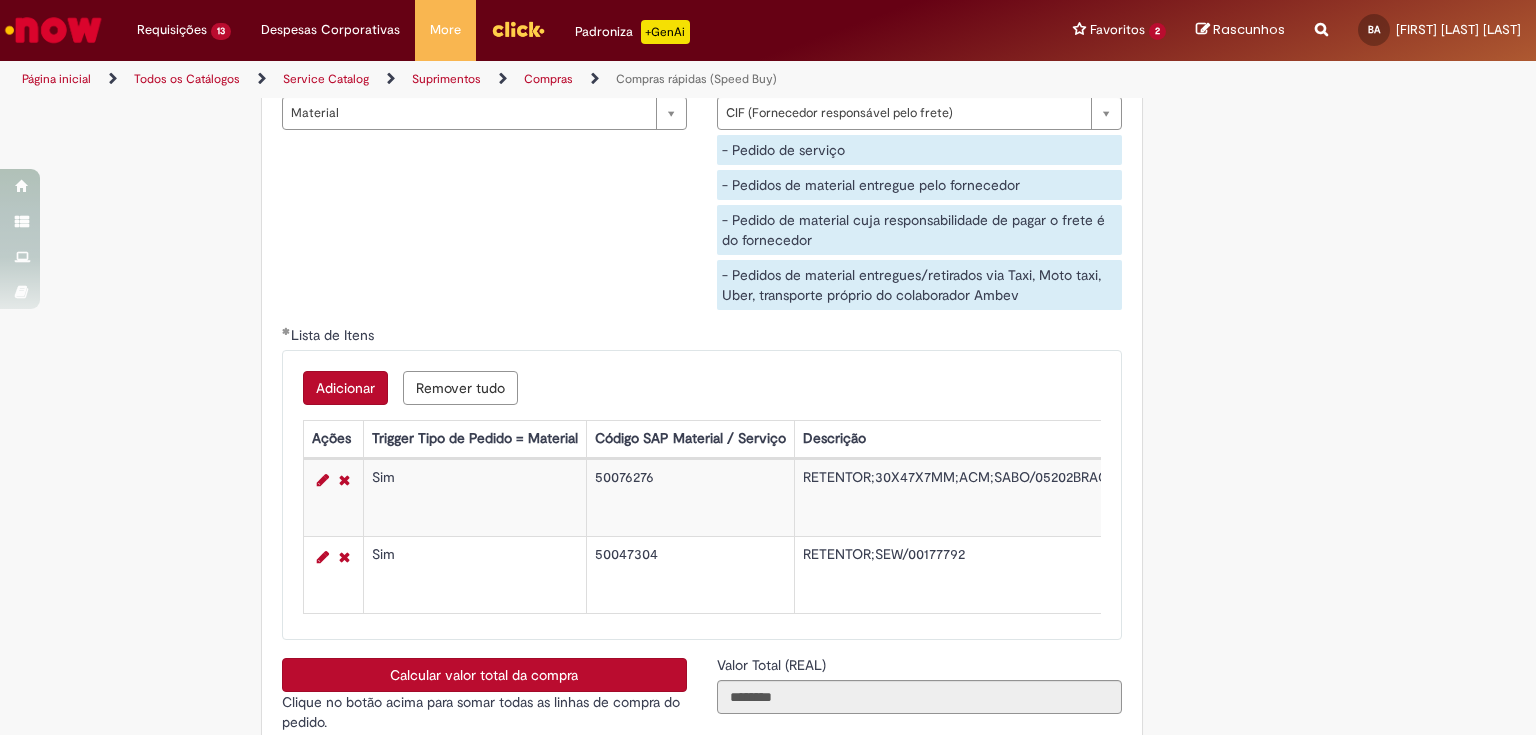 click on "Calcular valor total da compra" at bounding box center [484, 675] 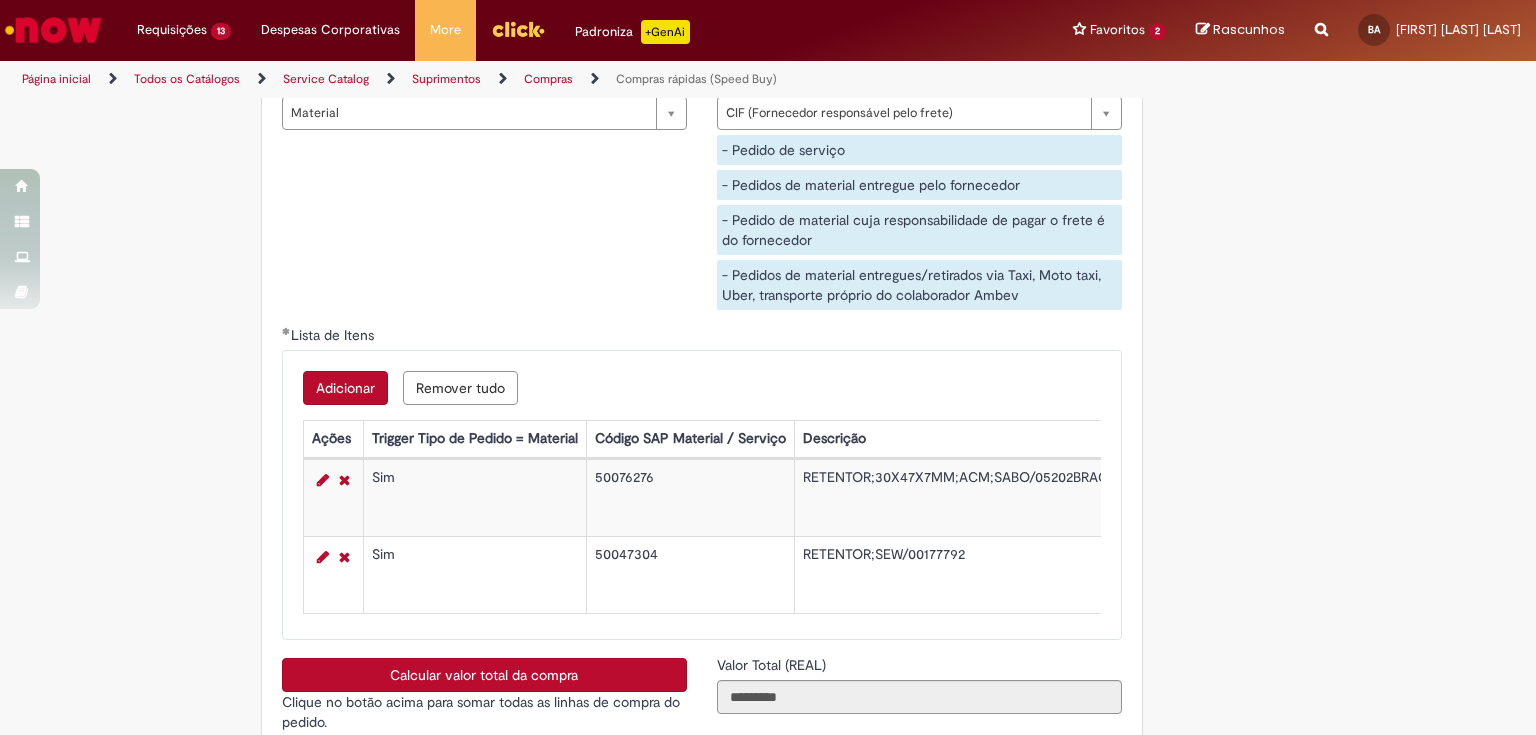 click on "Calcular valor total da compra" at bounding box center (484, 675) 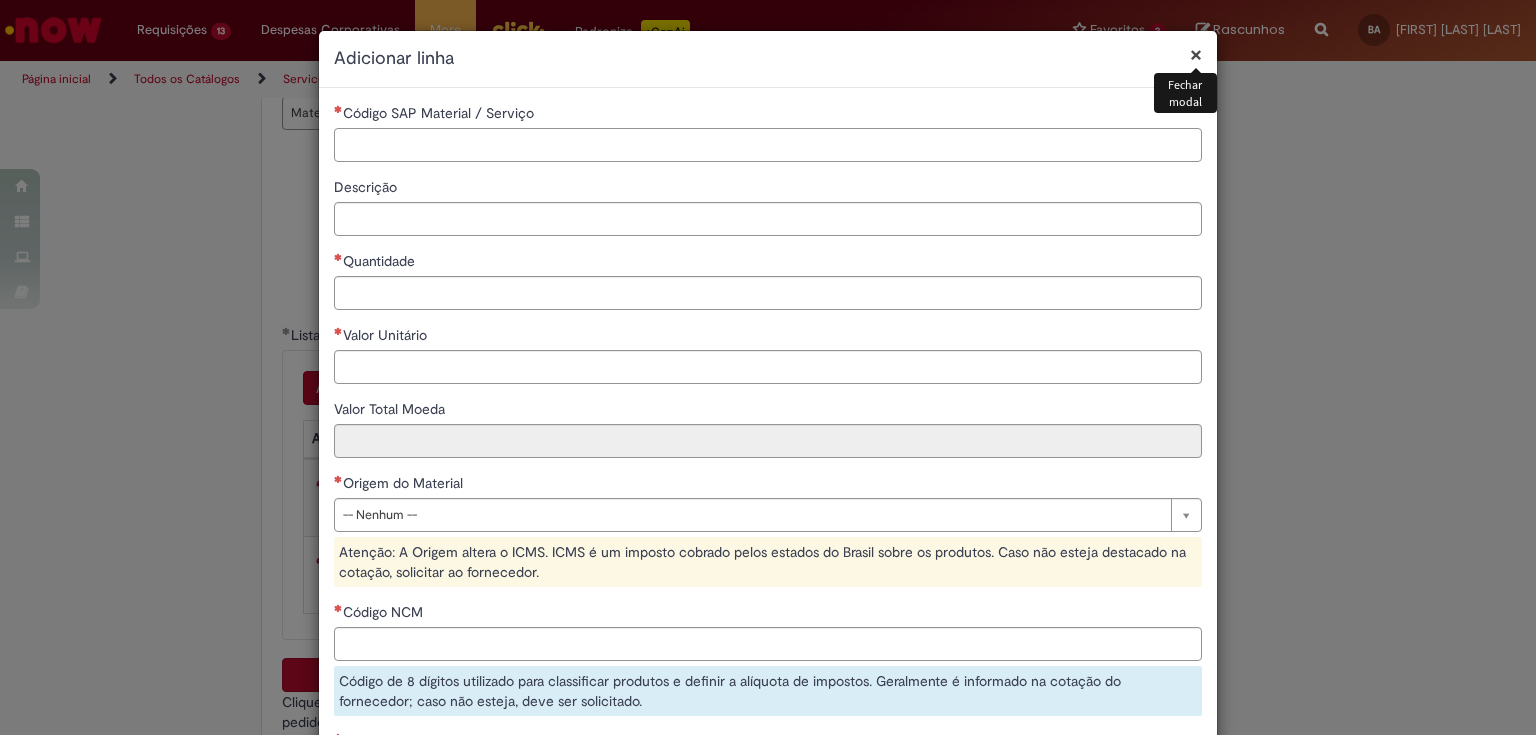 click on "Código SAP Material / Serviço" at bounding box center [768, 145] 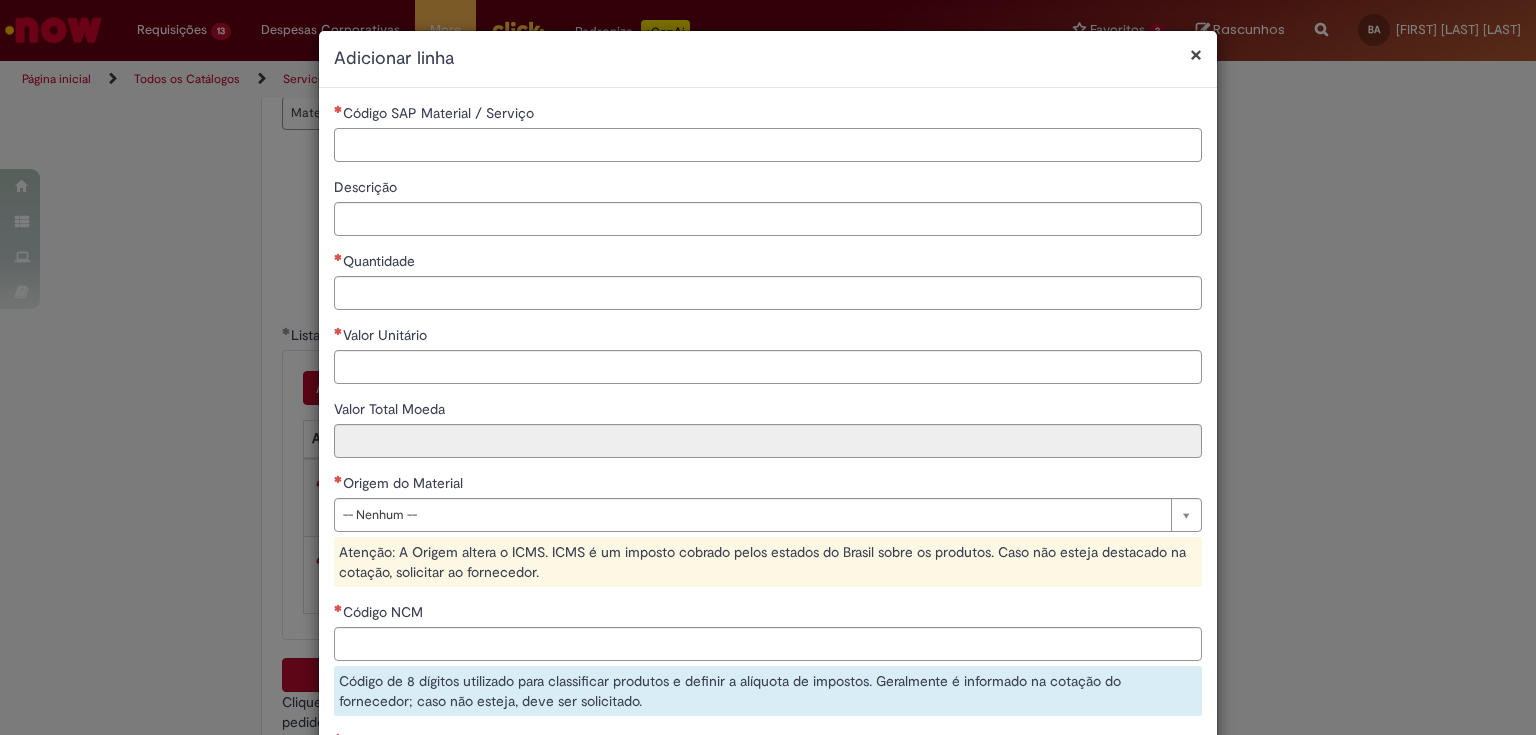 paste on "********" 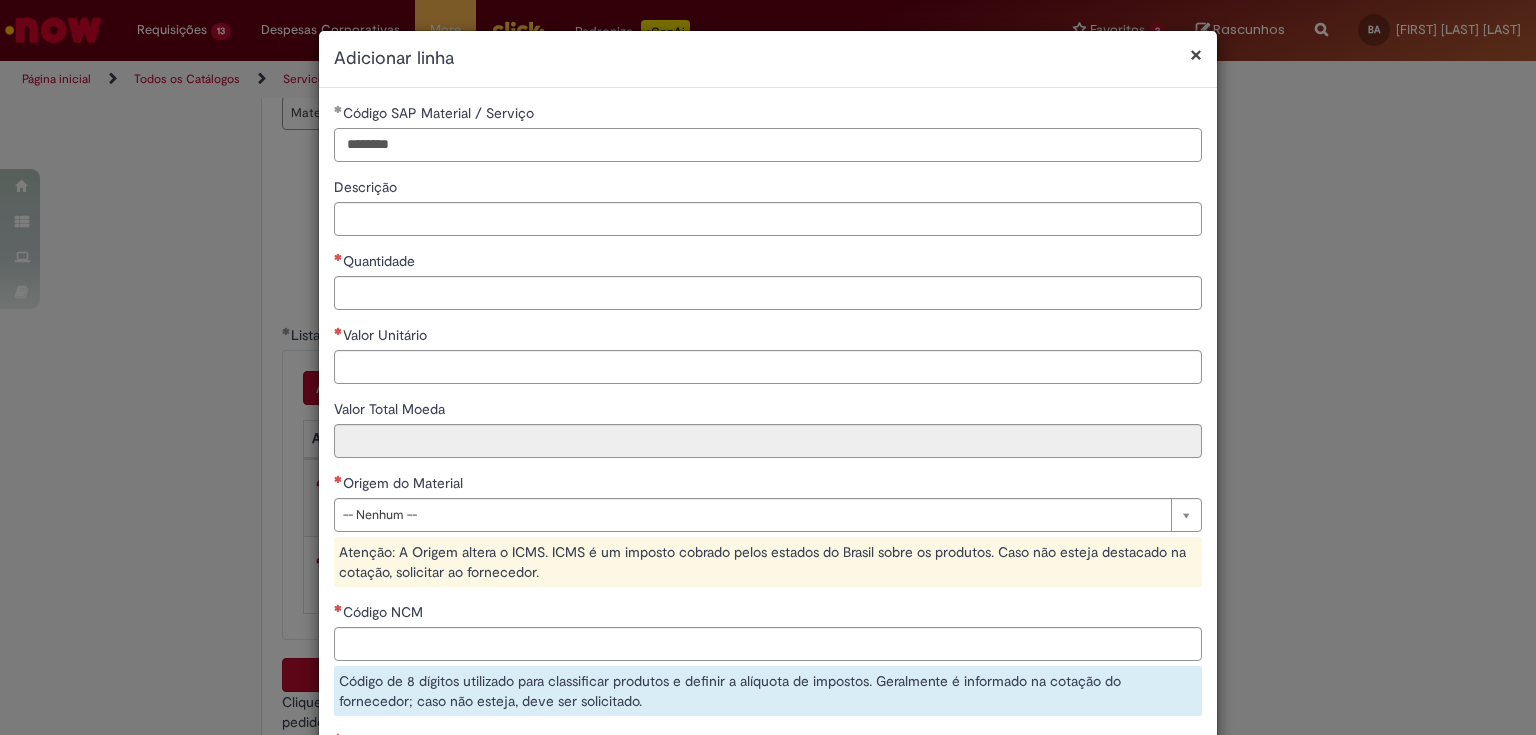 type on "********" 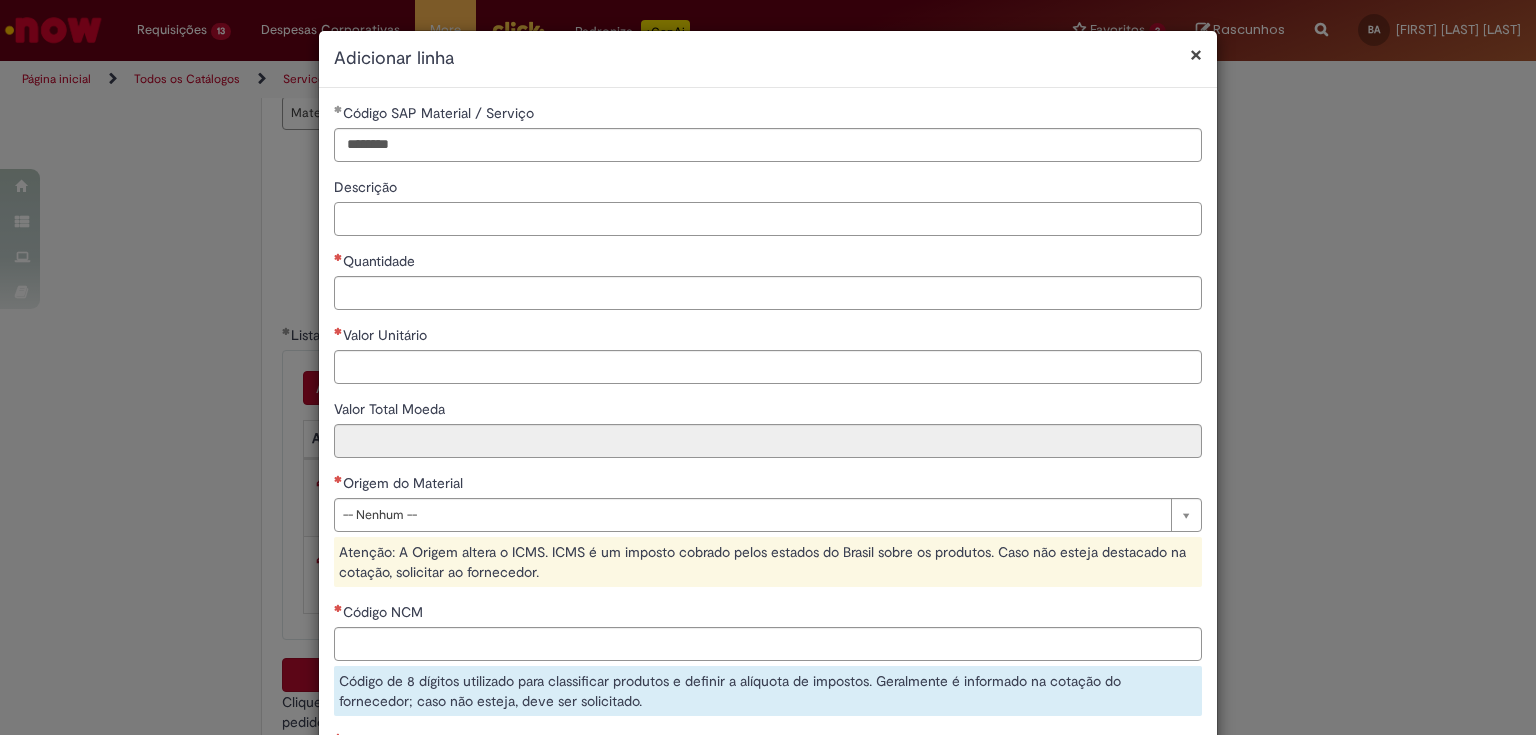 click on "Descrição" at bounding box center [768, 219] 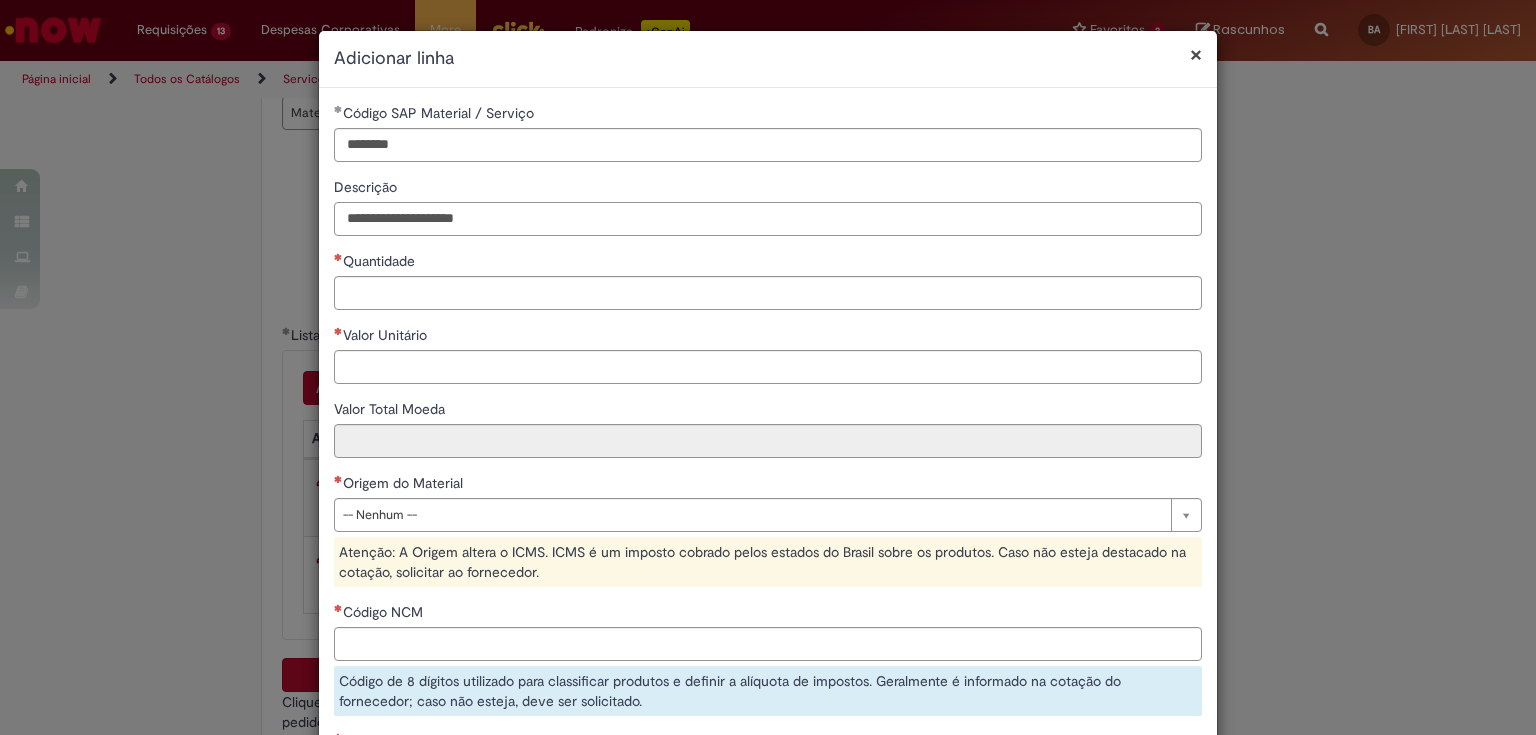 type on "**********" 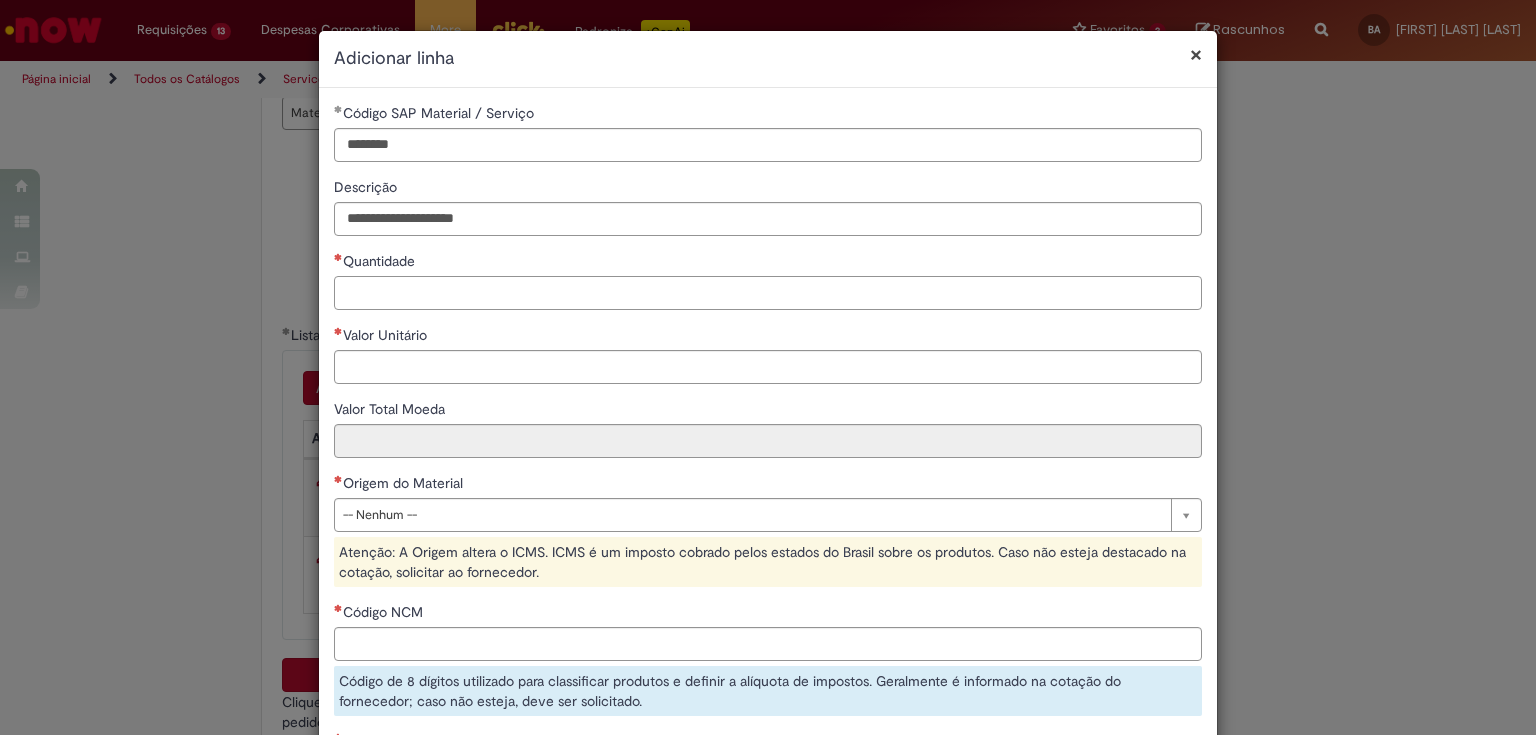 click on "Quantidade" at bounding box center [768, 293] 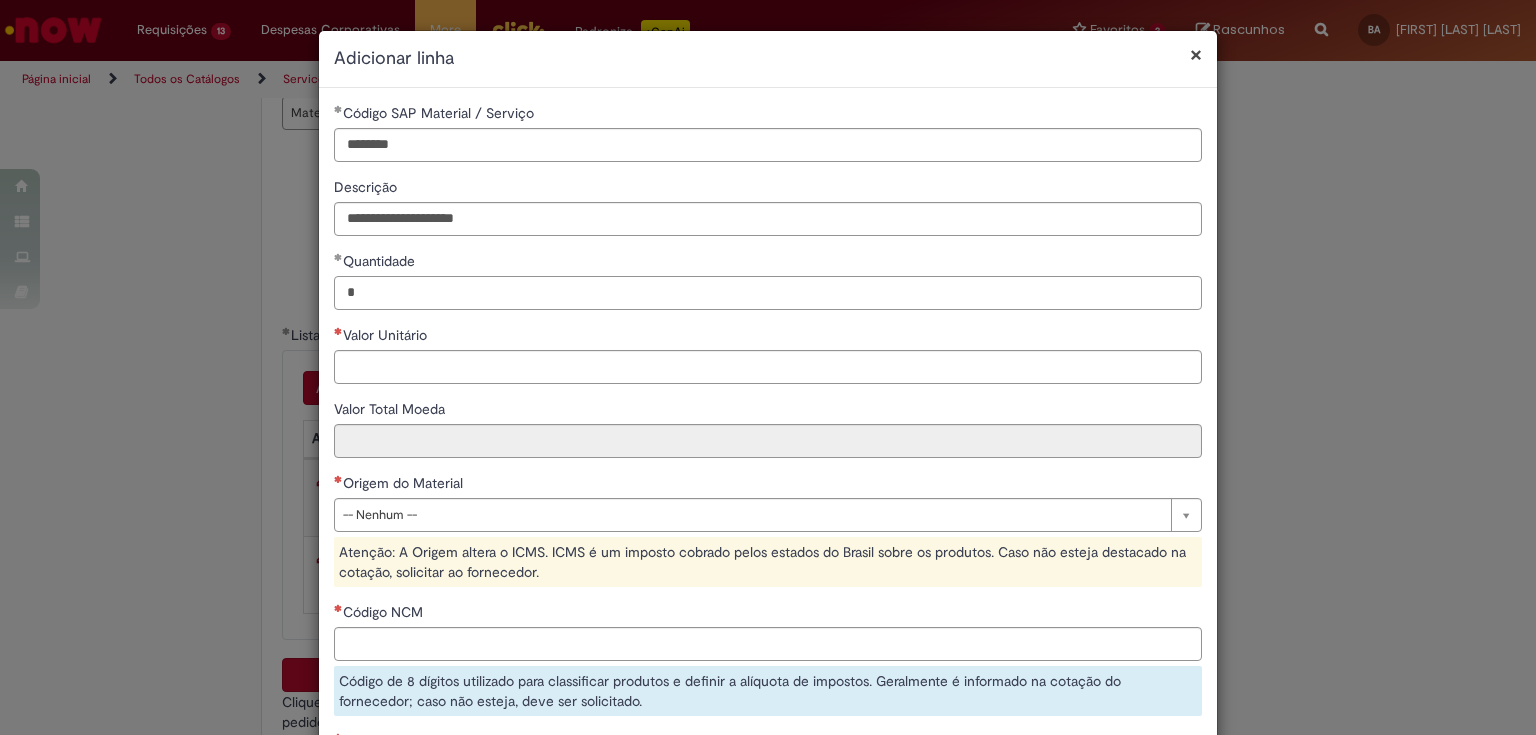 type on "*" 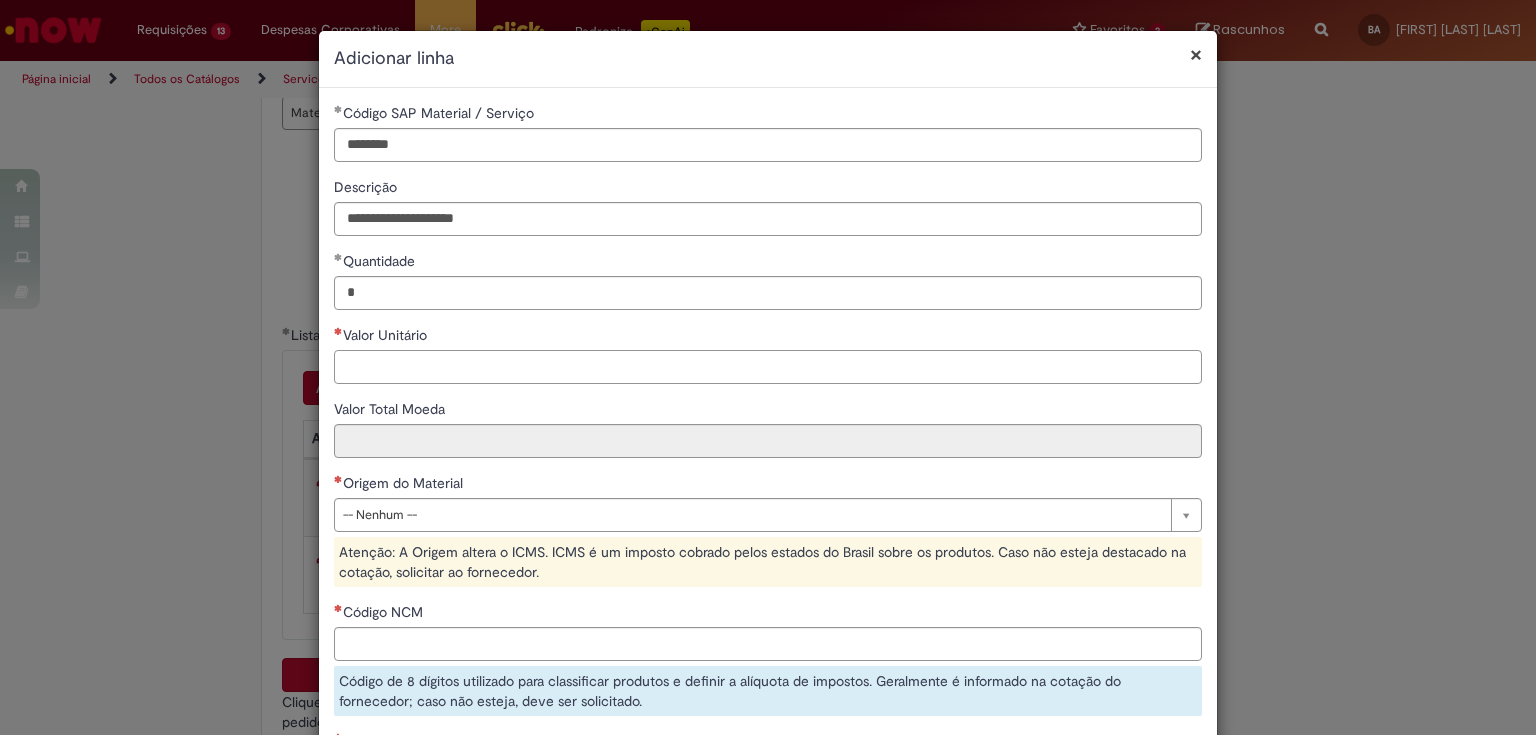 click on "Valor Unitário" at bounding box center (768, 367) 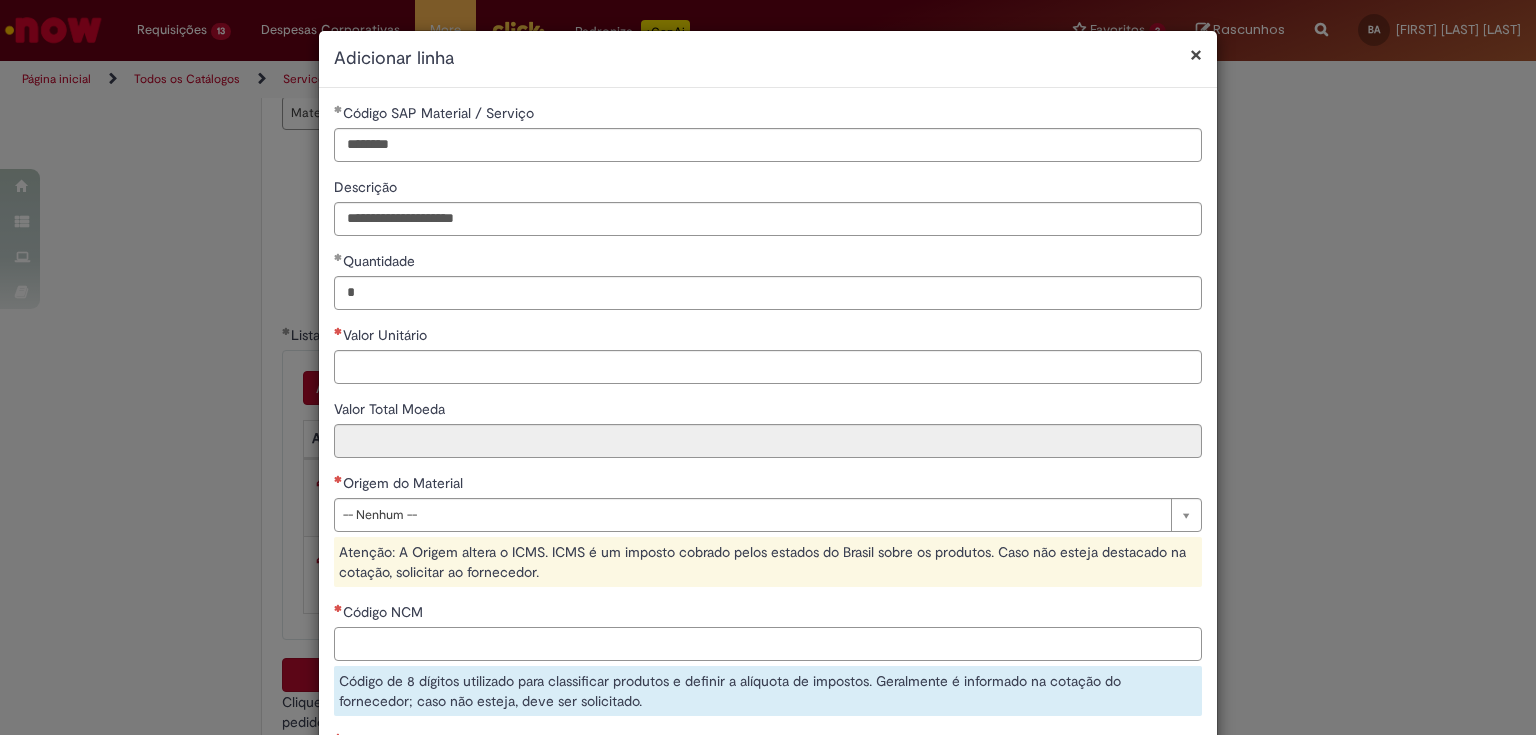 click on "Código NCM" at bounding box center (768, 644) 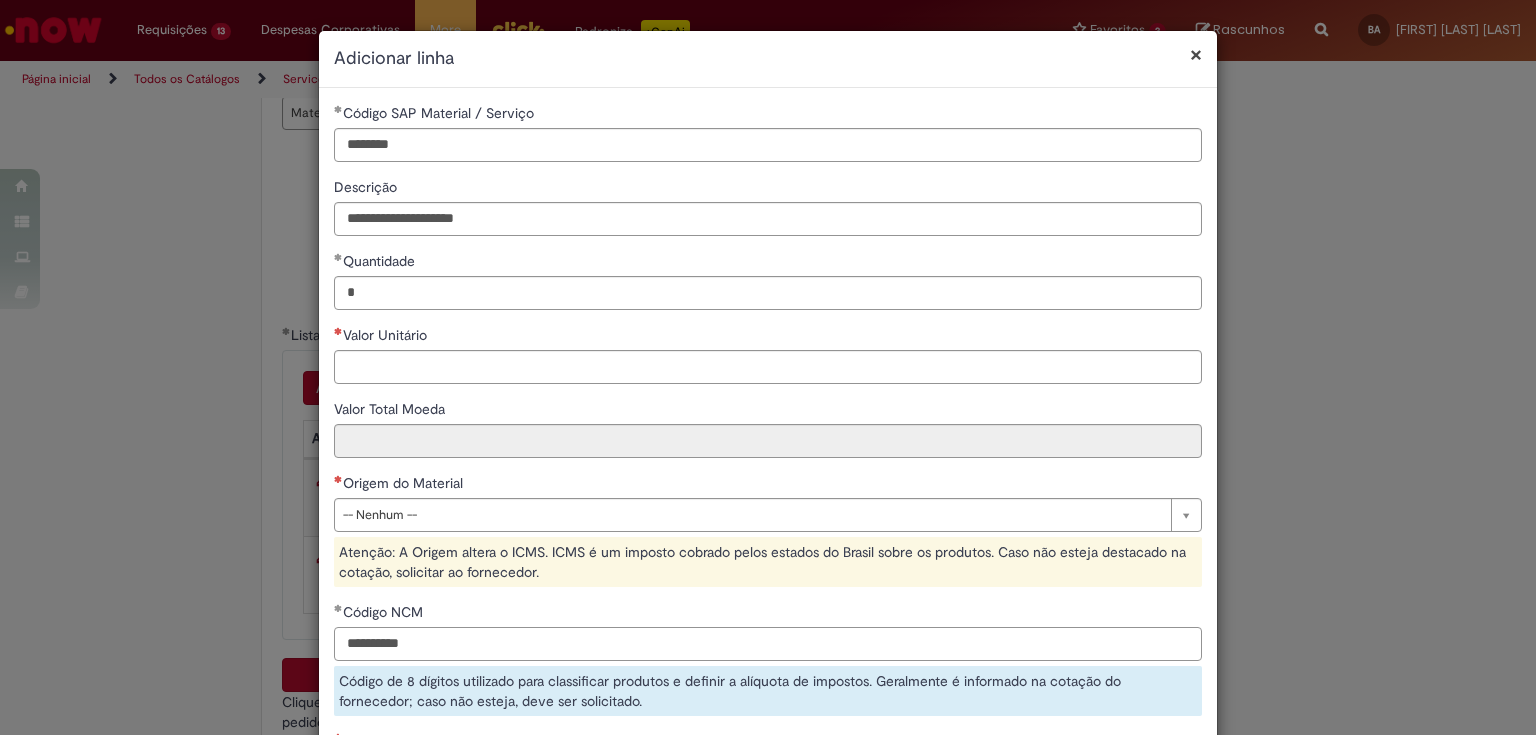 click on "**********" at bounding box center [768, 644] 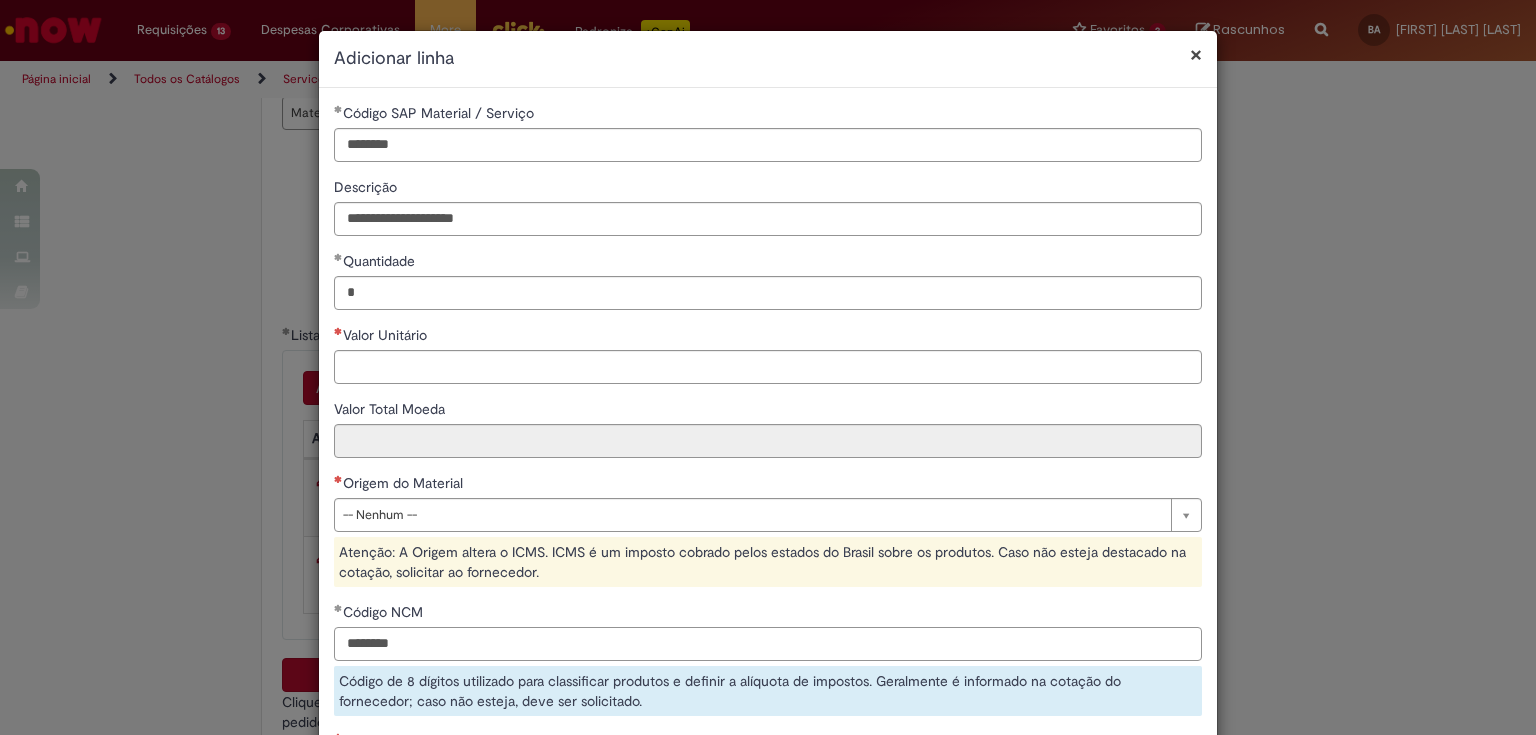 type on "********" 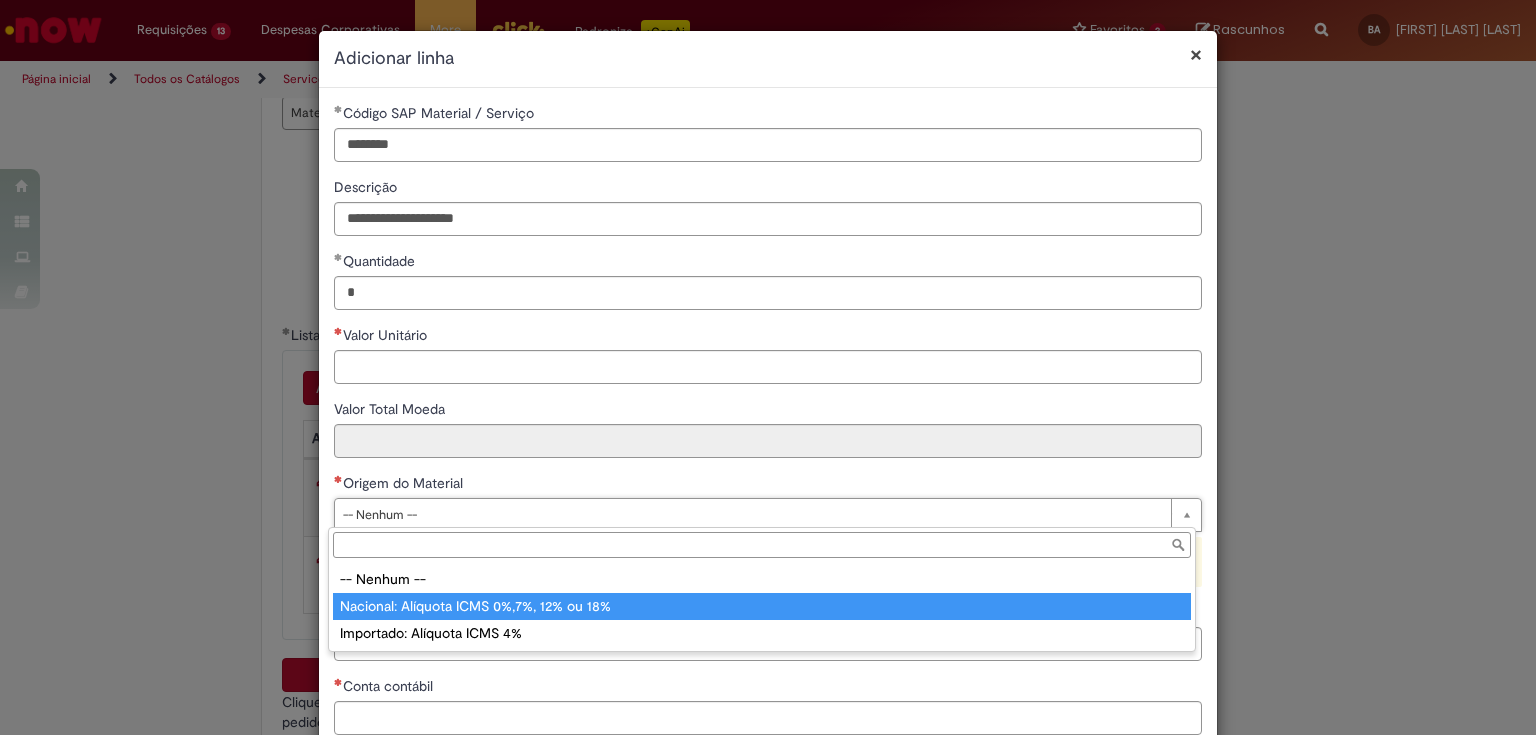 type on "**********" 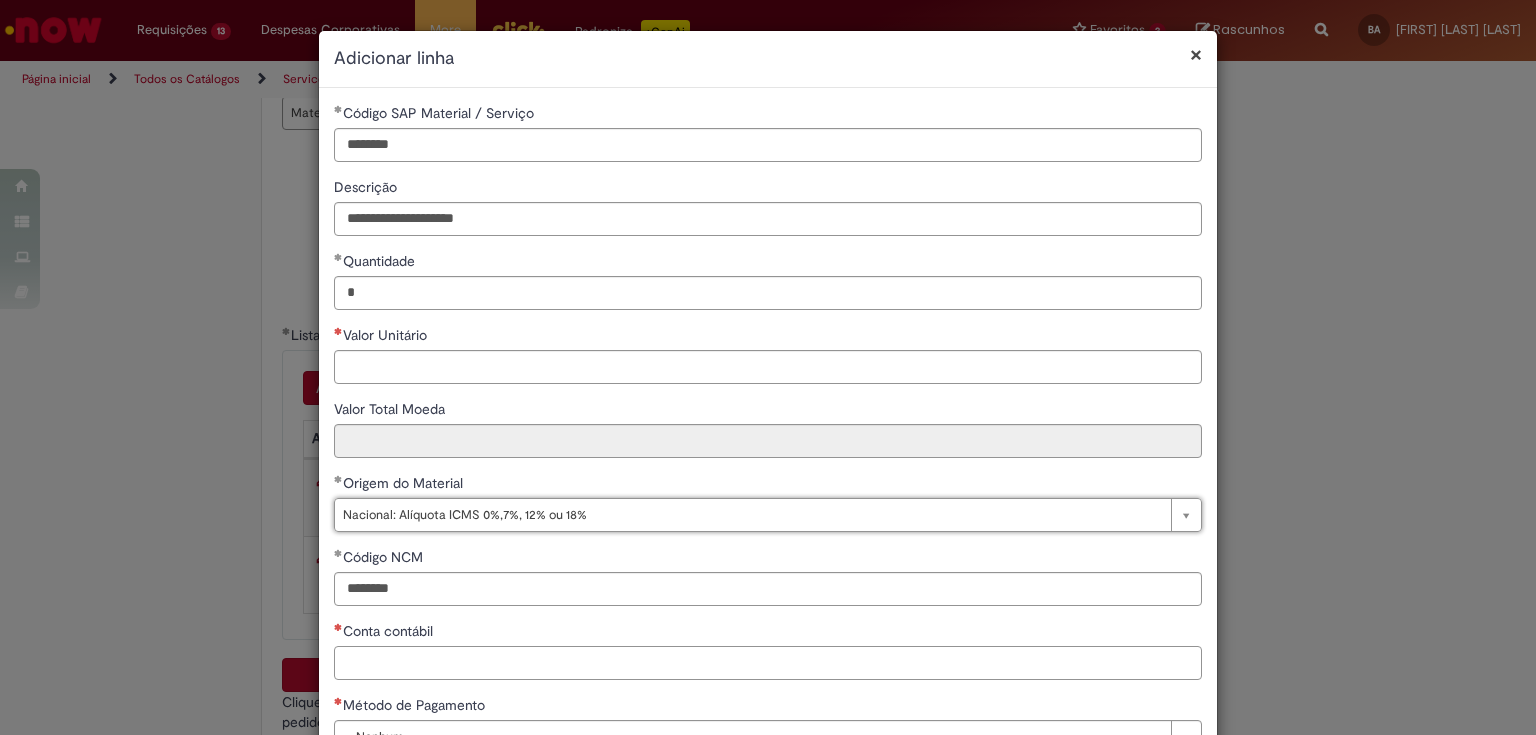 click on "Conta contábil" at bounding box center (768, 663) 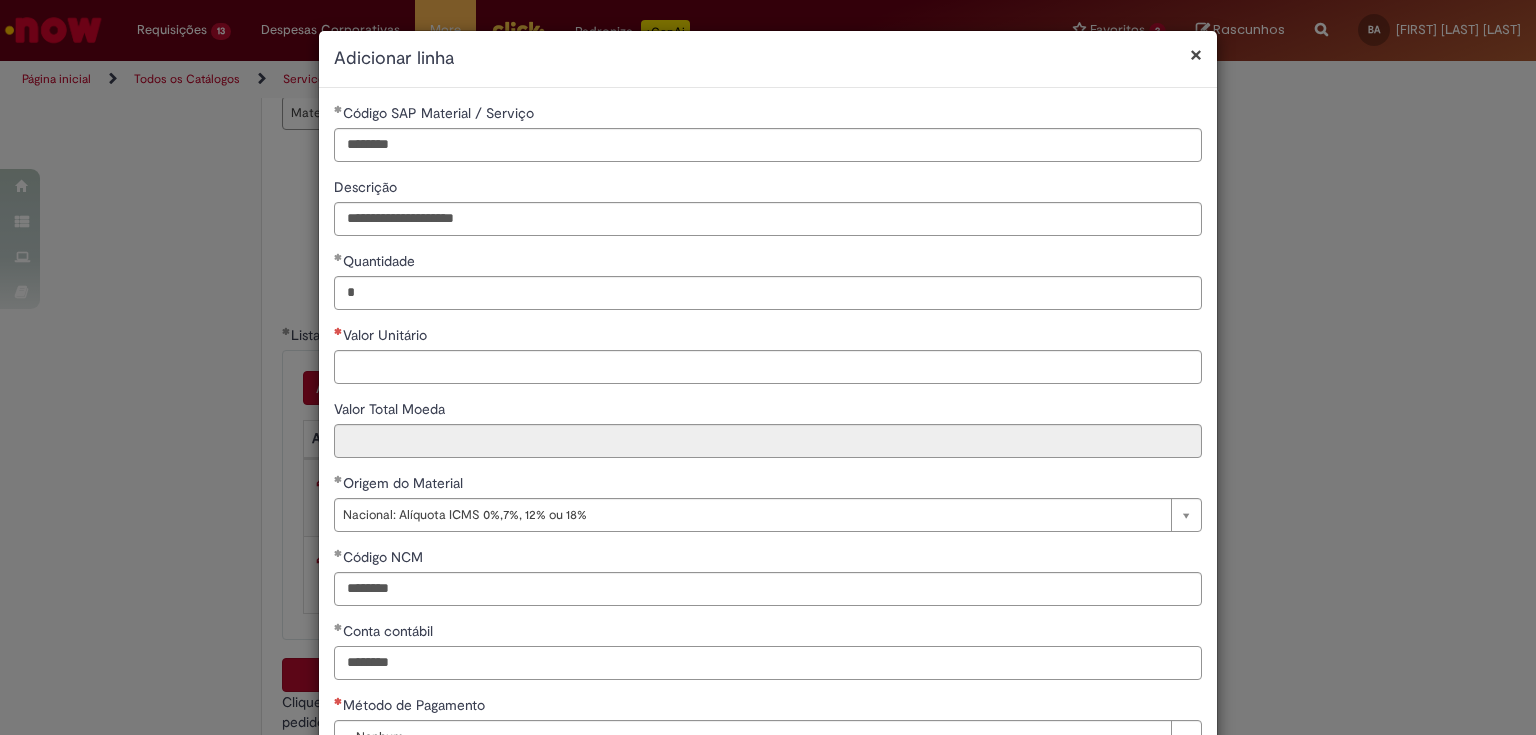 scroll, scrollTop: 143, scrollLeft: 0, axis: vertical 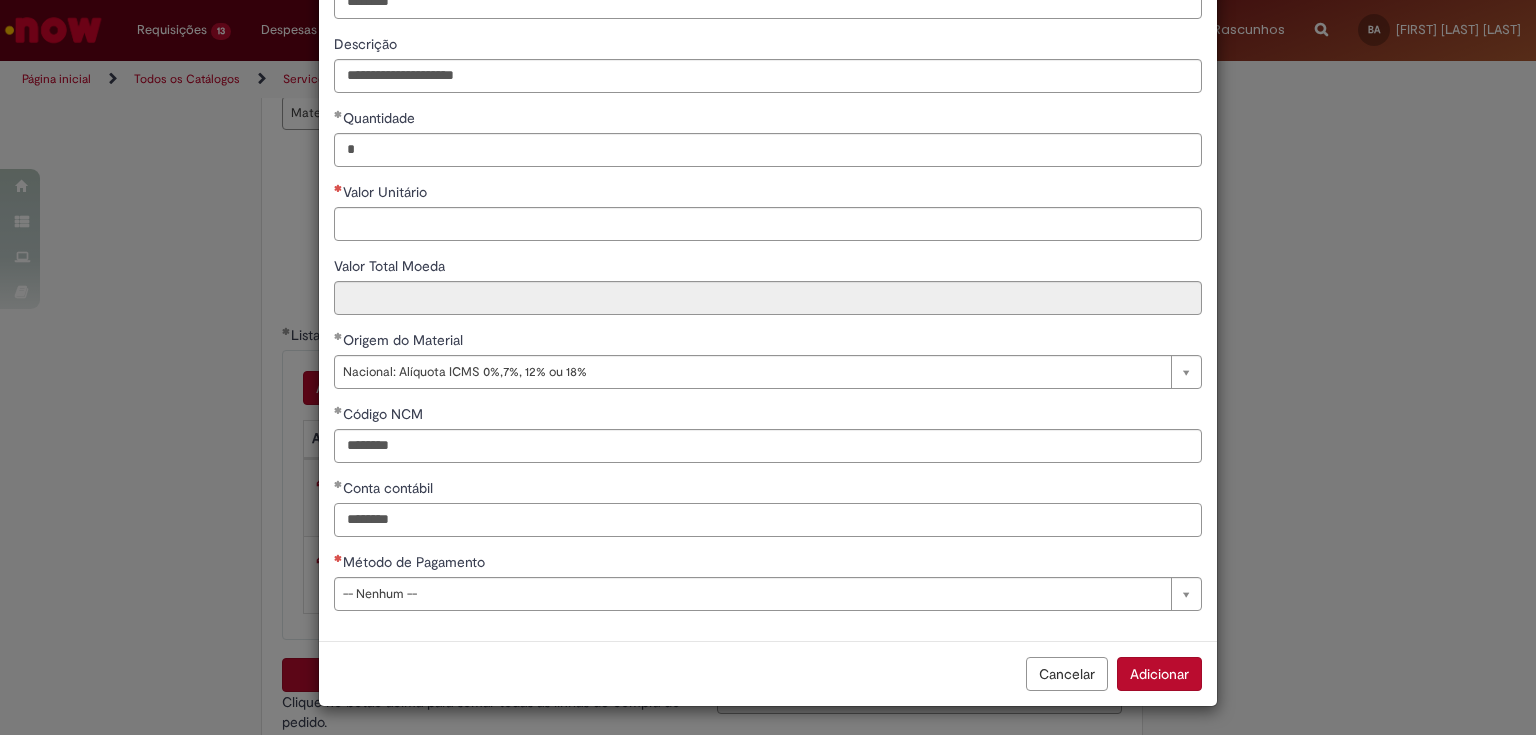 type on "********" 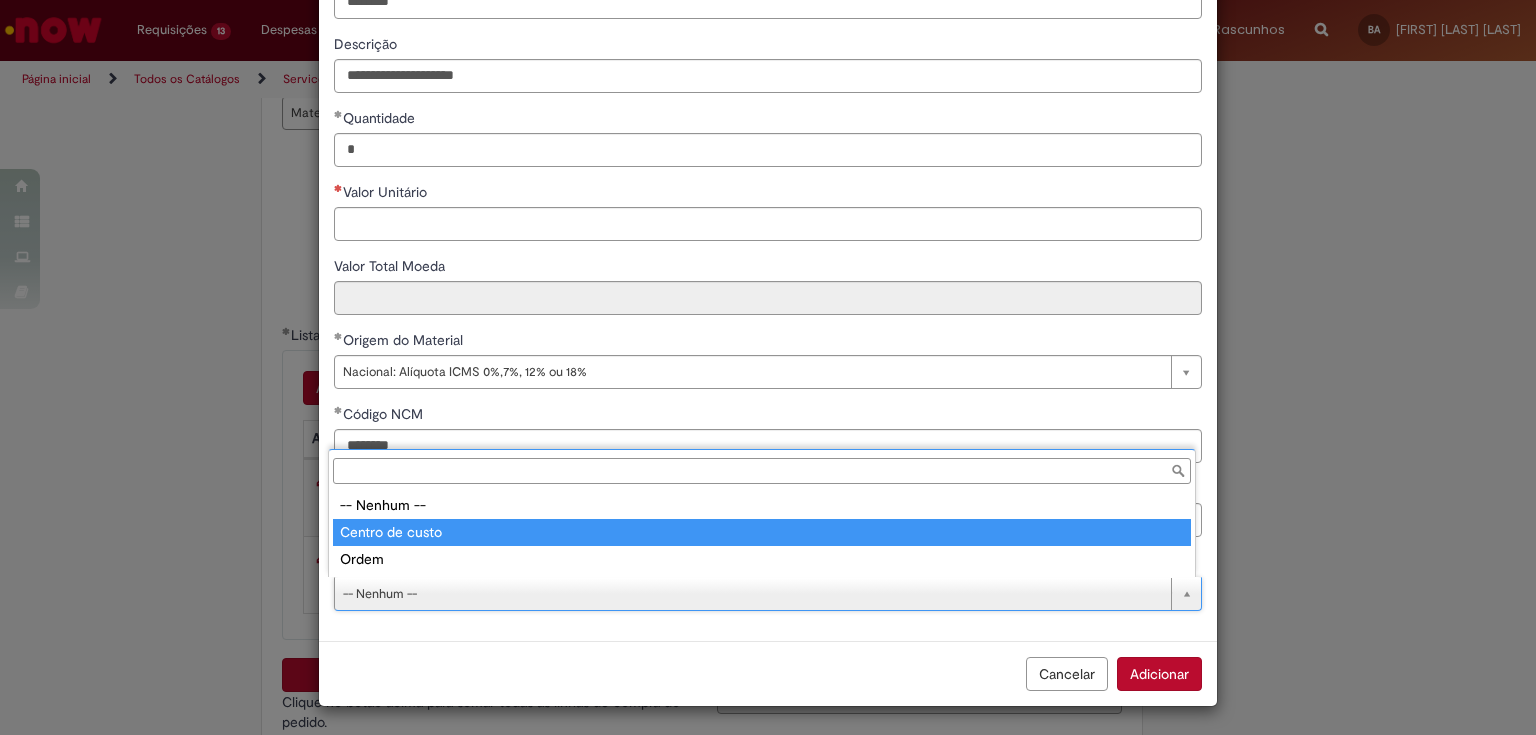 type on "**********" 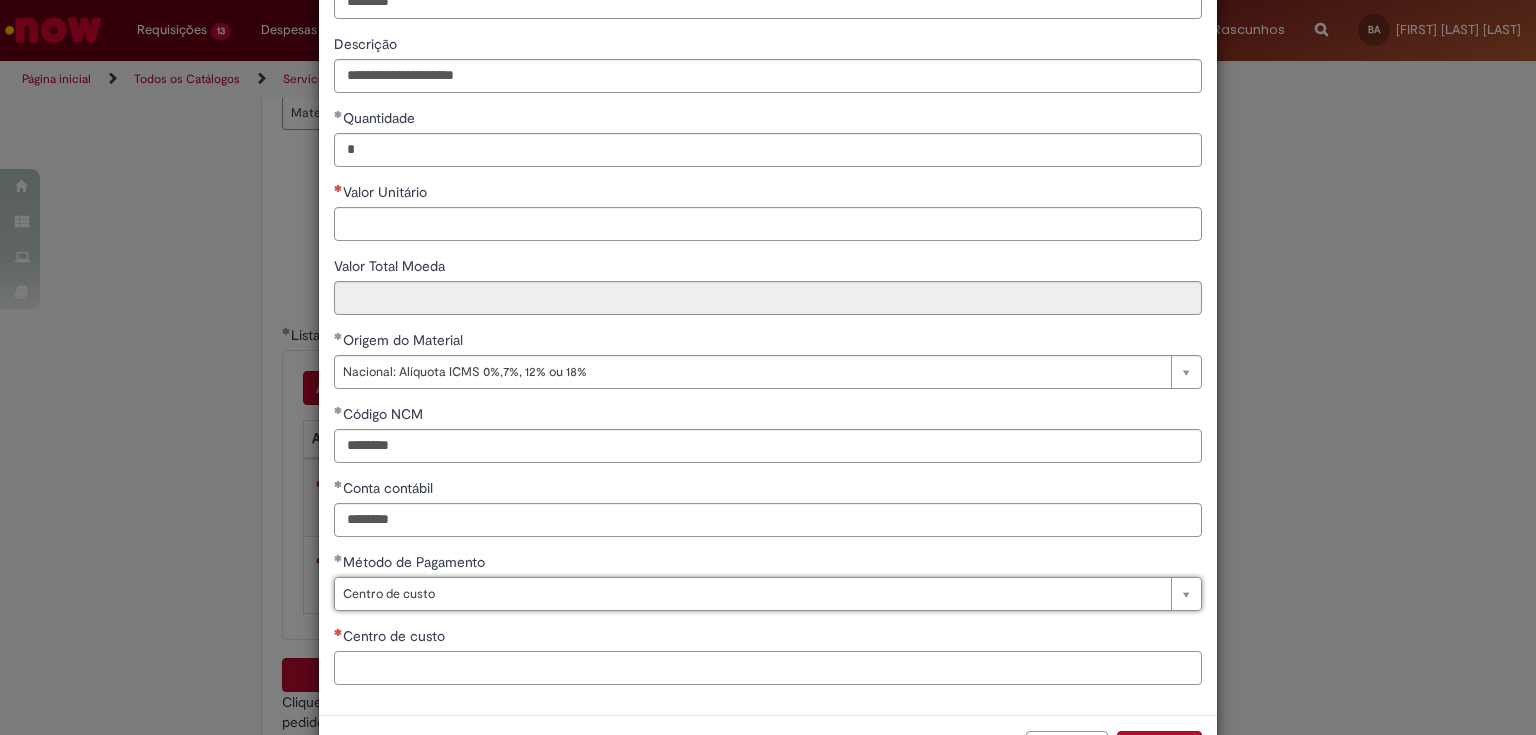 click on "Centro de custo" at bounding box center [768, 668] 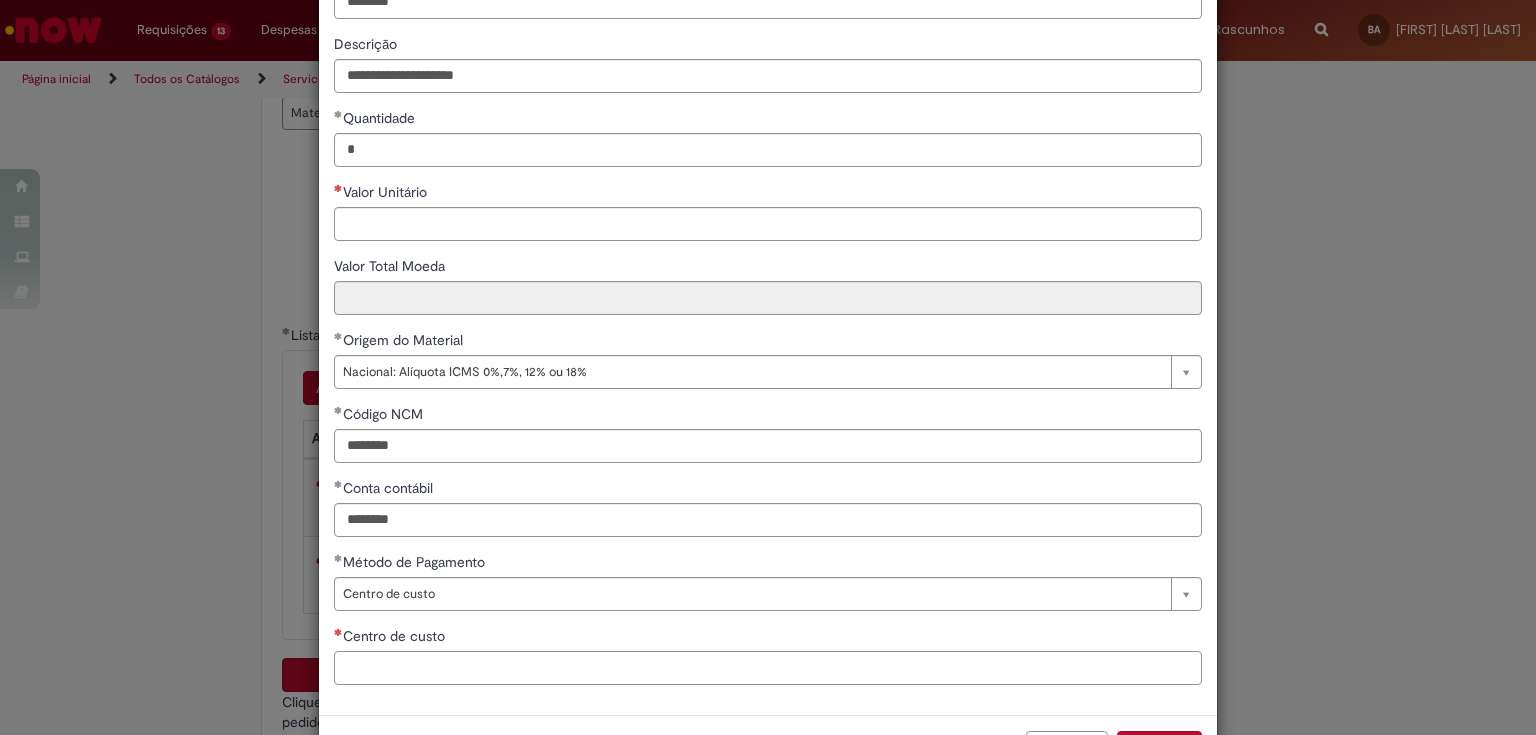 paste on "**********" 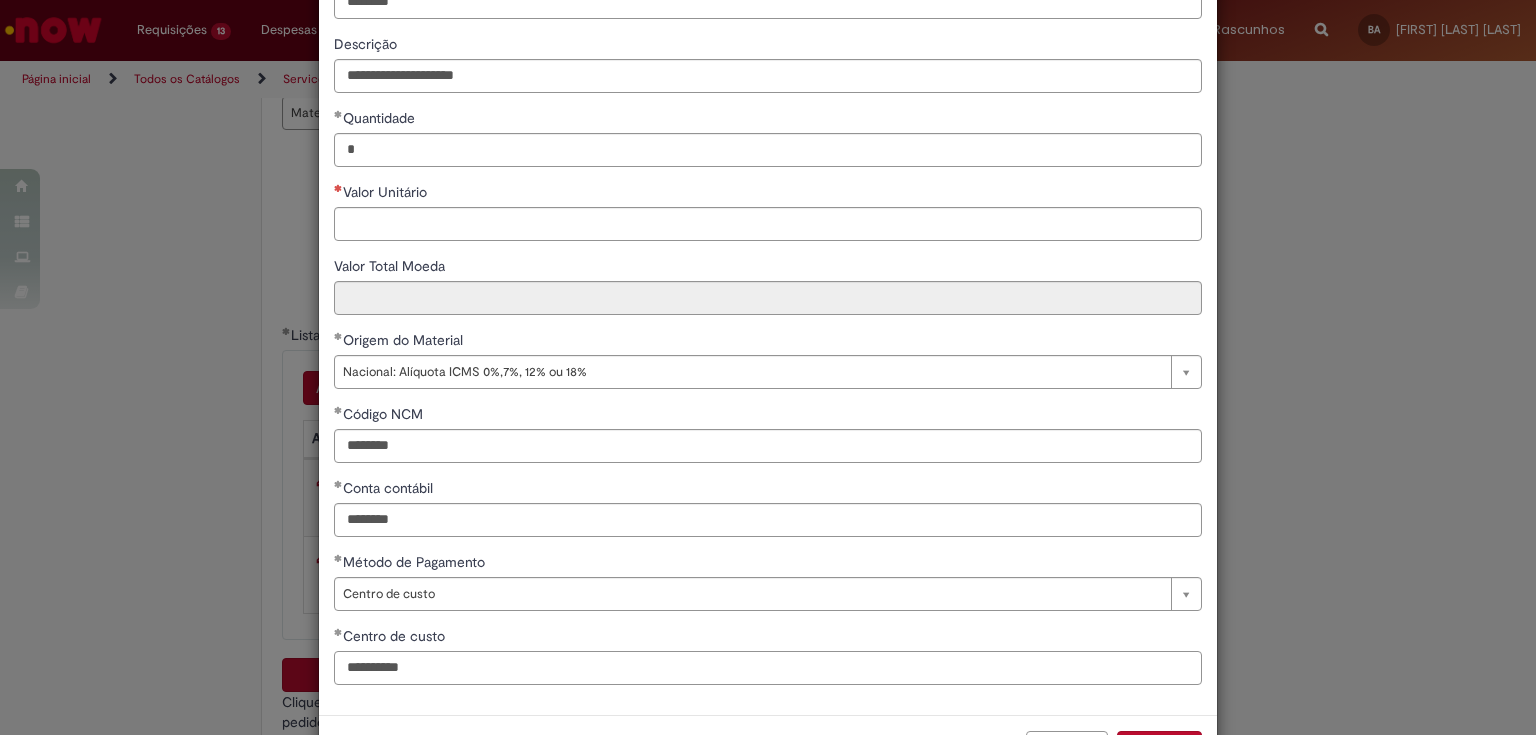 scroll, scrollTop: 217, scrollLeft: 0, axis: vertical 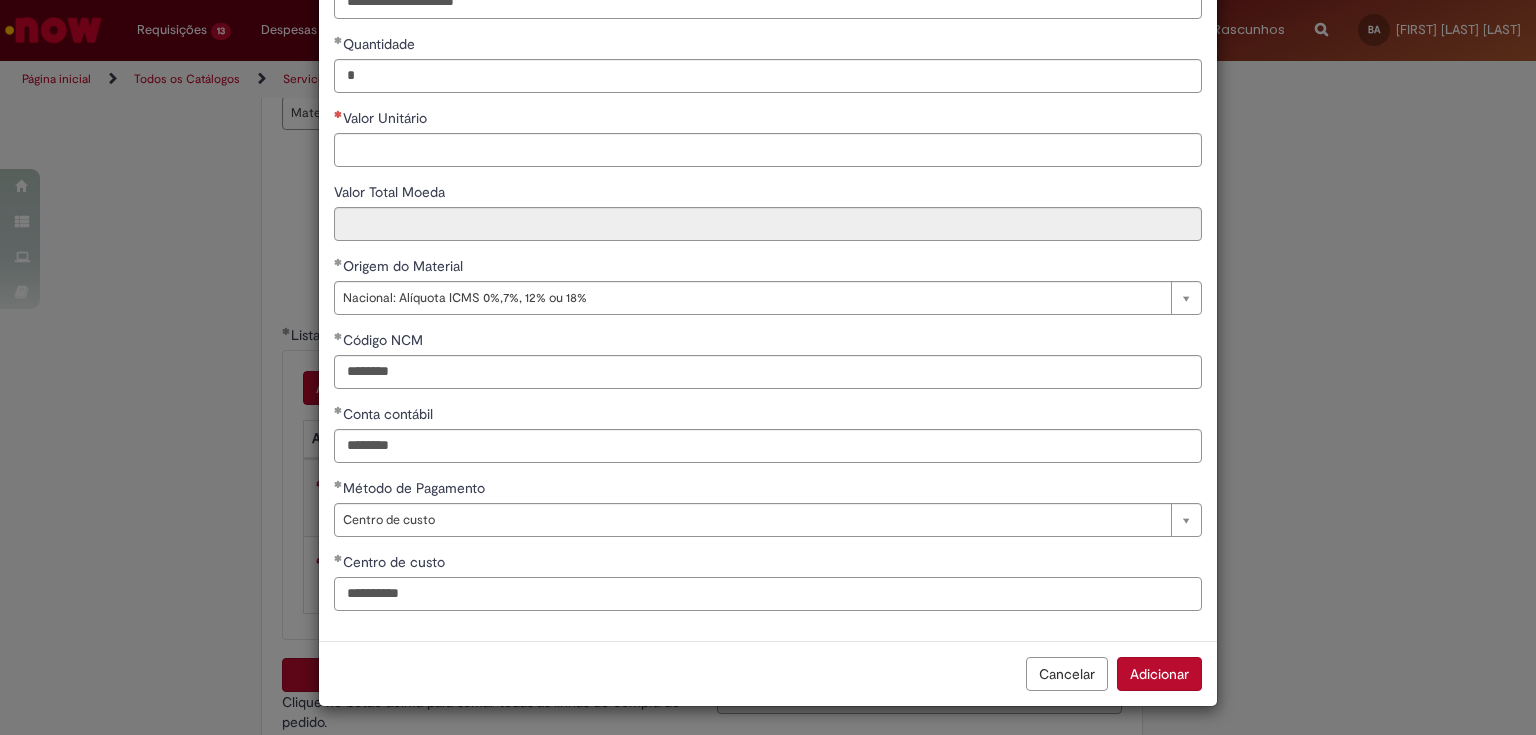 drag, startPoint x: 417, startPoint y: 592, endPoint x: 0, endPoint y: 520, distance: 423.17017 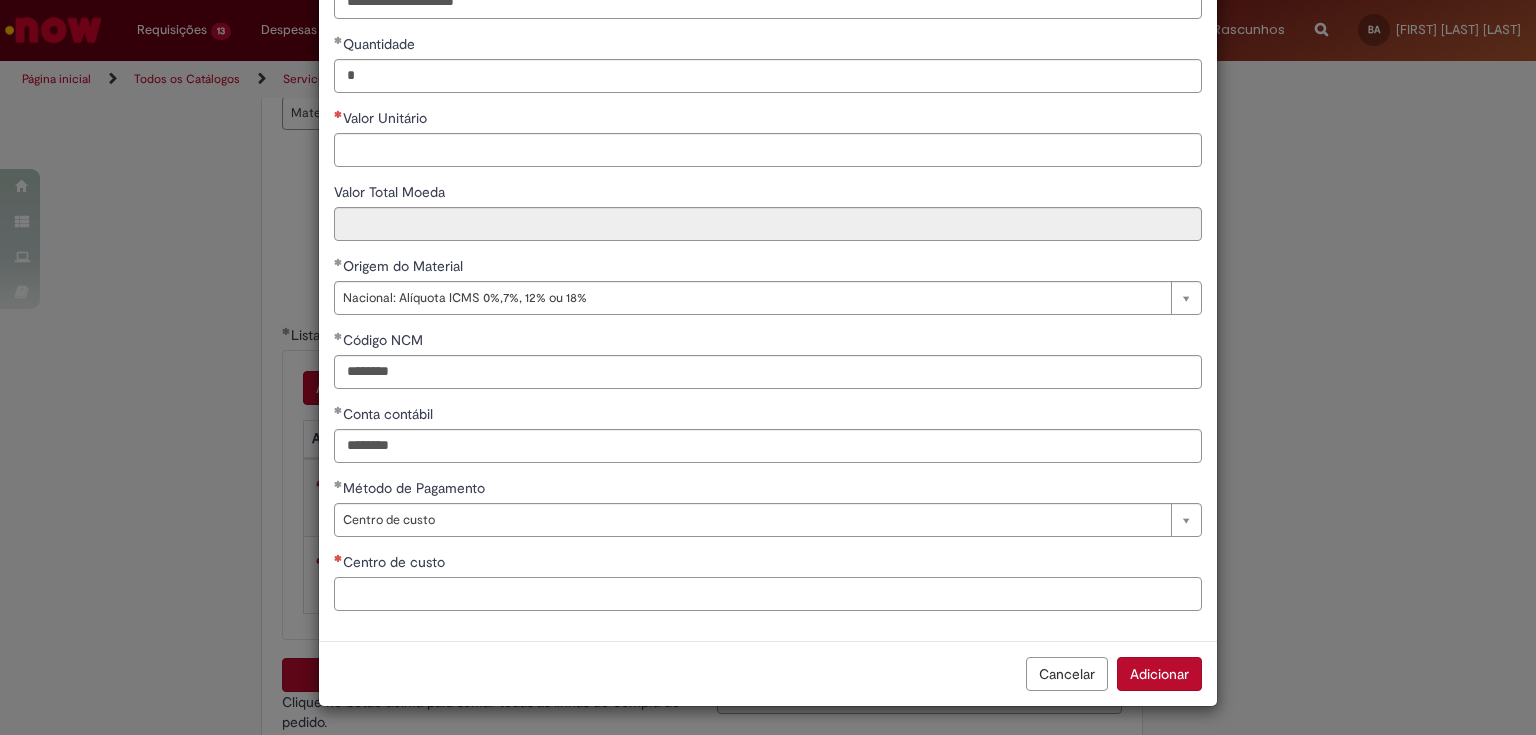 paste on "**********" 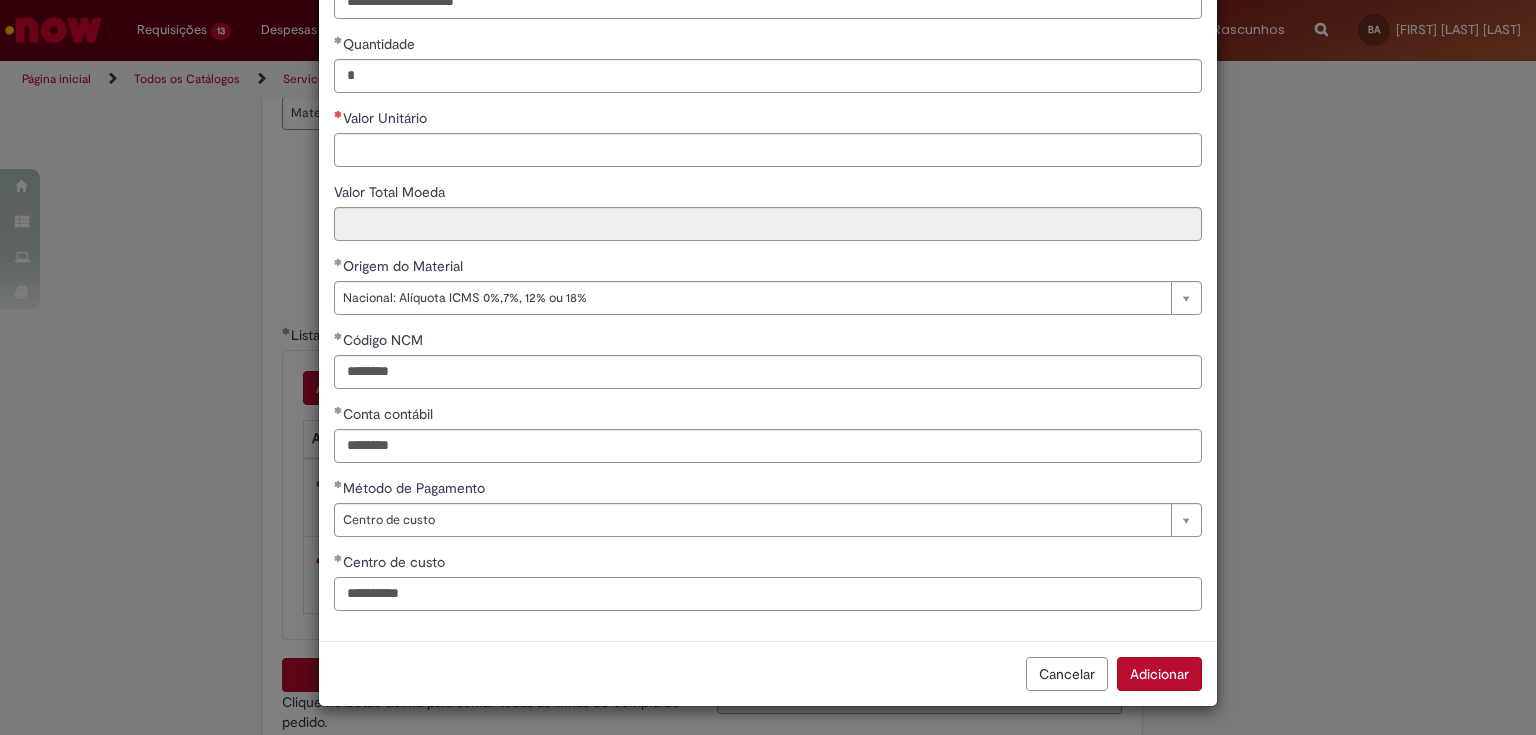 scroll, scrollTop: 137, scrollLeft: 0, axis: vertical 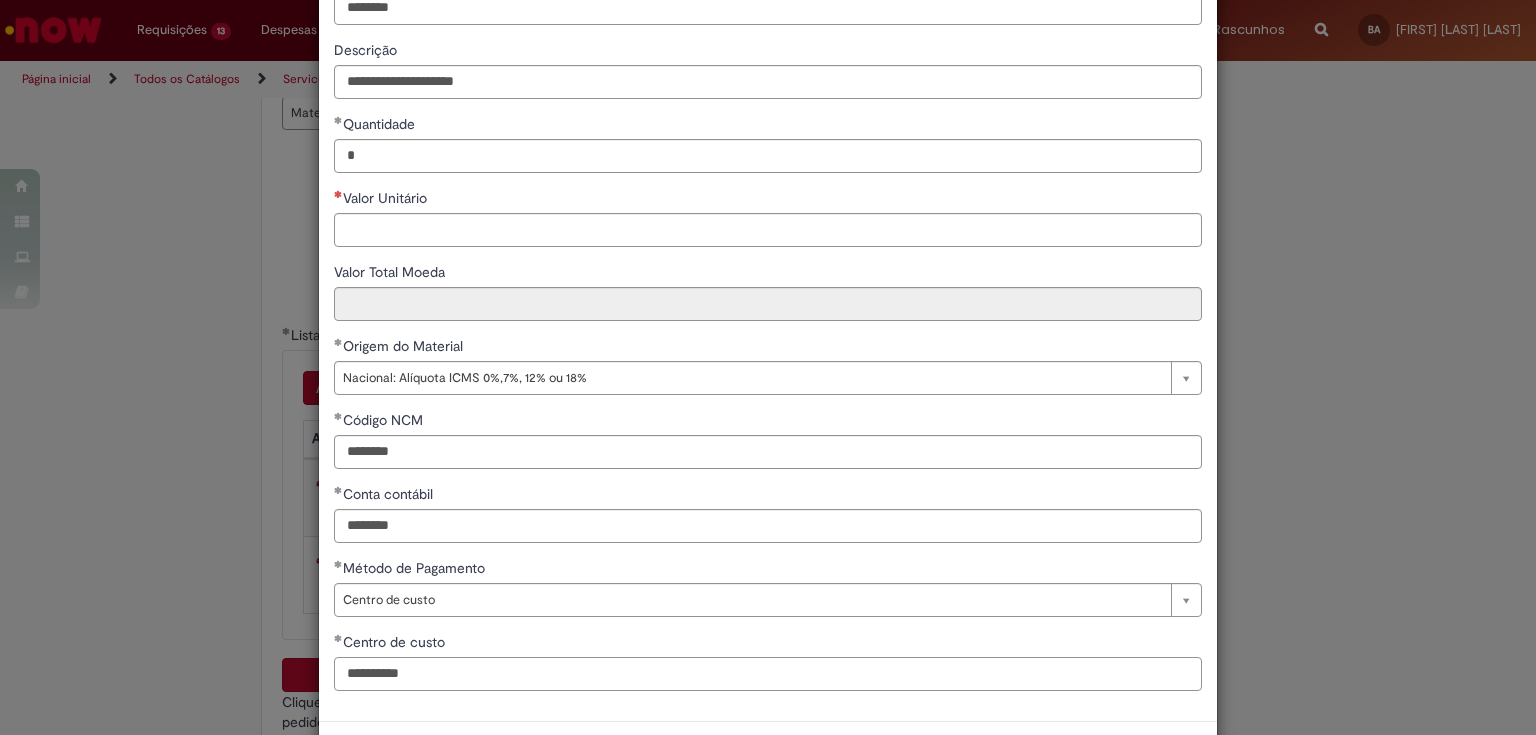 type on "**********" 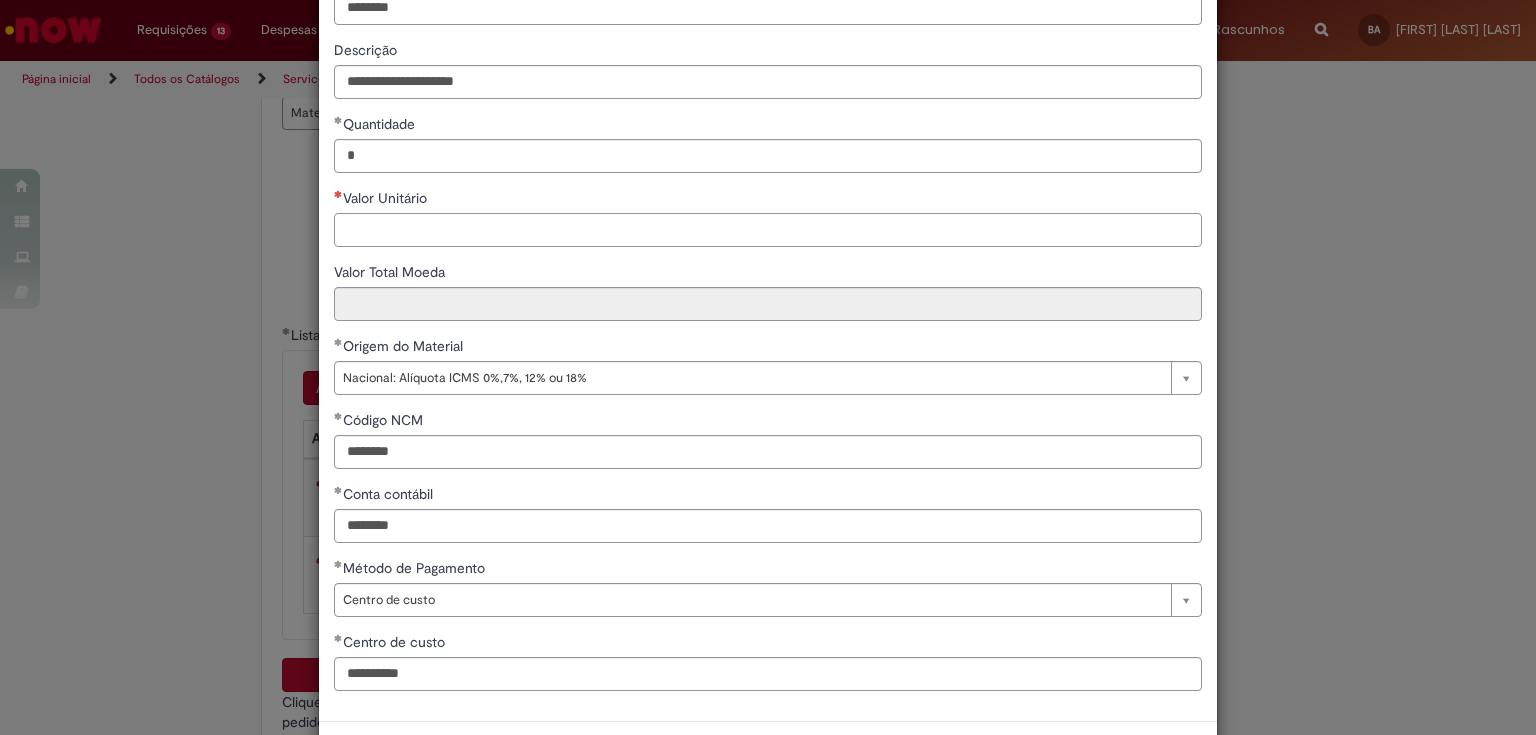 click on "Valor Unitário" at bounding box center (768, 230) 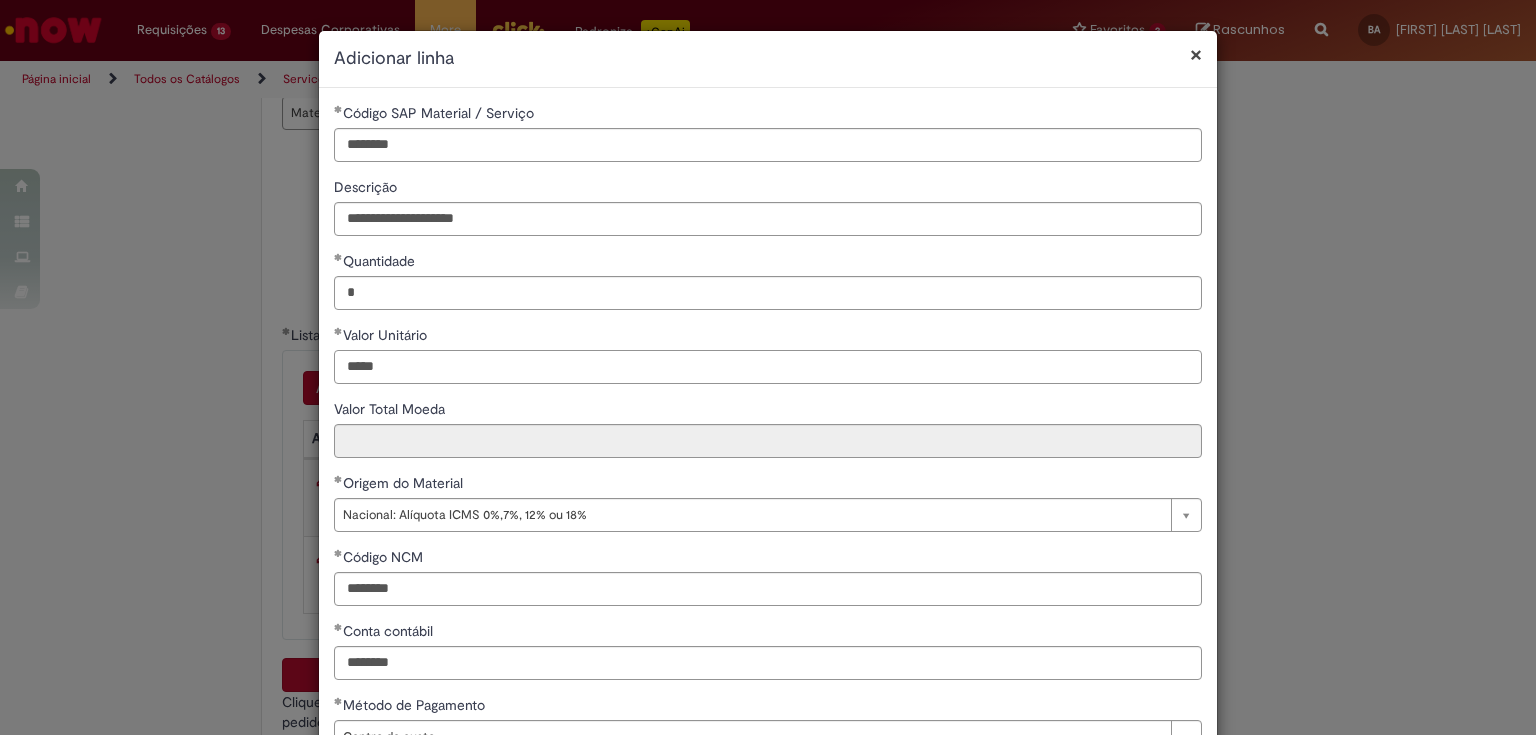 type on "*****" 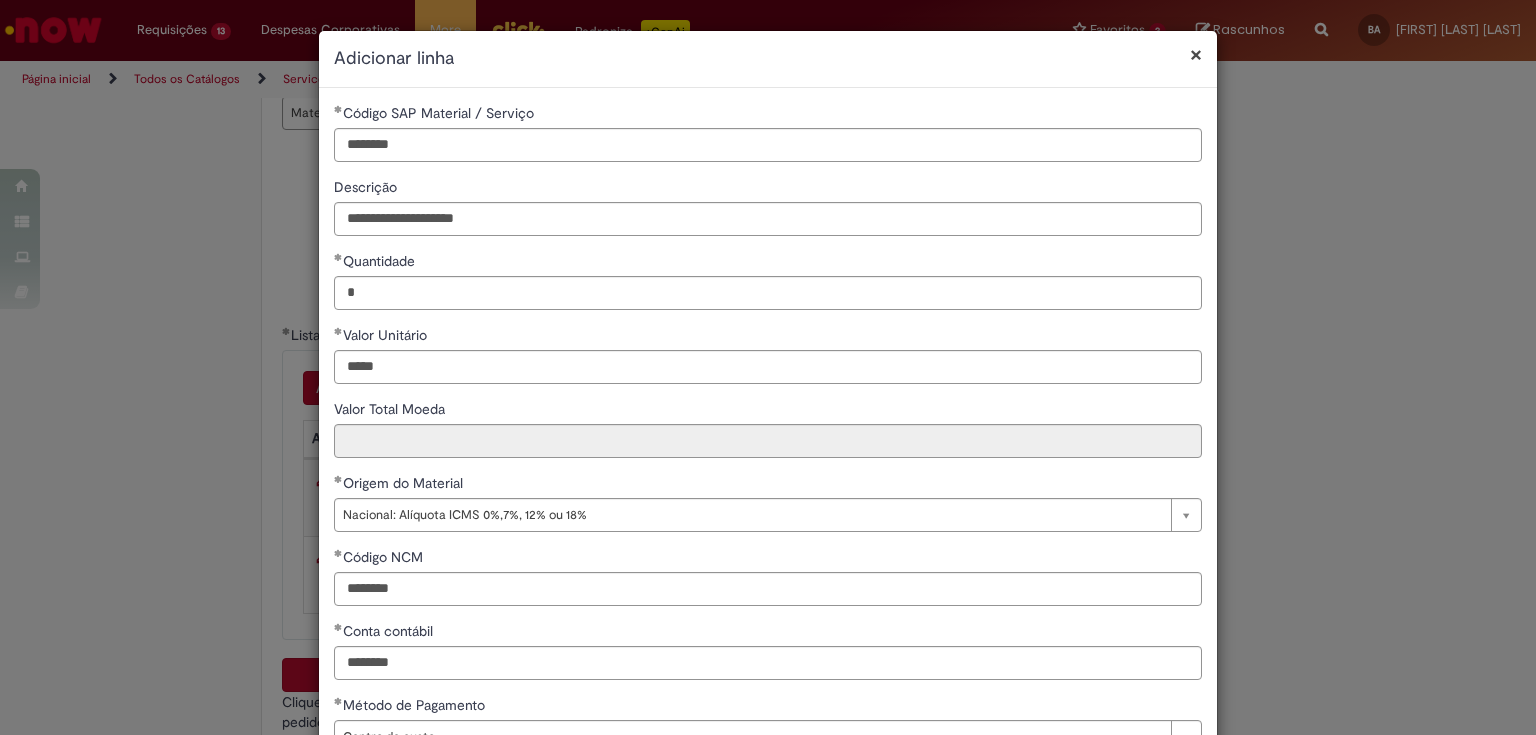 type on "*****" 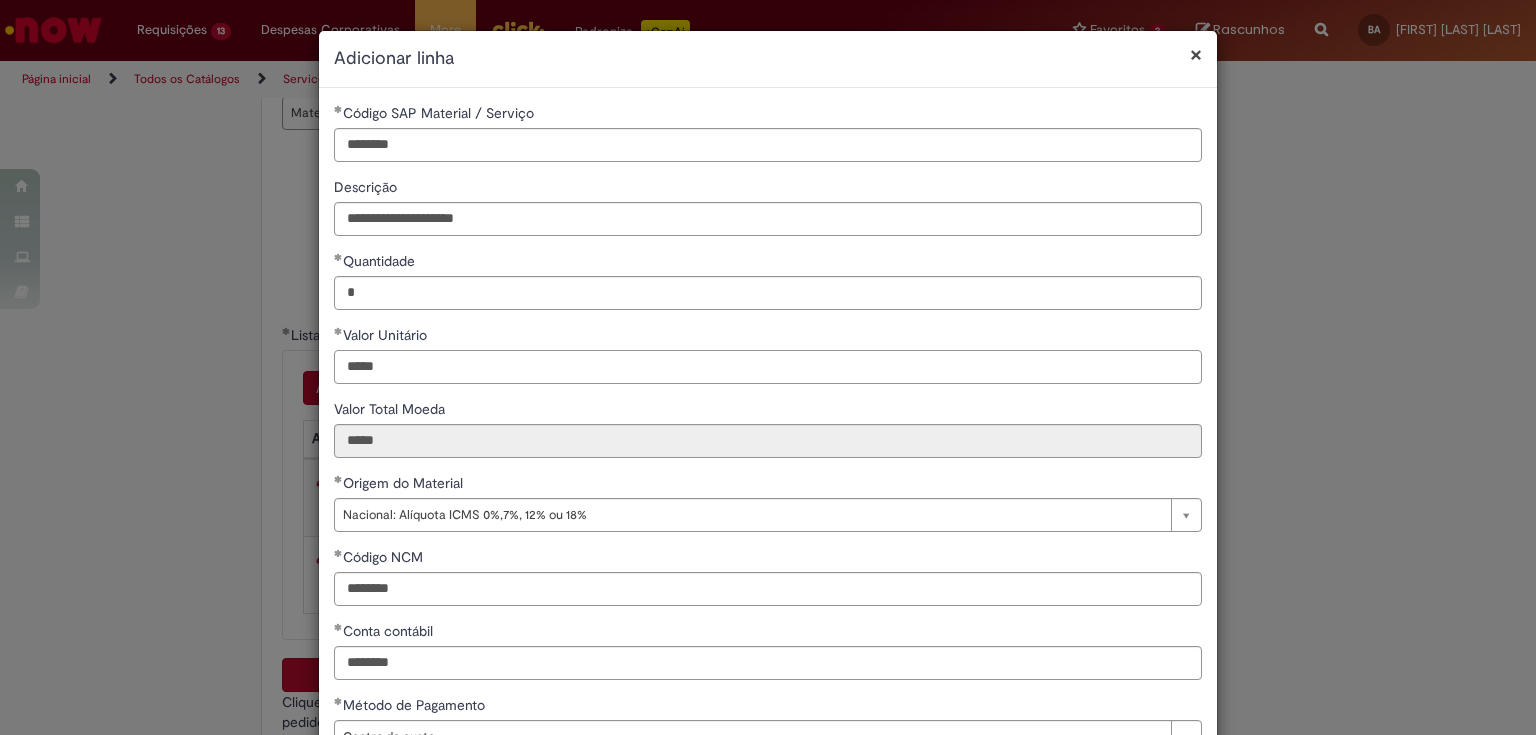 type on "*****" 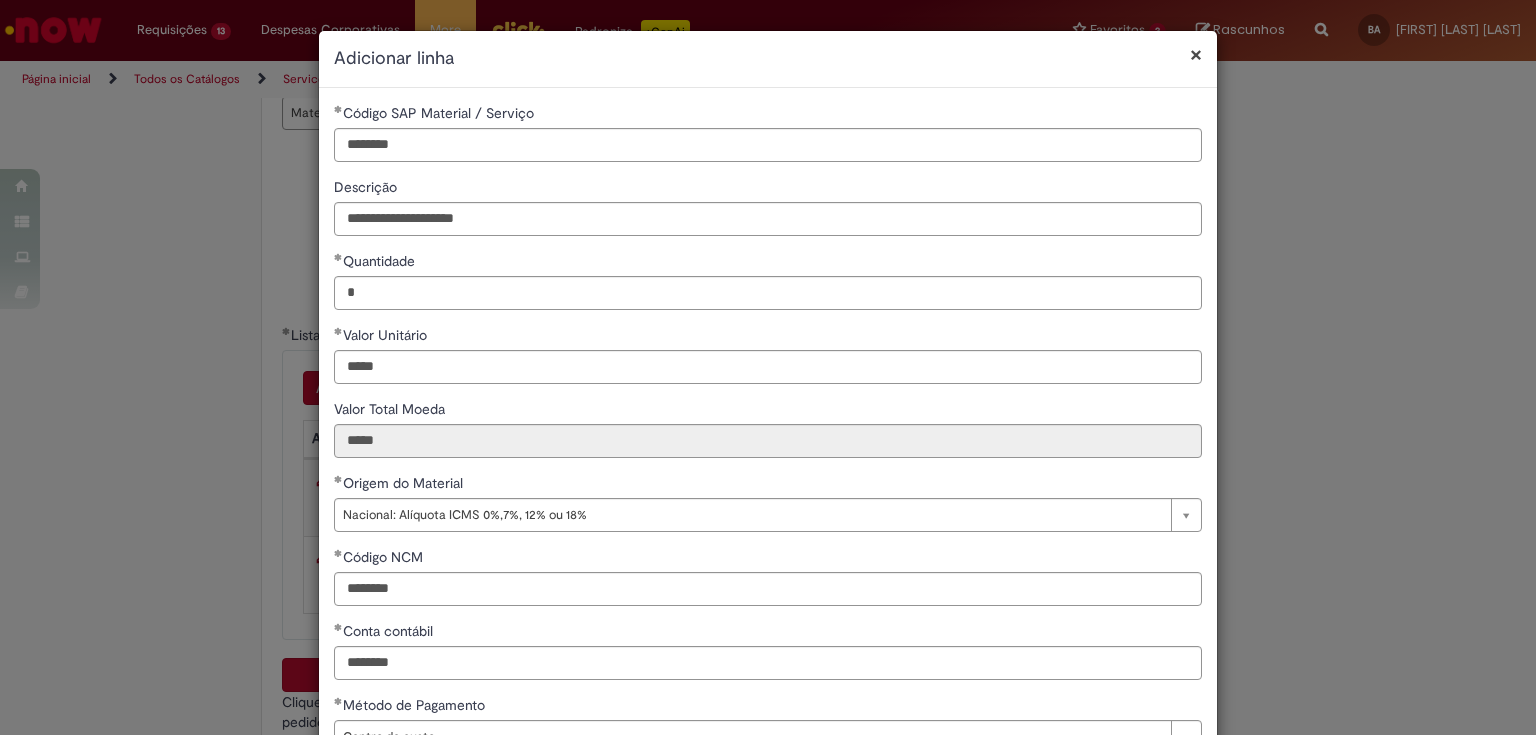 type on "*****" 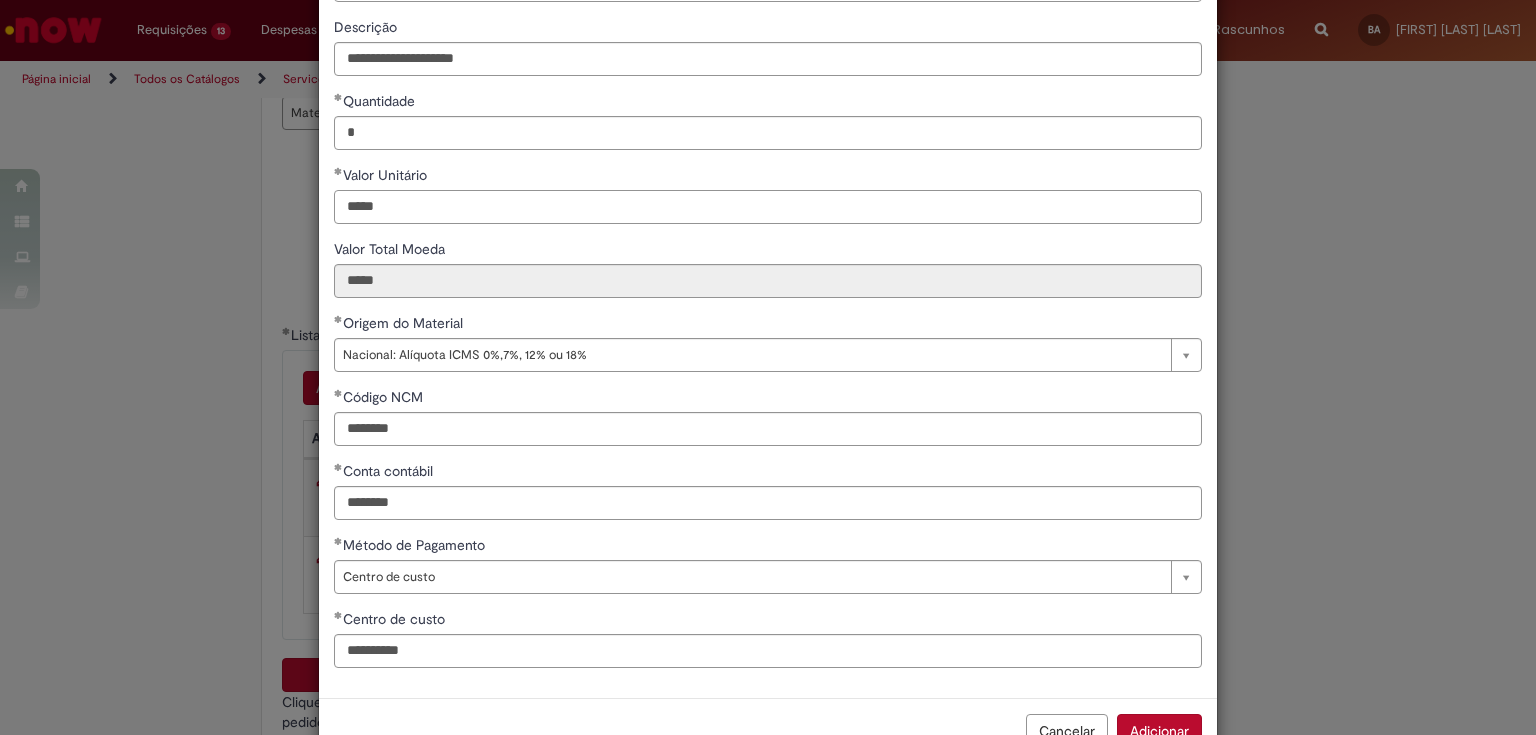 scroll, scrollTop: 217, scrollLeft: 0, axis: vertical 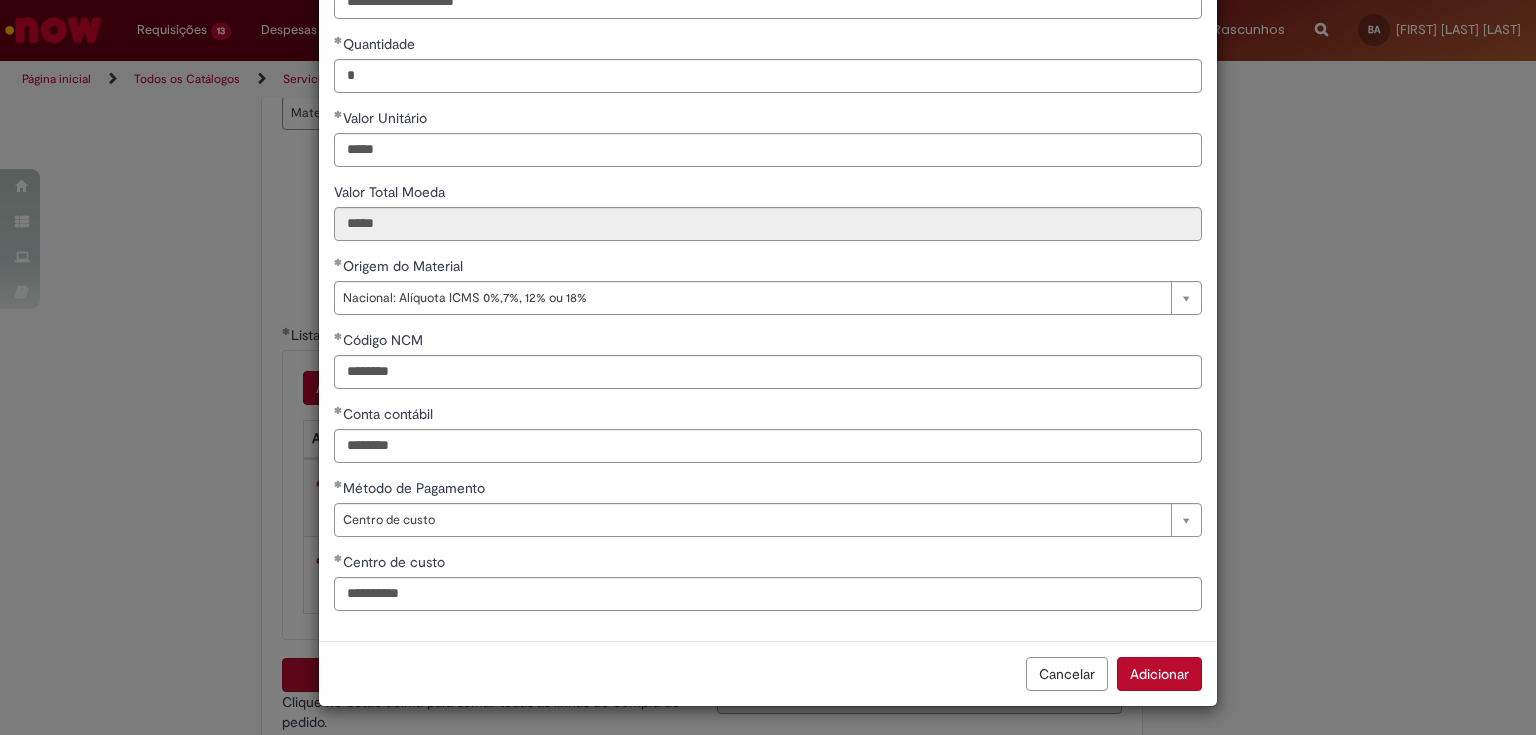 click on "Adicionar" at bounding box center [1159, 674] 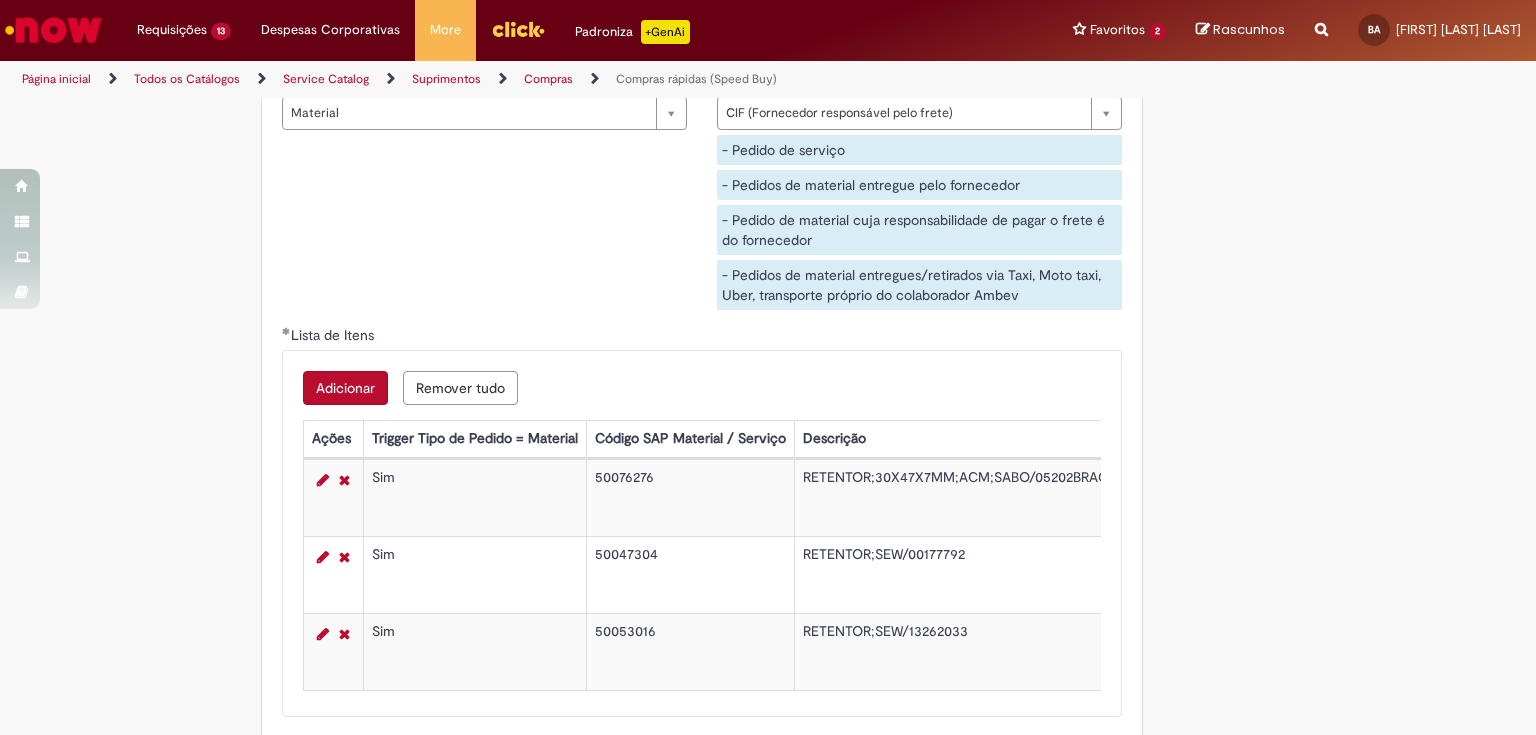 scroll, scrollTop: 3280, scrollLeft: 0, axis: vertical 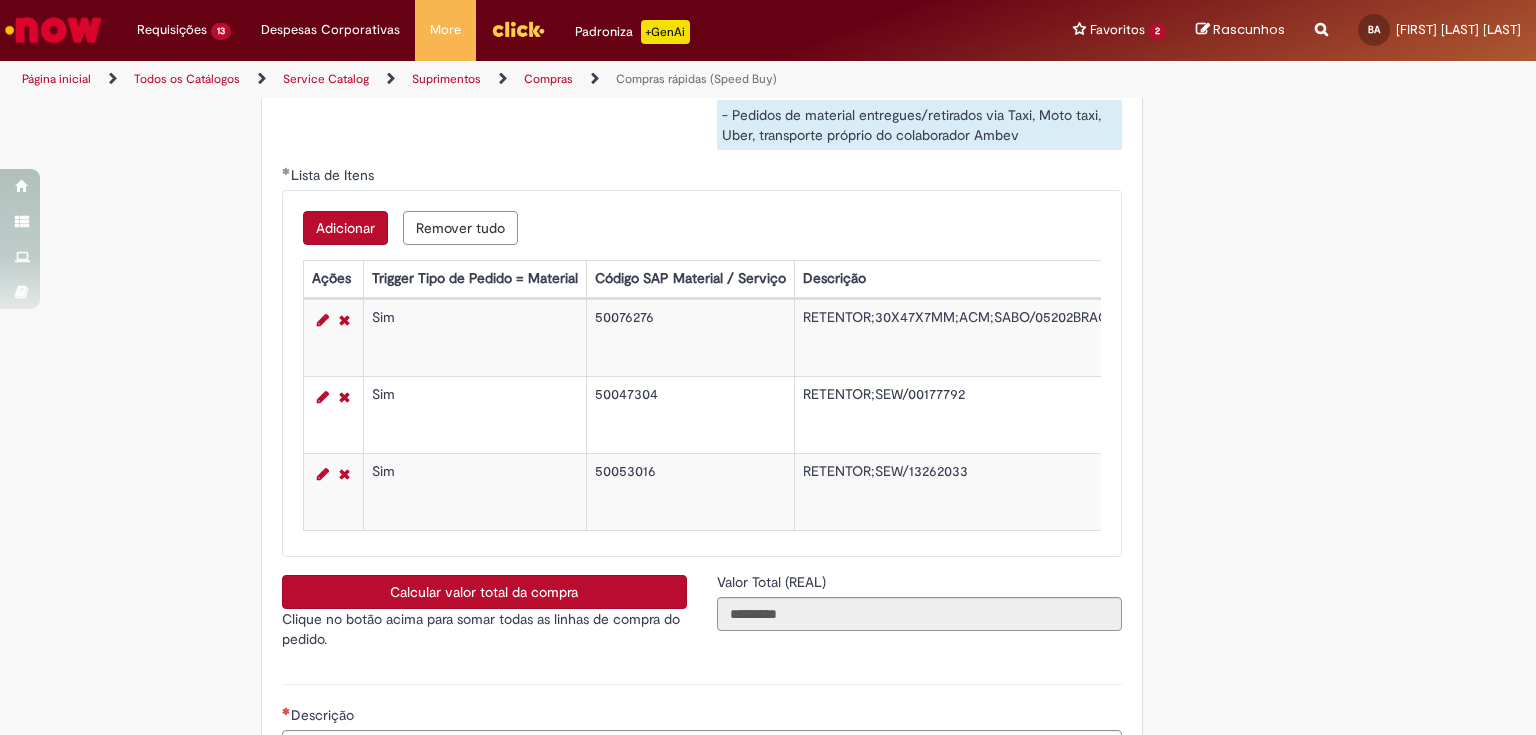 click on "Calcular valor total da compra" at bounding box center [484, 592] 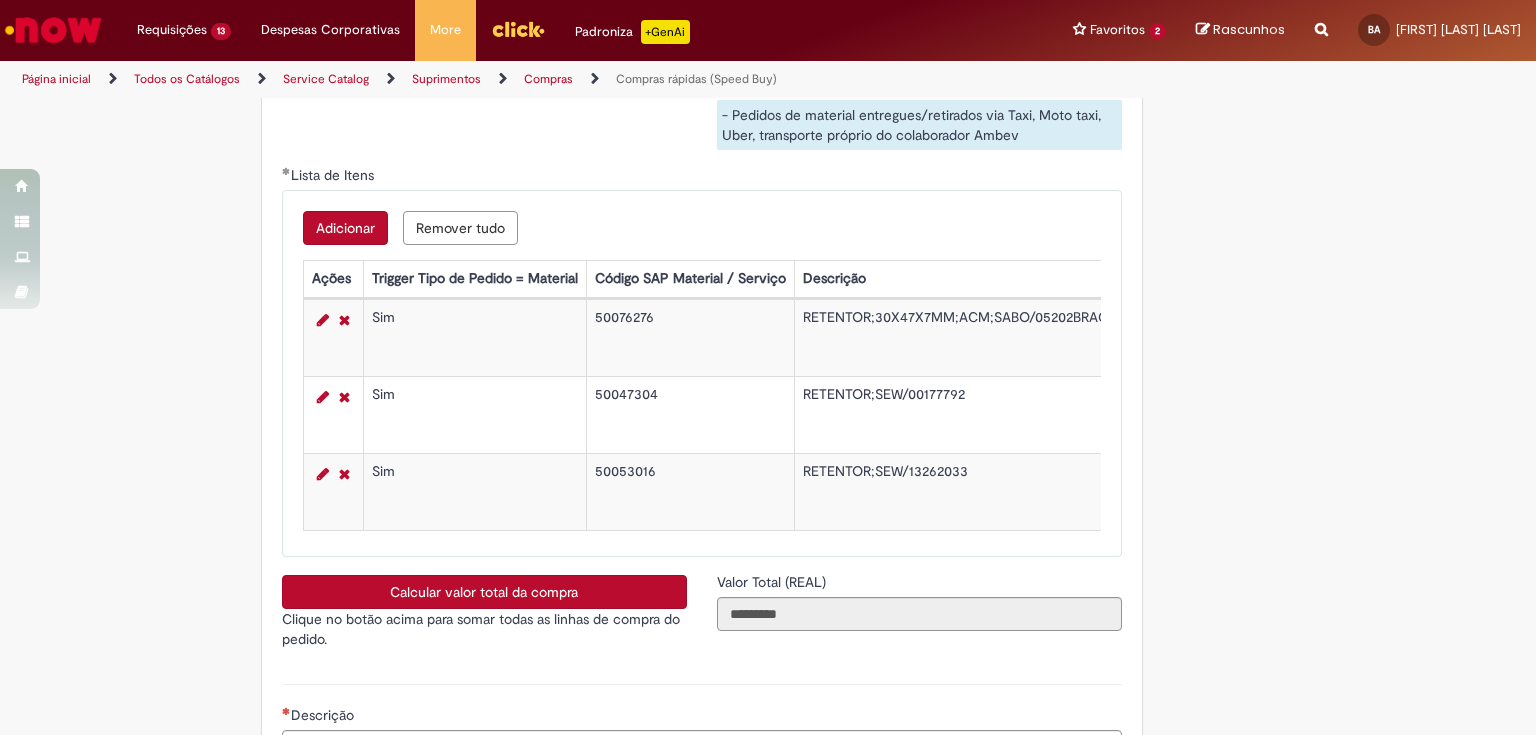click on "Adicionar" at bounding box center [345, 228] 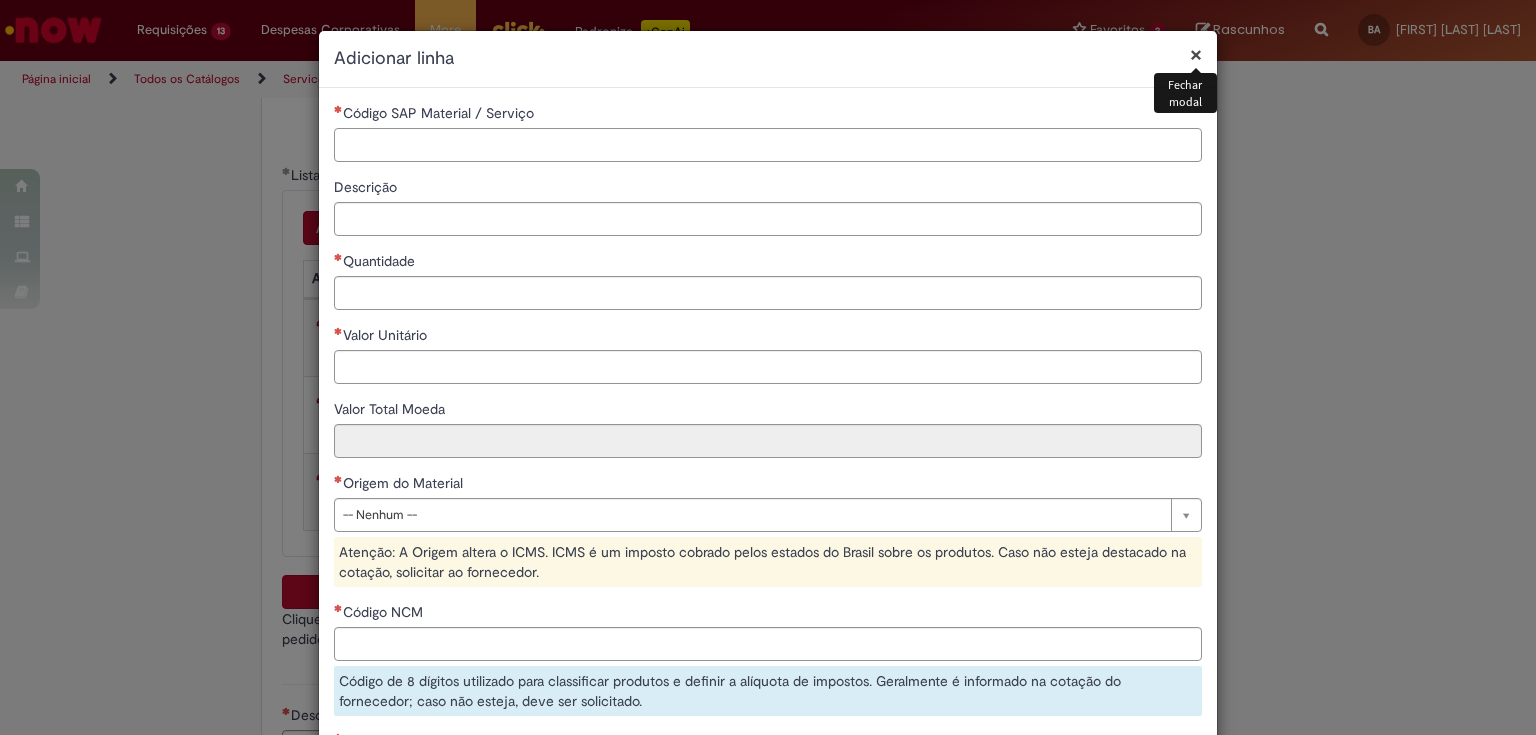 click on "Código SAP Material / Serviço" at bounding box center [768, 145] 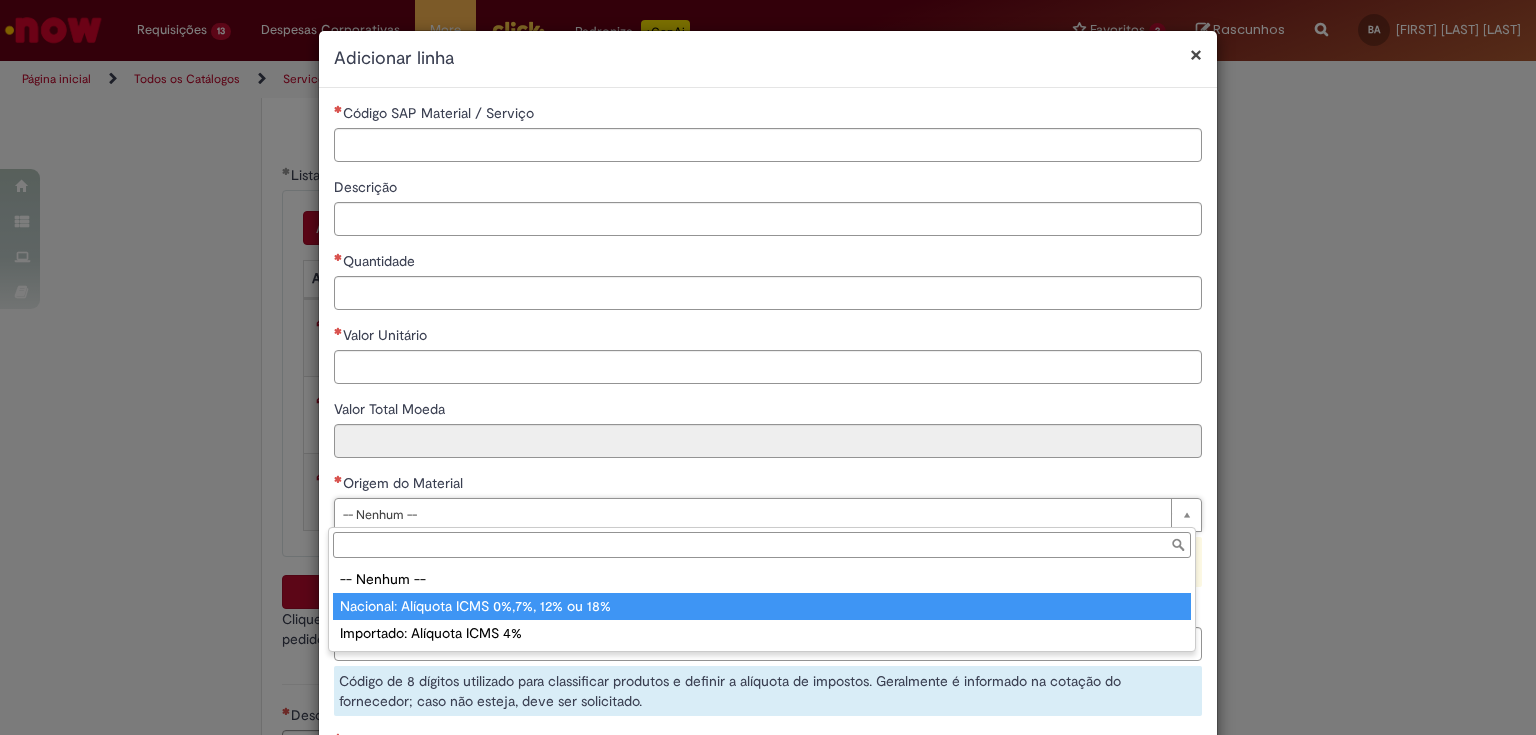 type on "**********" 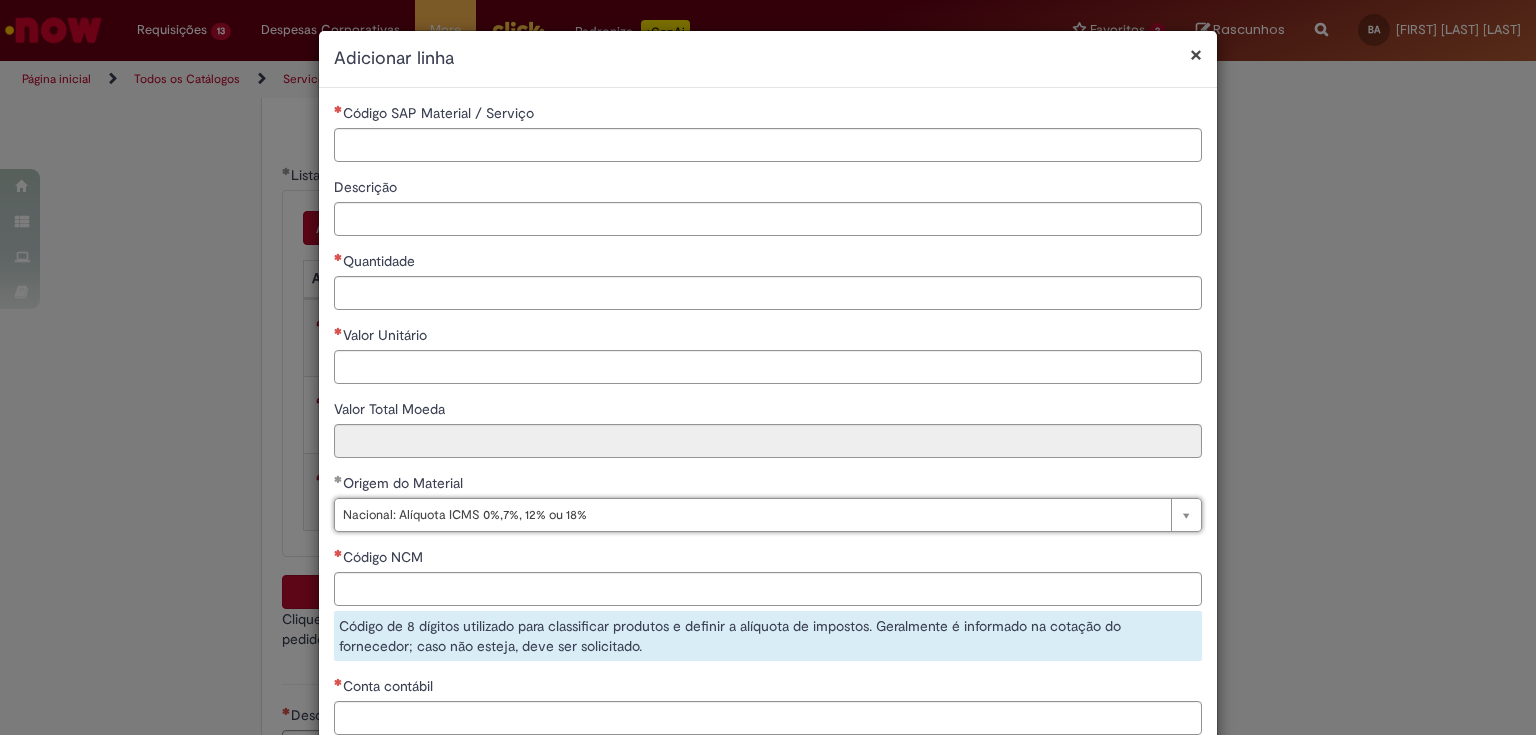 scroll, scrollTop: 160, scrollLeft: 0, axis: vertical 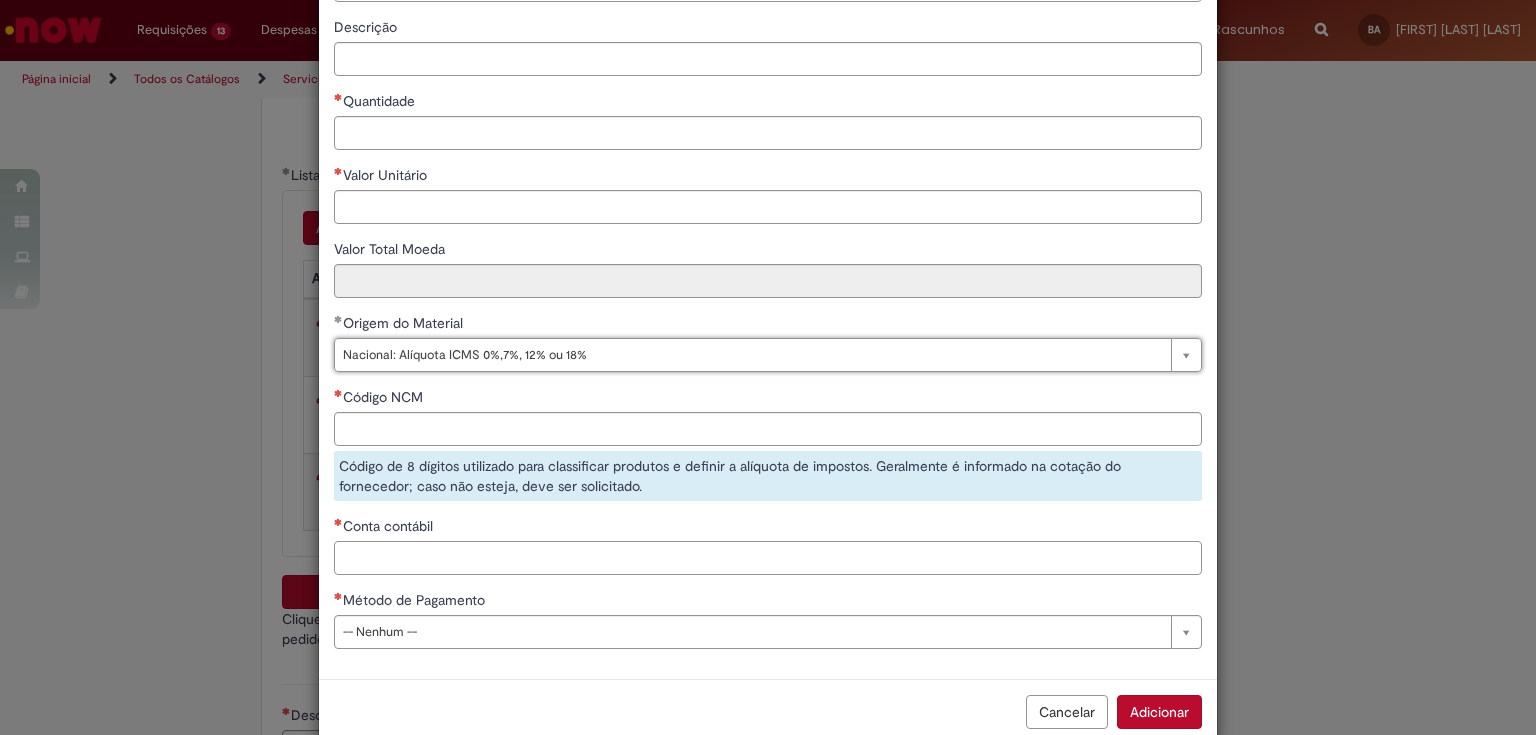 click on "Conta contábil" at bounding box center [768, 558] 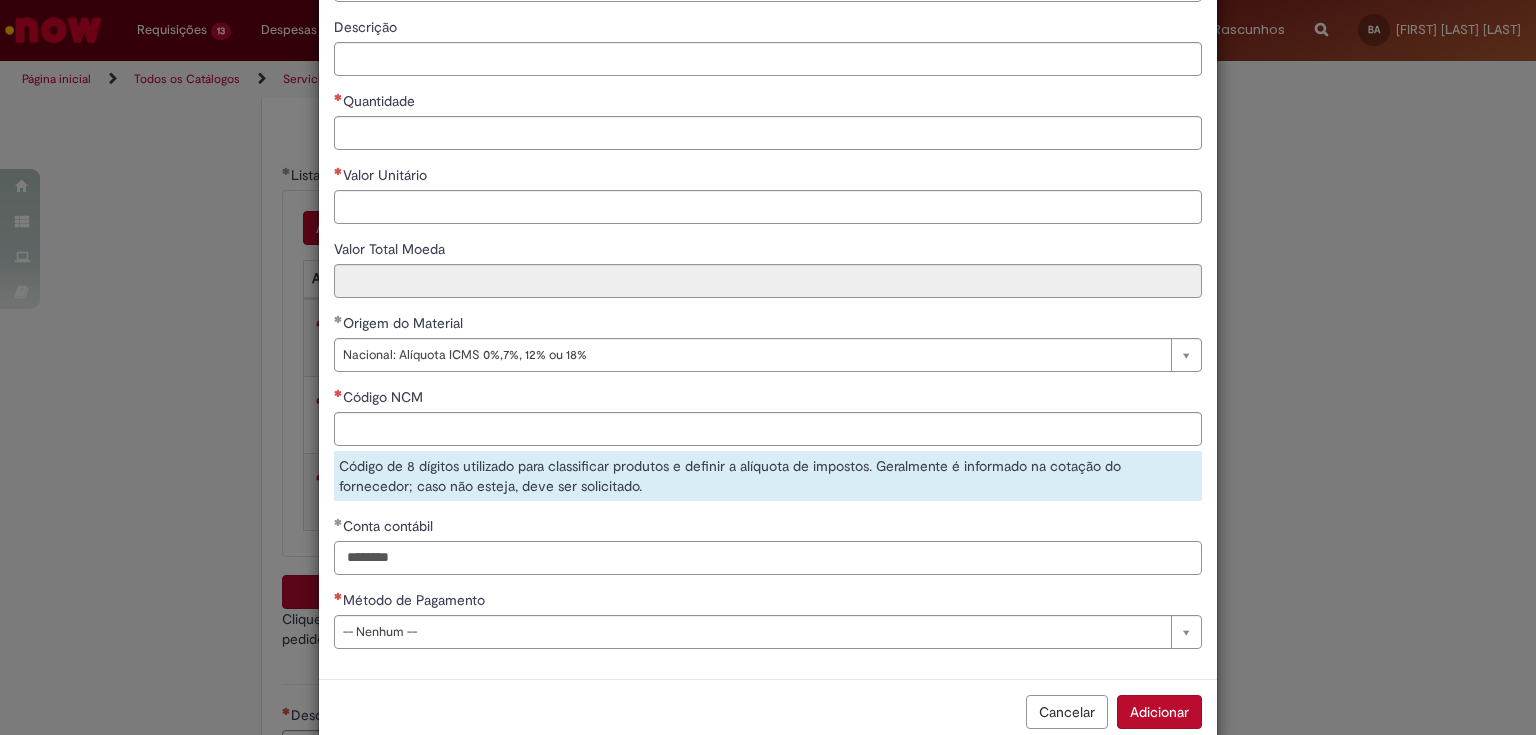 type on "********" 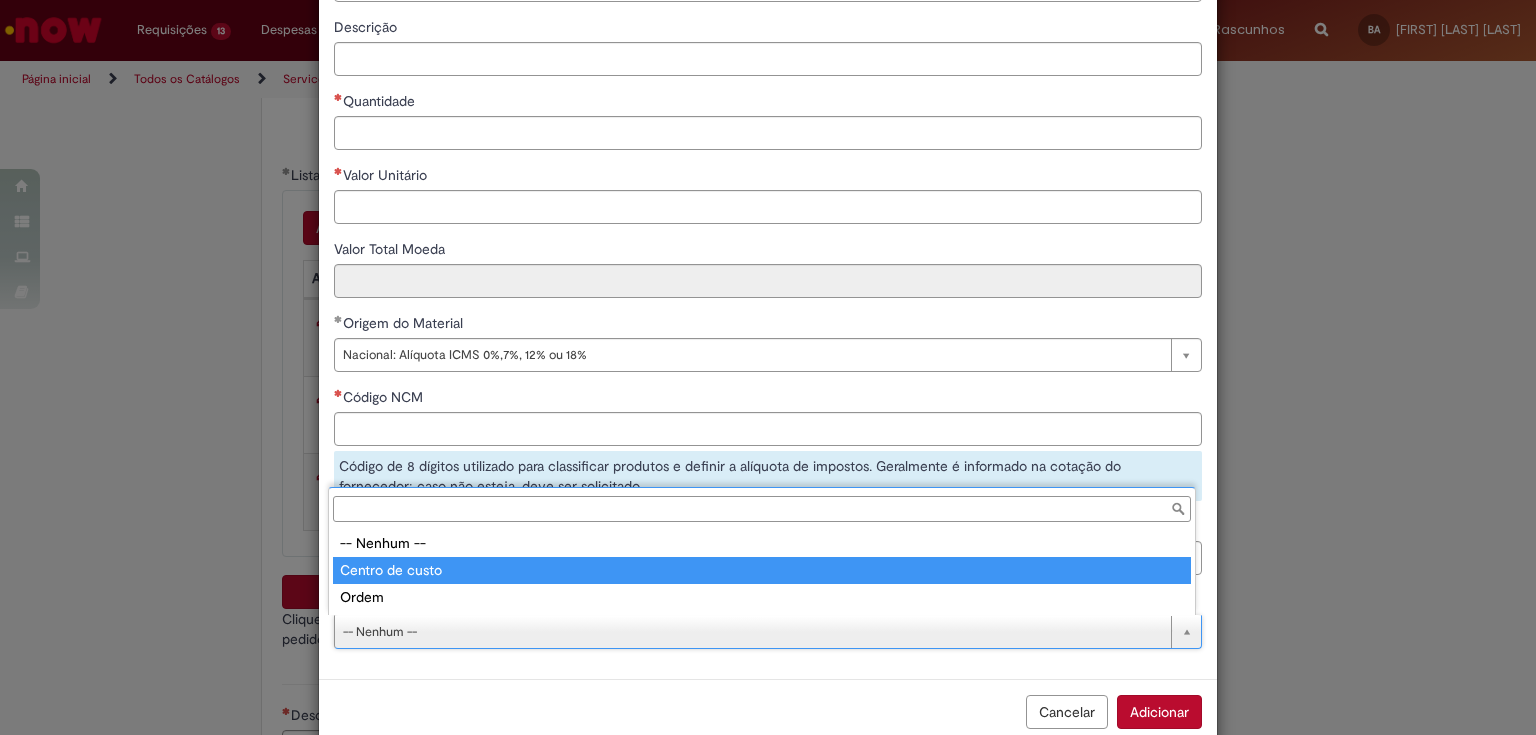 type on "**********" 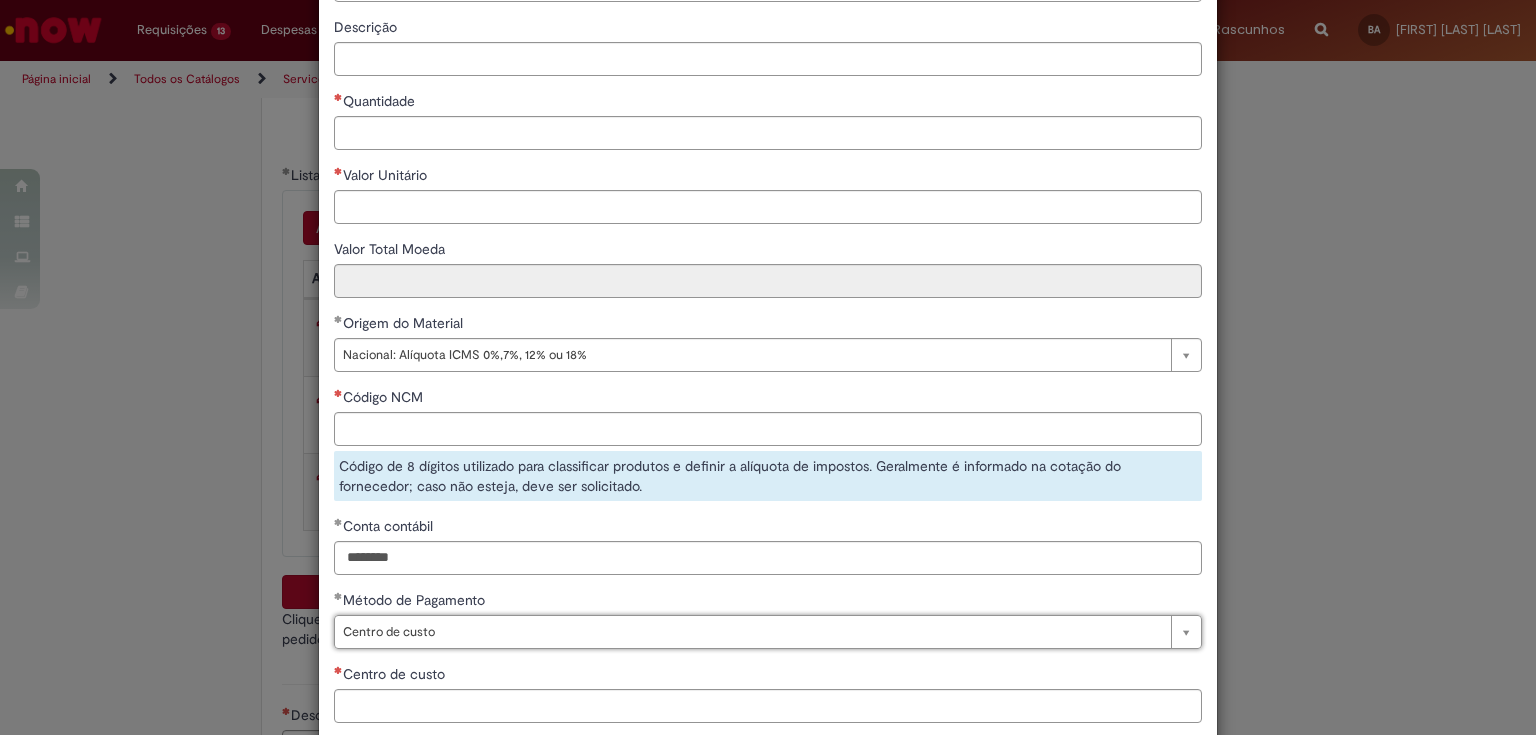 scroll, scrollTop: 272, scrollLeft: 0, axis: vertical 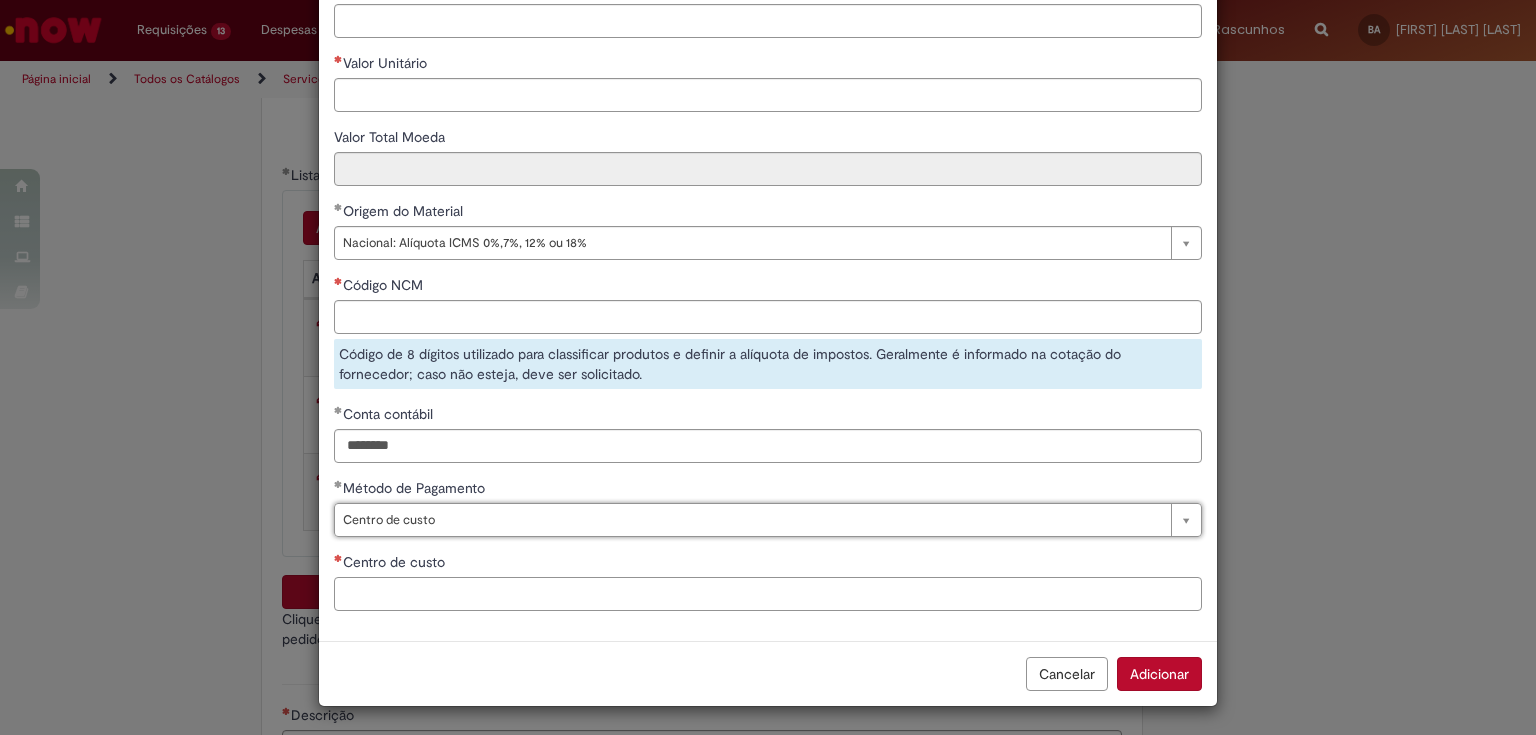 click on "Centro de custo" at bounding box center (768, 594) 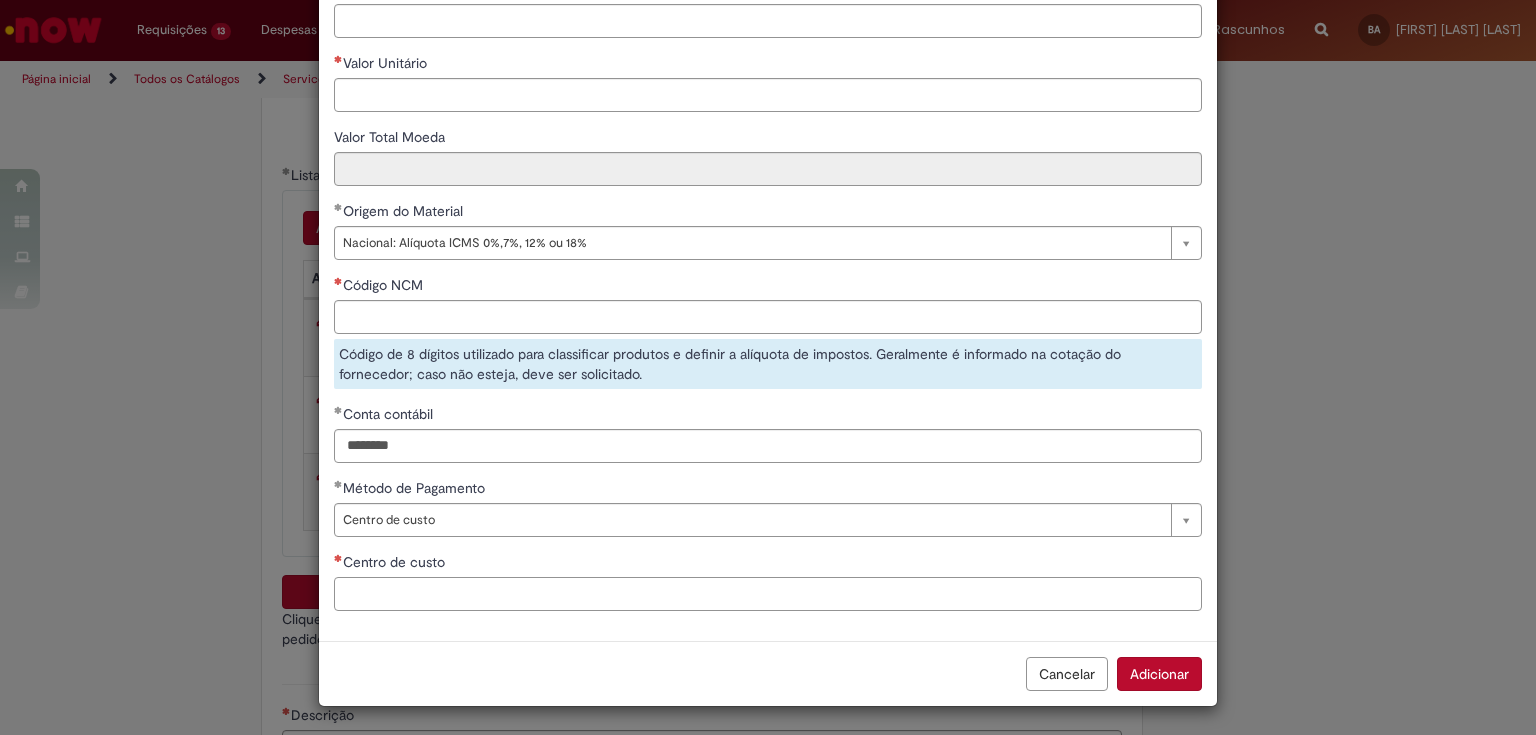 paste on "**********" 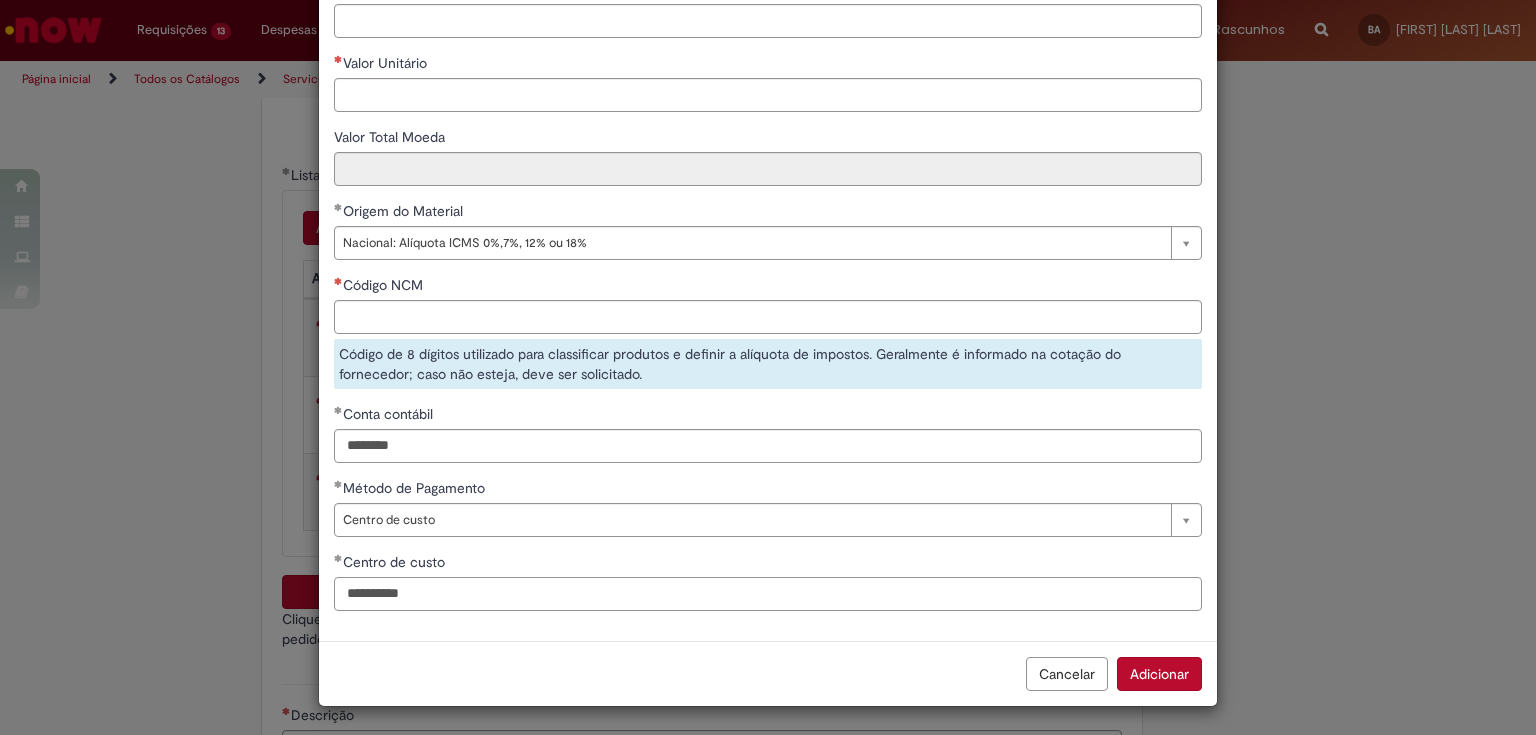 type on "**********" 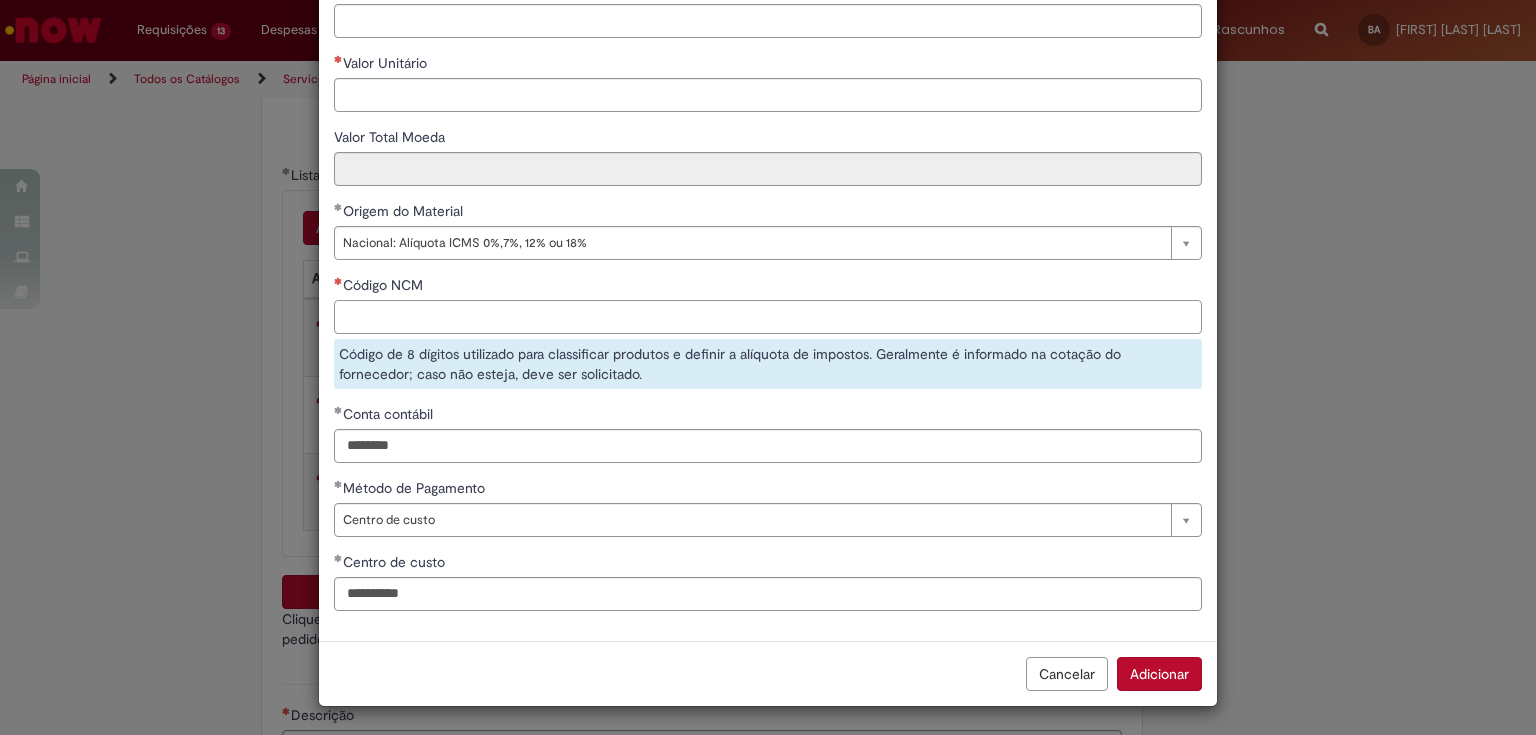 click on "Código NCM" at bounding box center (768, 317) 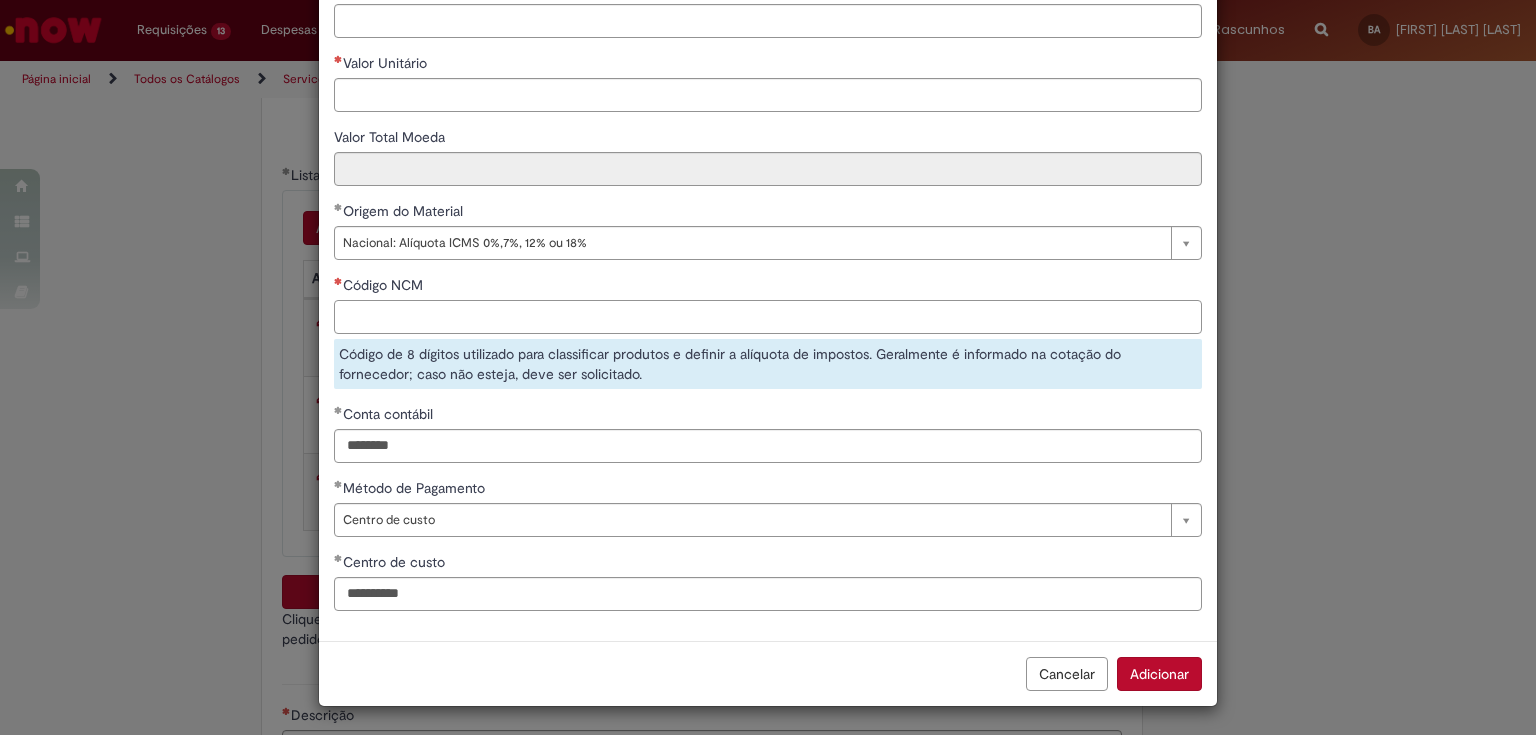 scroll, scrollTop: 0, scrollLeft: 0, axis: both 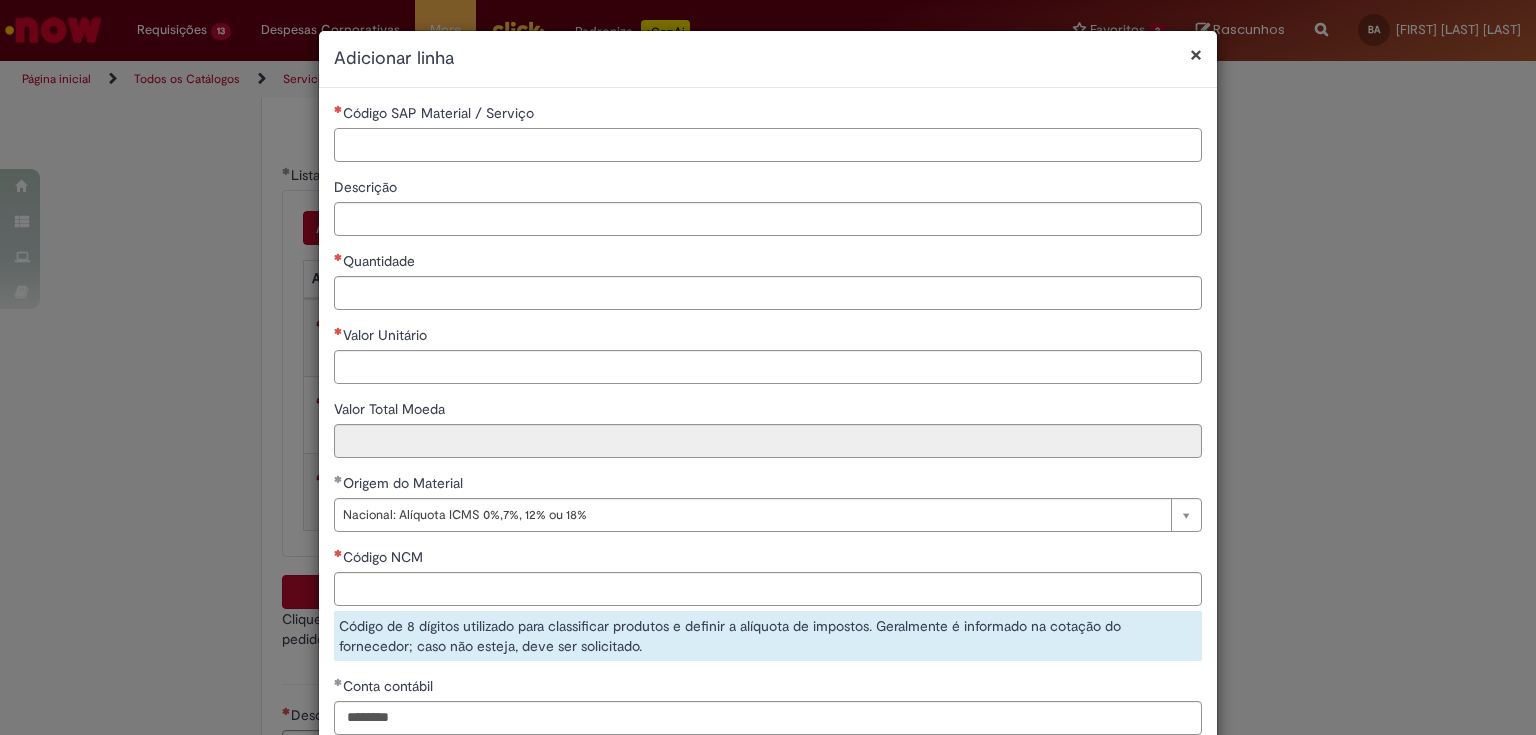 click on "Código SAP Material / Serviço" at bounding box center (768, 145) 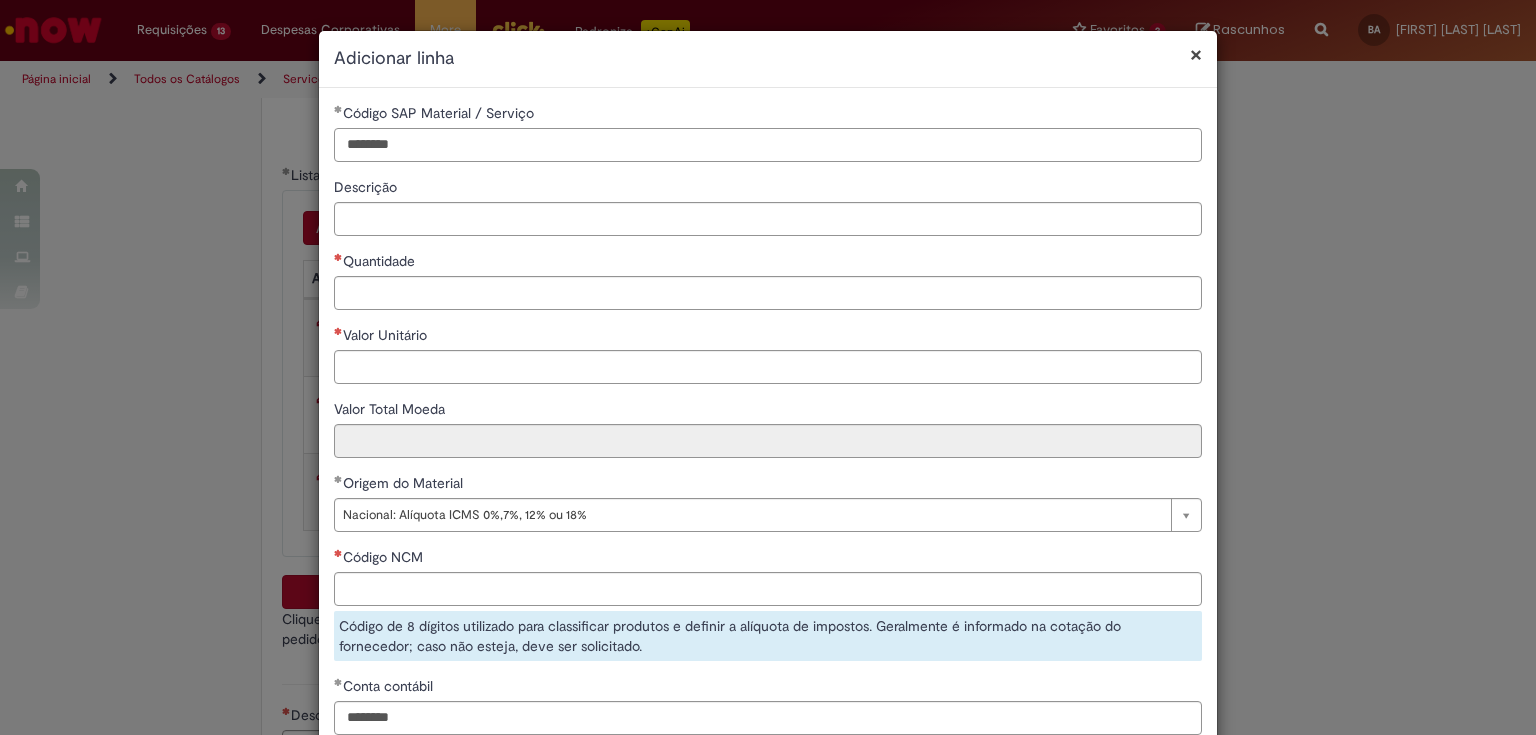 type on "********" 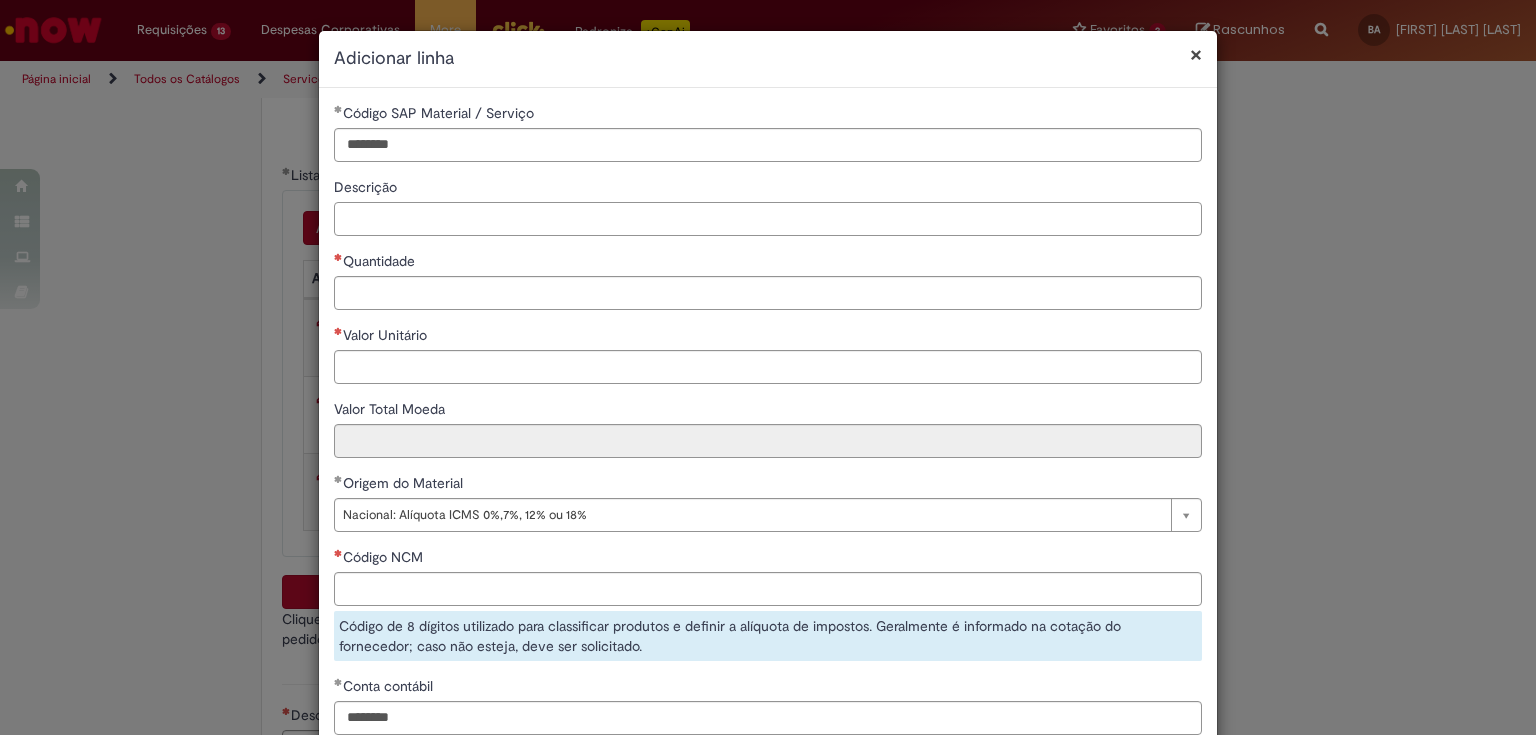 click on "Descrição" at bounding box center (768, 219) 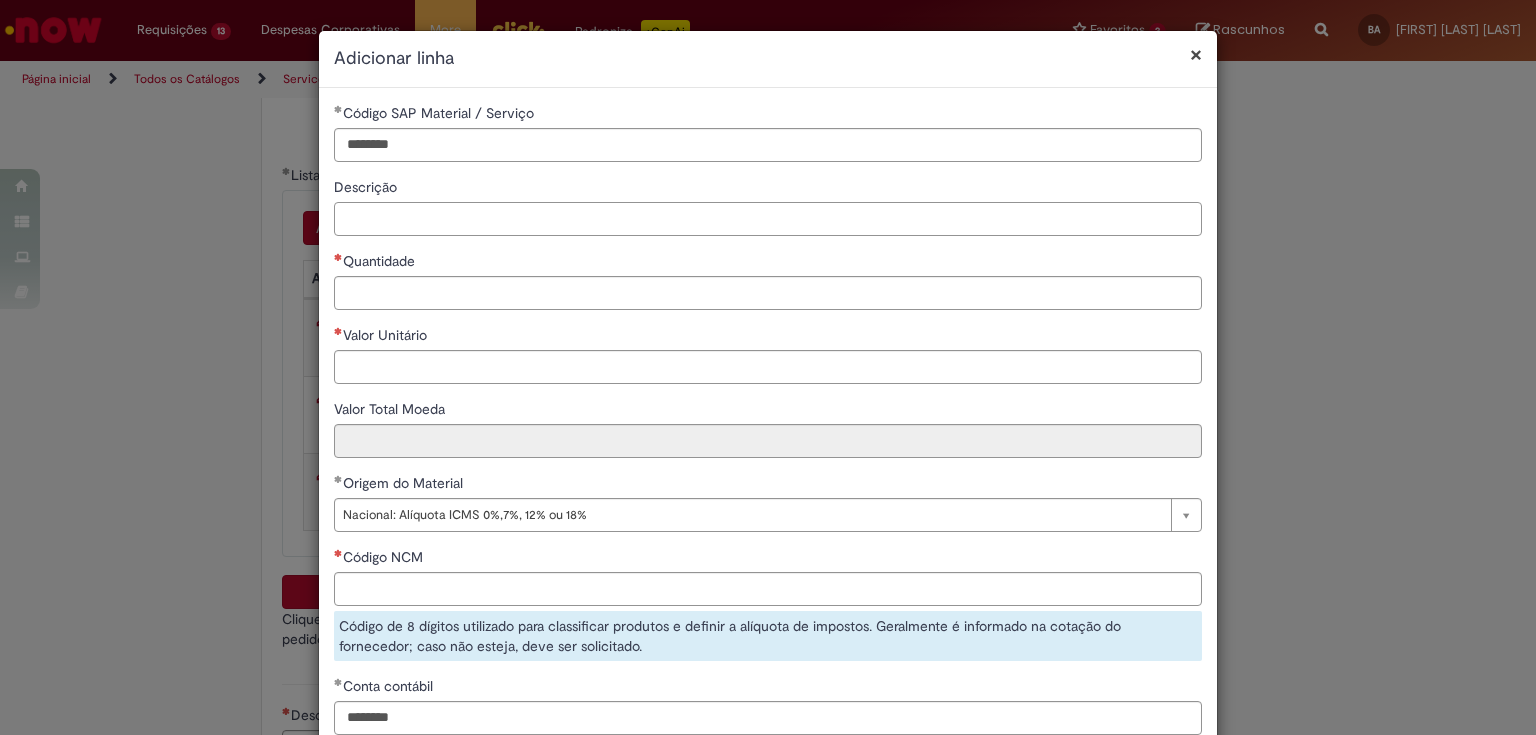 paste on "**********" 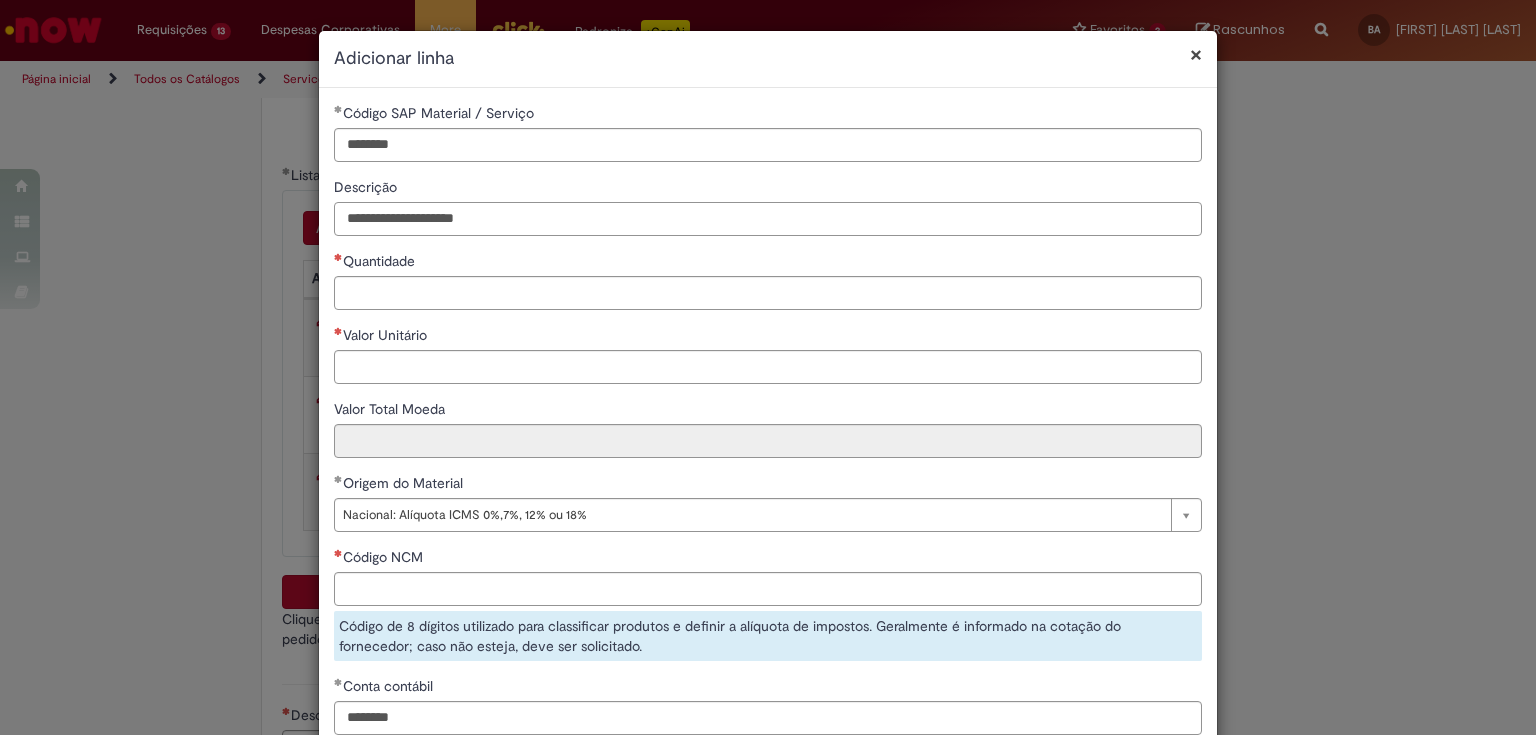 type on "**********" 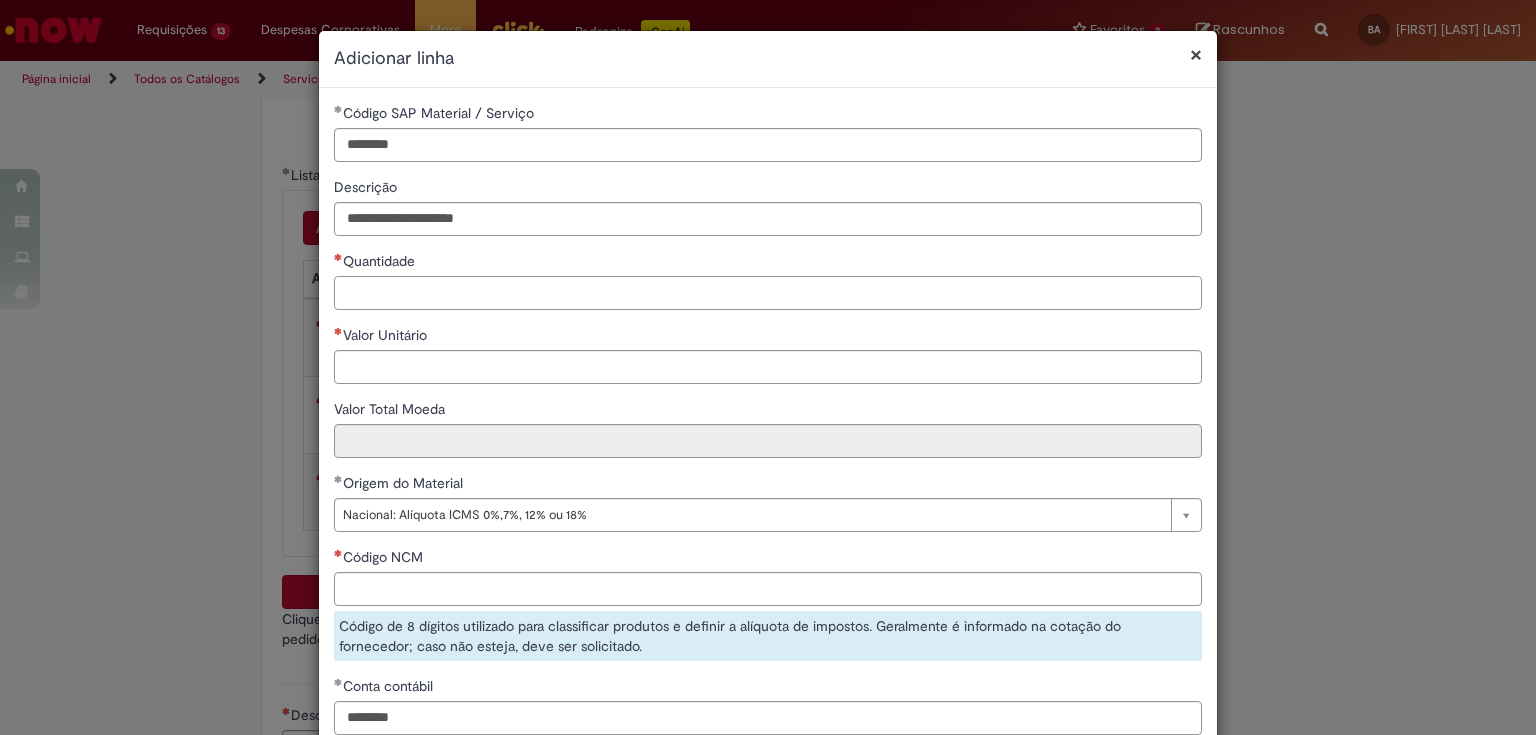 click on "Quantidade" at bounding box center [768, 293] 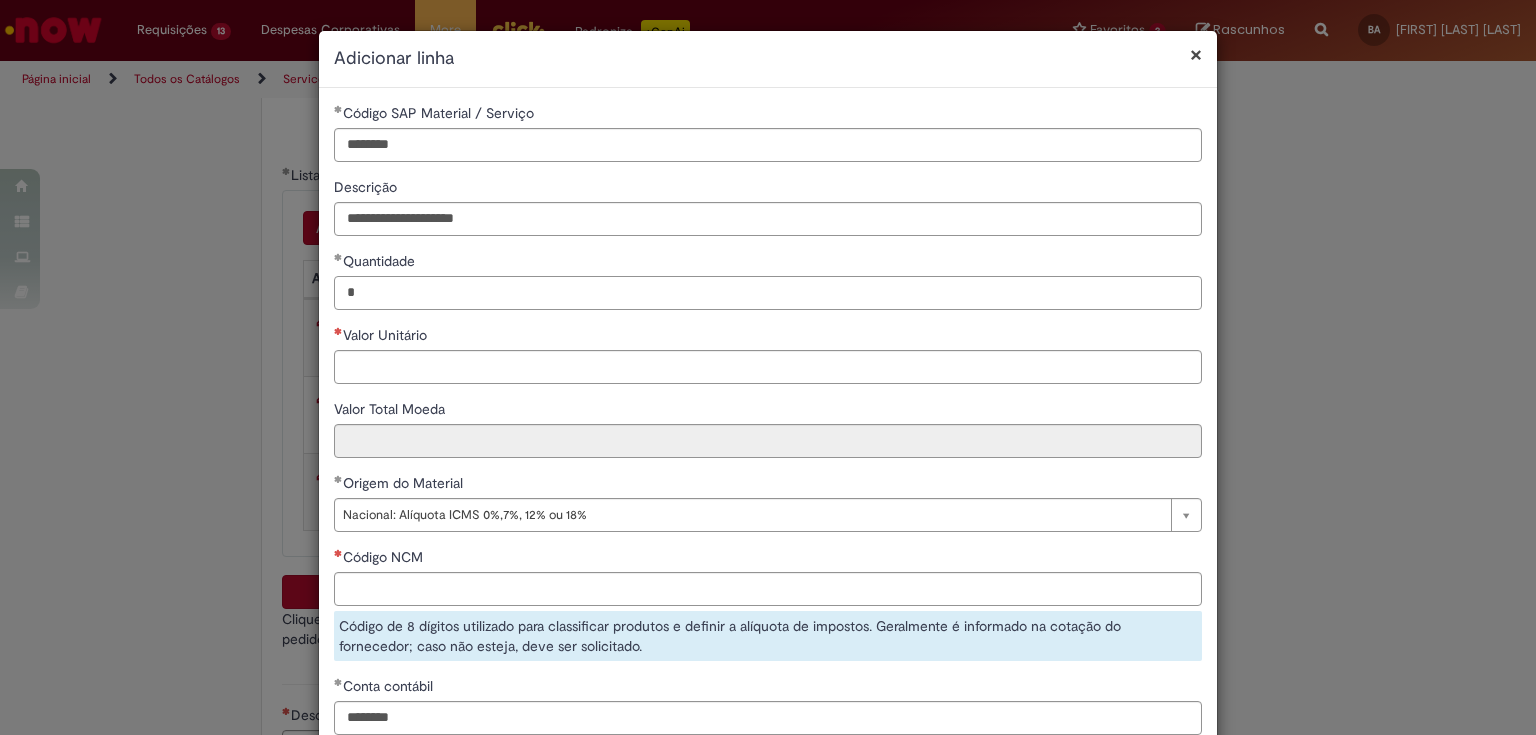 type on "*" 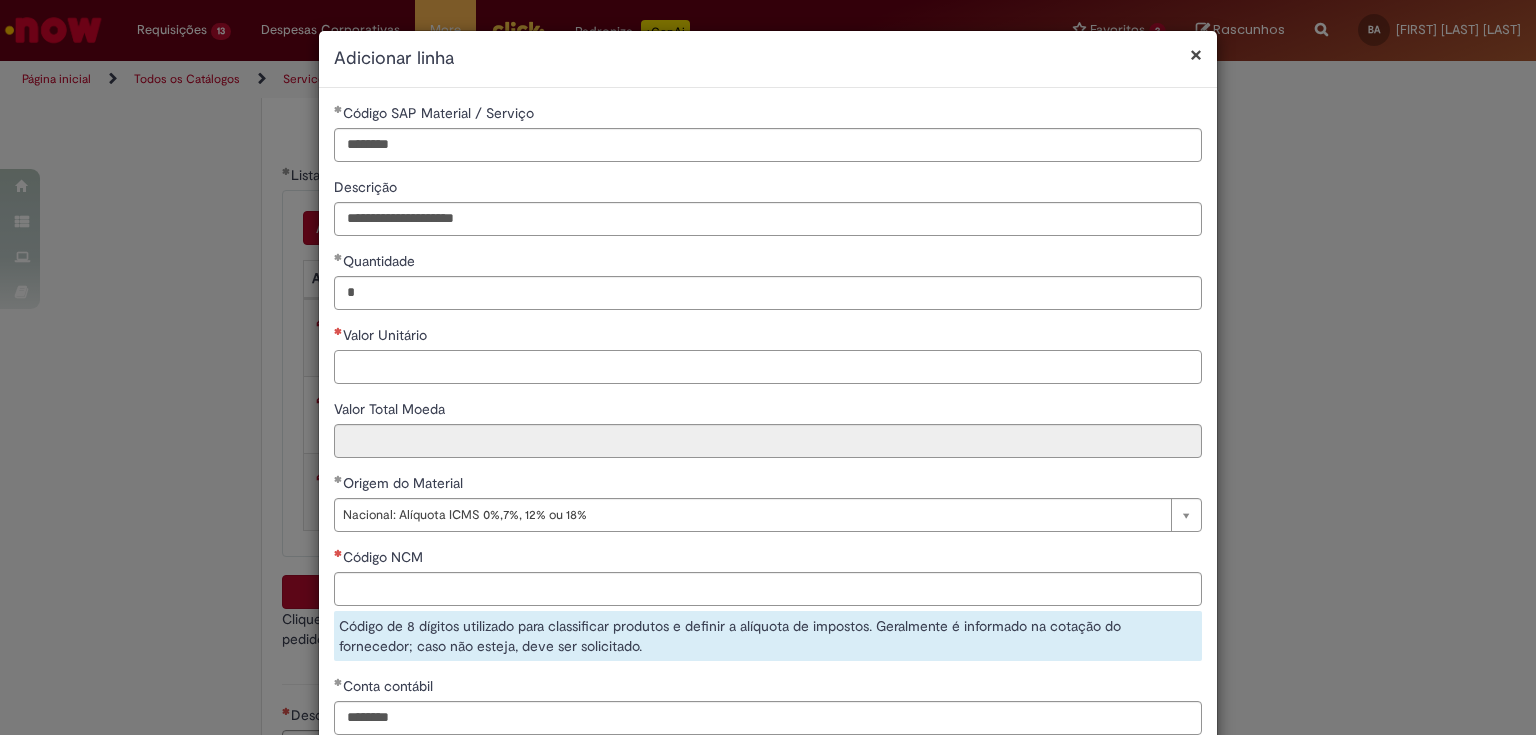 click on "Valor Unitário" at bounding box center (768, 367) 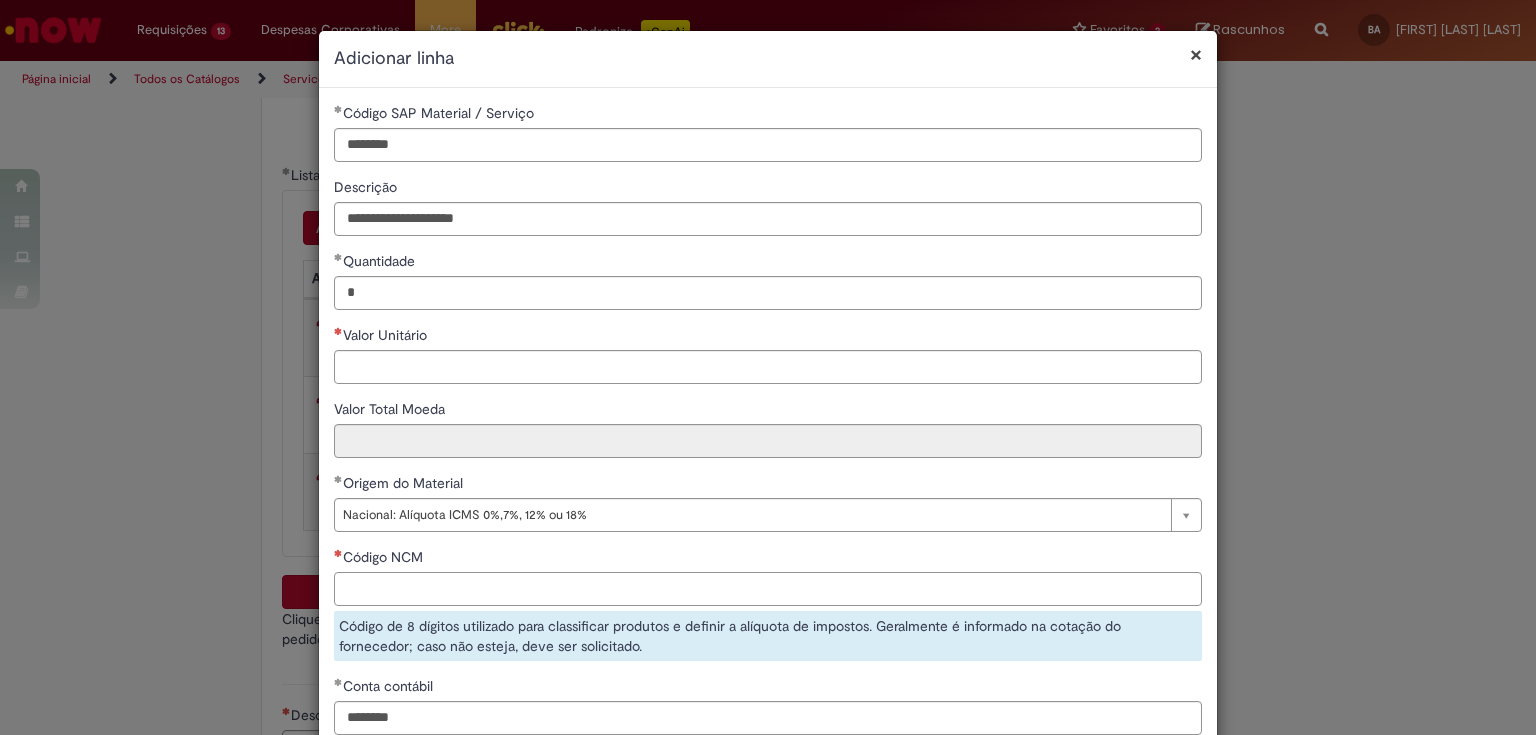 click on "Código NCM" at bounding box center (768, 589) 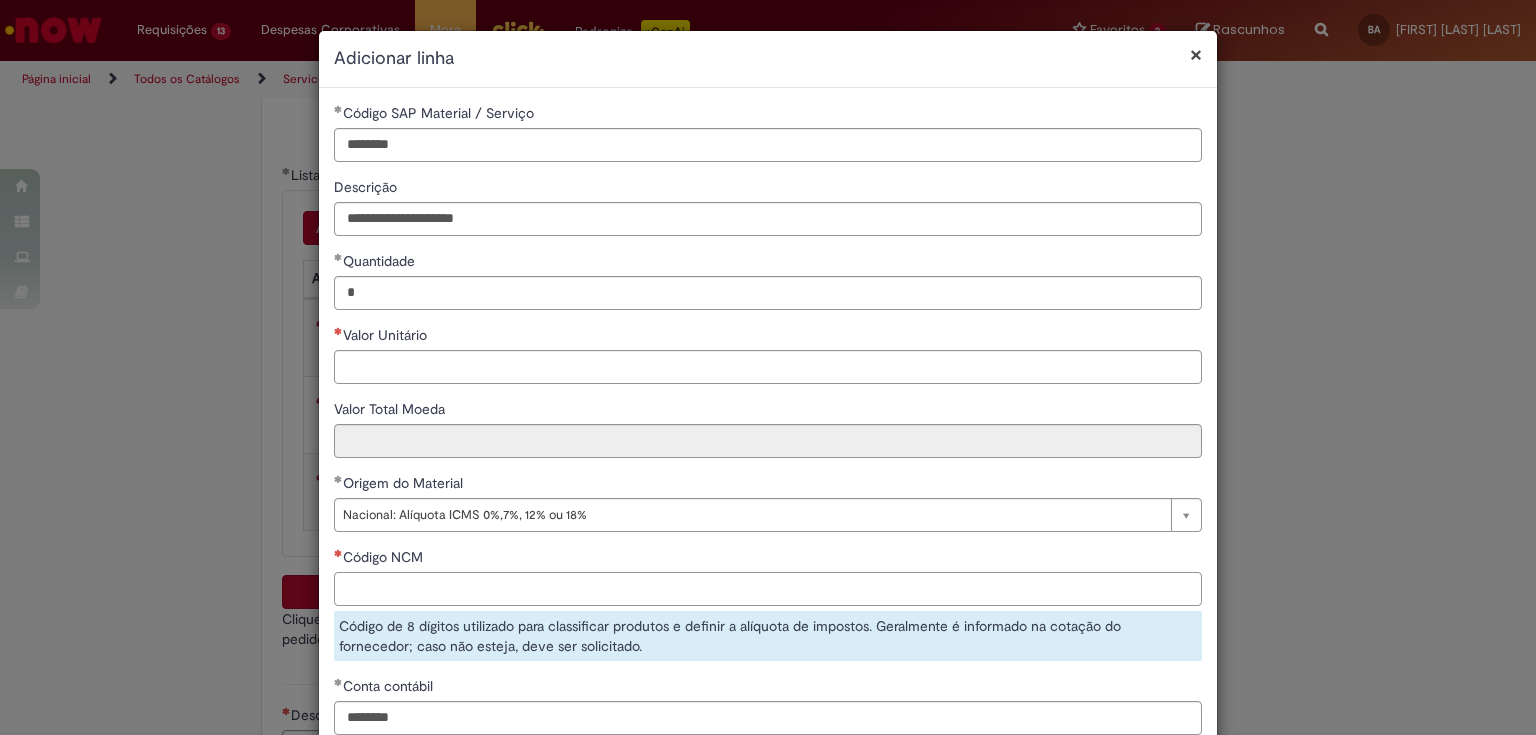 paste on "**********" 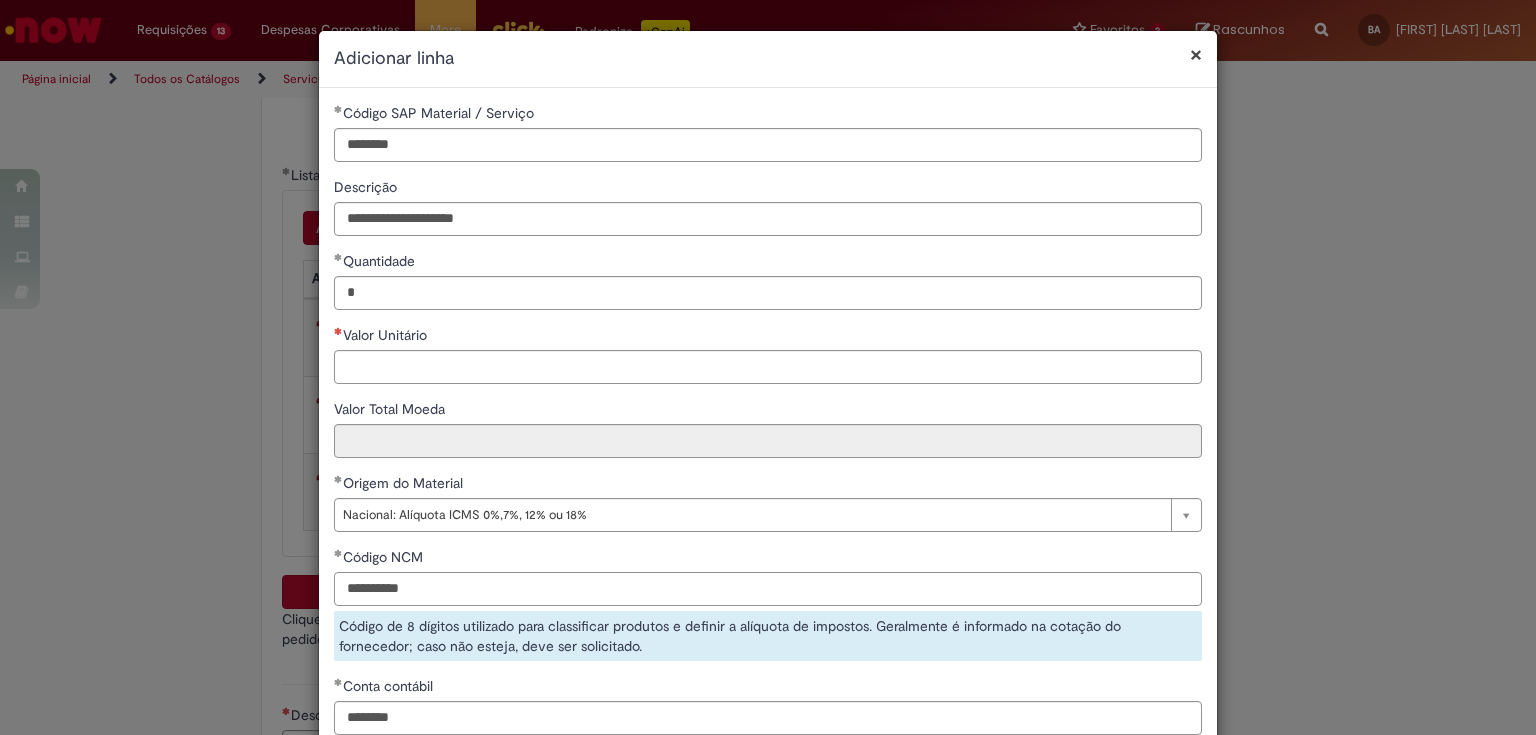 click on "**********" at bounding box center [768, 589] 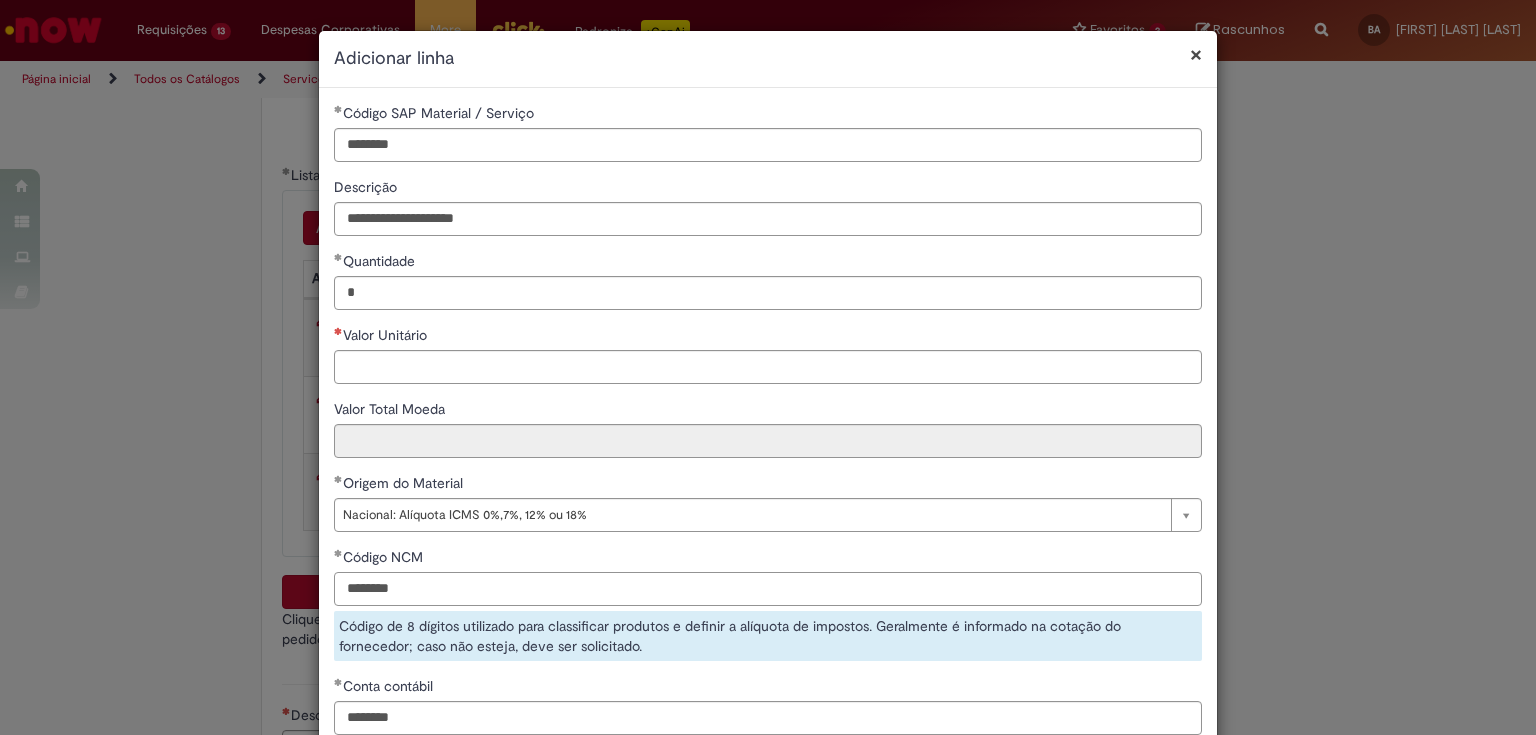 type on "********" 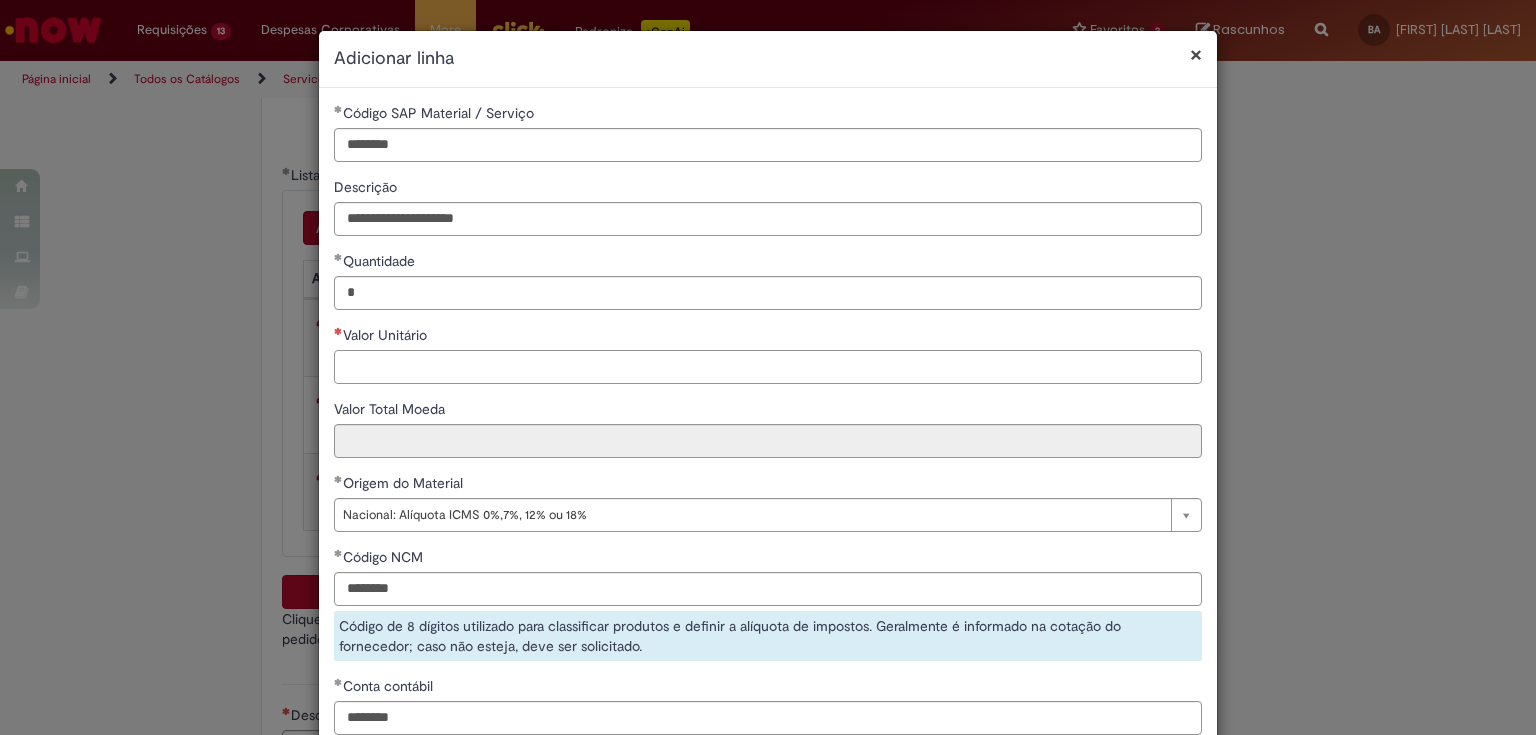 click on "Valor Unitário" at bounding box center [768, 367] 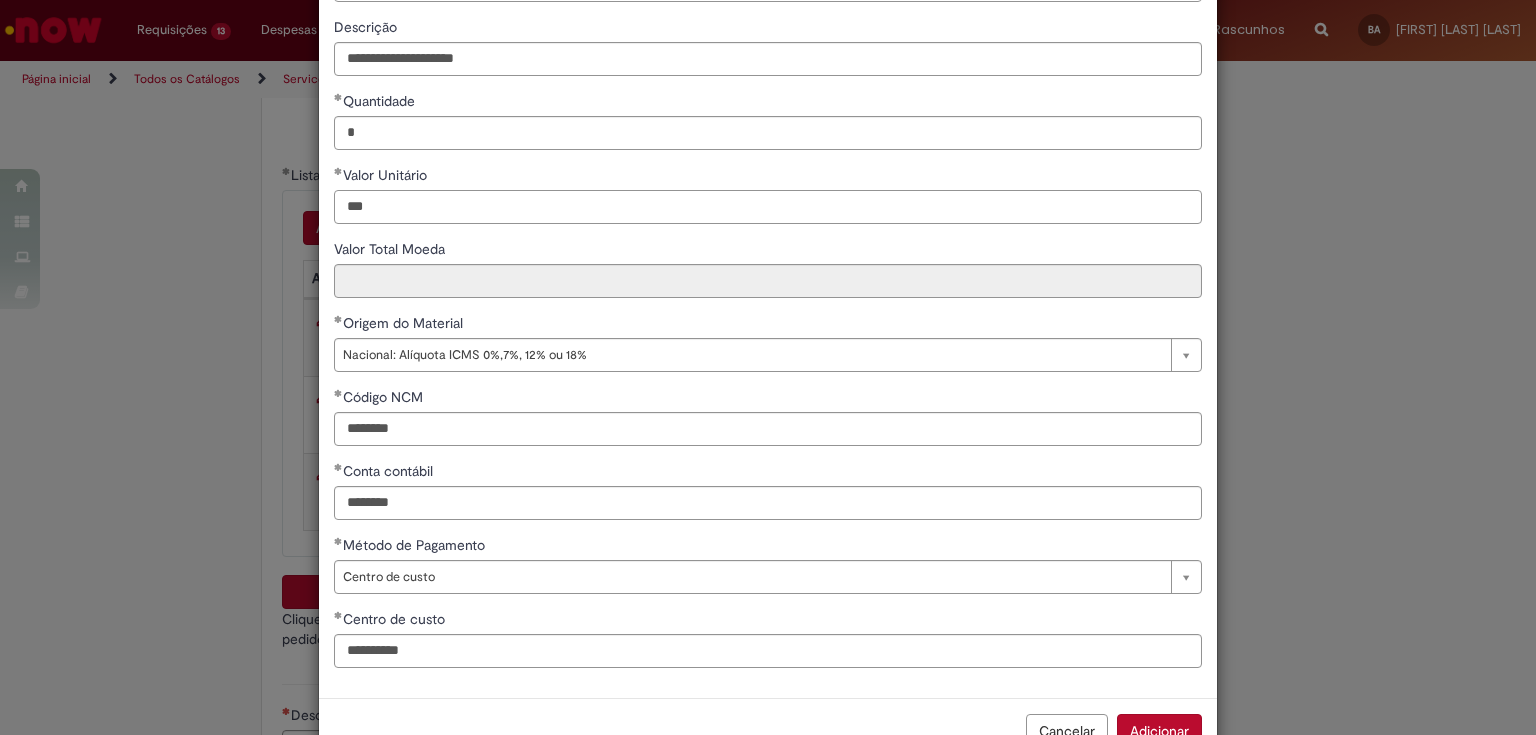 scroll, scrollTop: 217, scrollLeft: 0, axis: vertical 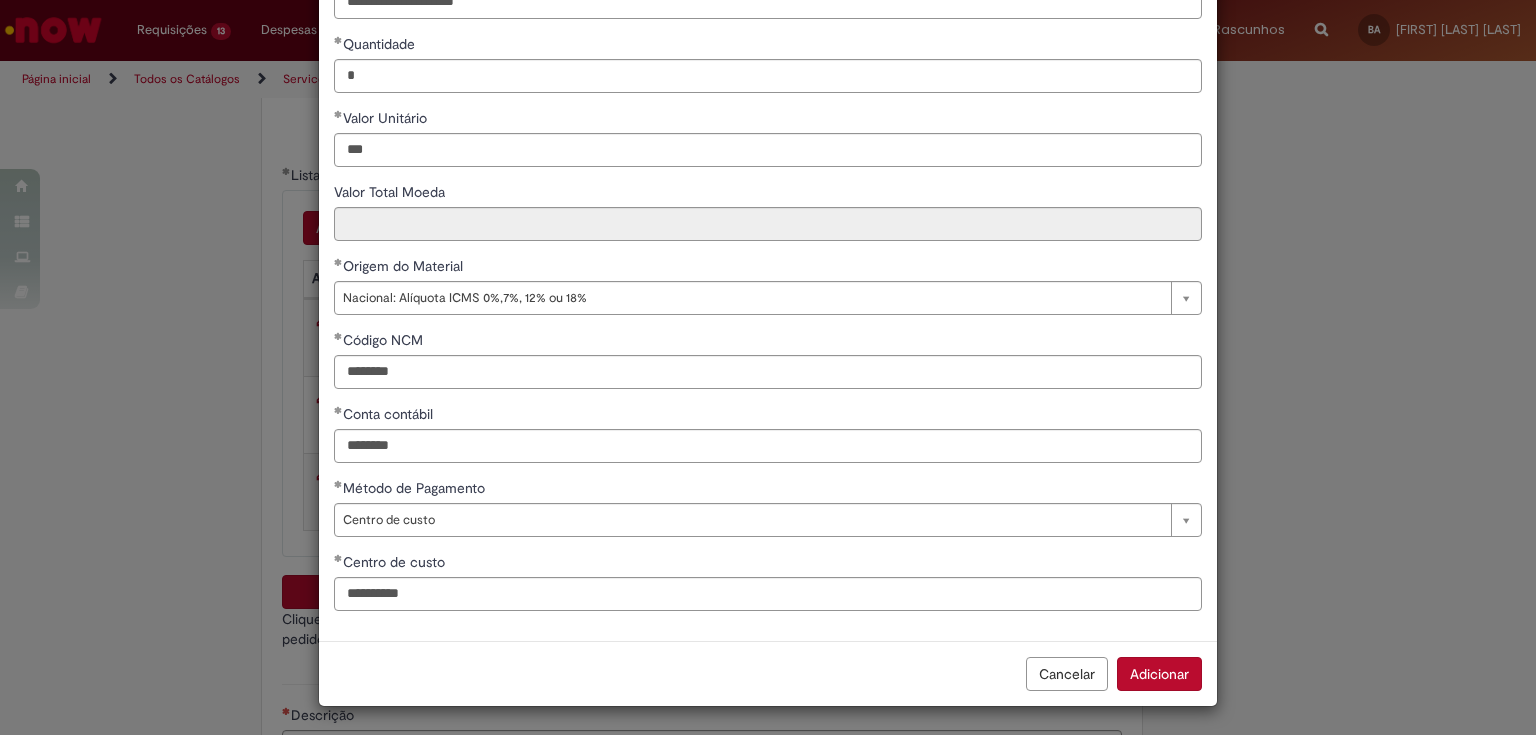 type on "******" 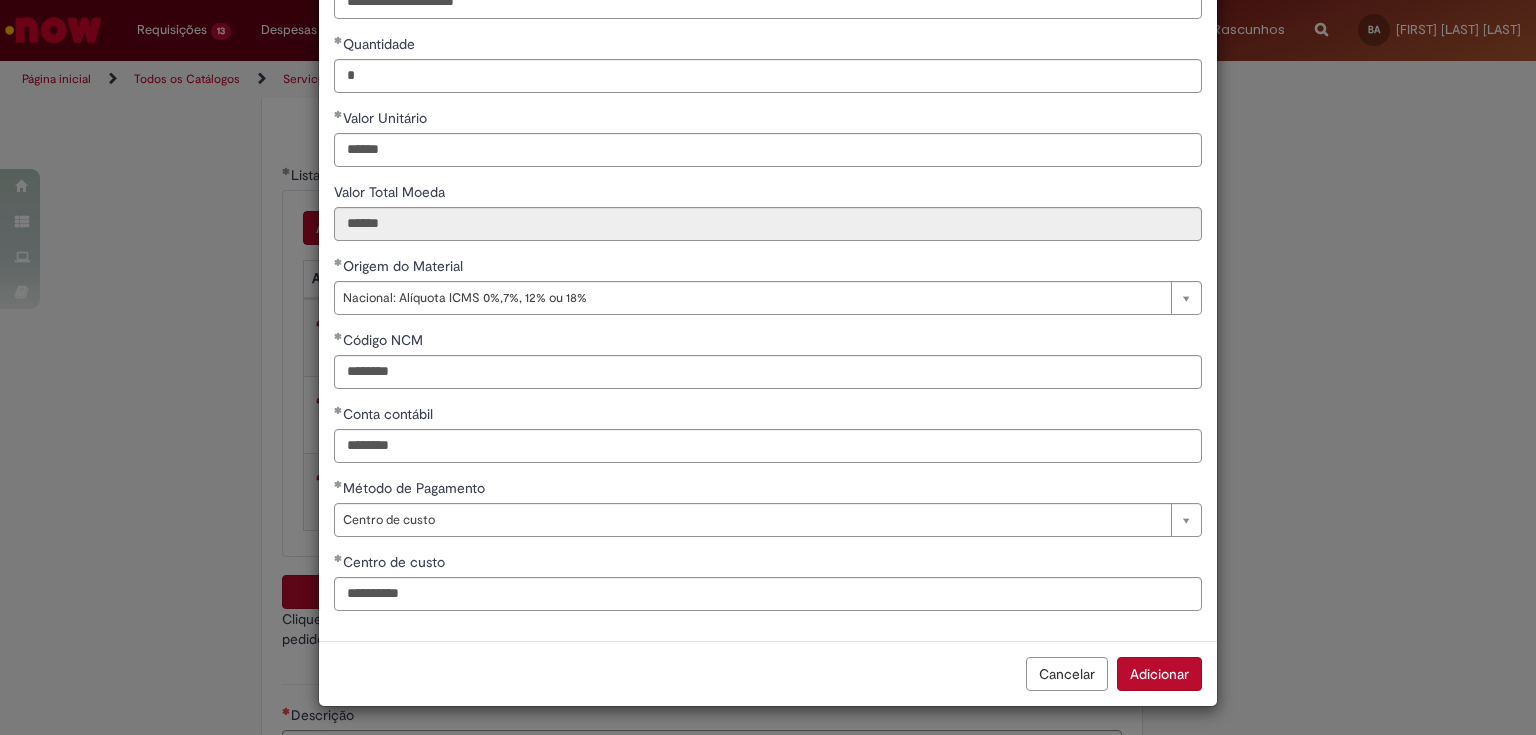 click on "Adicionar" at bounding box center [1159, 674] 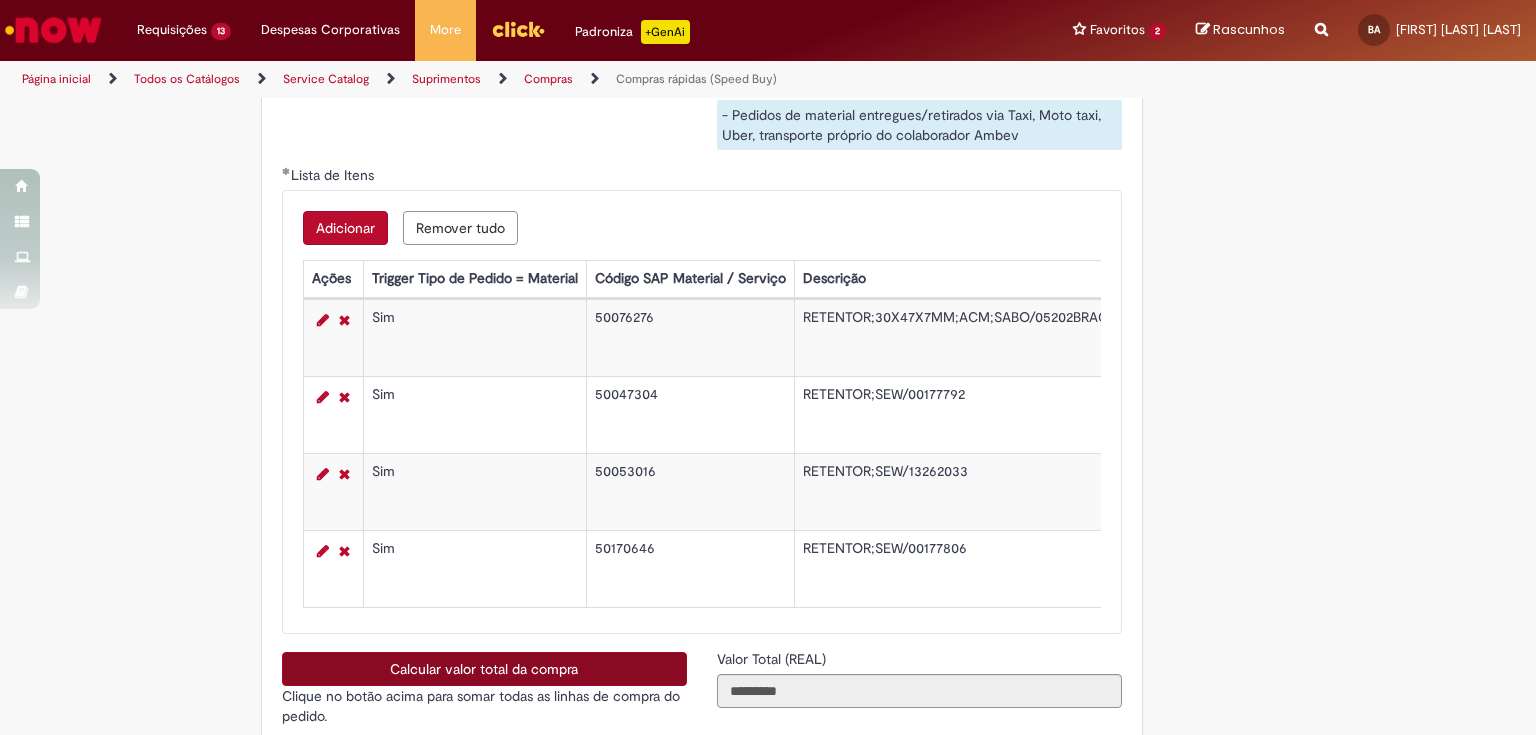 scroll, scrollTop: 3360, scrollLeft: 0, axis: vertical 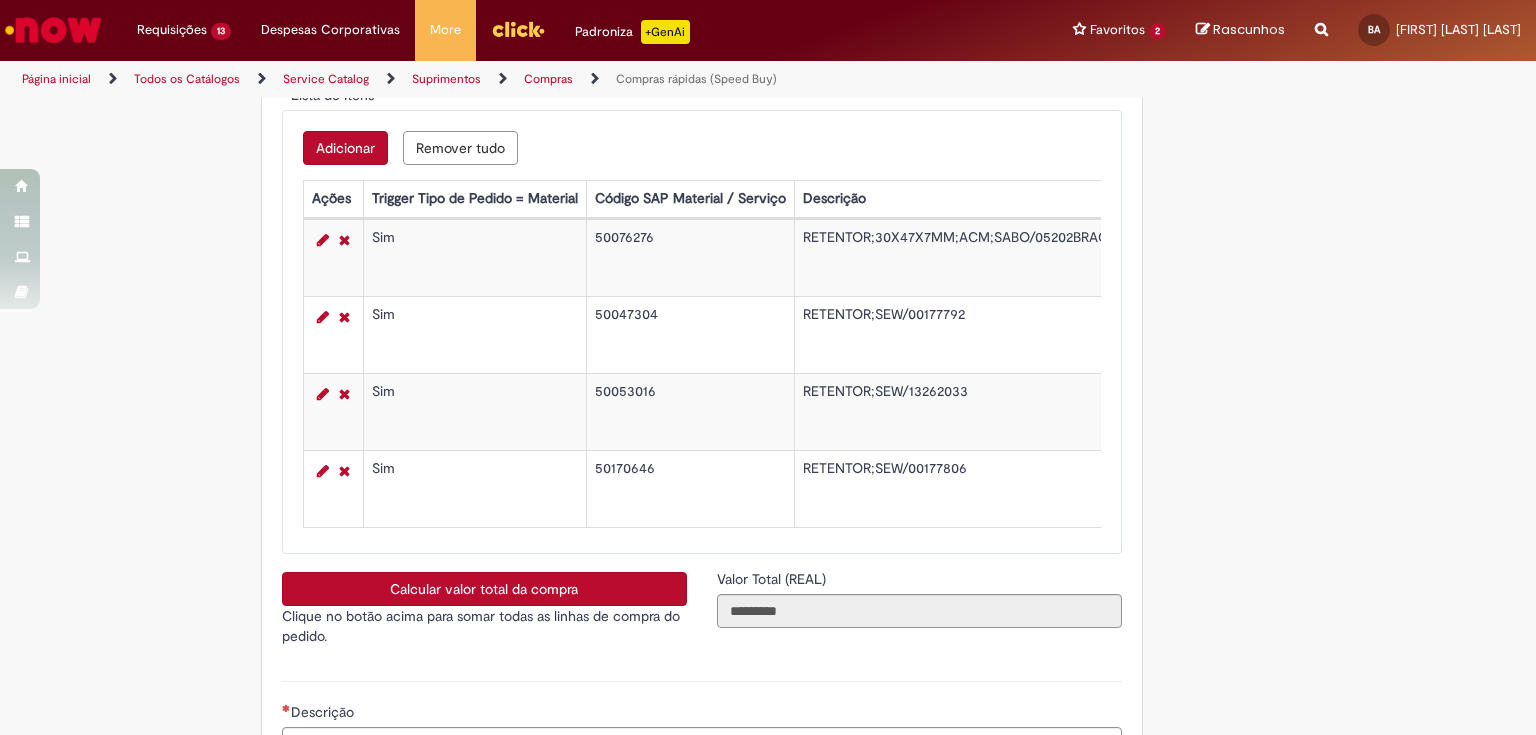 click on "Calcular valor total da compra" at bounding box center [484, 589] 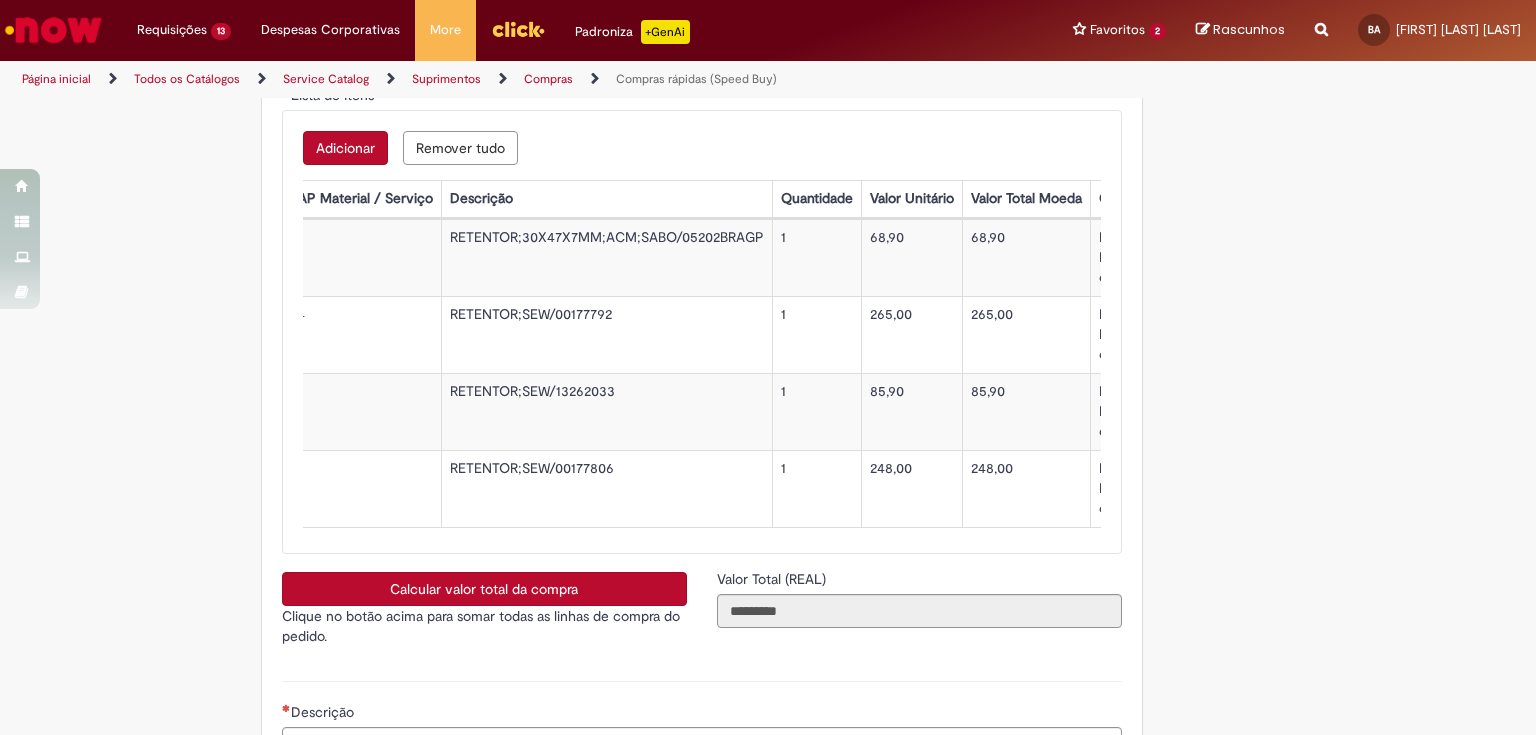 scroll, scrollTop: 0, scrollLeft: 0, axis: both 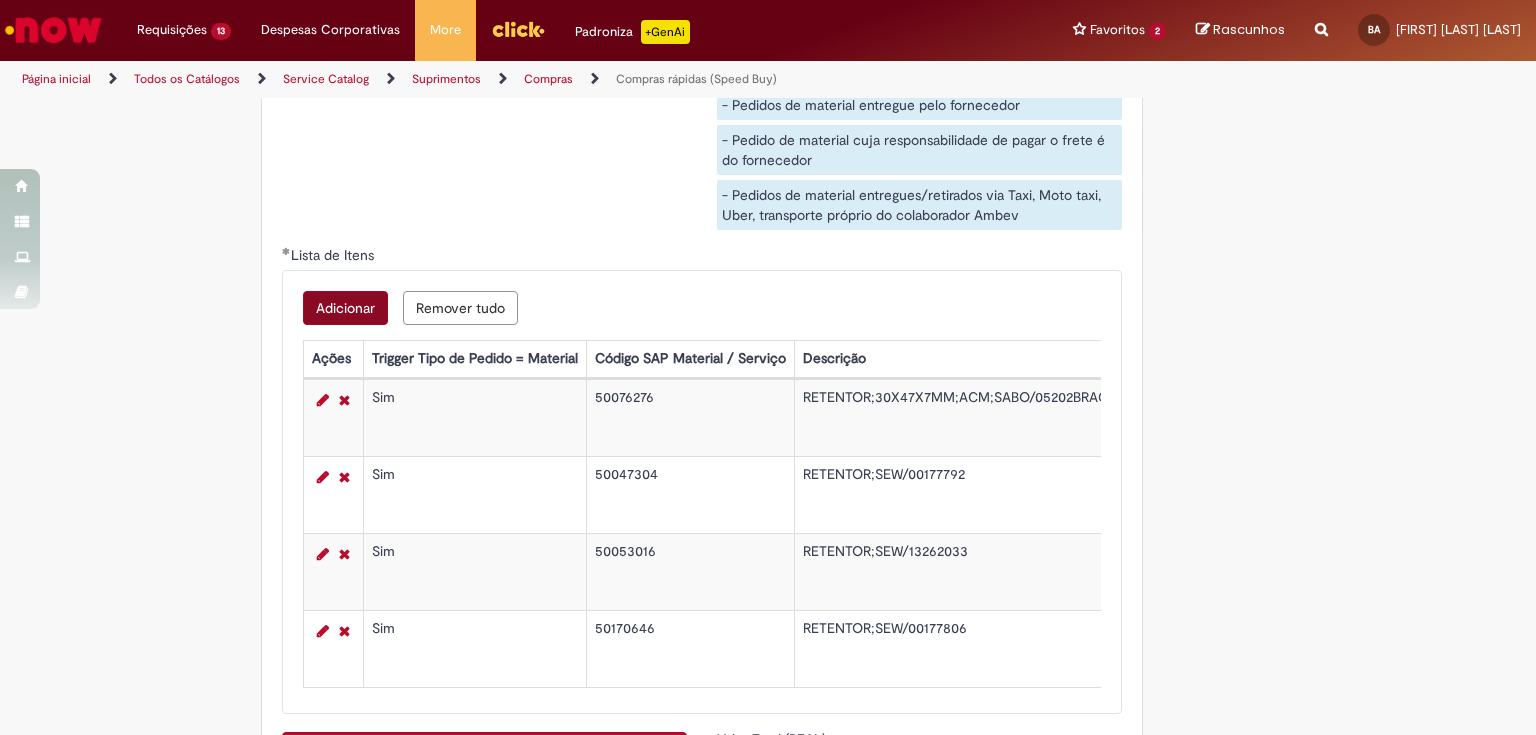 click on "Adicionar" at bounding box center (345, 308) 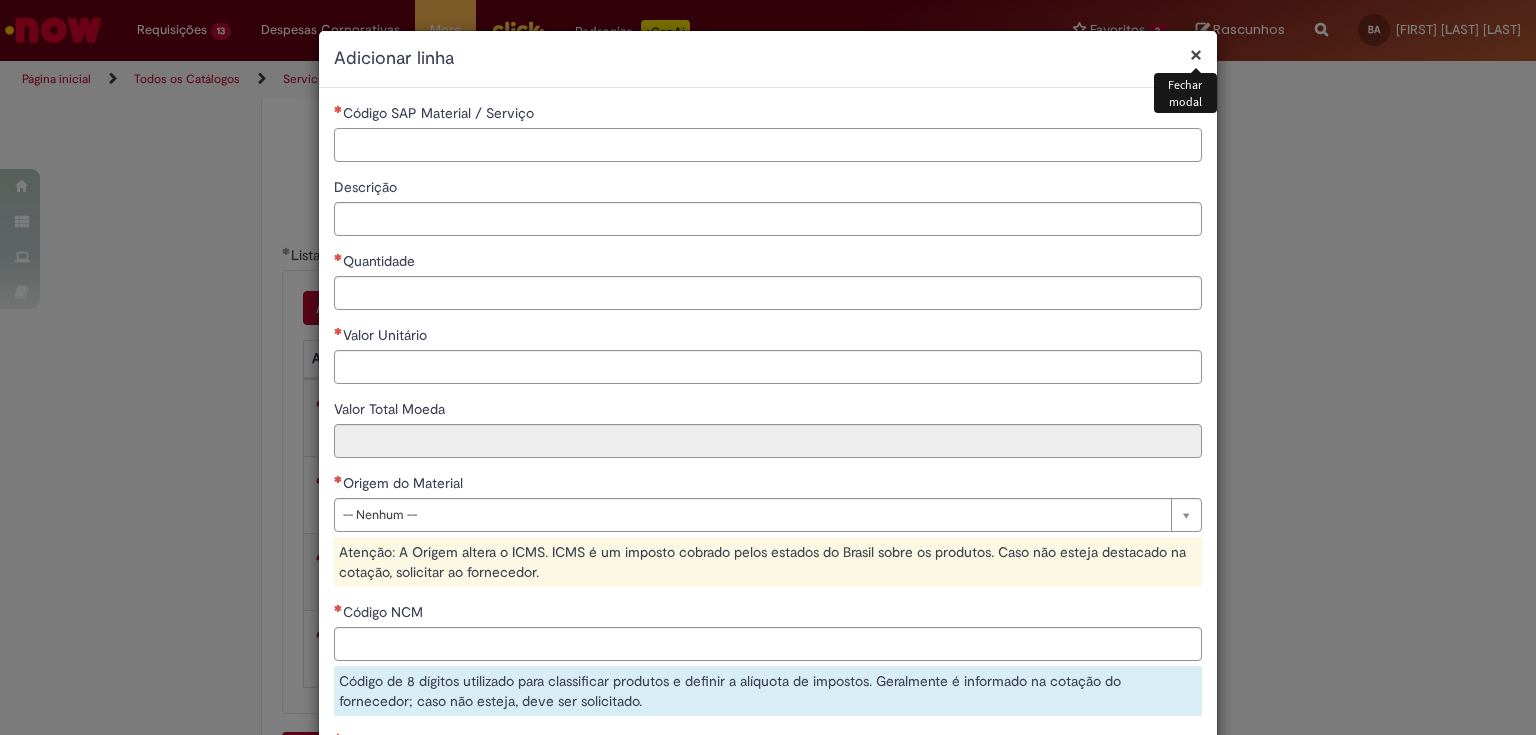 click on "Código SAP Material / Serviço" at bounding box center [768, 145] 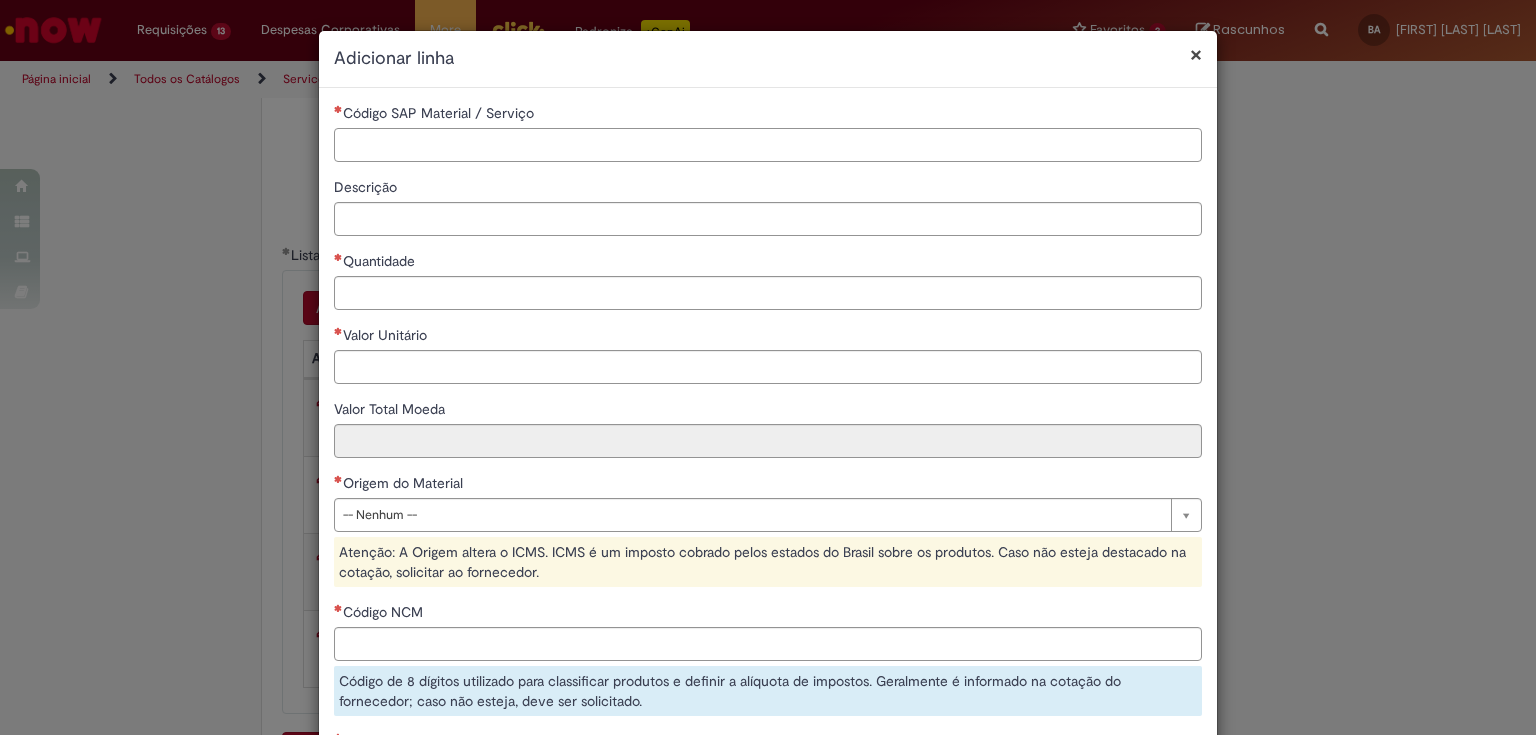 paste on "********" 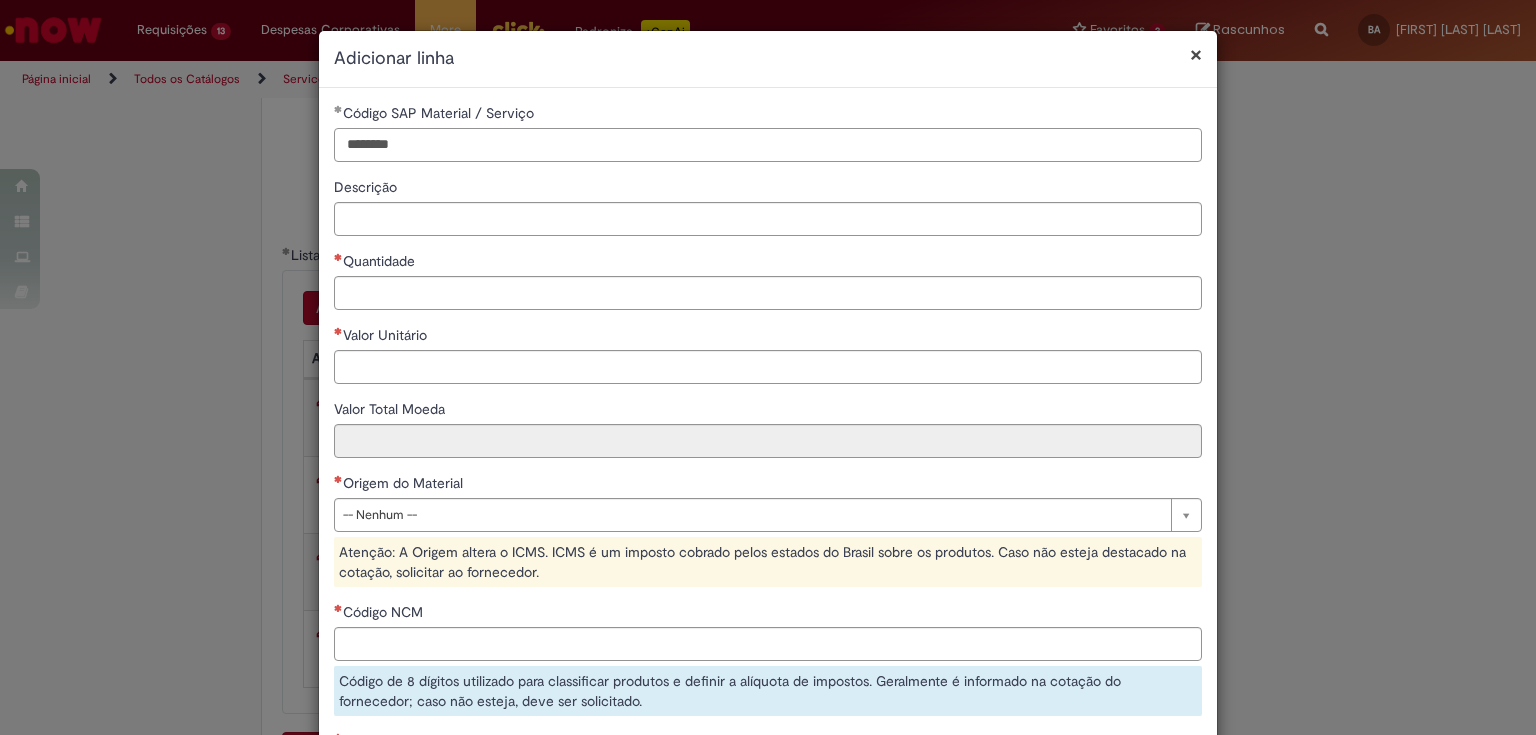 type on "********" 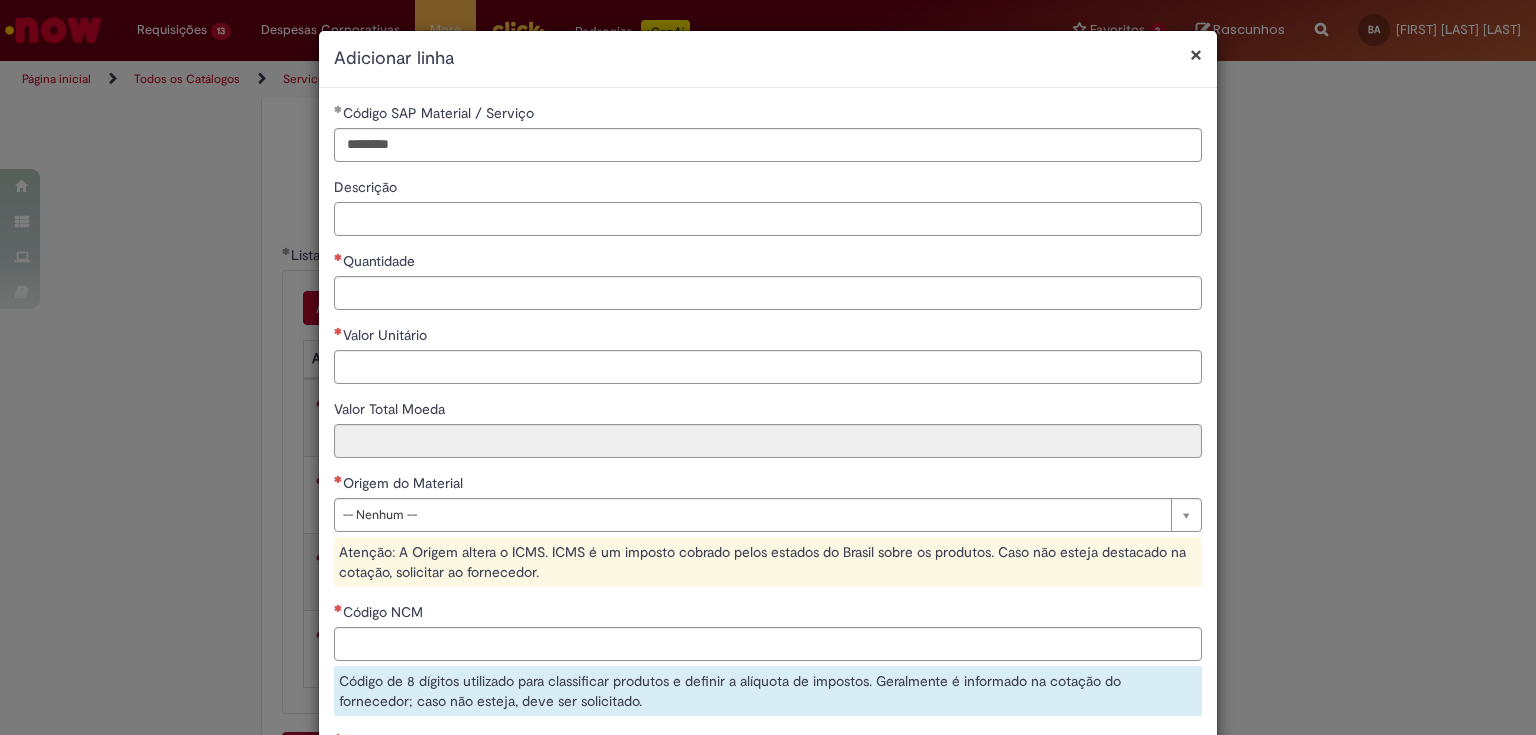 click on "Descrição" at bounding box center (768, 219) 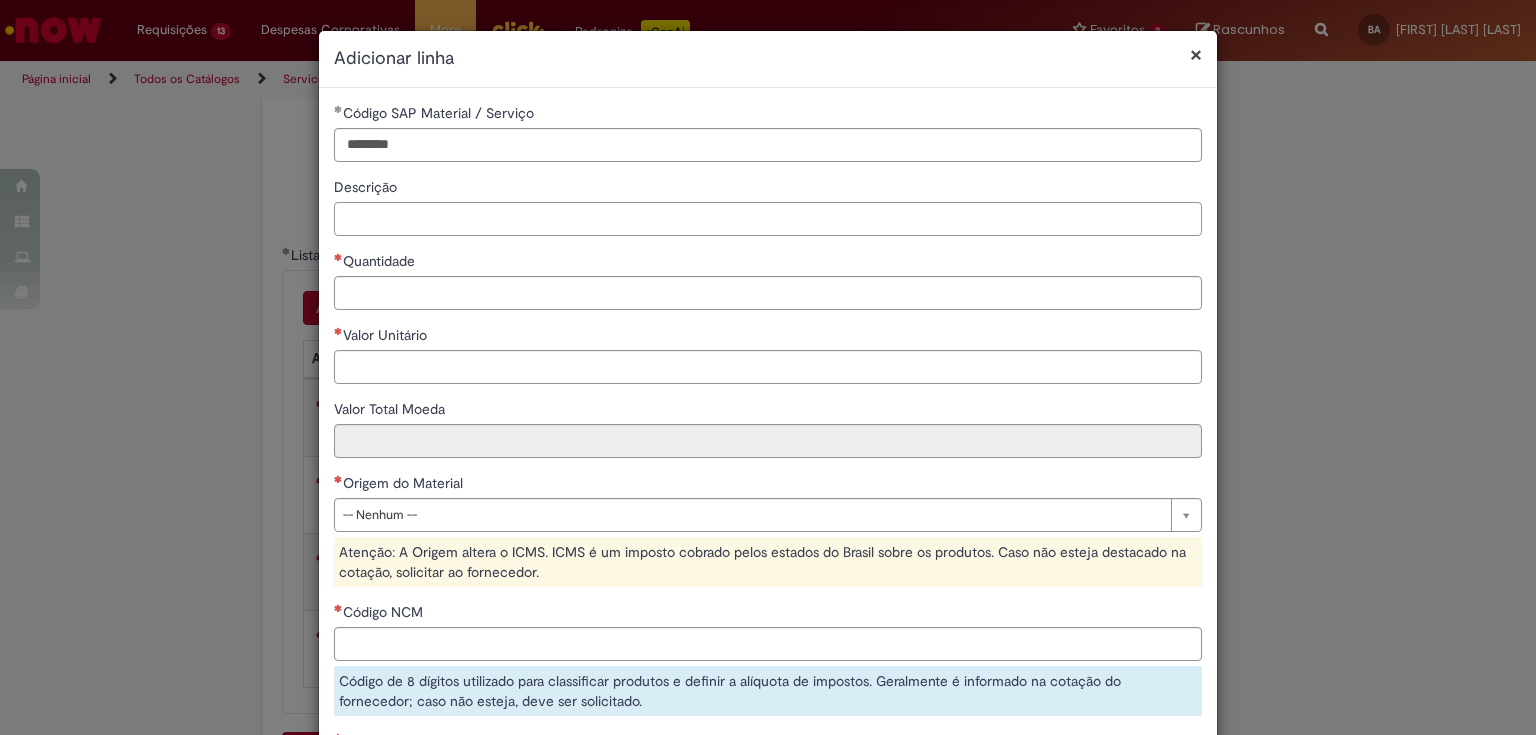 paste on "**********" 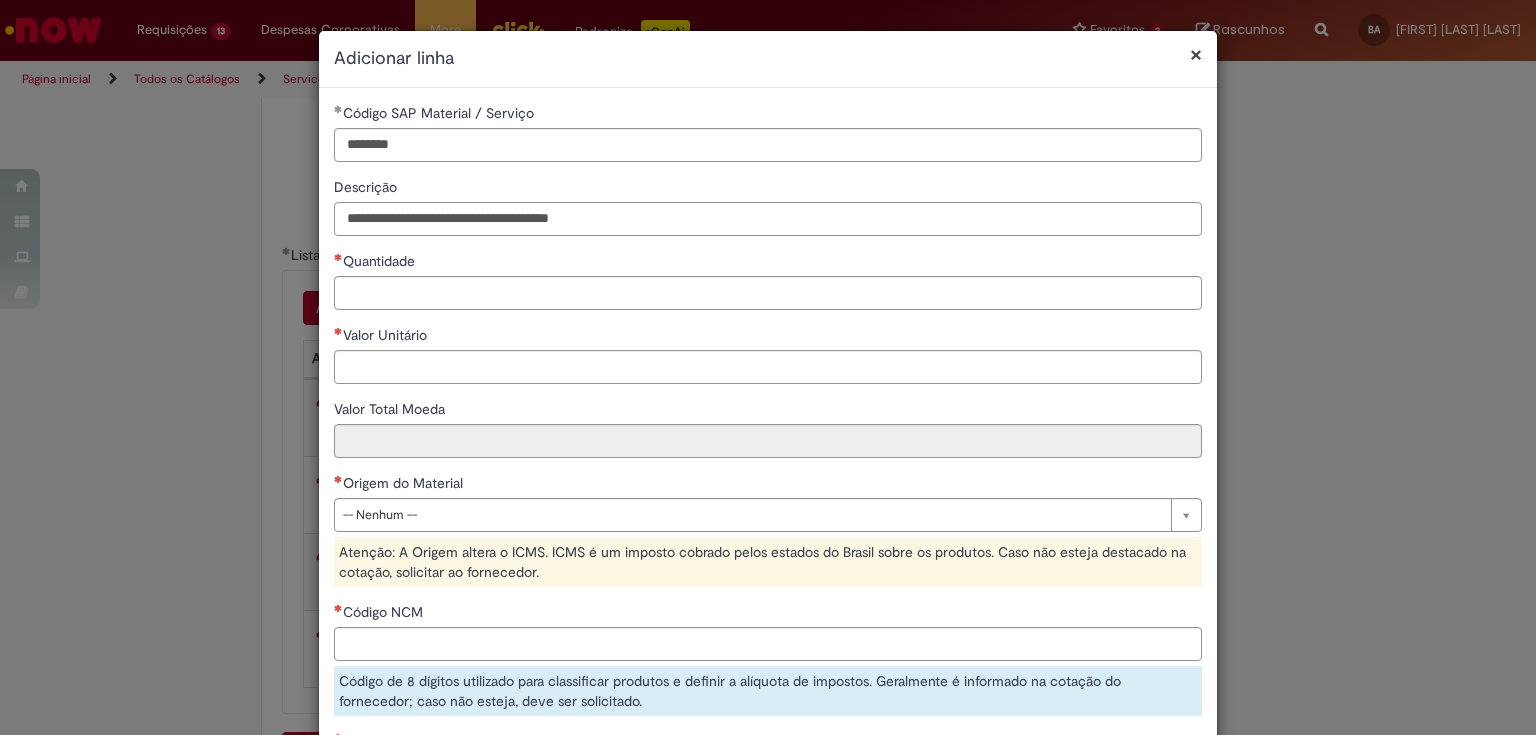type on "**********" 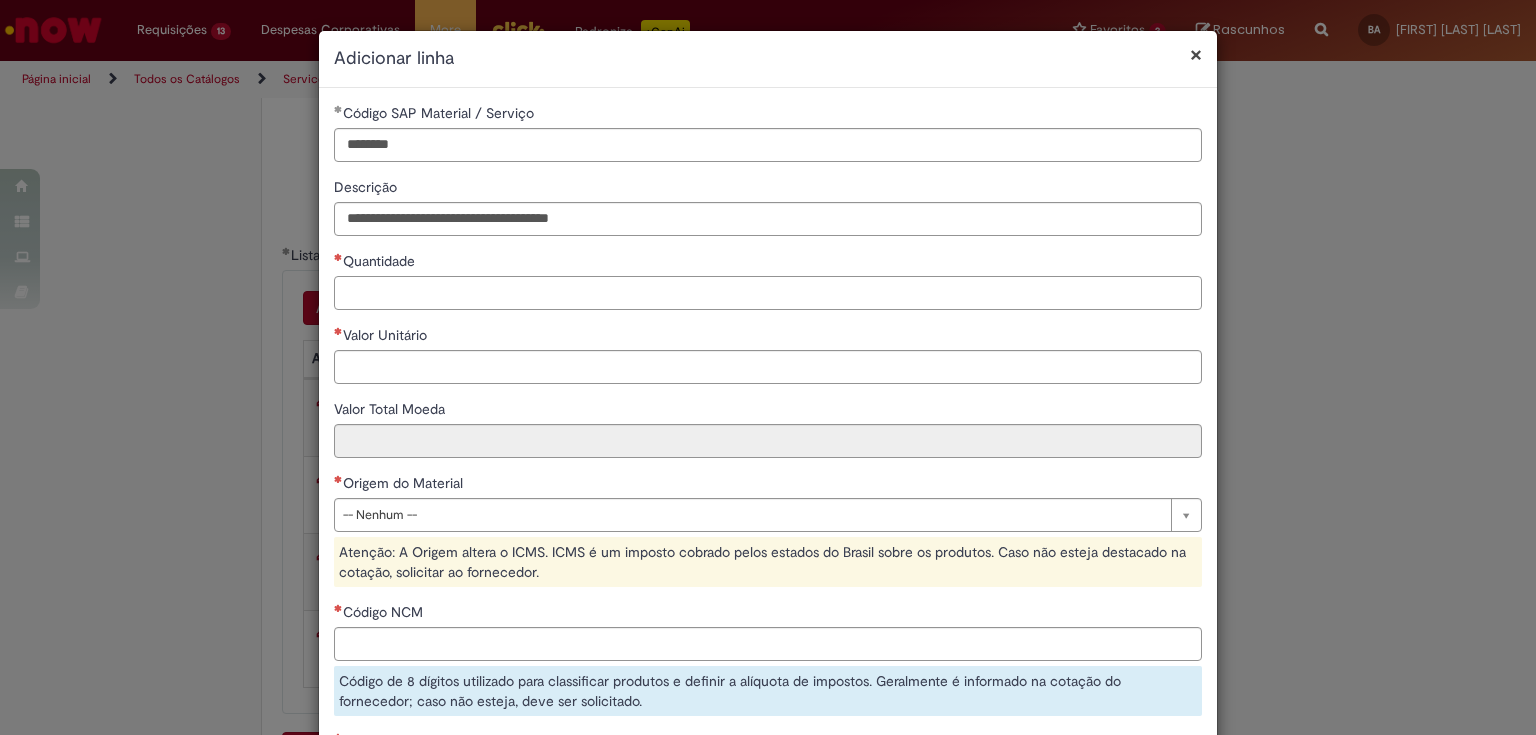 click on "Quantidade" at bounding box center (768, 293) 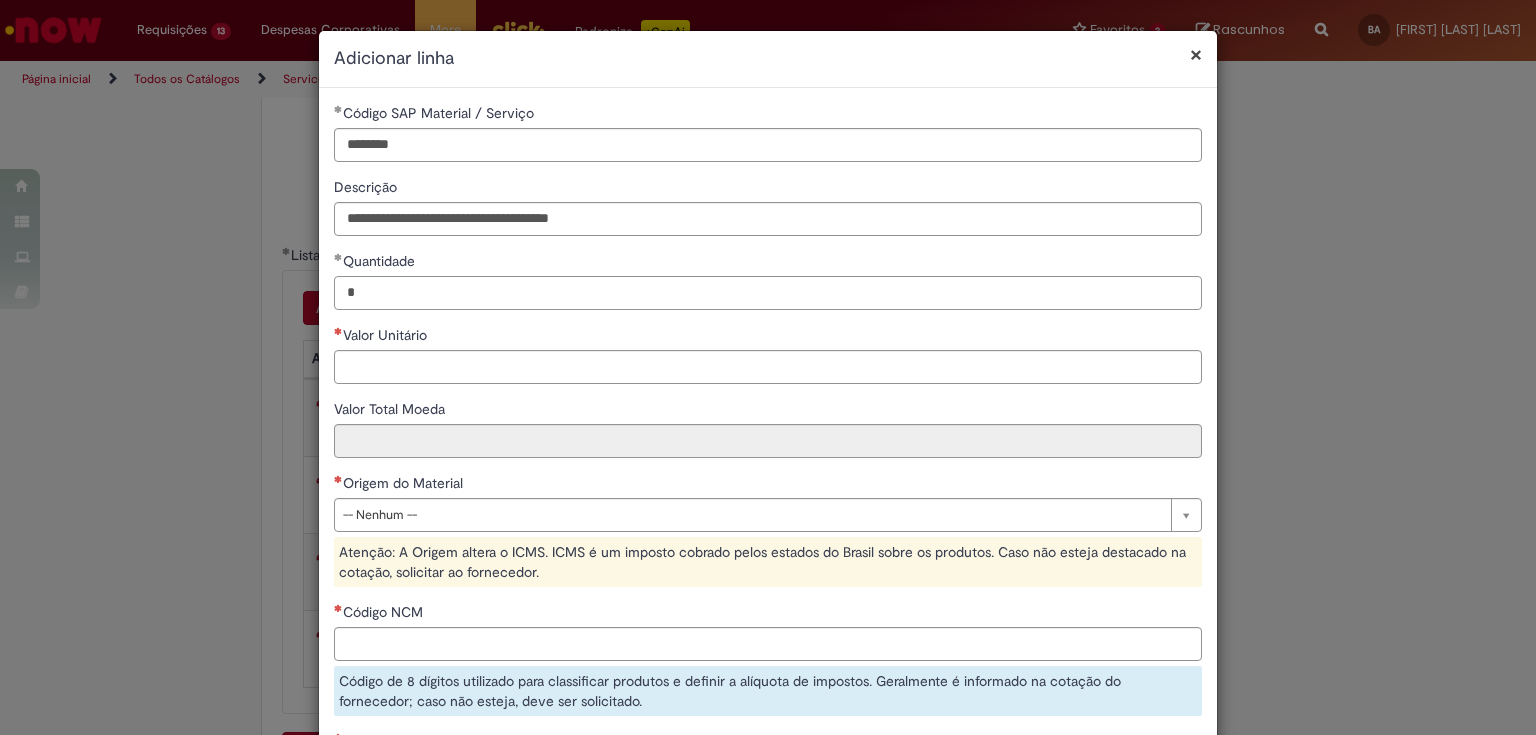 type on "*" 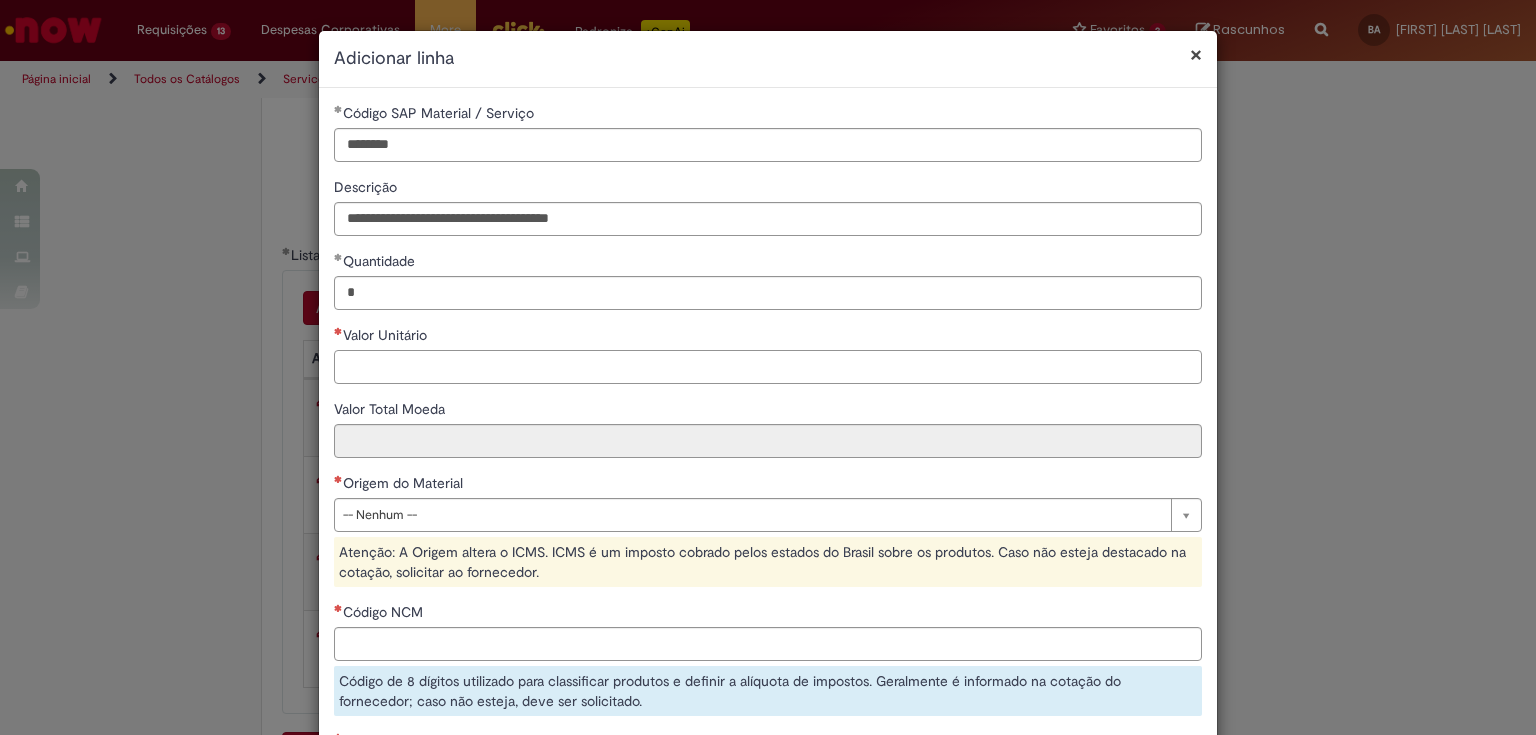 click on "Valor Unitário" at bounding box center [768, 367] 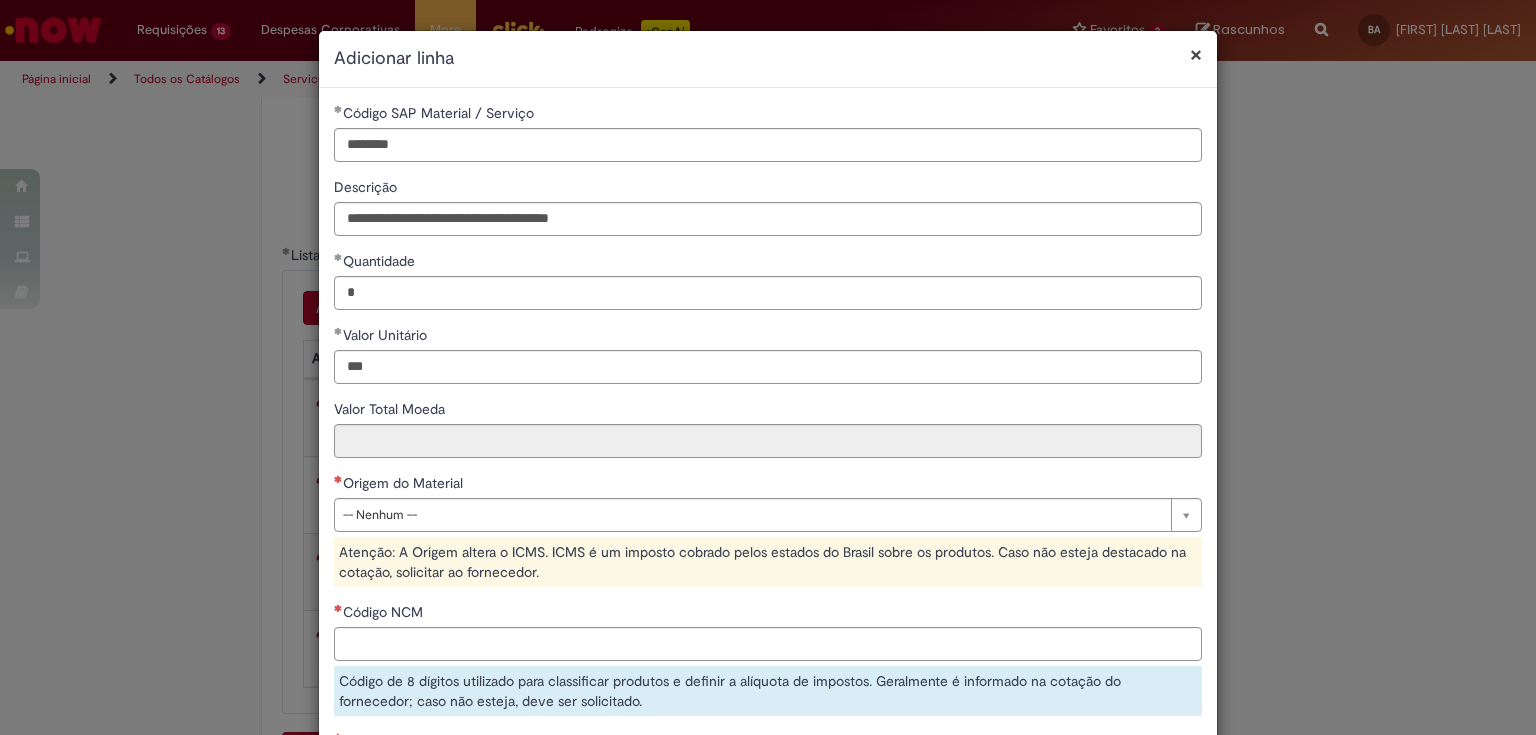 type on "******" 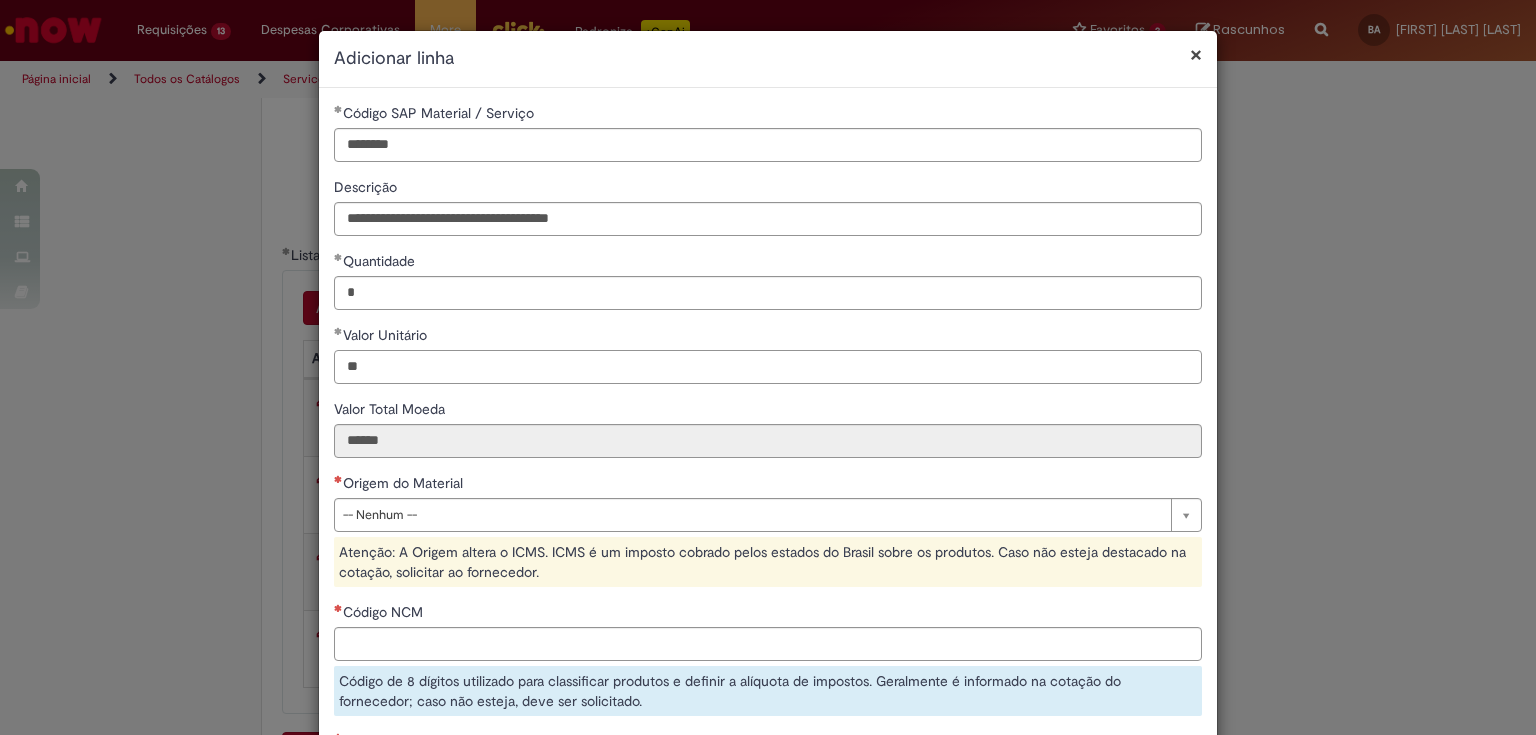 type on "*" 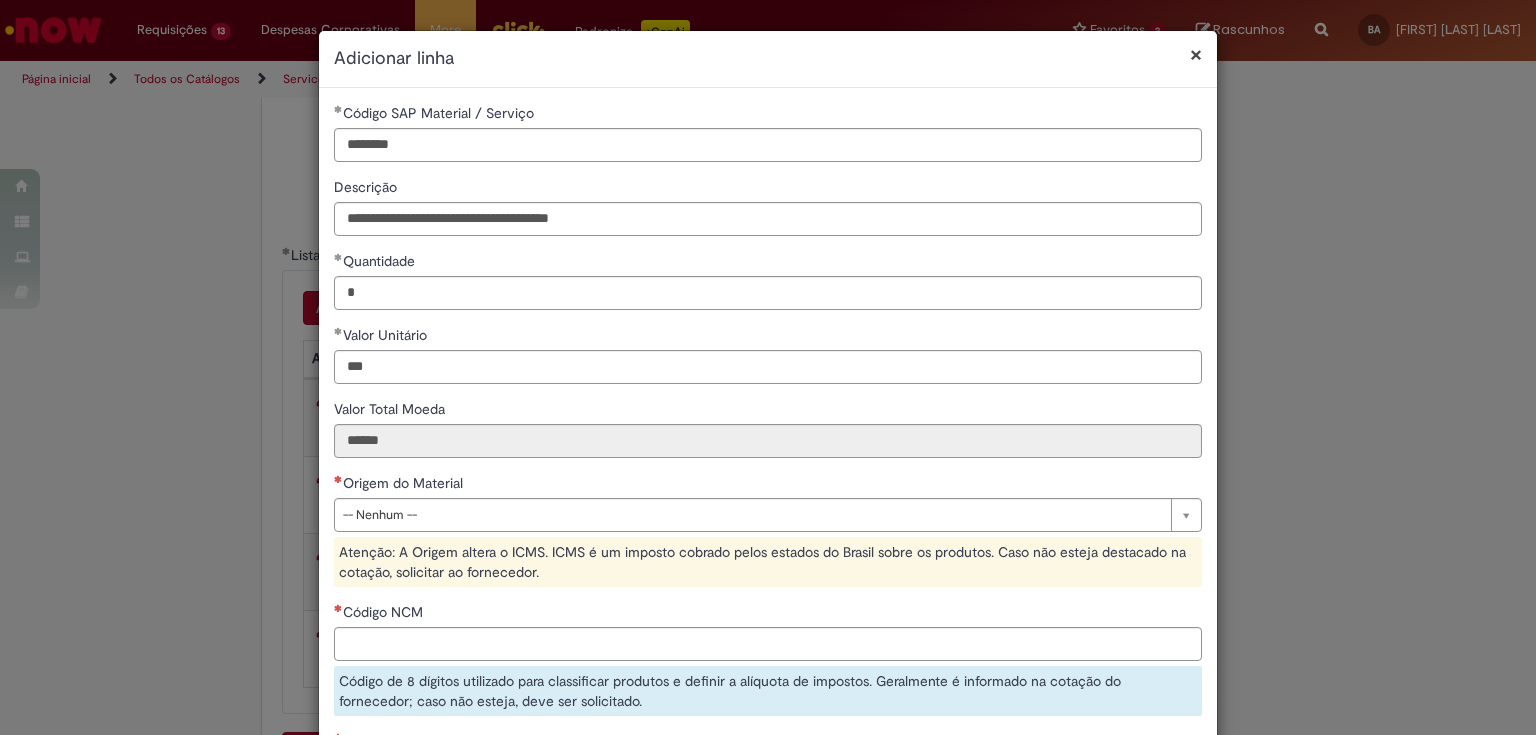 type on "******" 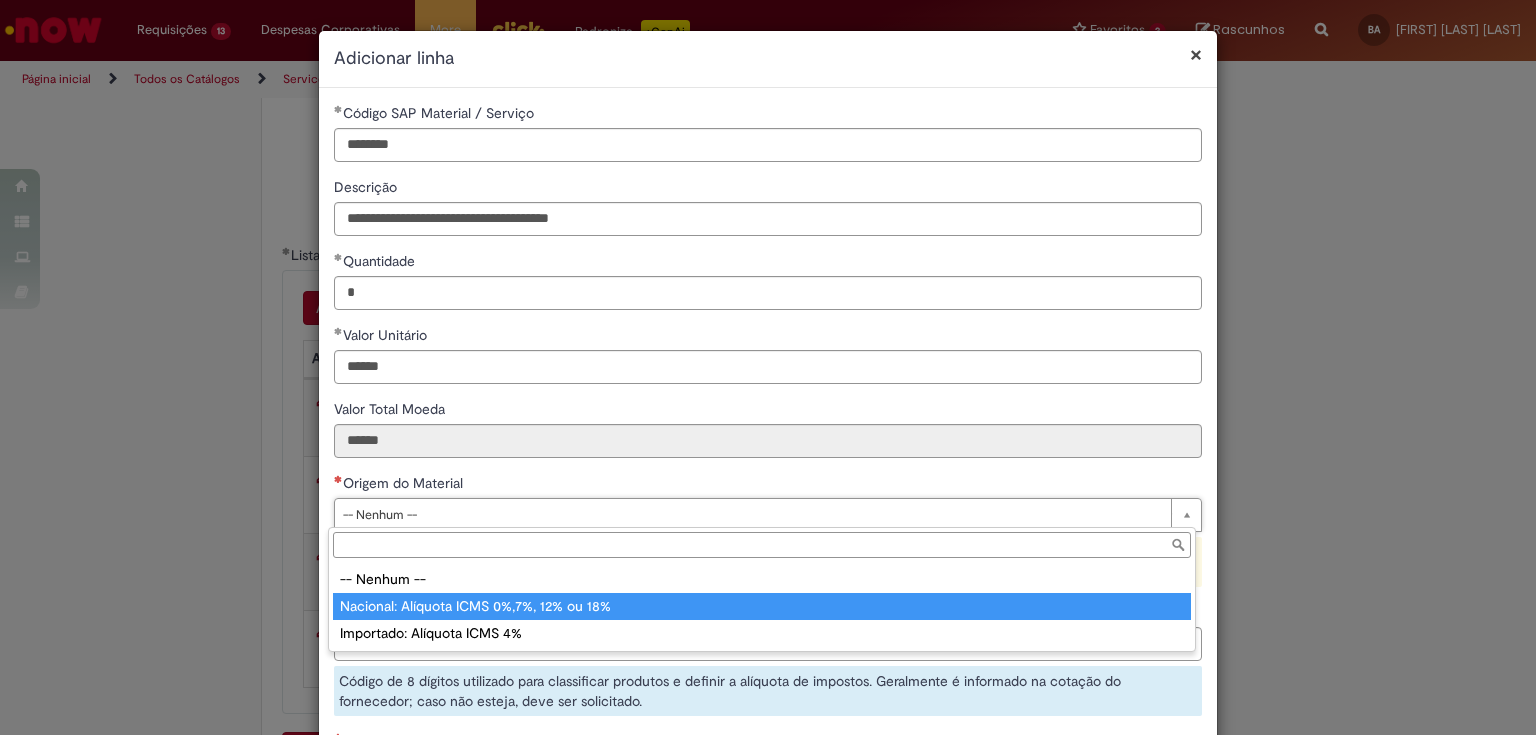 type on "**********" 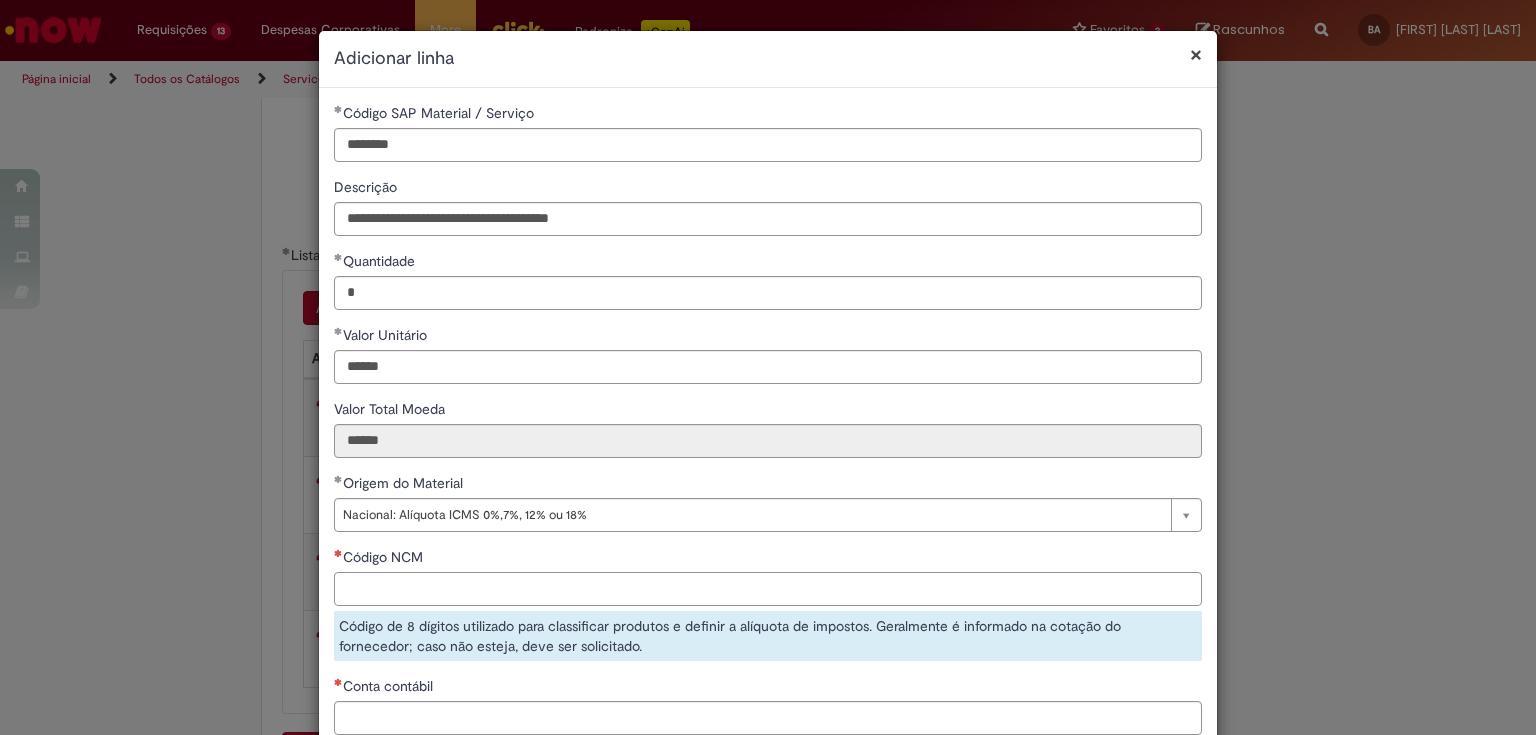 click on "Código NCM" at bounding box center [768, 589] 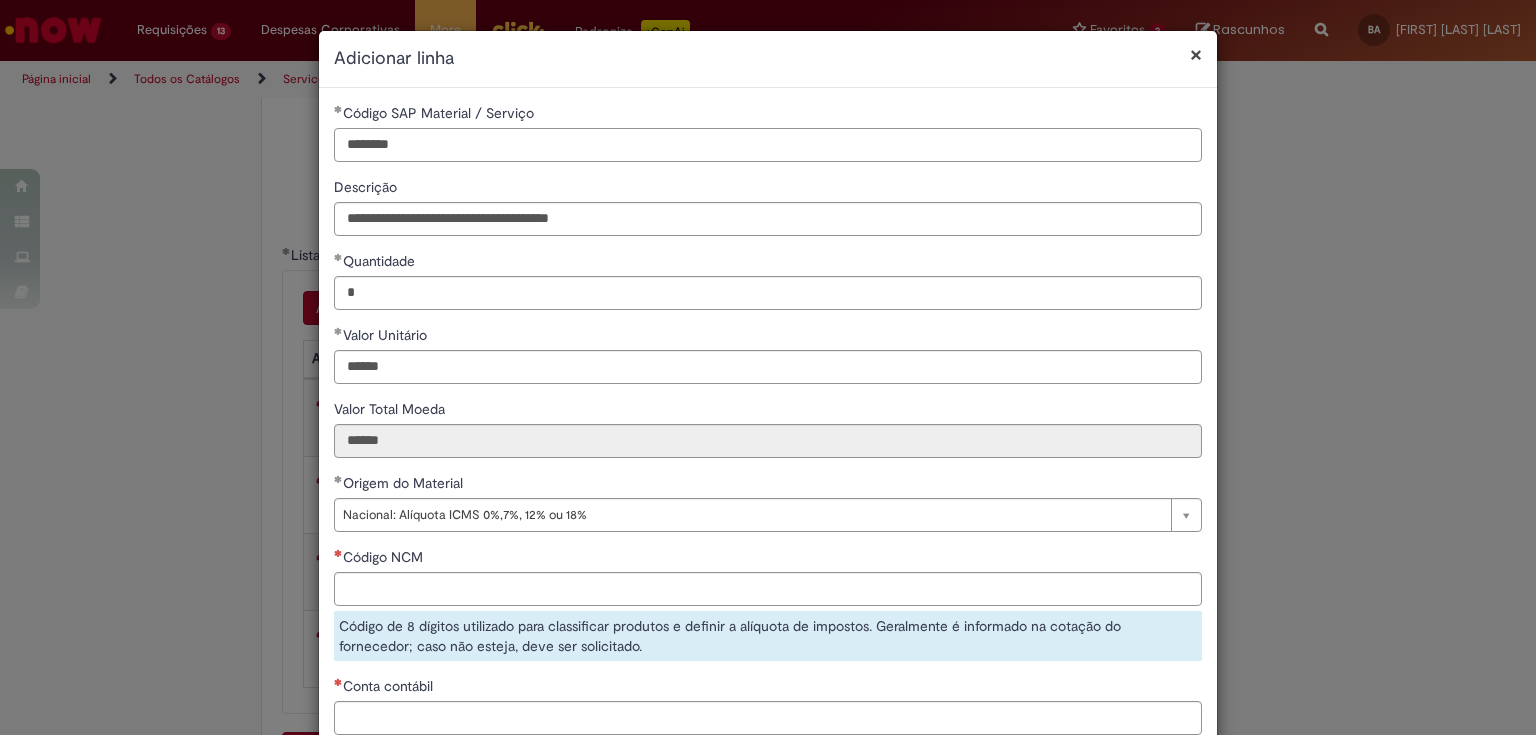 drag, startPoint x: 408, startPoint y: 147, endPoint x: 210, endPoint y: 163, distance: 198.64542 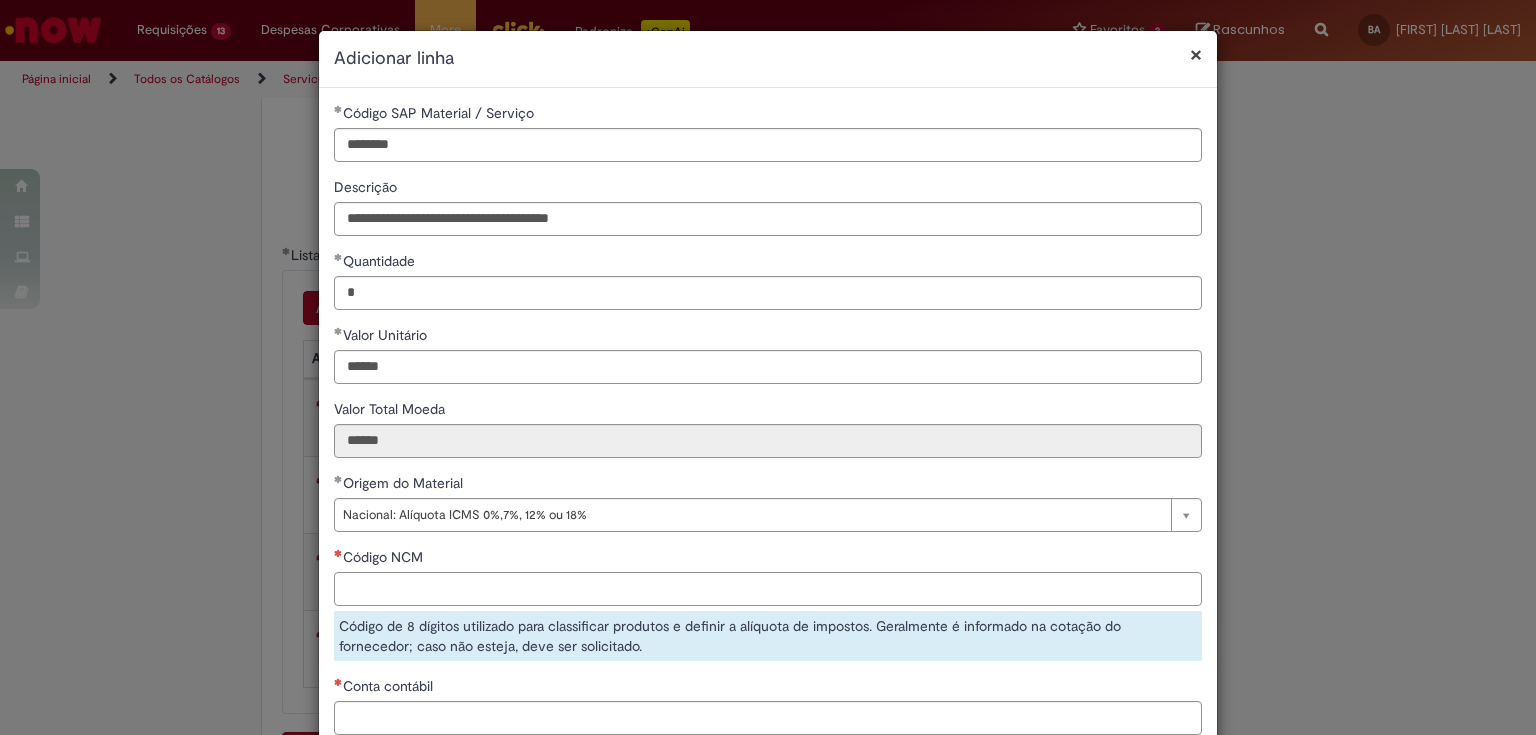 click on "Código NCM" at bounding box center [768, 589] 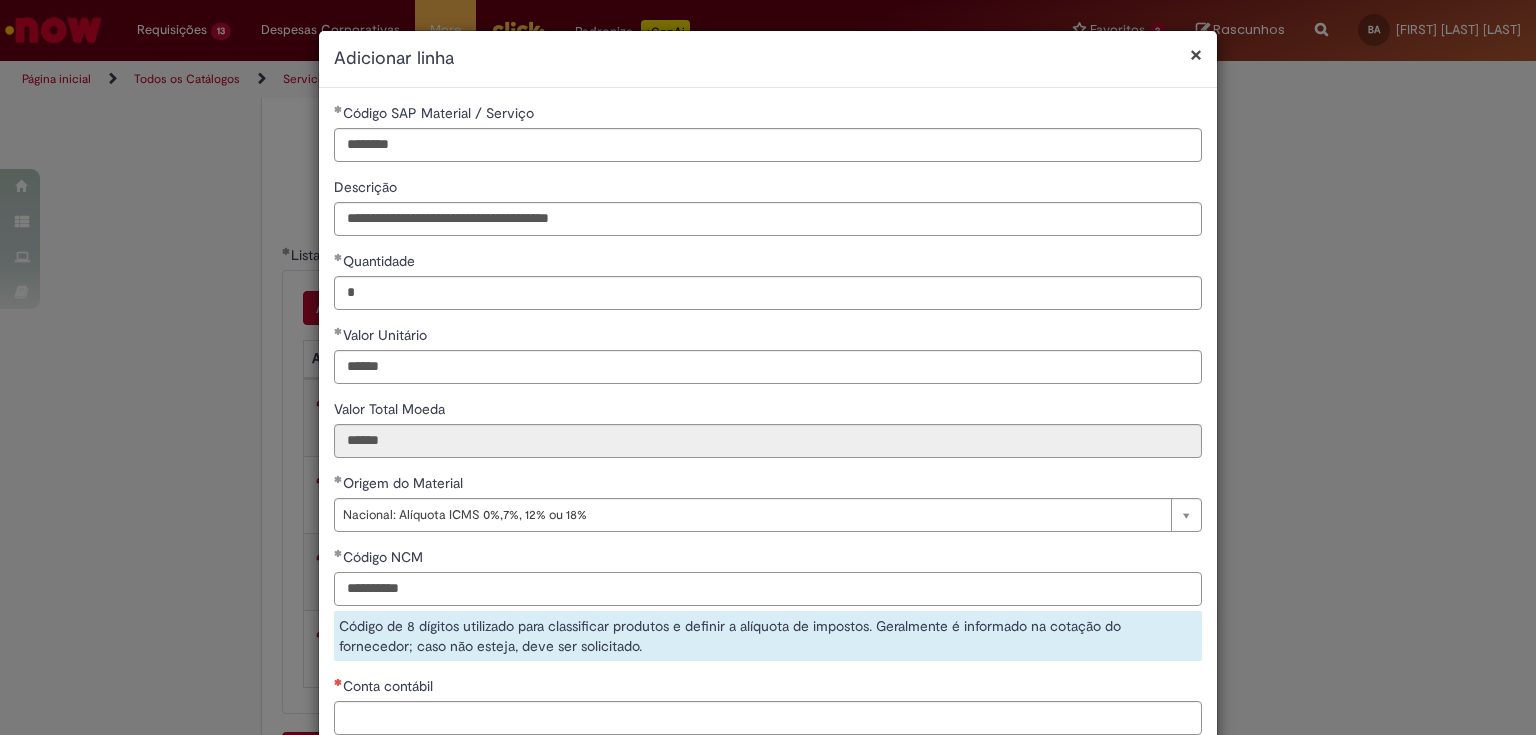 click on "**********" at bounding box center [768, 589] 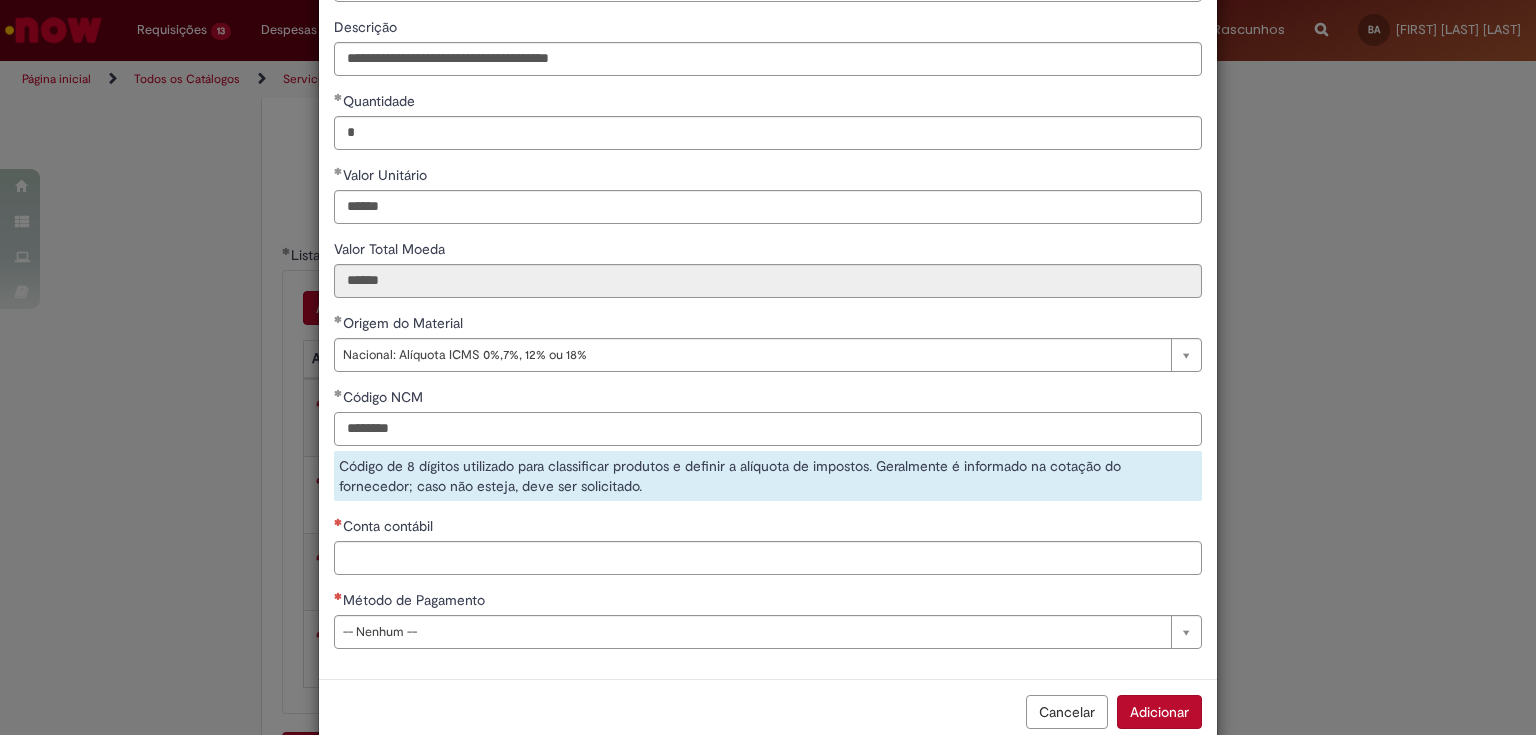 scroll, scrollTop: 198, scrollLeft: 0, axis: vertical 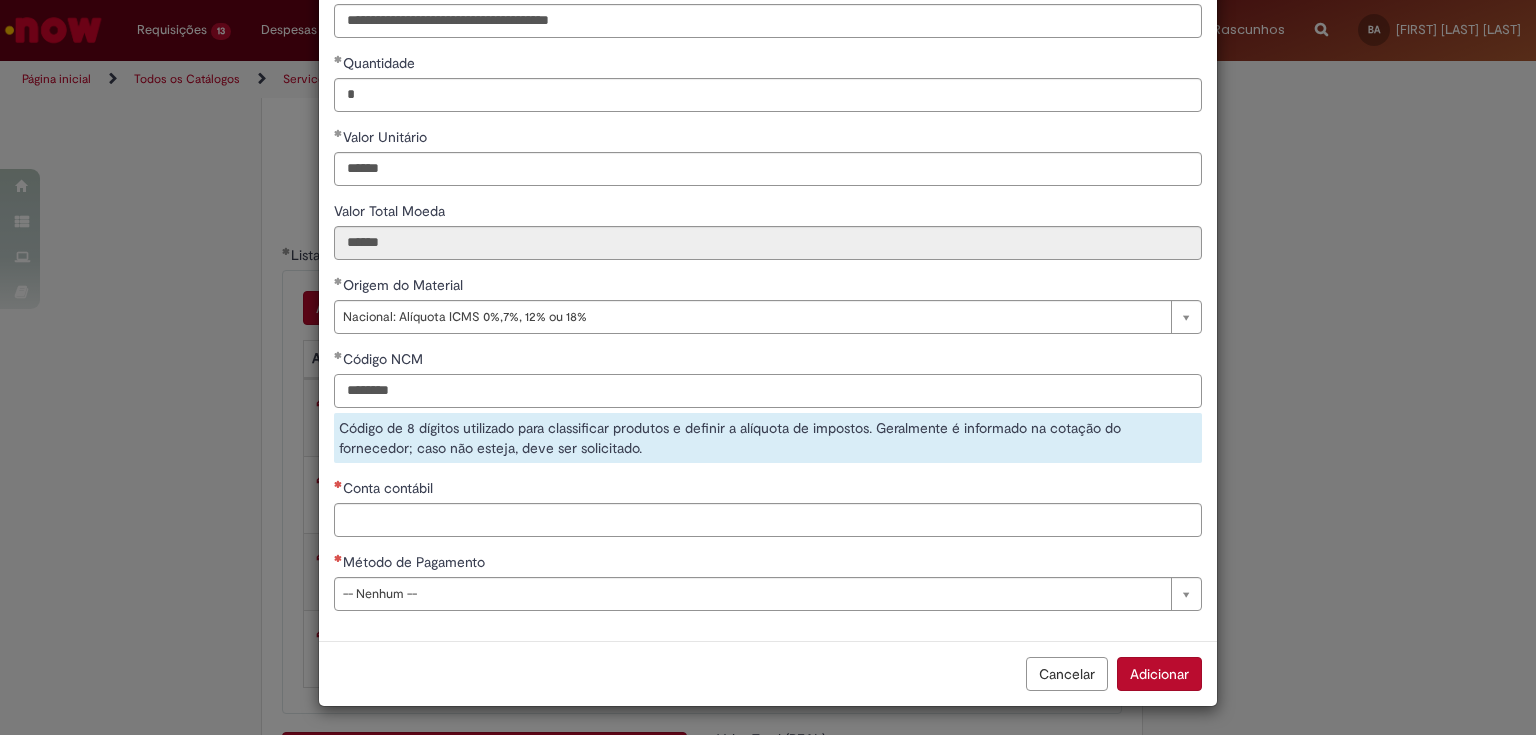 type on "********" 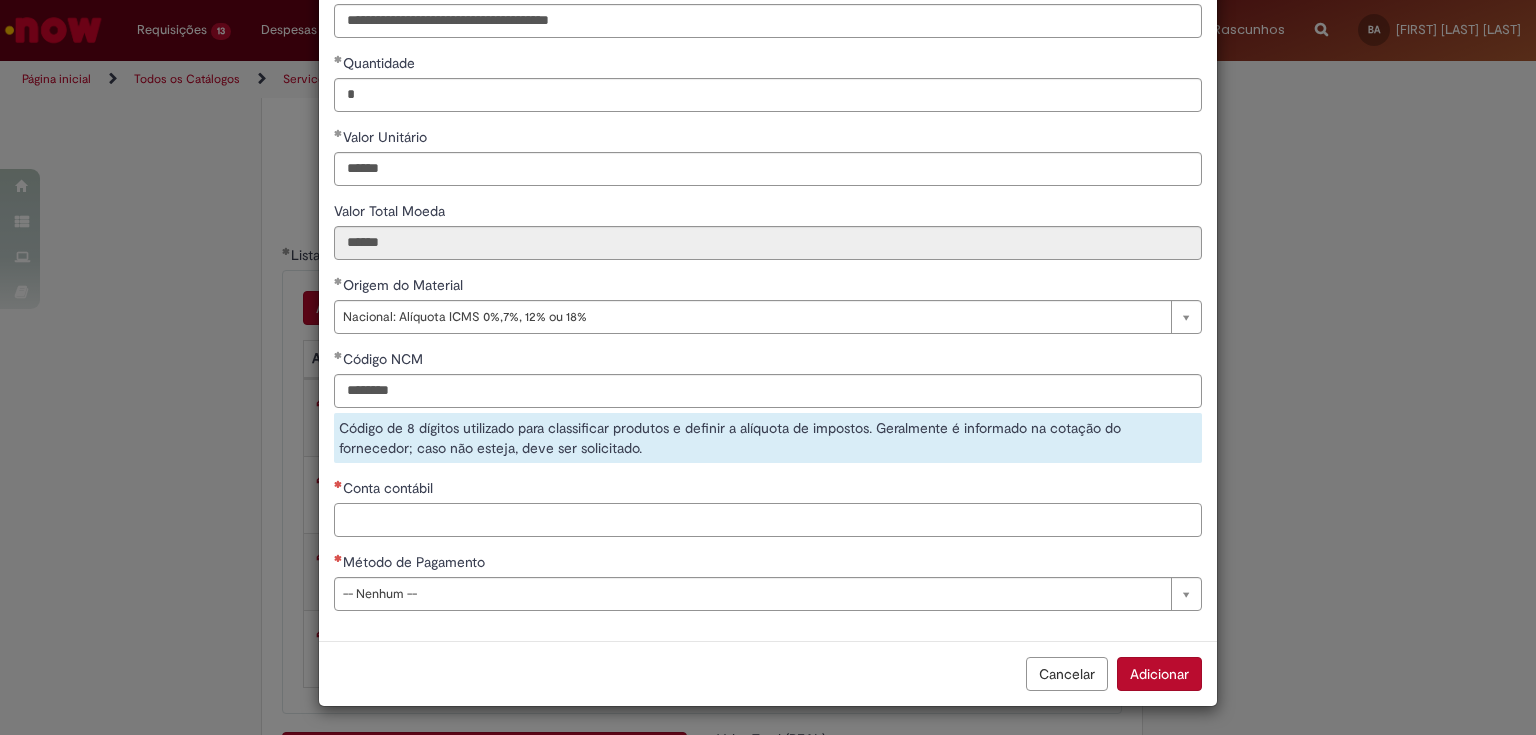 click on "Conta contábil" at bounding box center (768, 520) 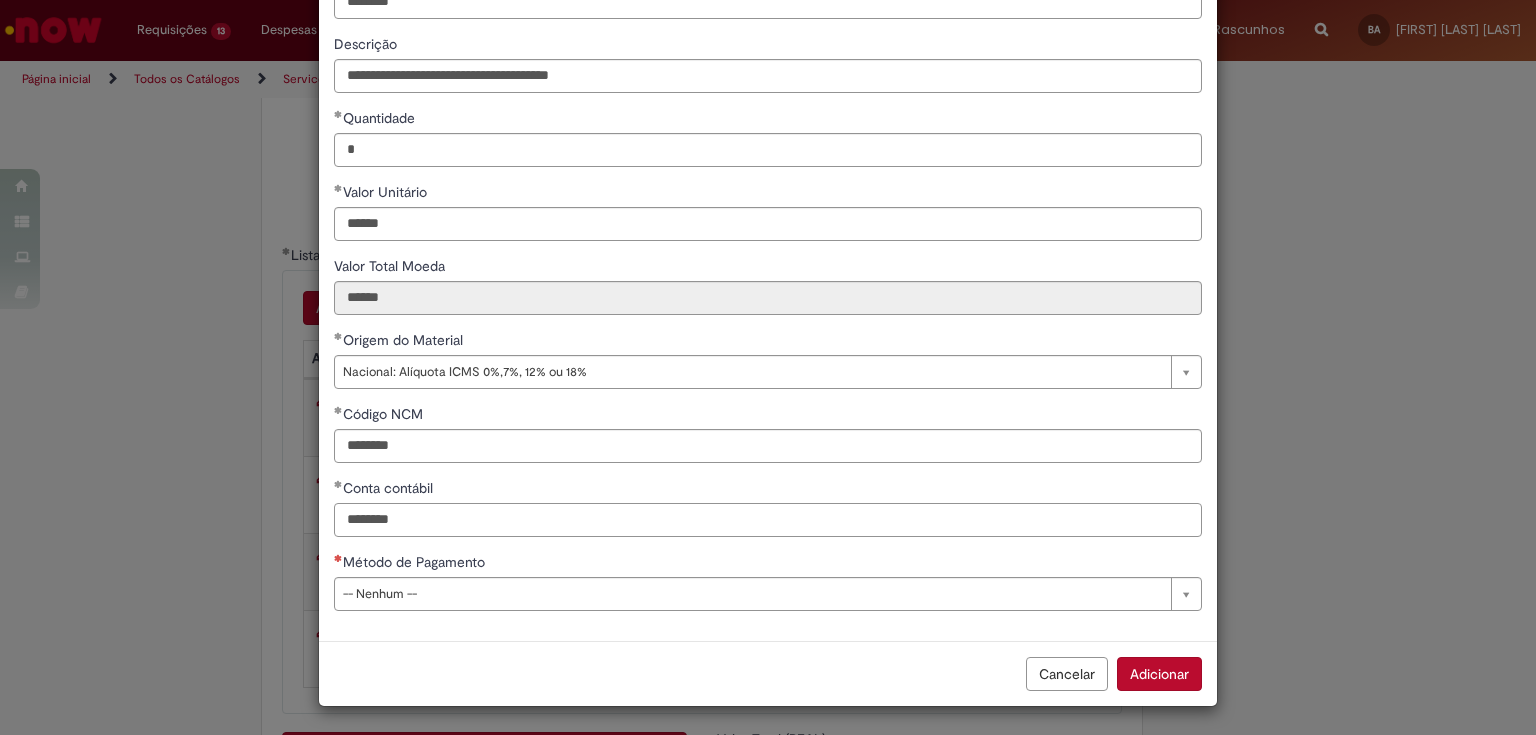 type on "********" 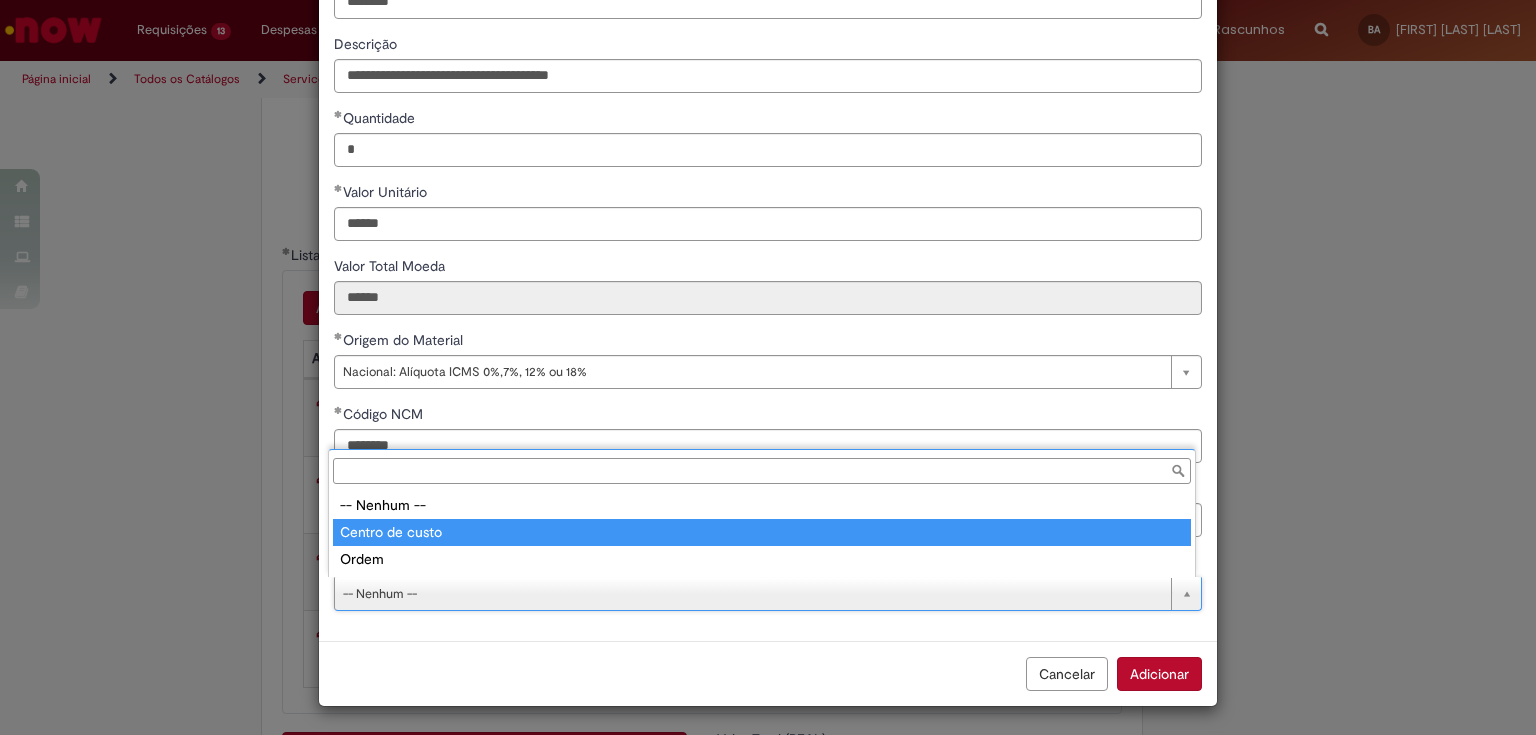 type on "**********" 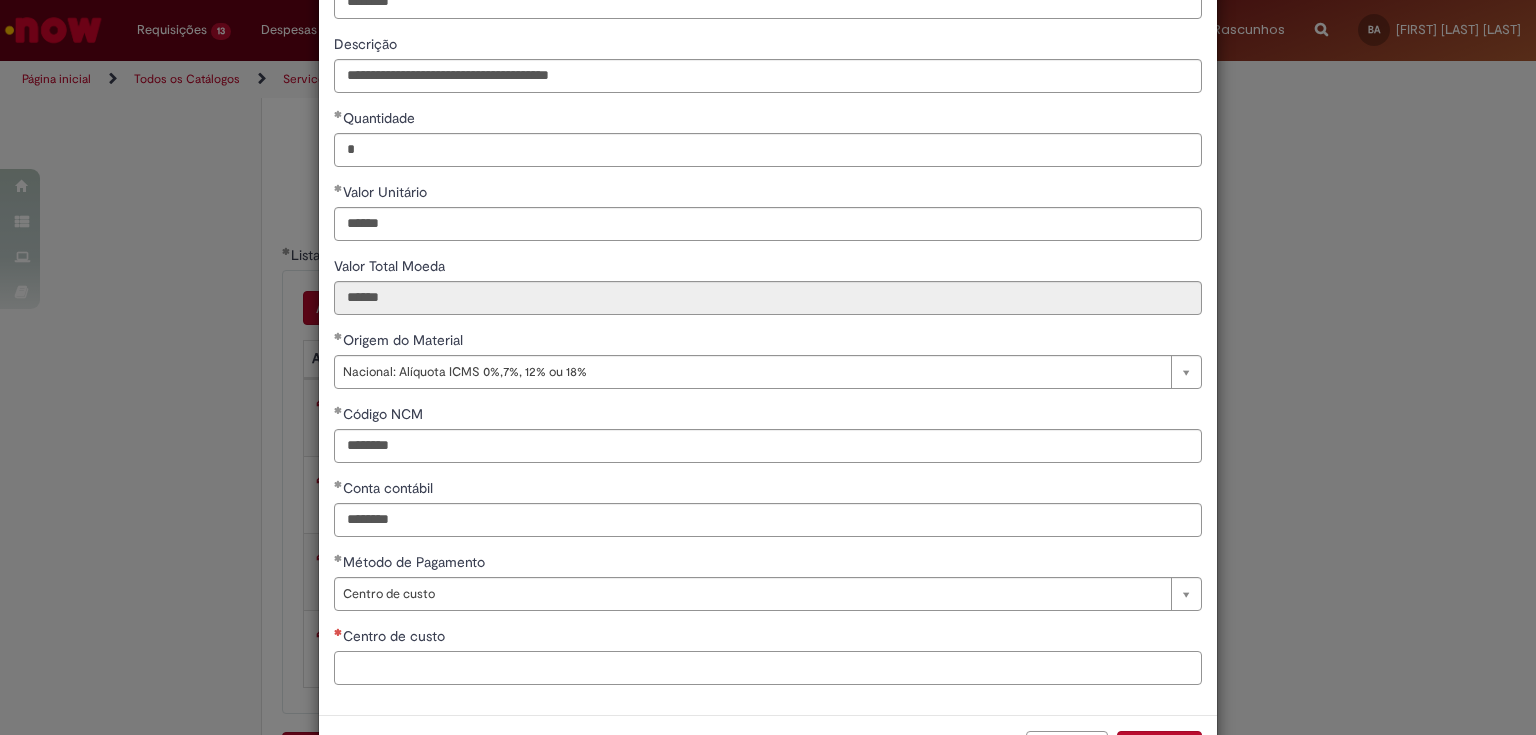 click on "Centro de custo" at bounding box center (768, 668) 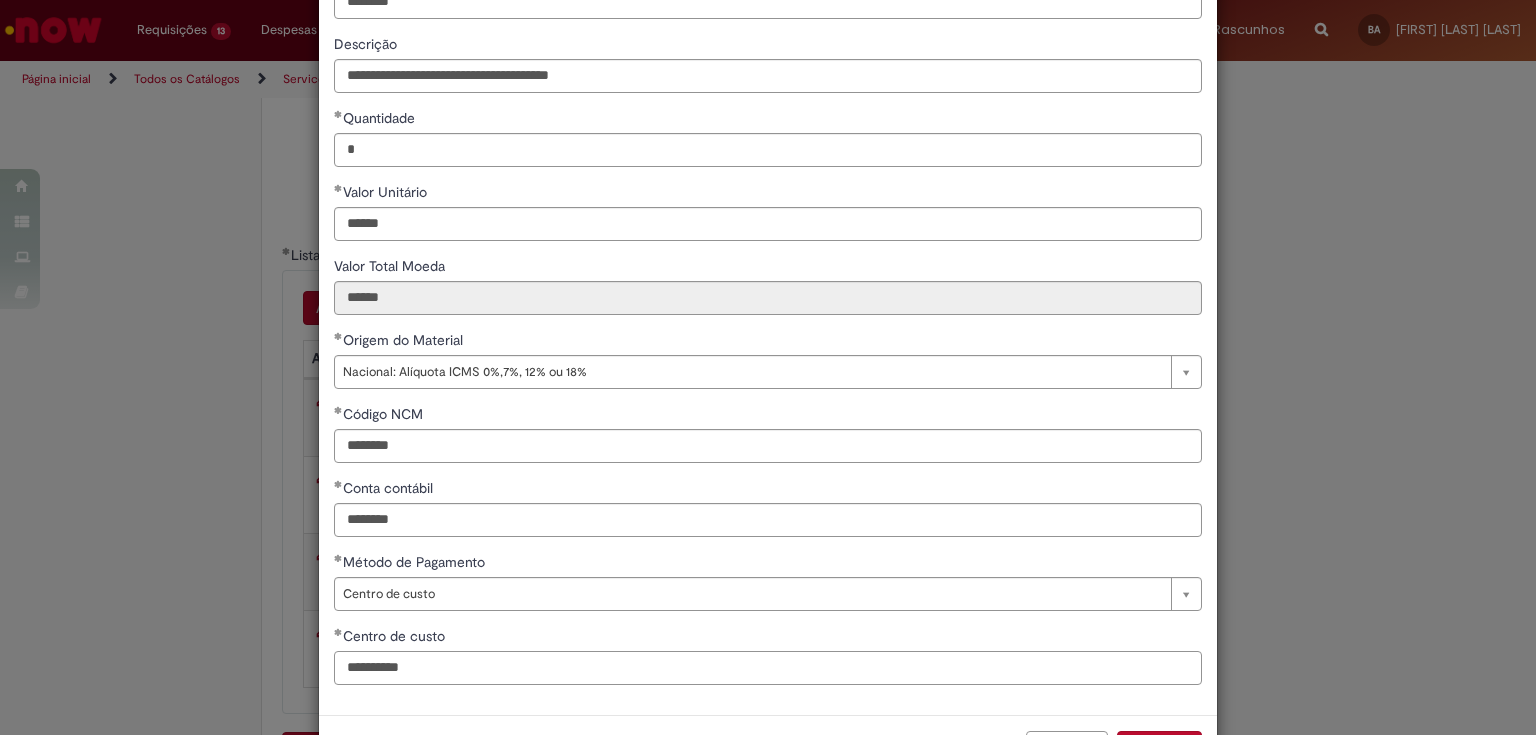 scroll, scrollTop: 217, scrollLeft: 0, axis: vertical 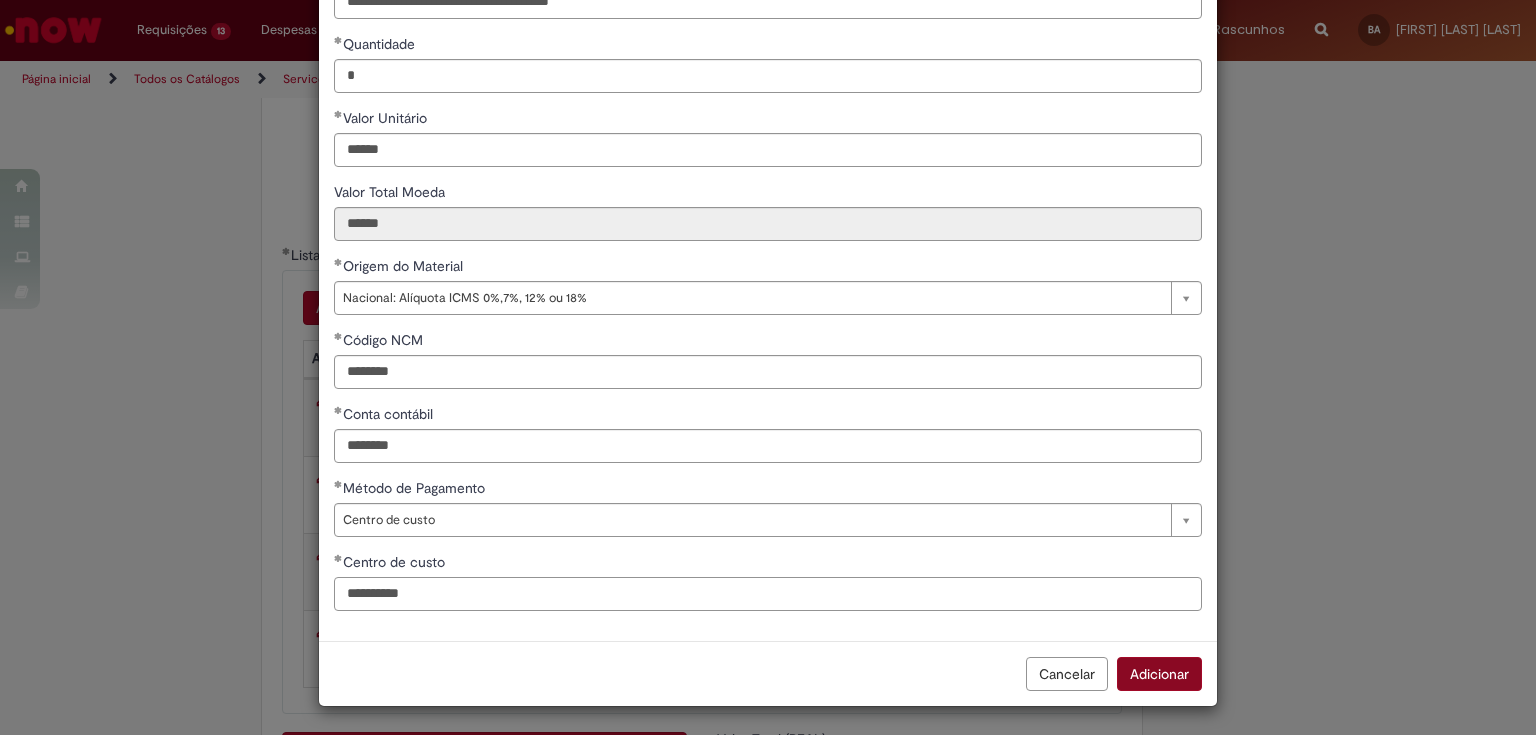 type on "**********" 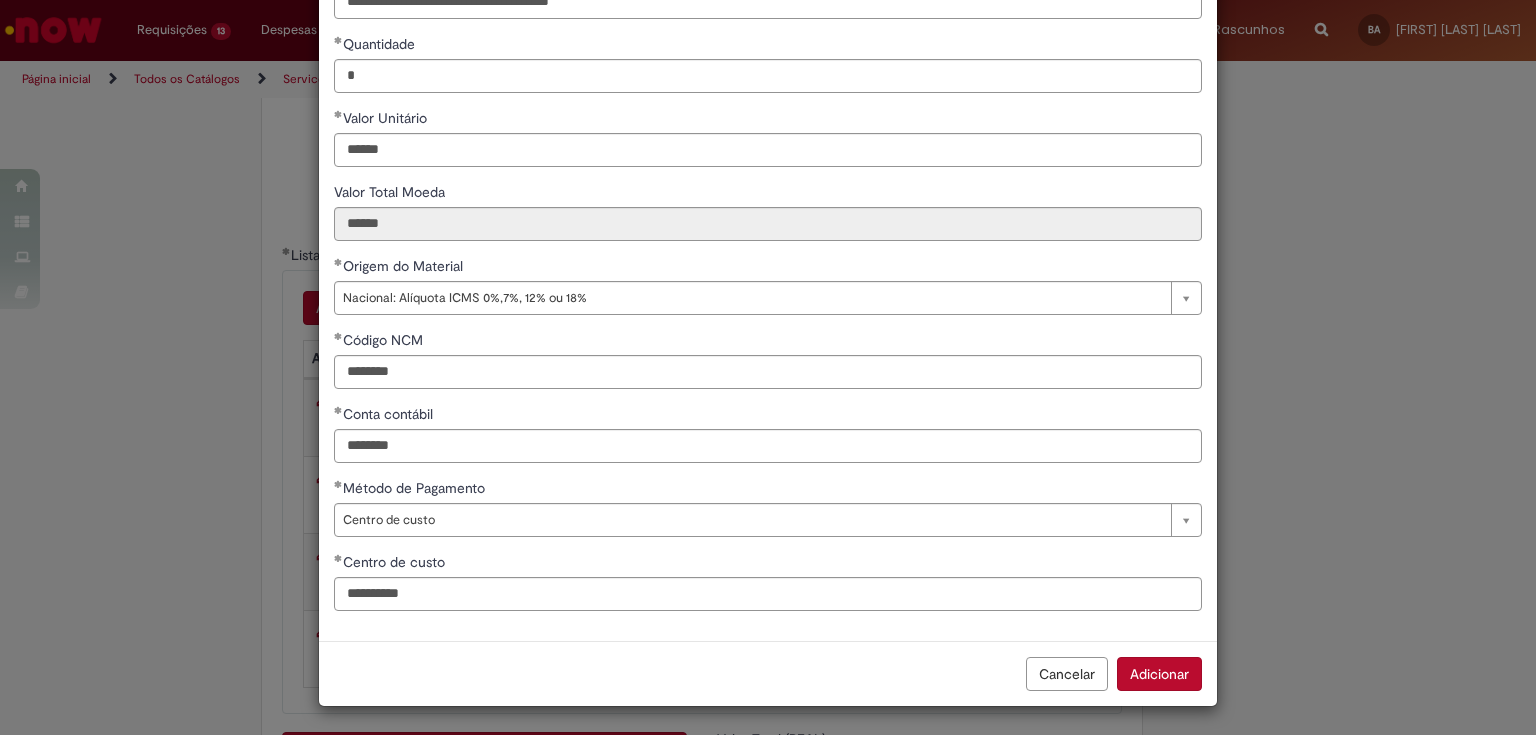 click on "Adicionar" at bounding box center (1159, 674) 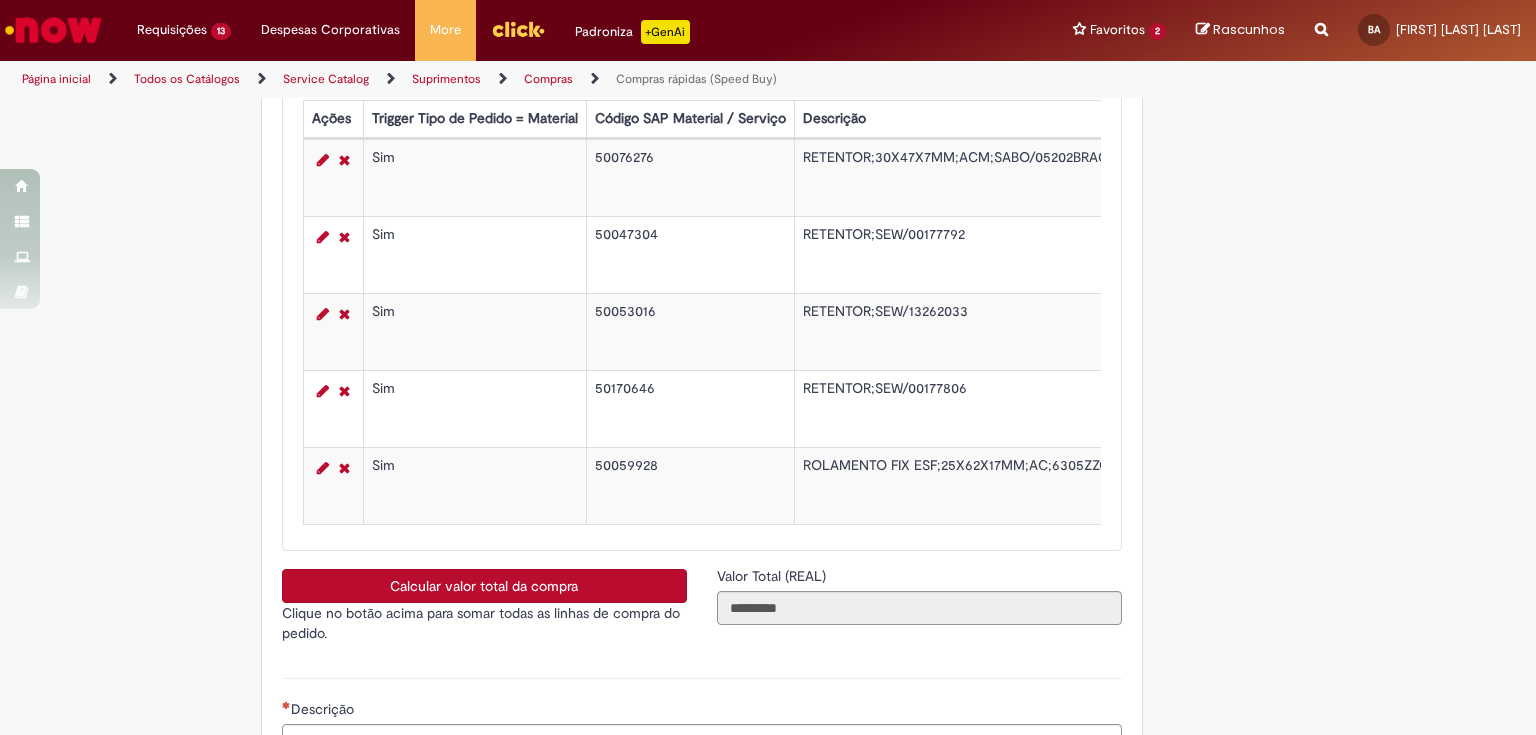 scroll, scrollTop: 3760, scrollLeft: 0, axis: vertical 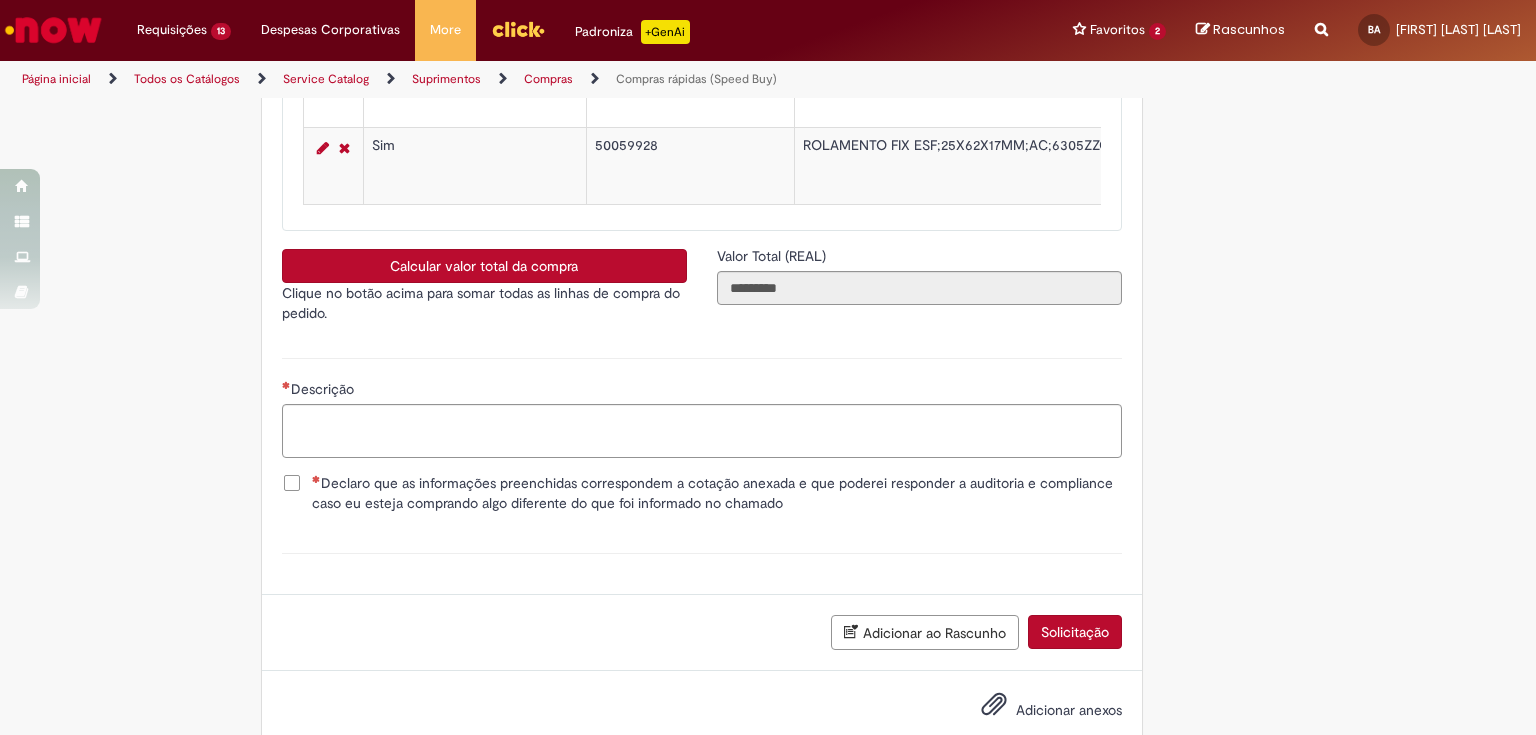 click on "Calcular valor total da compra" at bounding box center [484, 266] 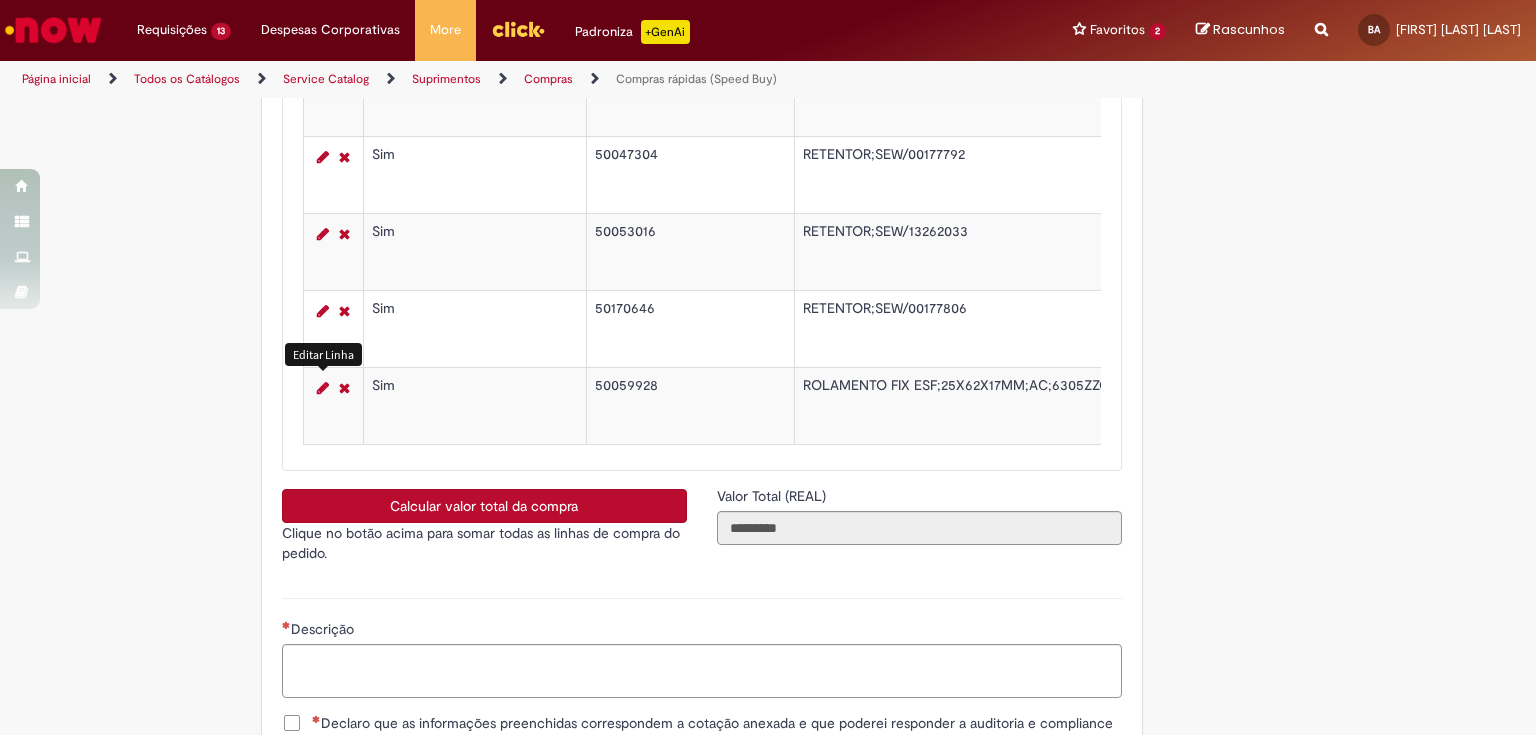 click at bounding box center (323, 388) 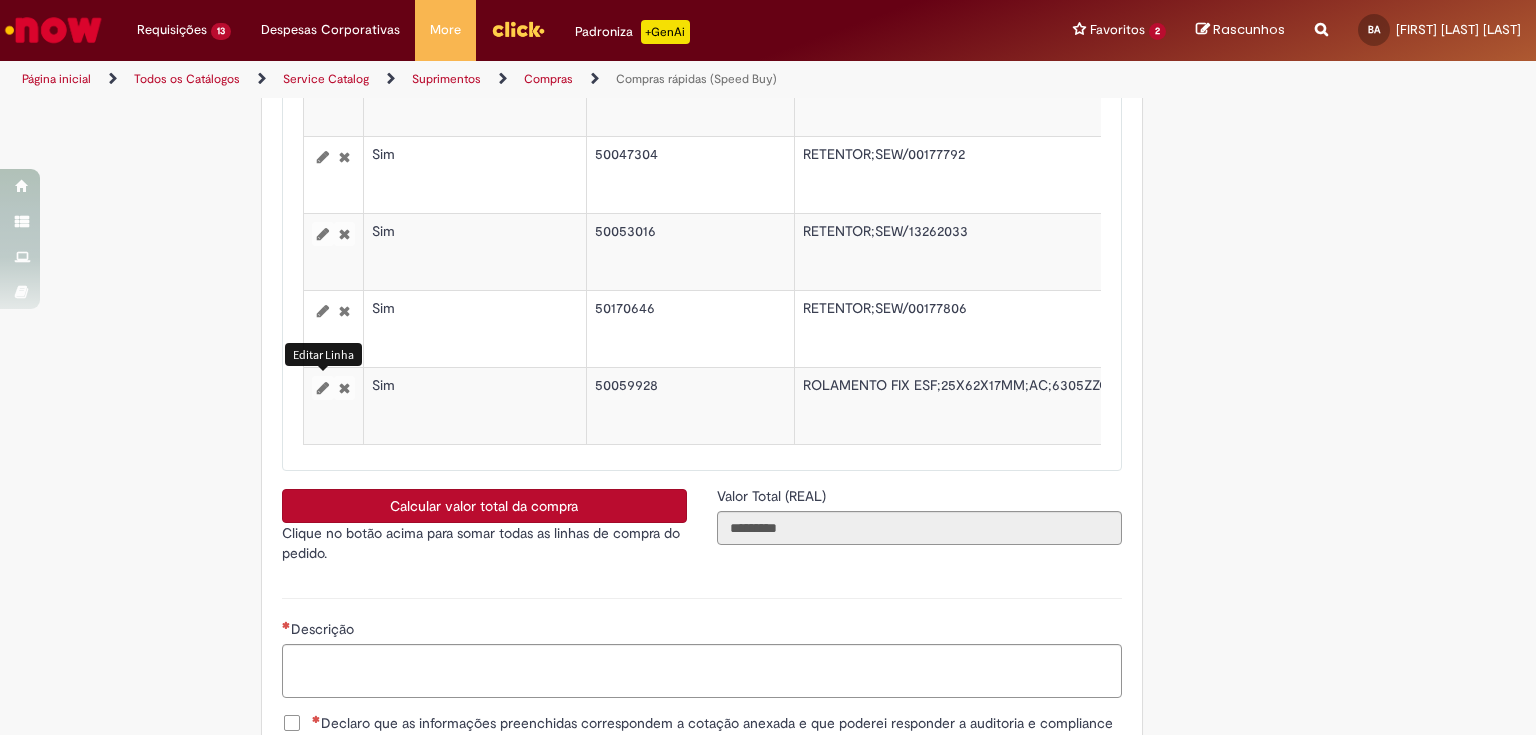 select on "*" 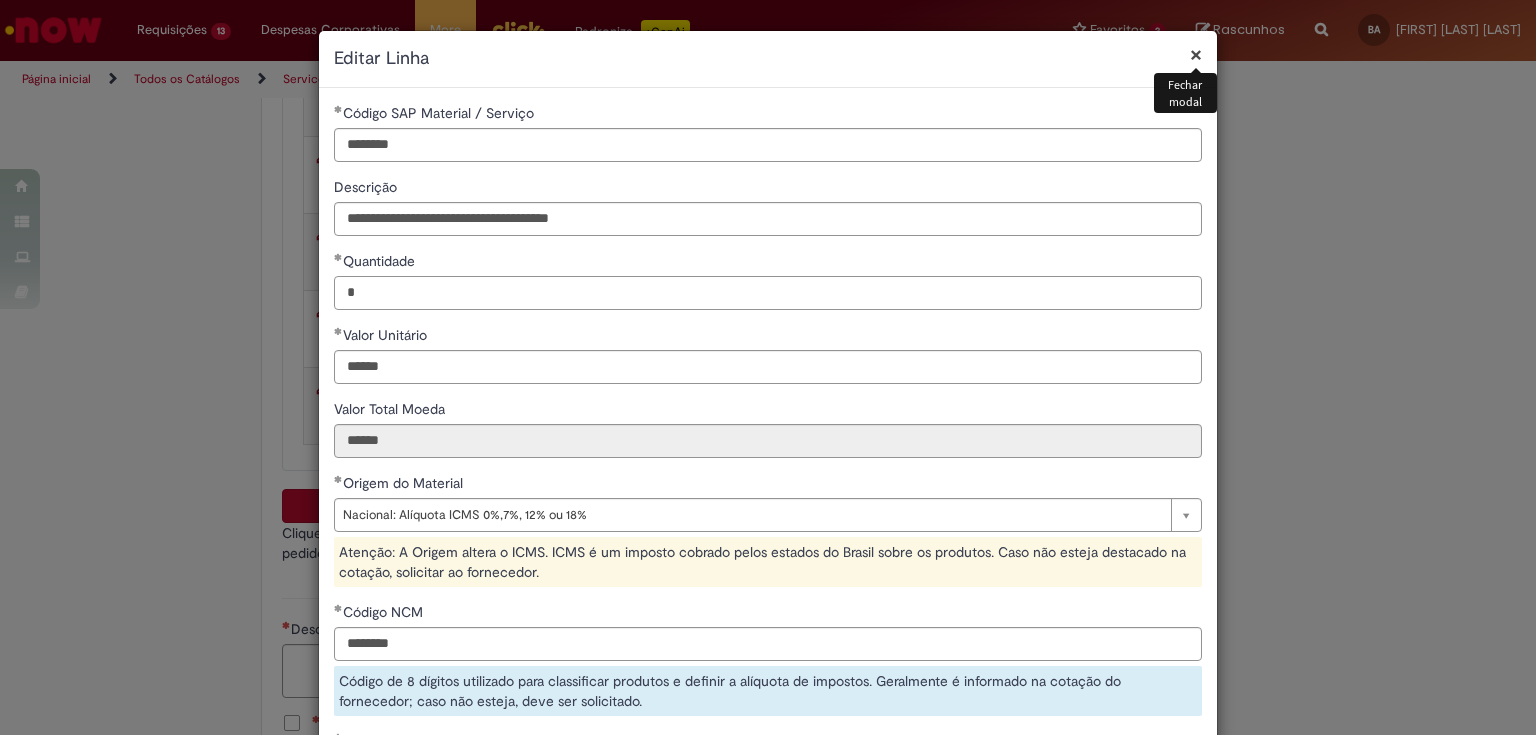 click on "*" at bounding box center (768, 293) 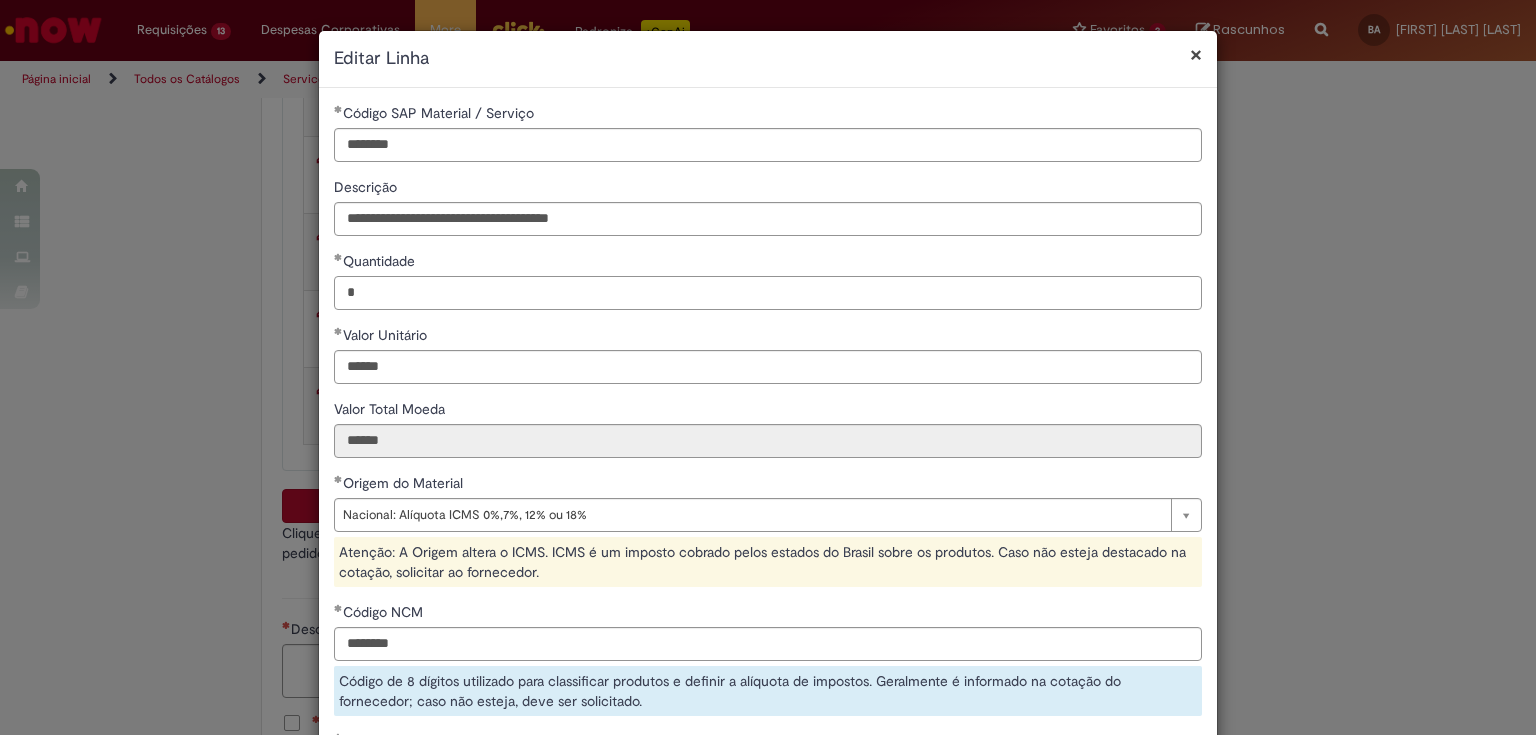 type on "*" 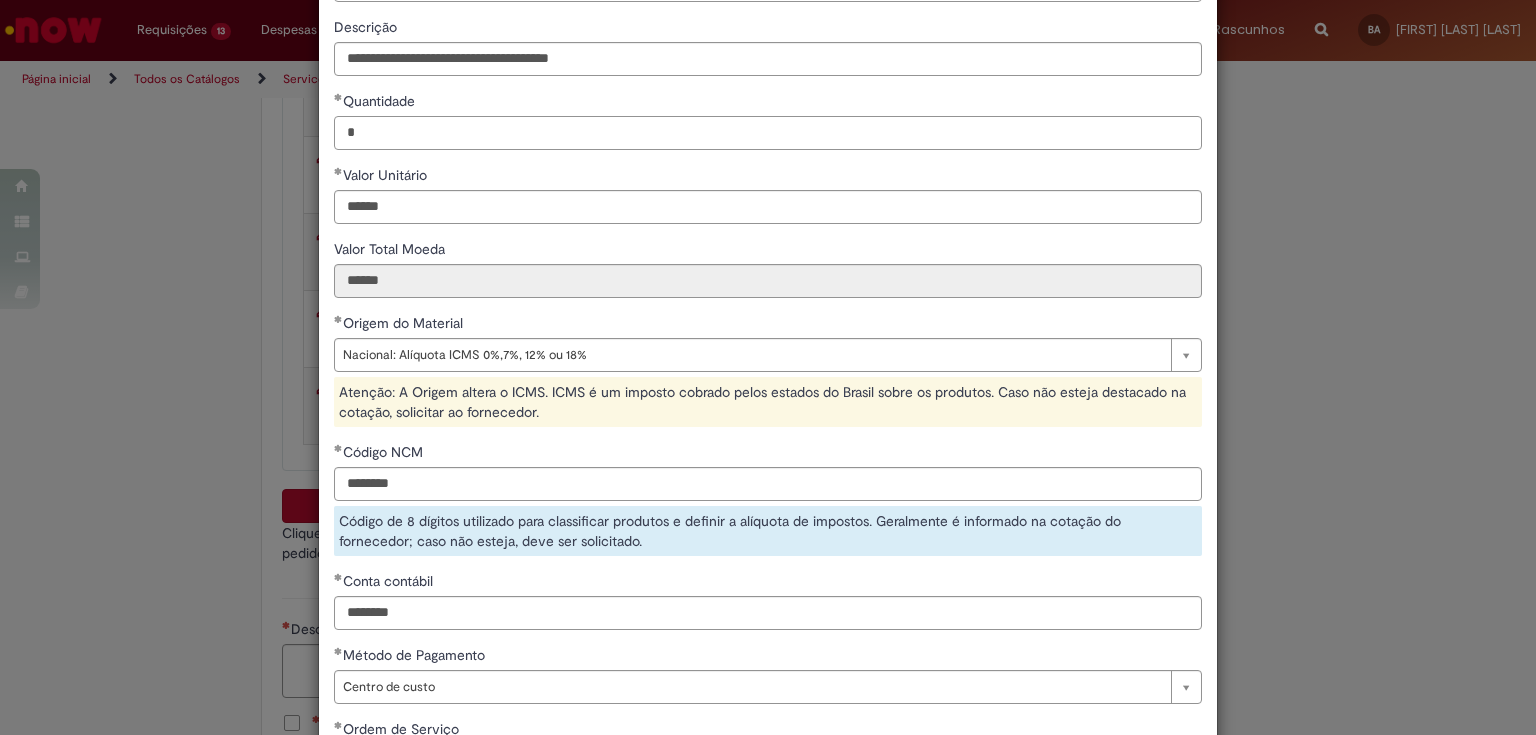 scroll, scrollTop: 327, scrollLeft: 0, axis: vertical 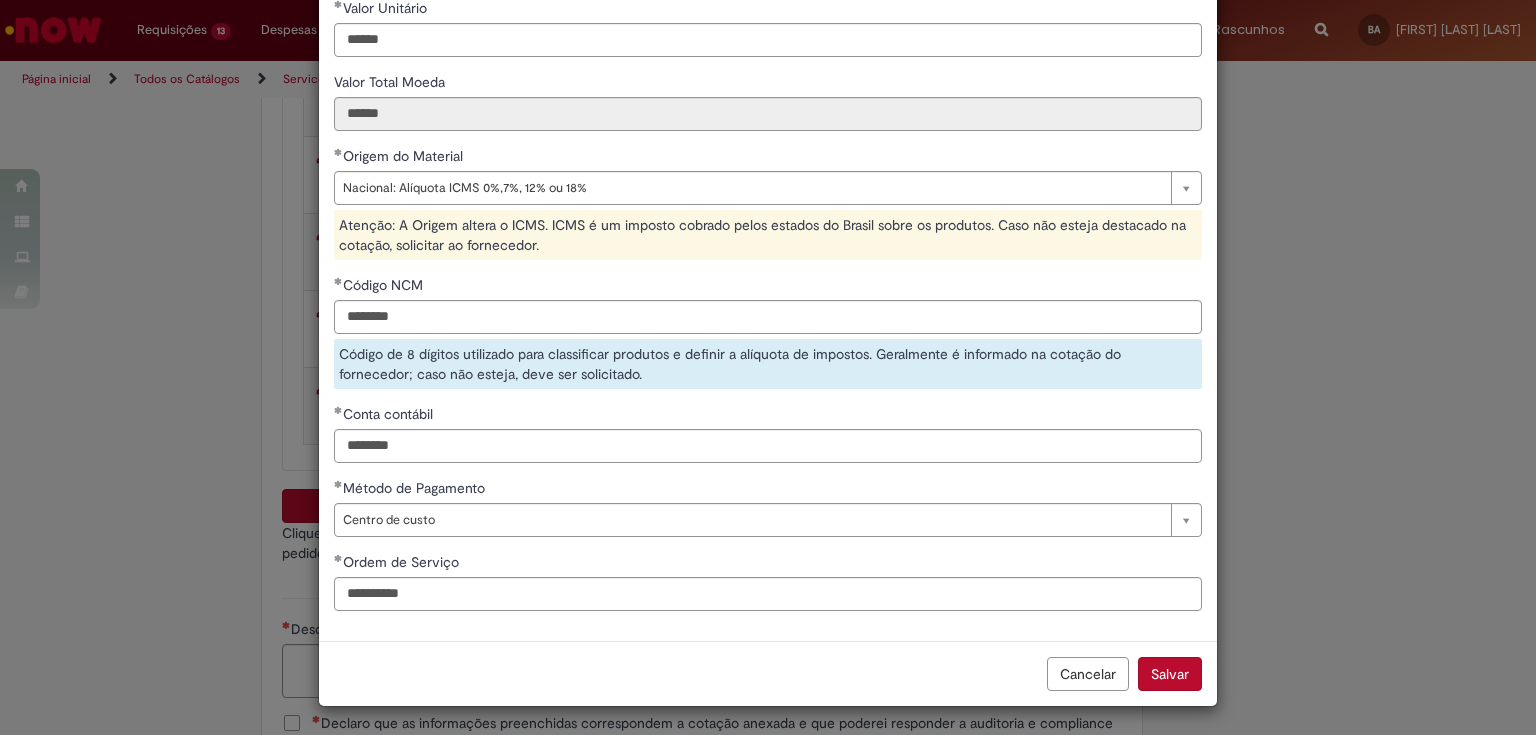 type on "******" 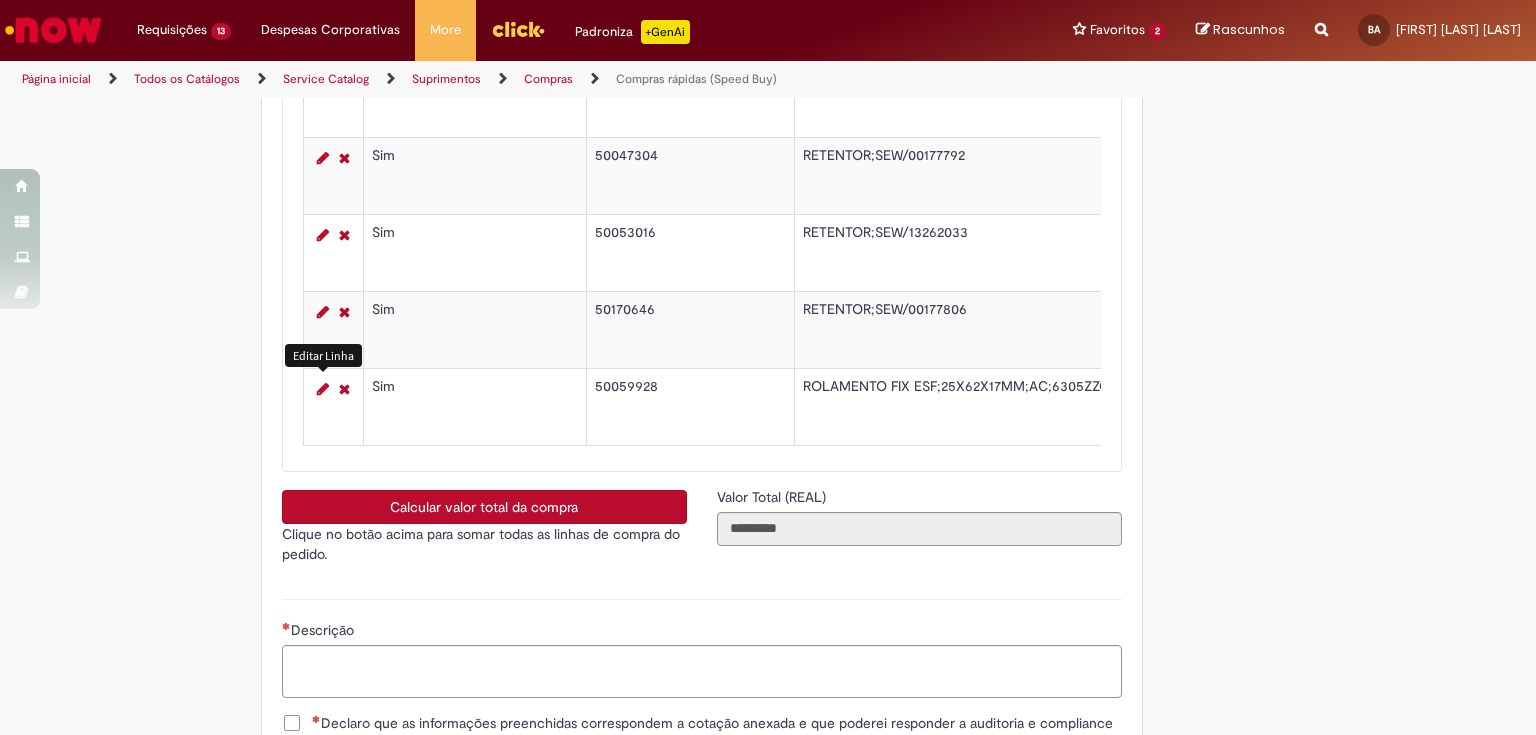 scroll, scrollTop: 3520, scrollLeft: 0, axis: vertical 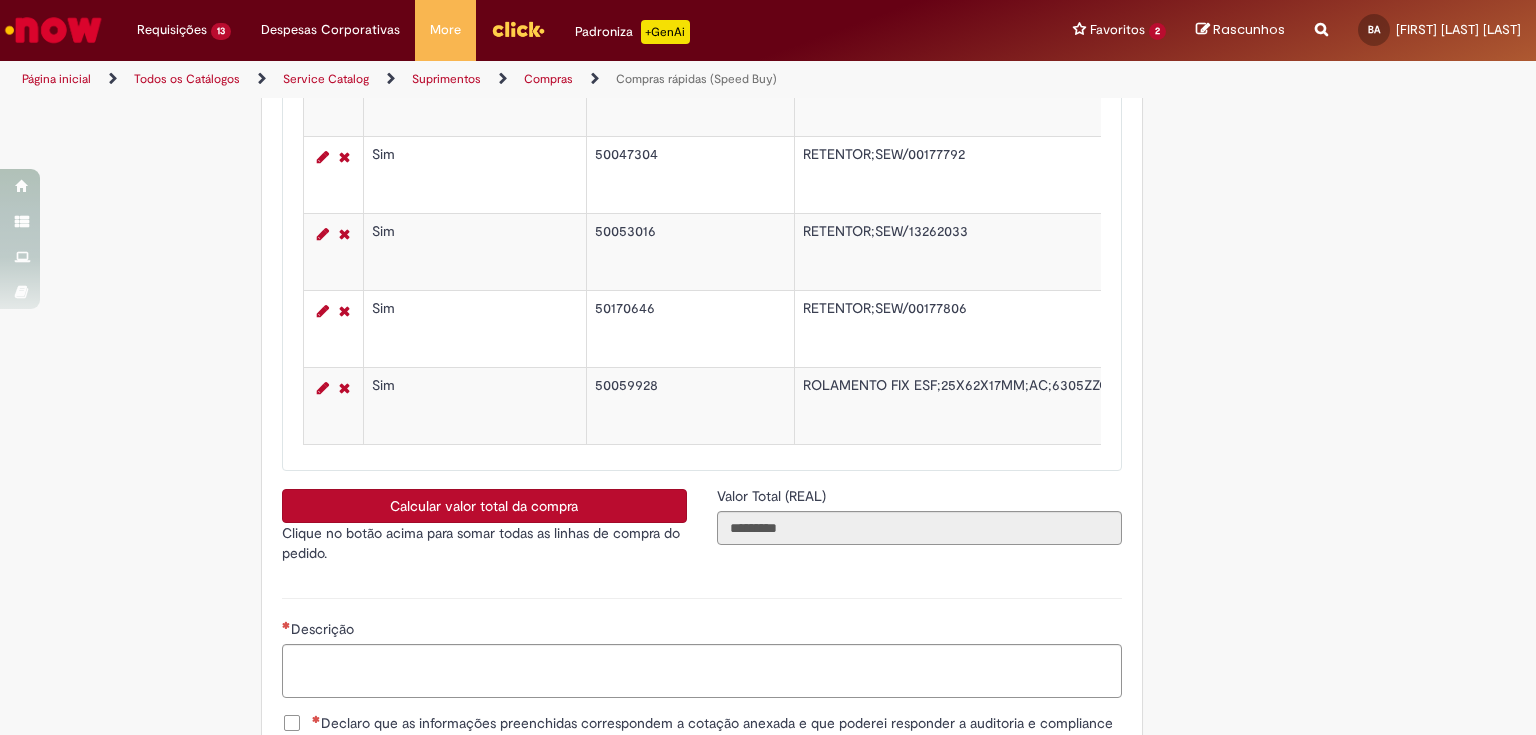 click on "Calcular valor total da compra" at bounding box center (484, 506) 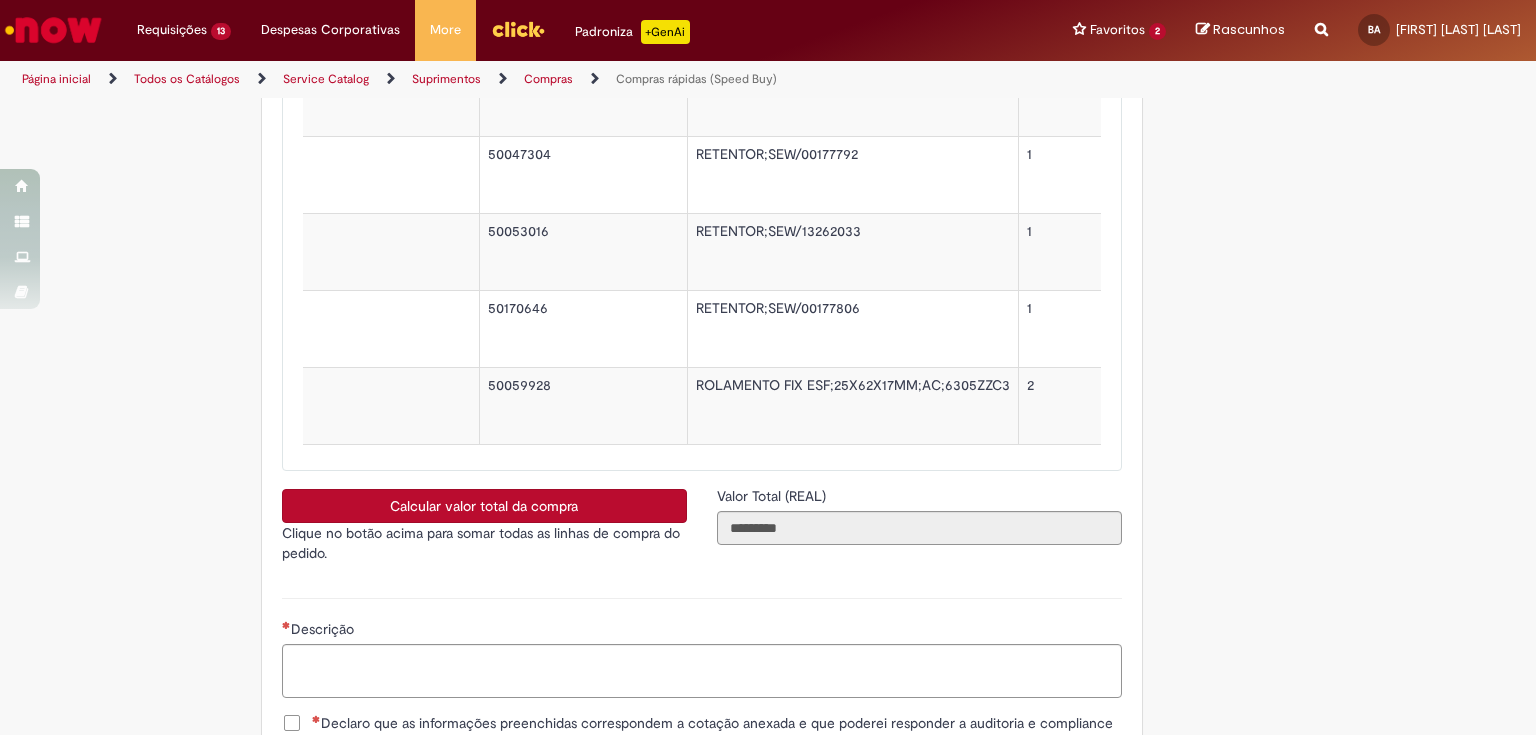 scroll, scrollTop: 0, scrollLeft: 0, axis: both 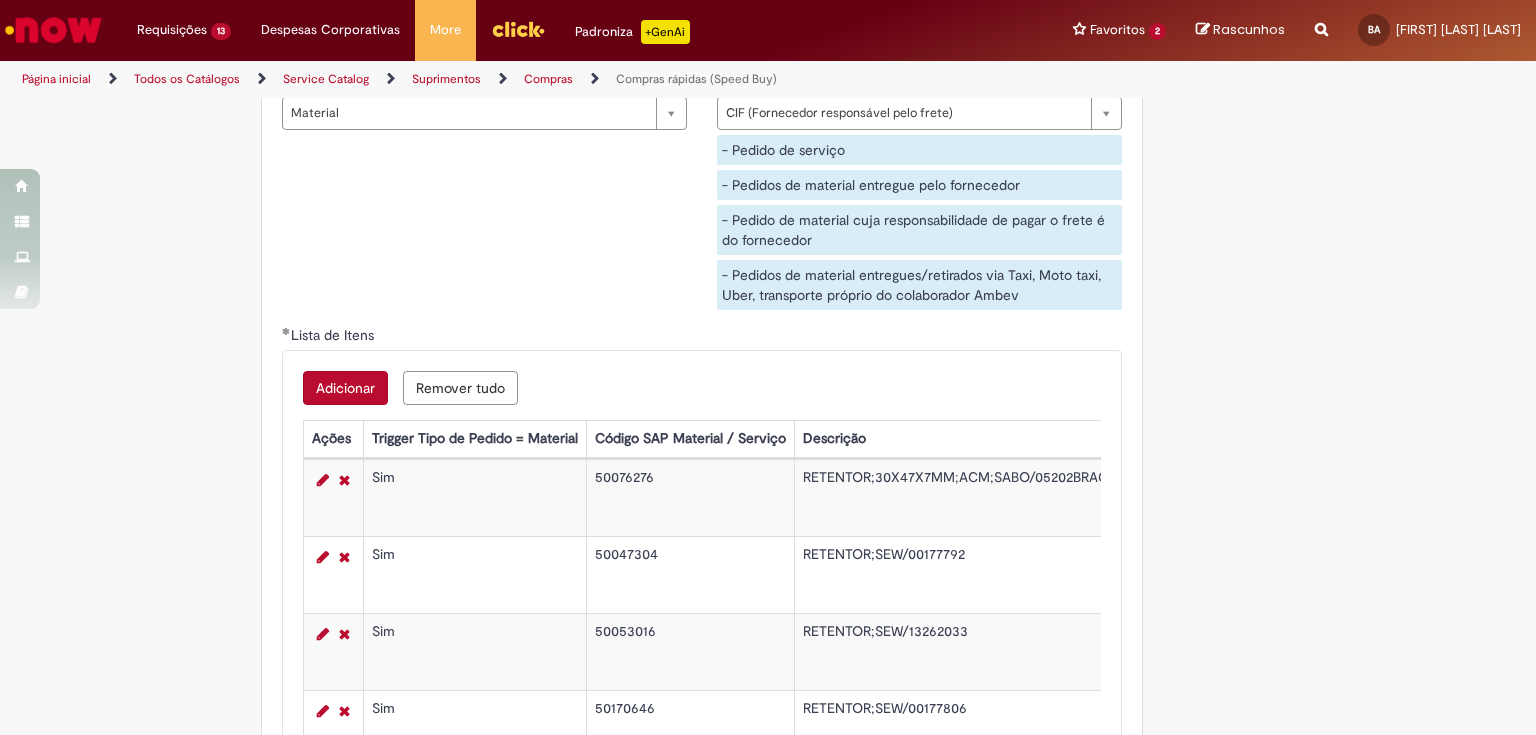 click on "Adicionar" at bounding box center (345, 388) 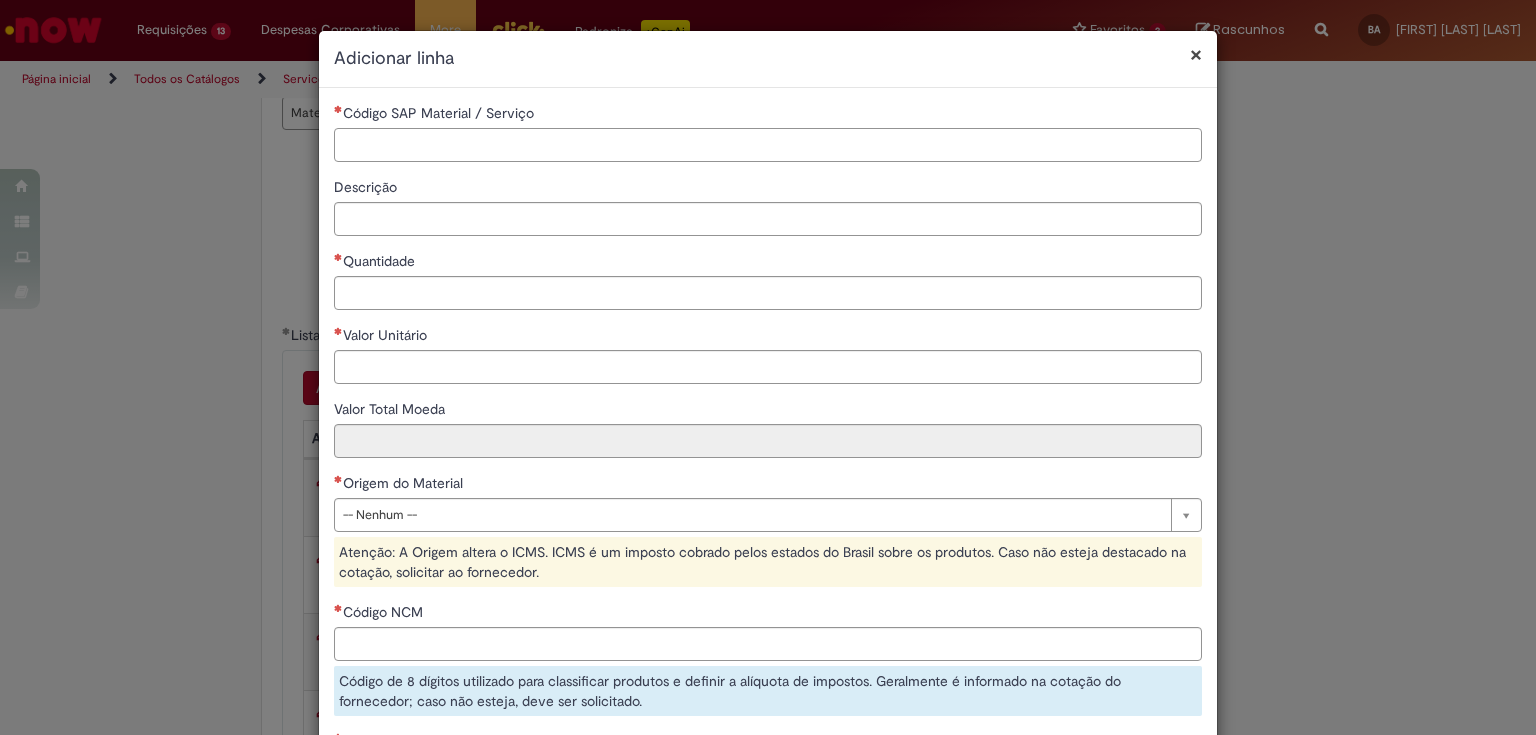 click on "Código SAP Material / Serviço" at bounding box center [768, 145] 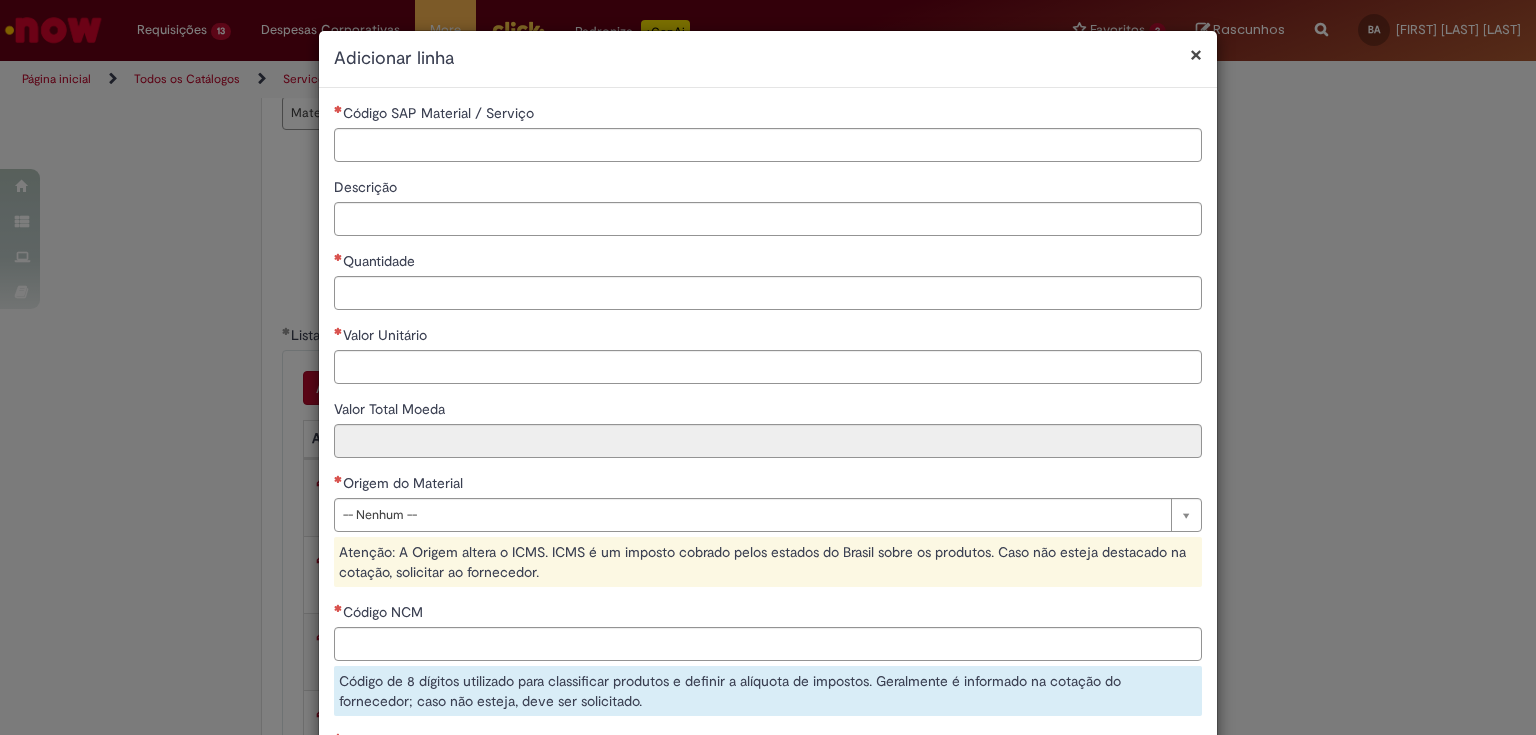 scroll, scrollTop: 80, scrollLeft: 0, axis: vertical 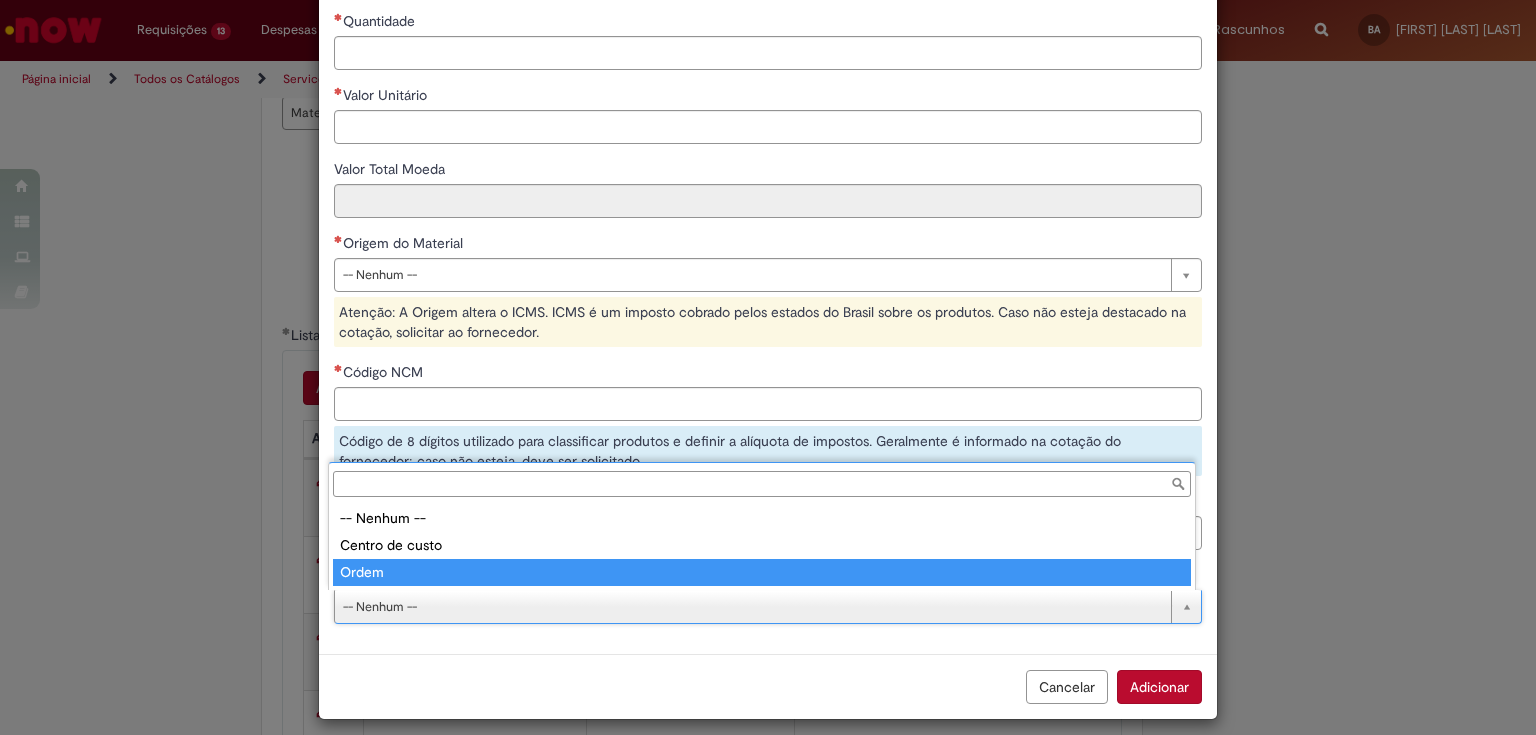 type on "*****" 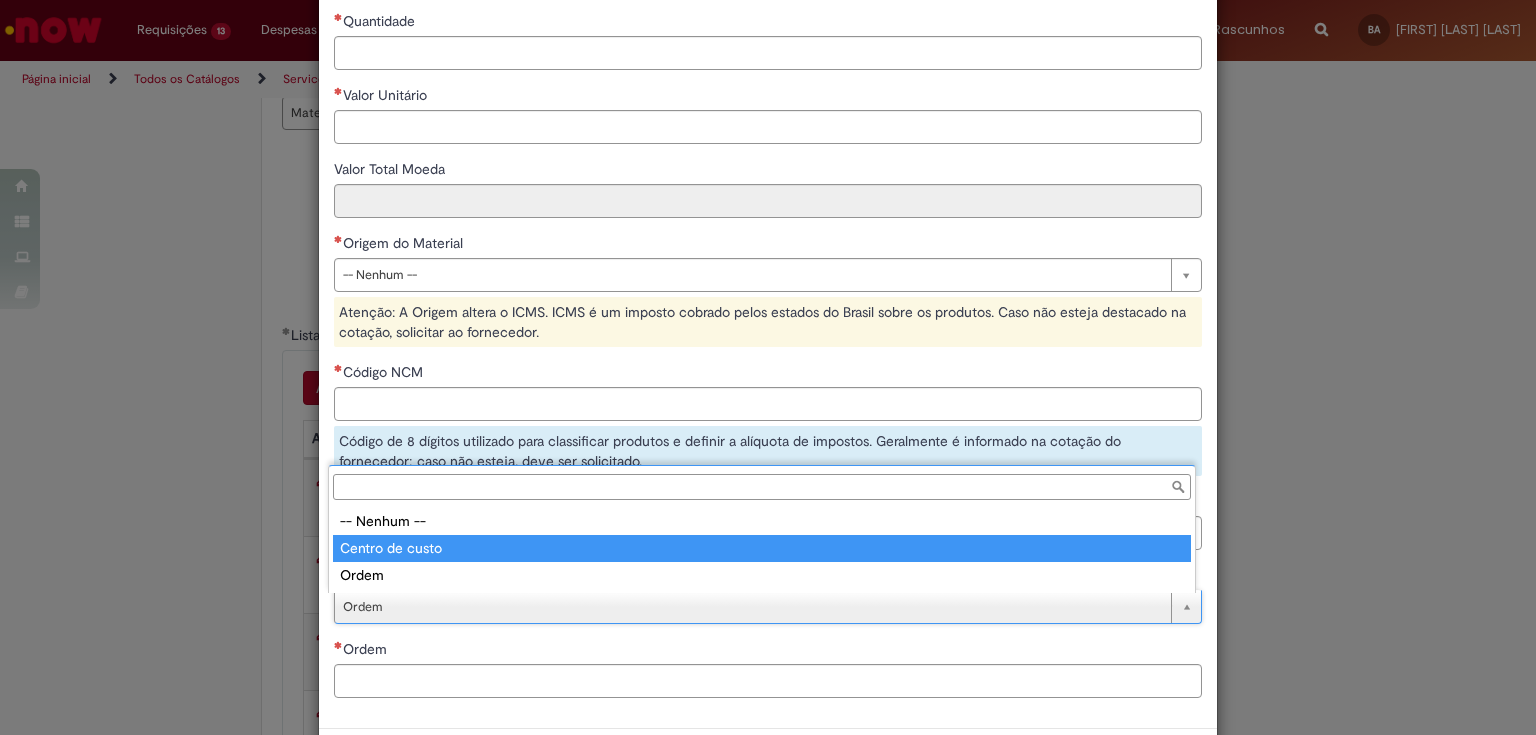 type on "**********" 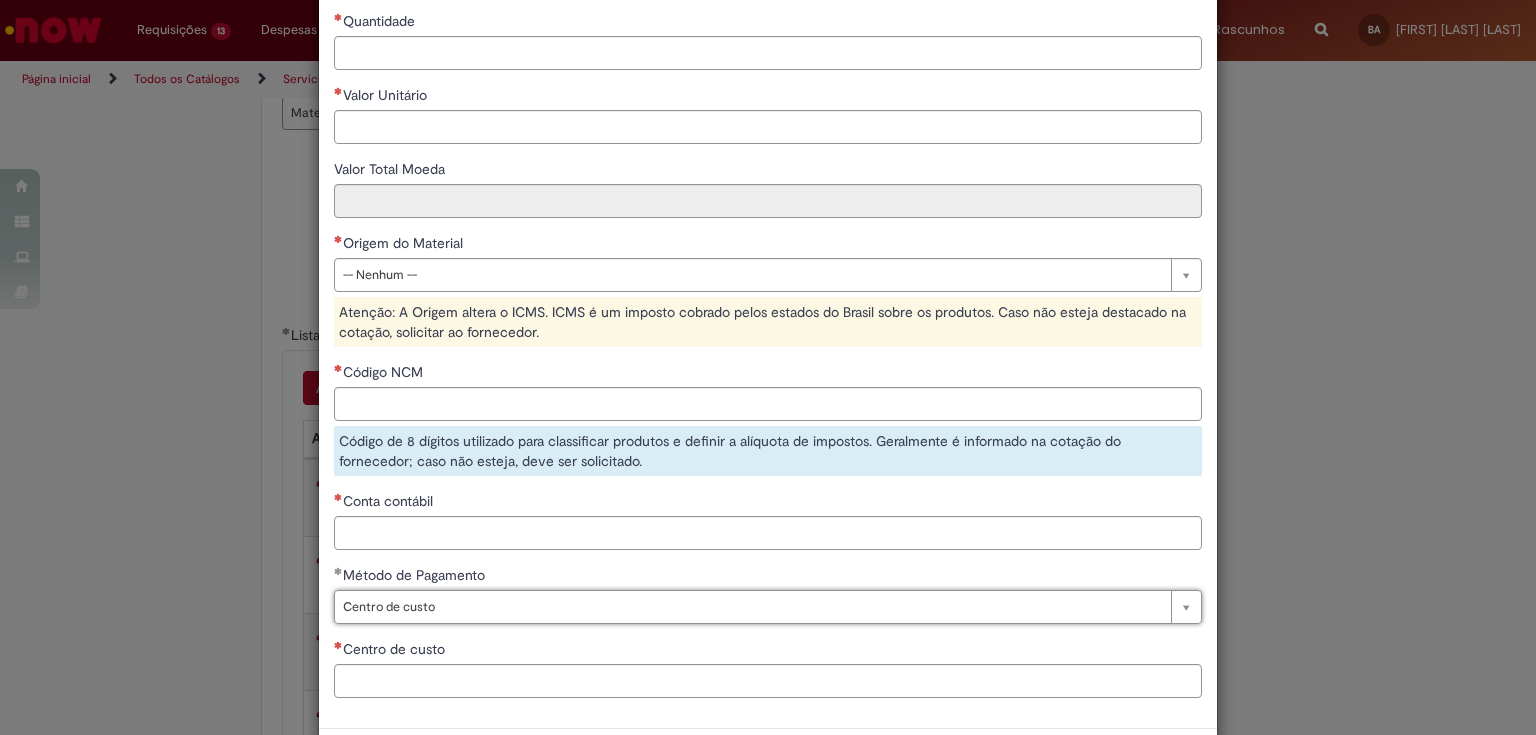 scroll, scrollTop: 0, scrollLeft: 42, axis: horizontal 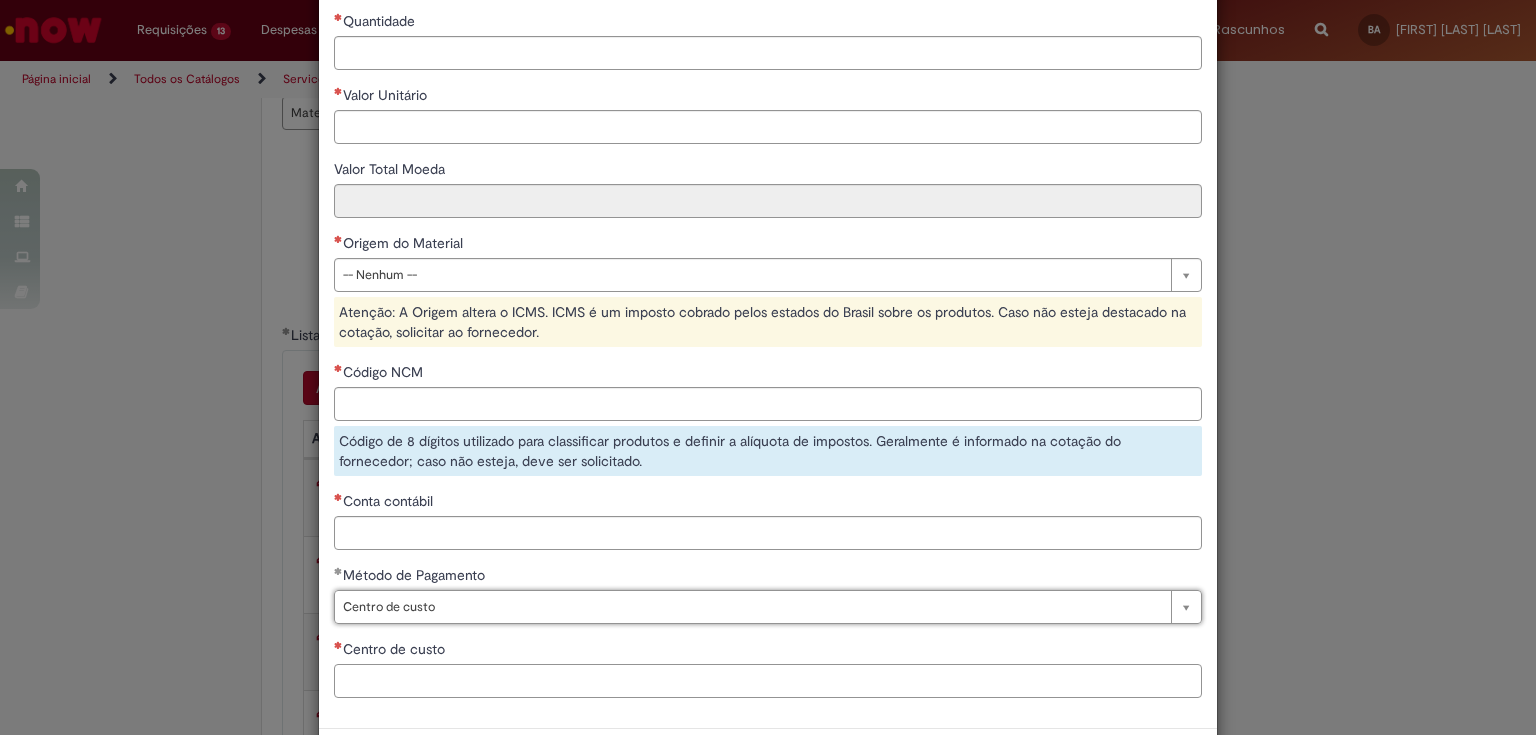 click on "Centro de custo" at bounding box center [768, 681] 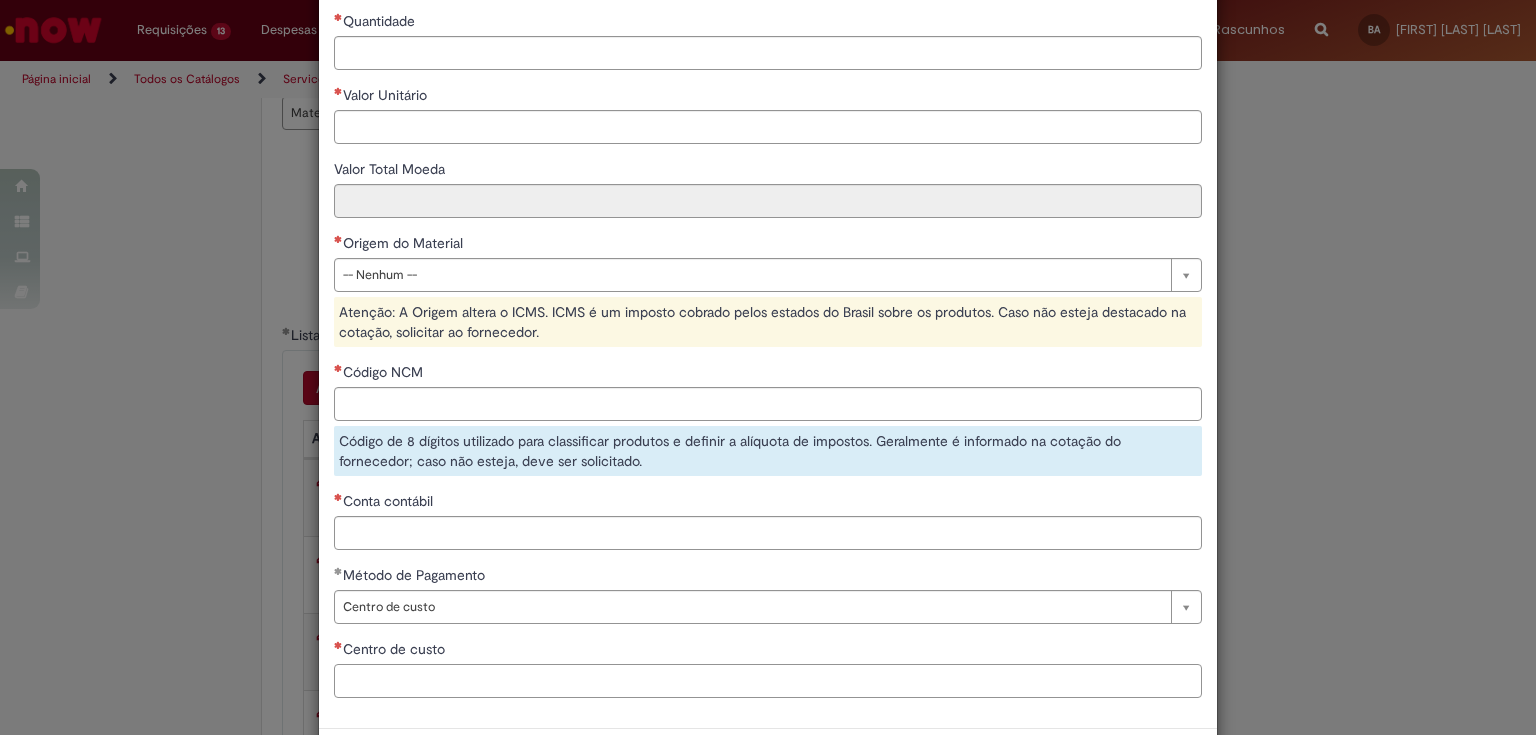 paste on "**********" 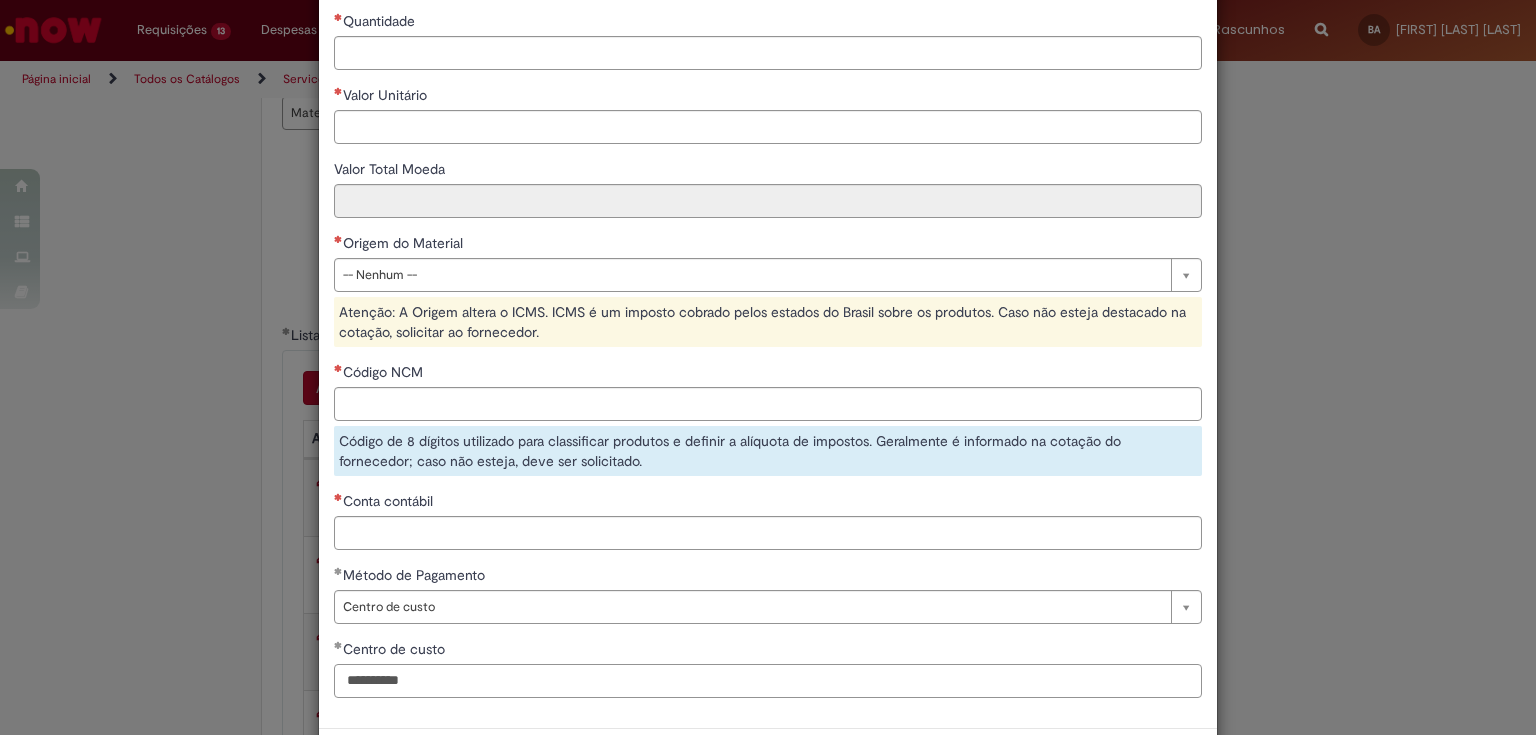 type on "**********" 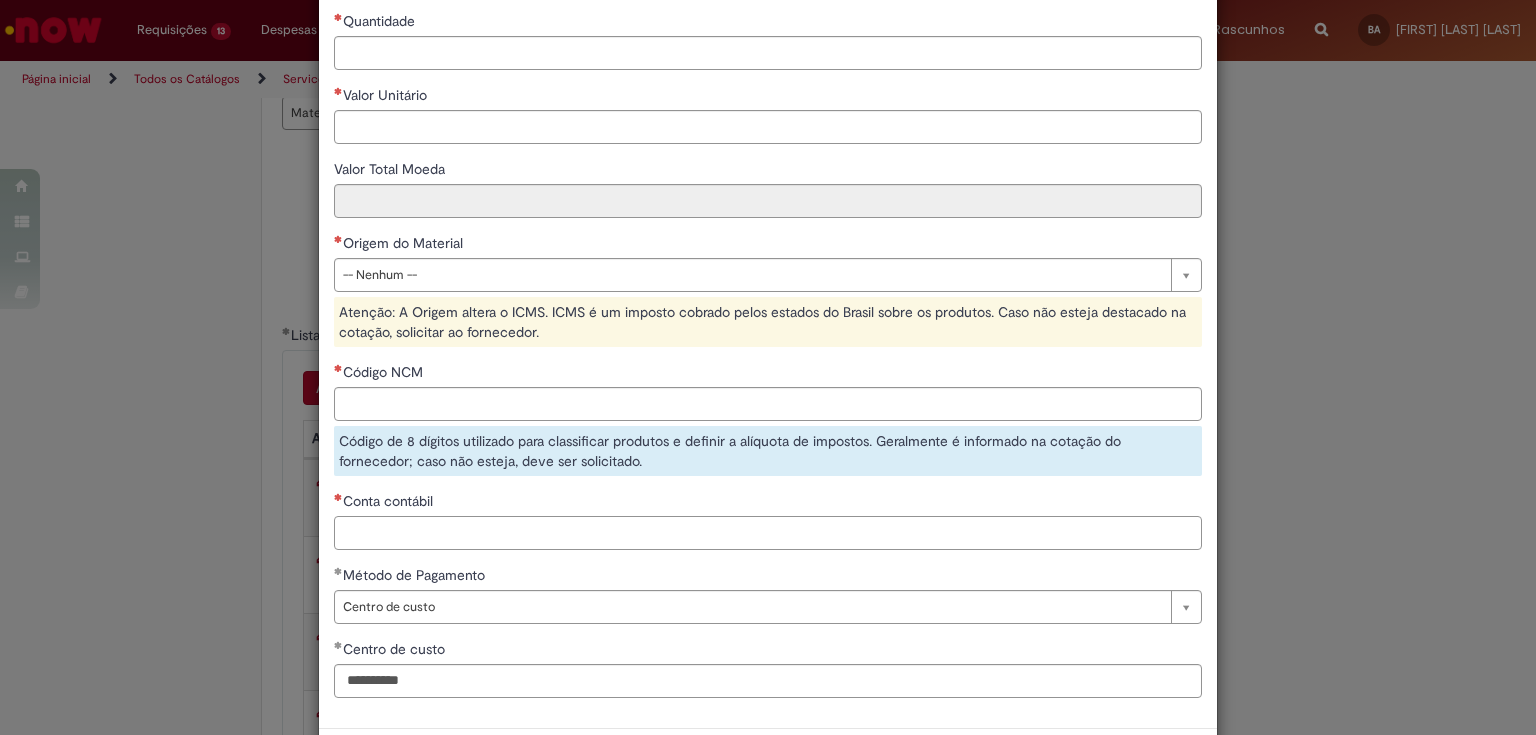 click on "Conta contábil" at bounding box center [768, 533] 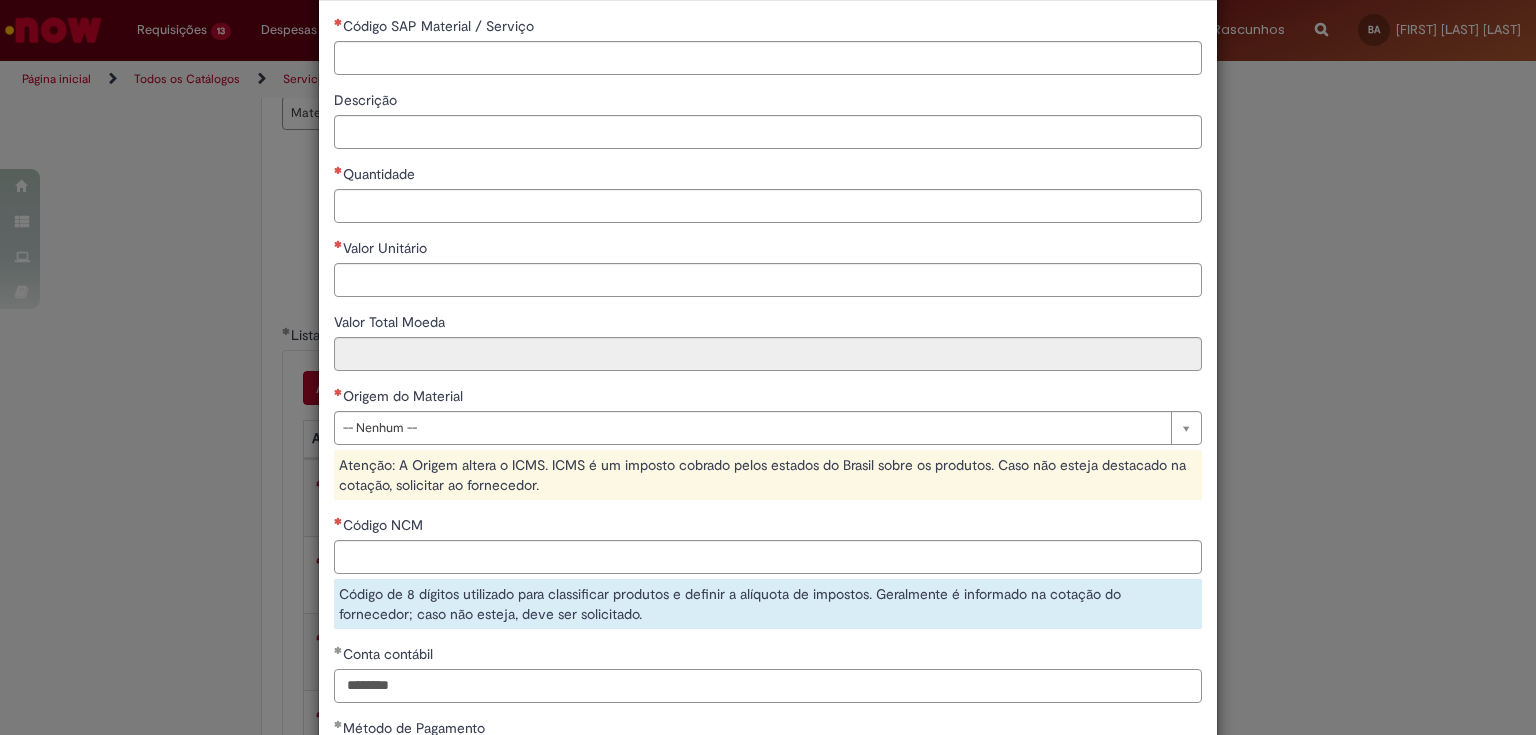 scroll, scrollTop: 0, scrollLeft: 0, axis: both 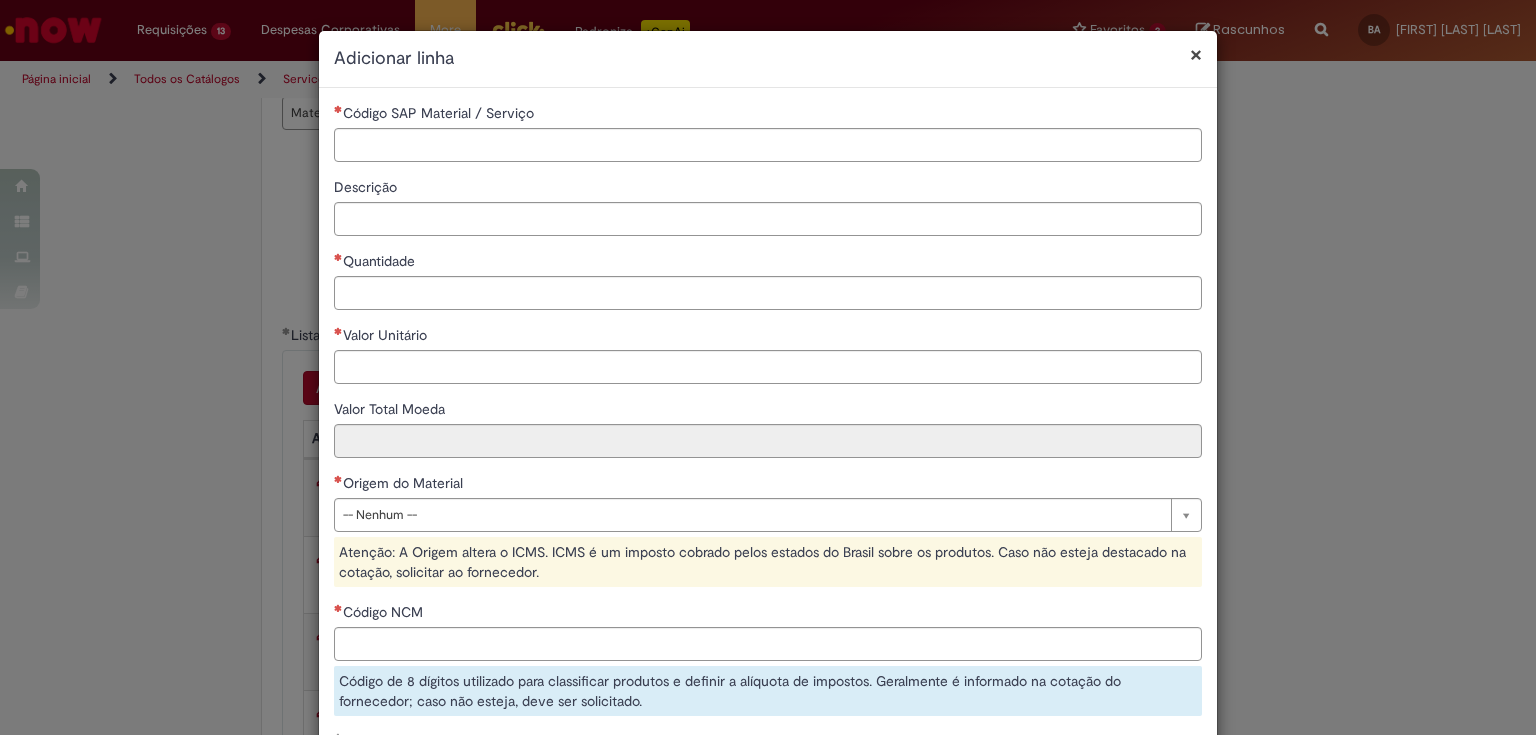 type on "********" 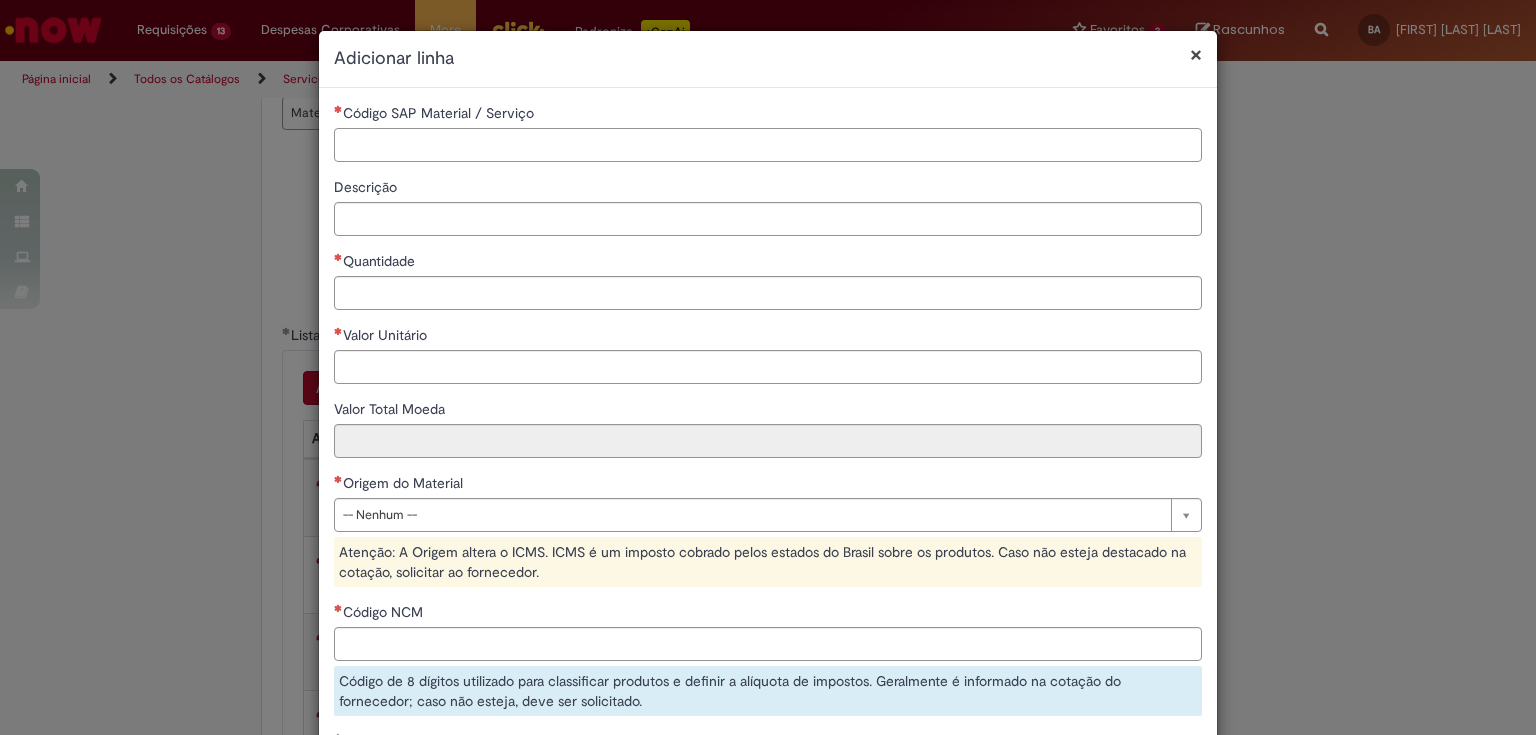 click on "Código SAP Material / Serviço" at bounding box center [768, 145] 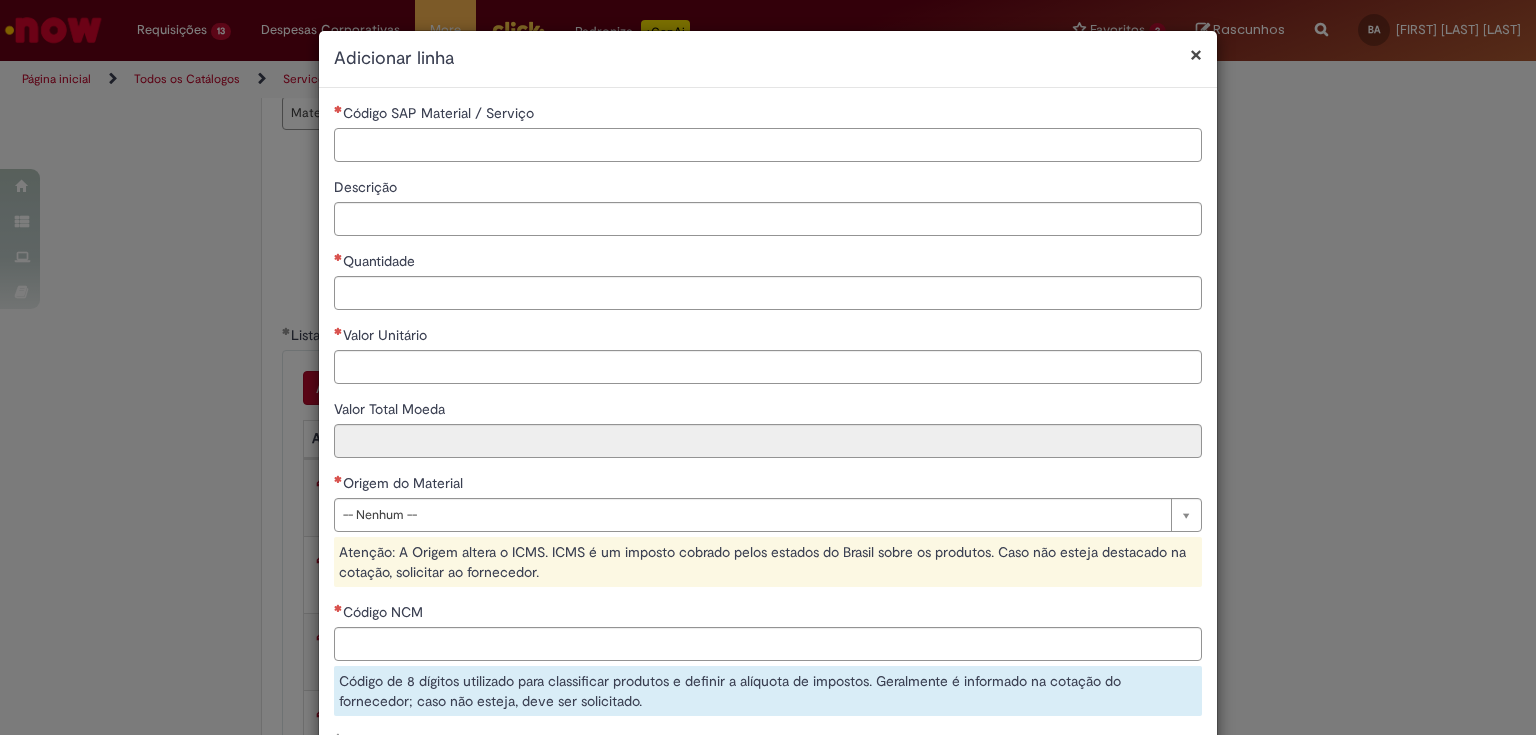paste on "********" 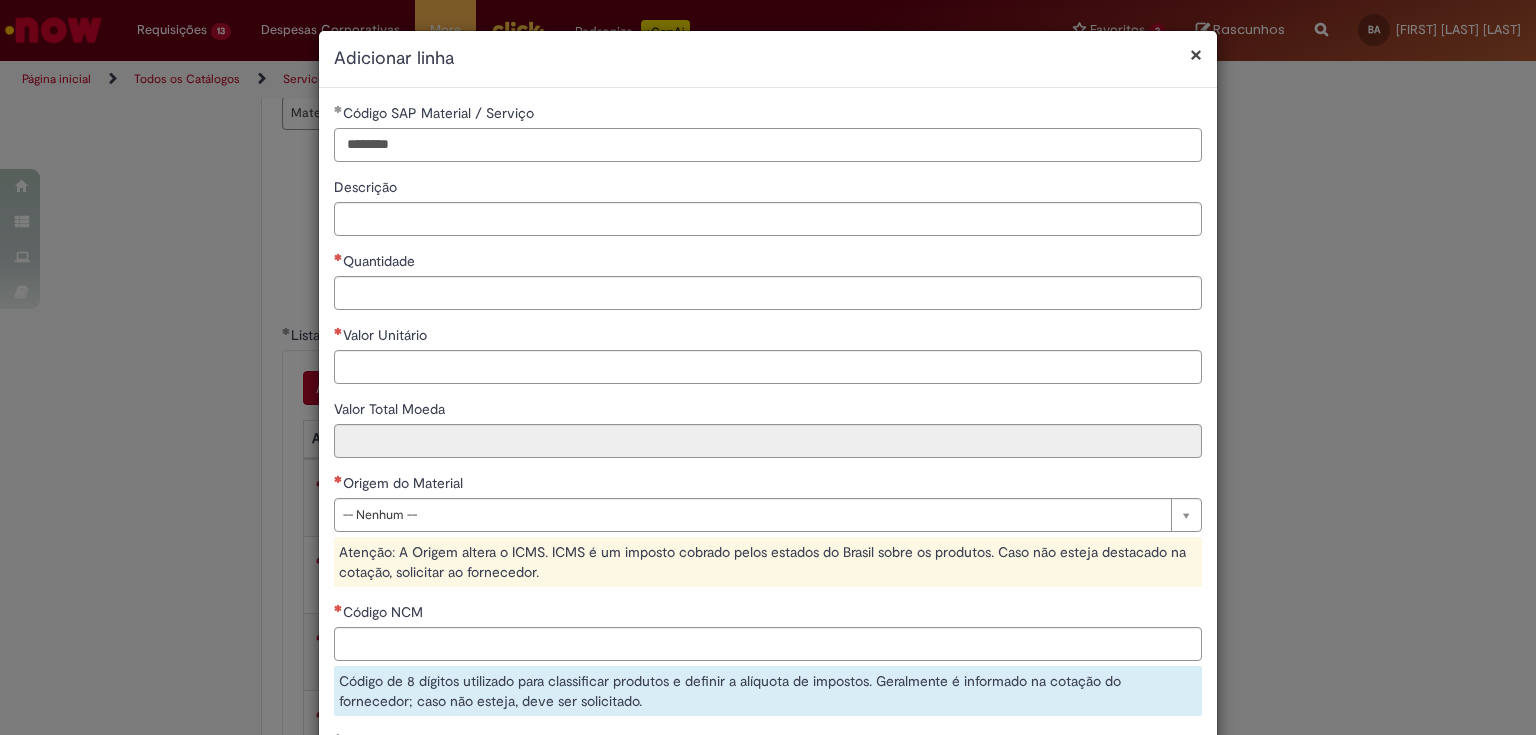 type on "********" 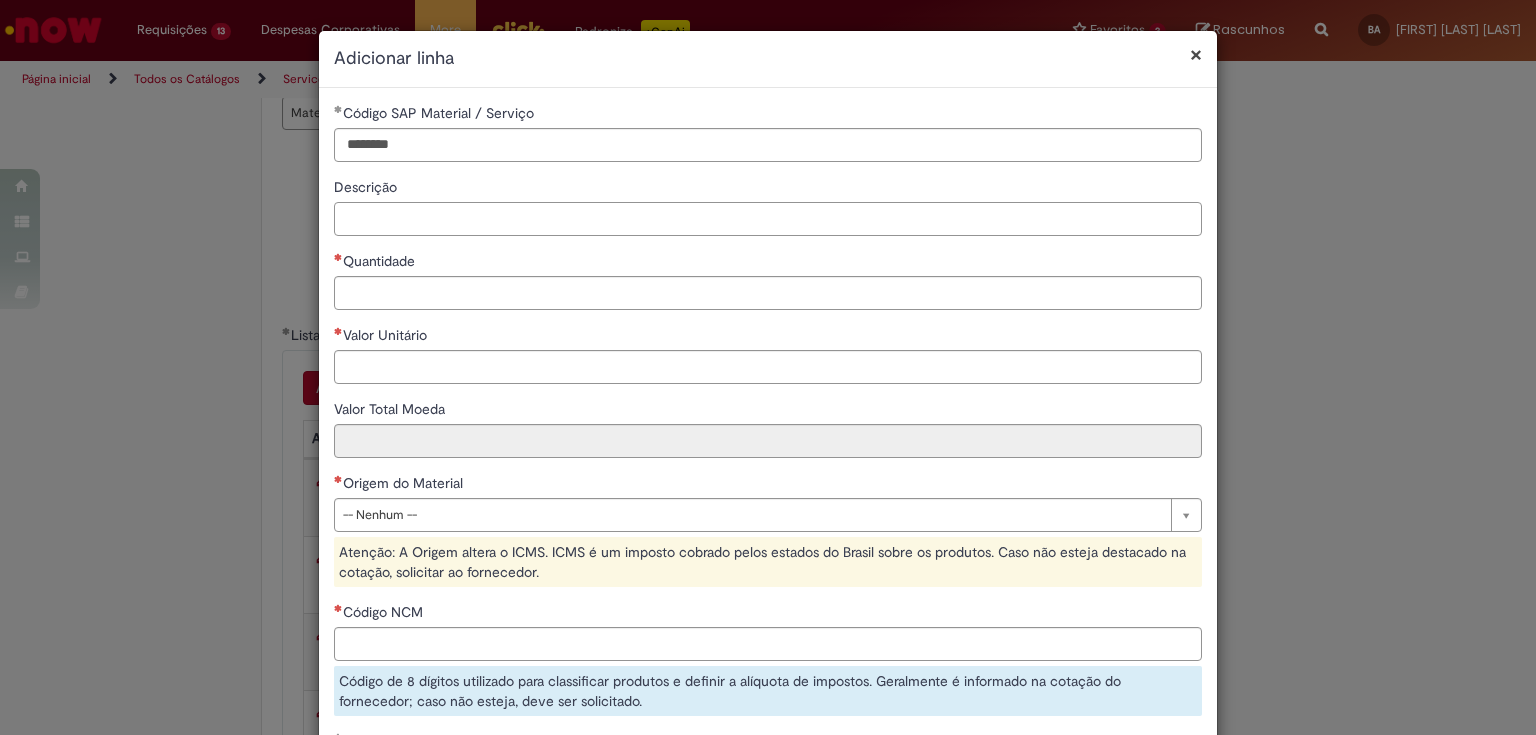click on "Descrição" at bounding box center (768, 219) 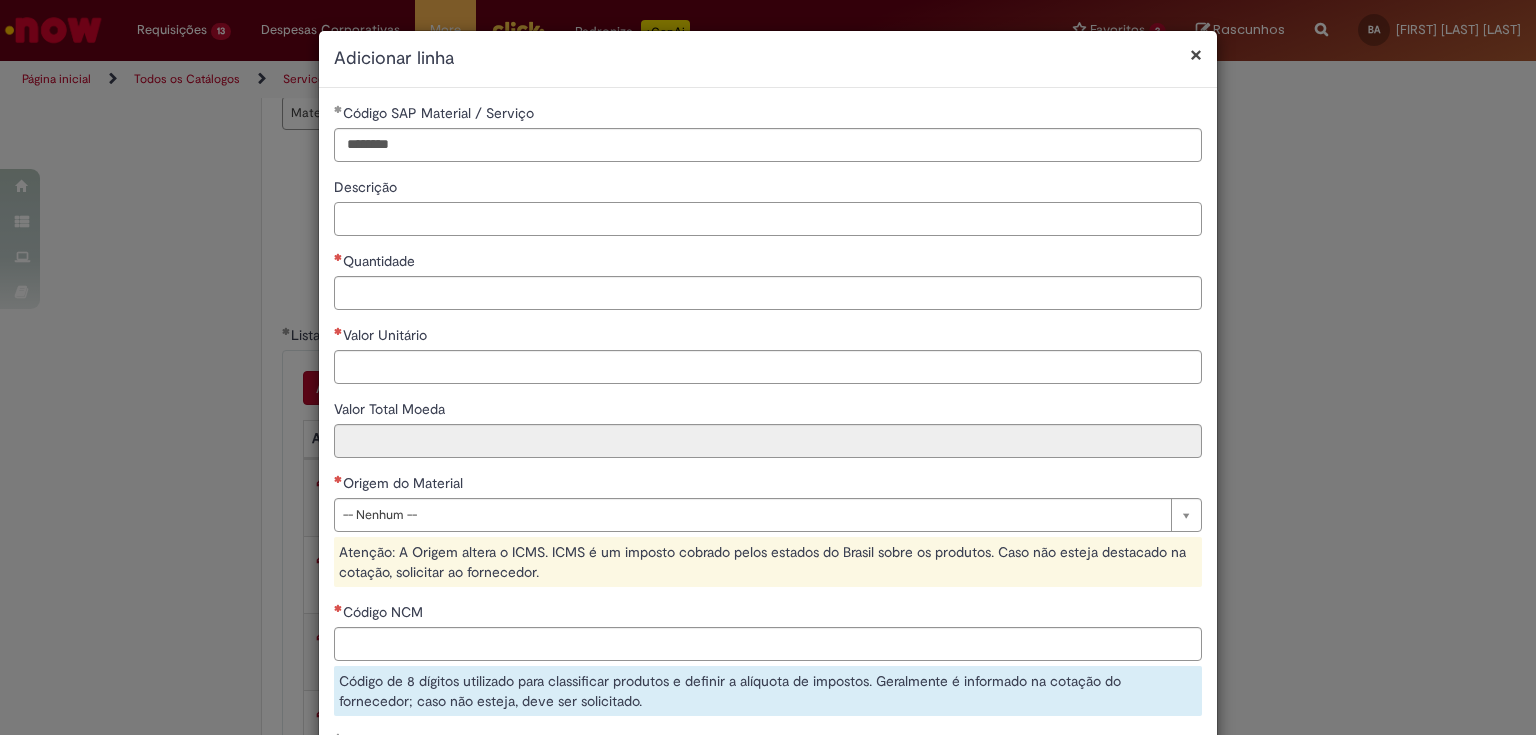 paste on "**********" 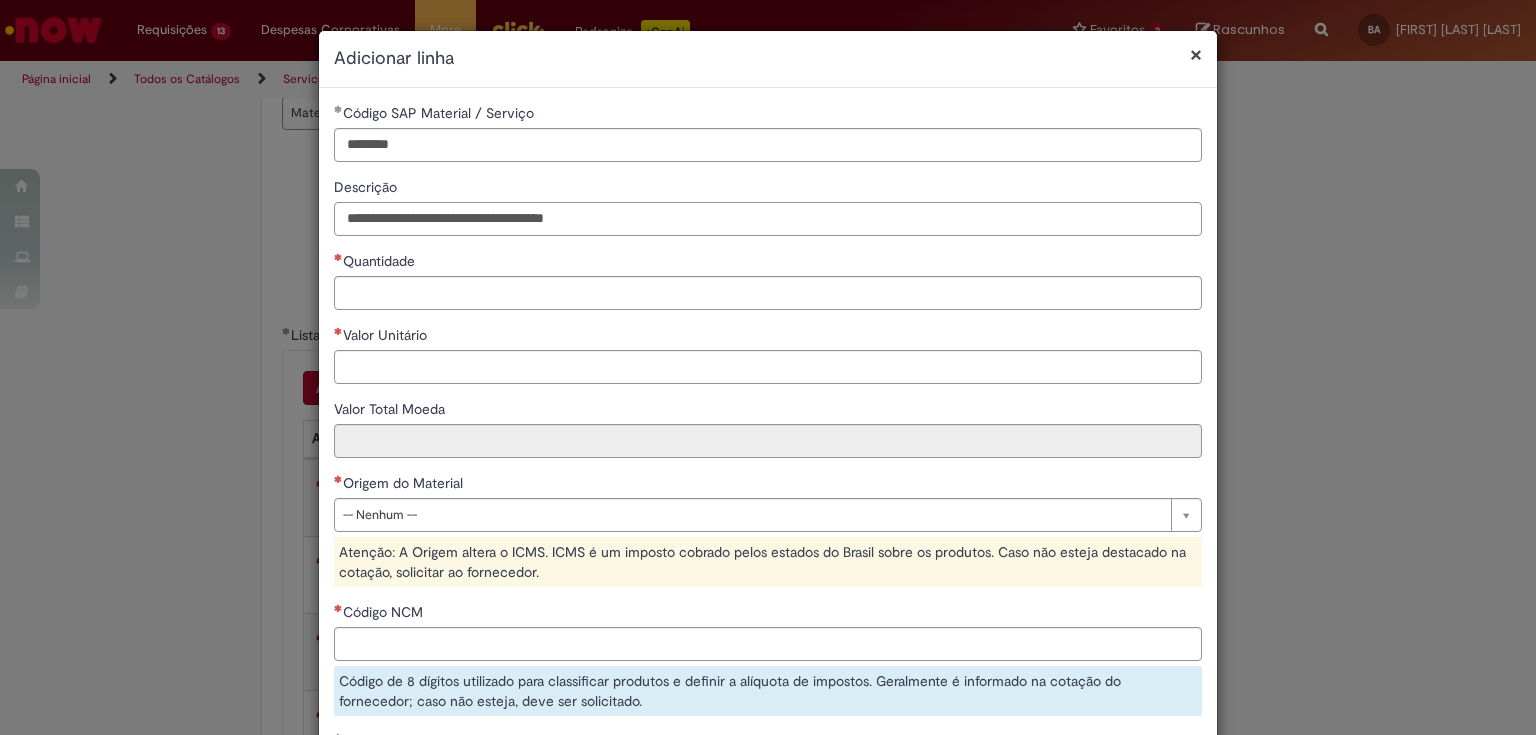 type on "**********" 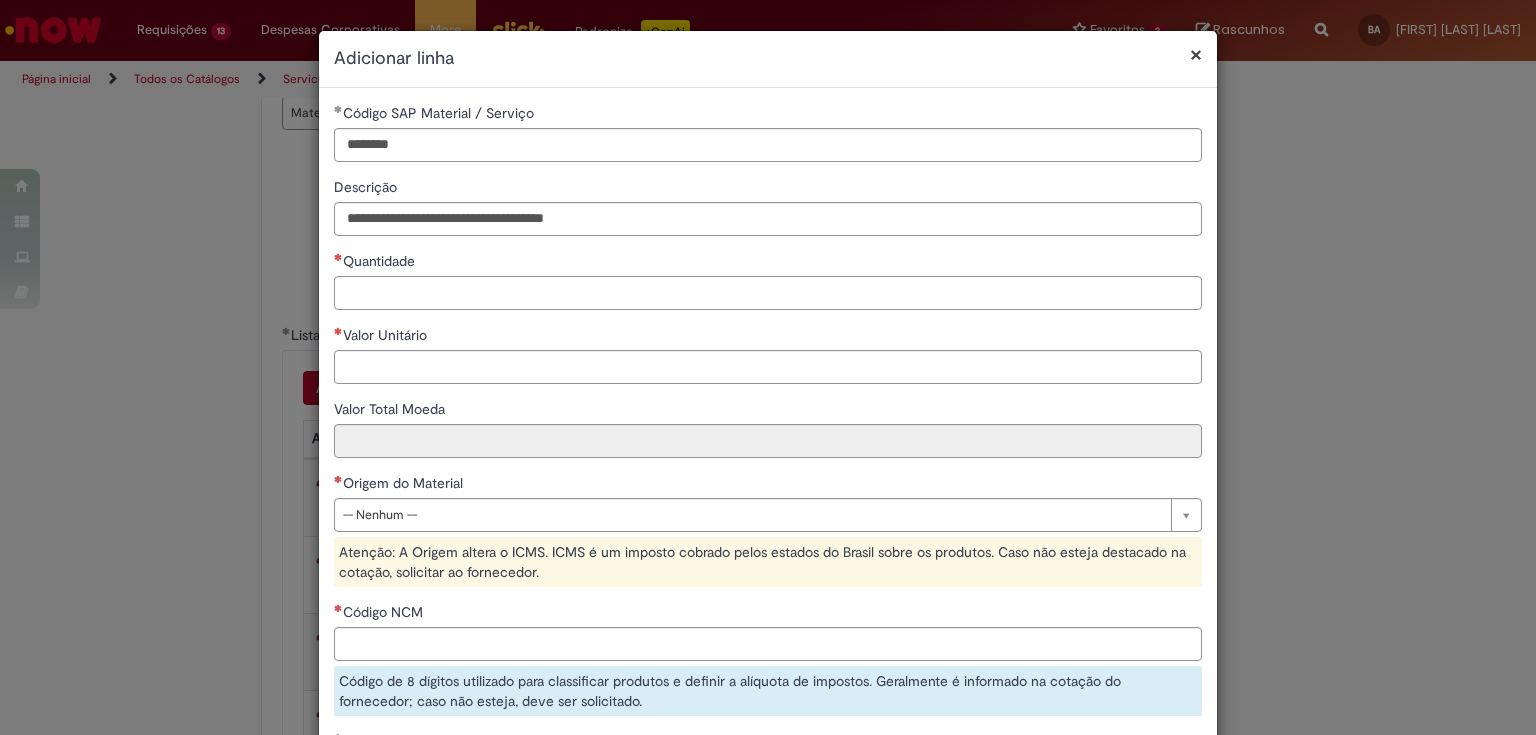 click on "Quantidade" at bounding box center (768, 293) 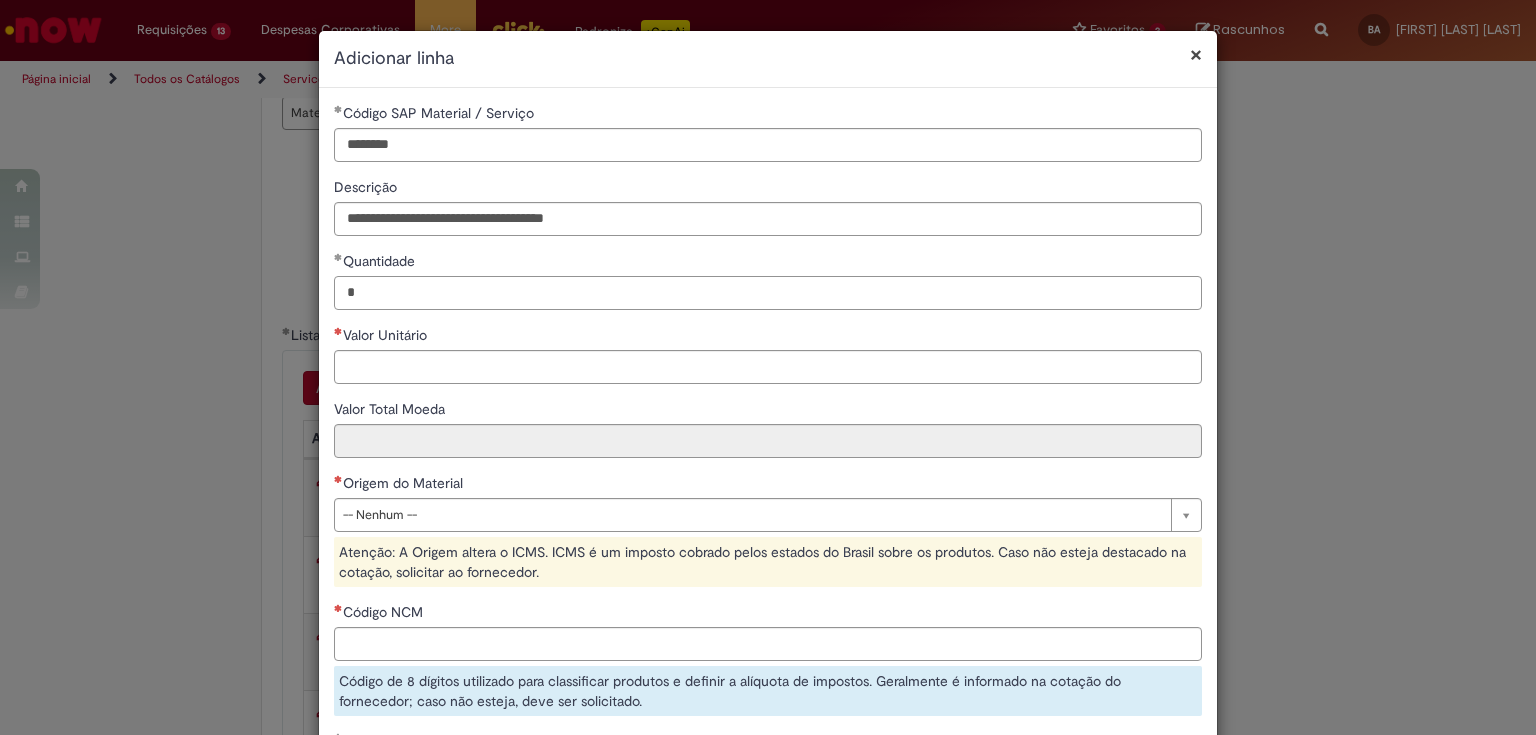 type on "*" 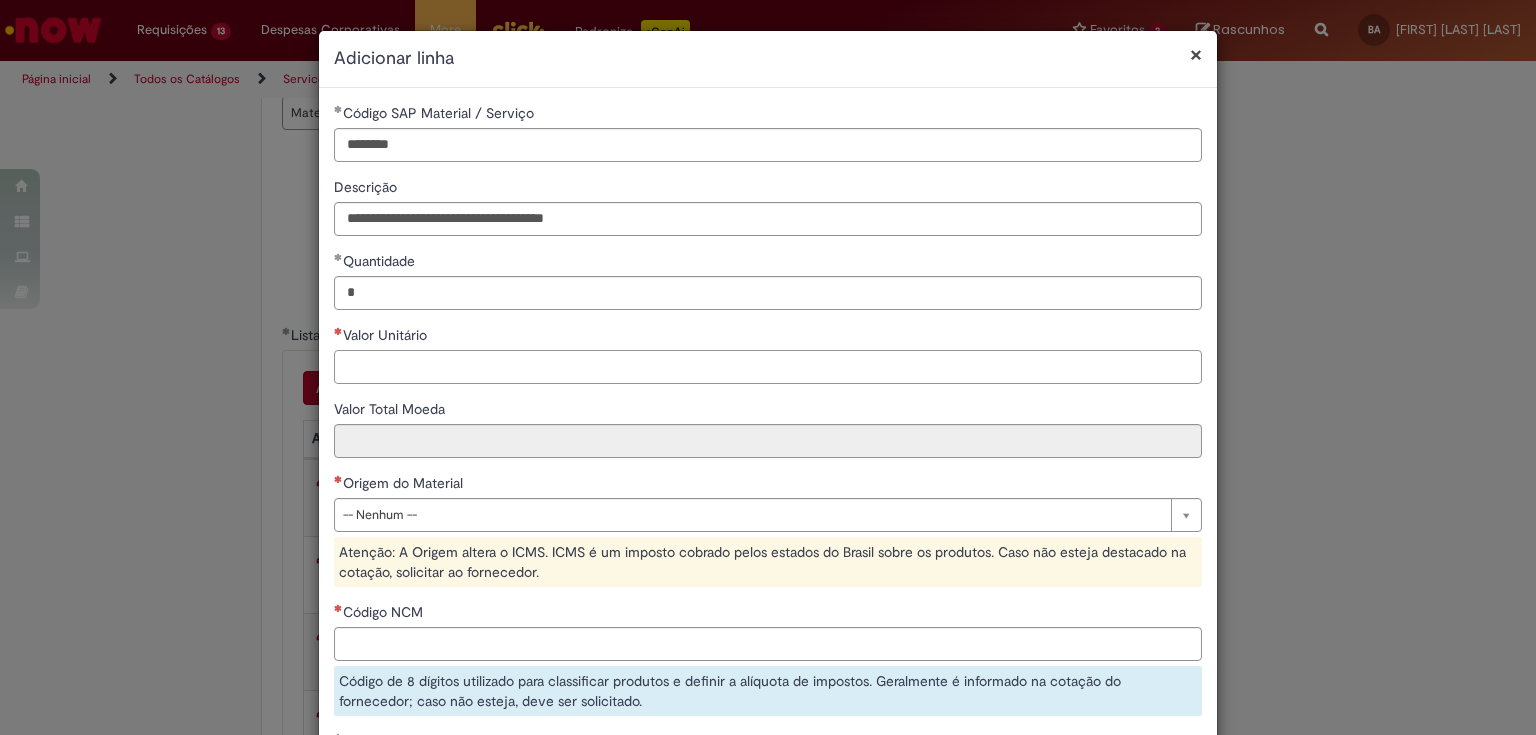 click on "Valor Unitário" at bounding box center [768, 367] 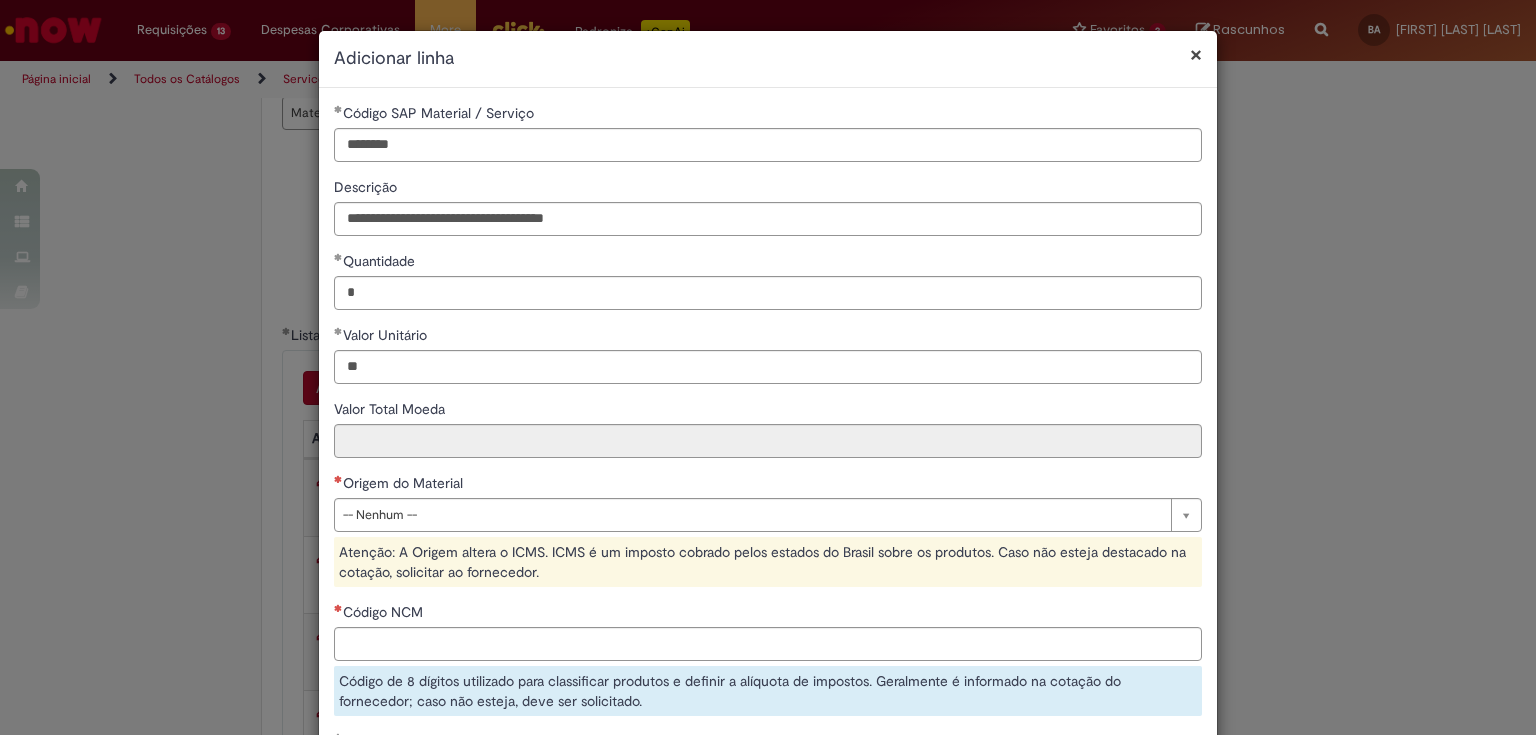 type on "*****" 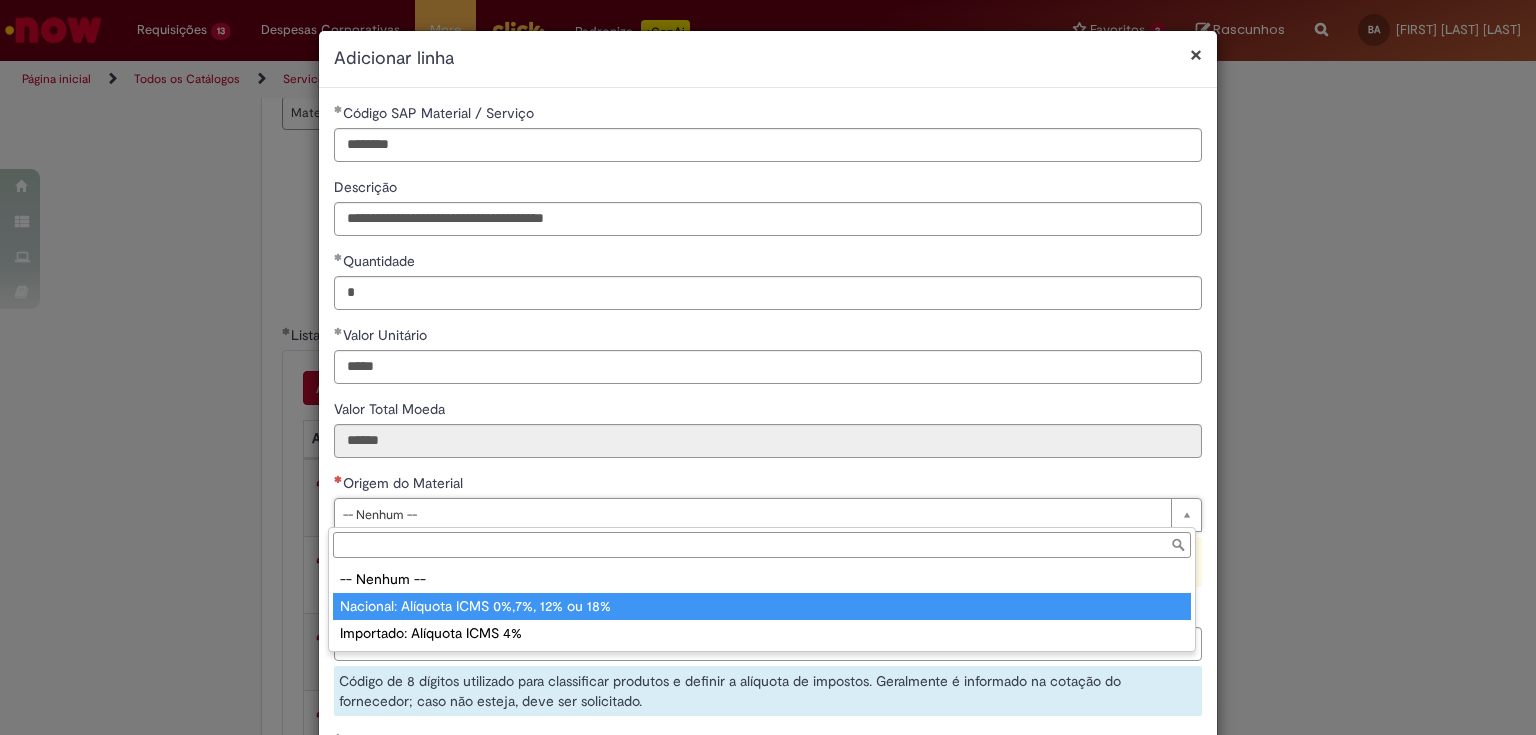 type on "**********" 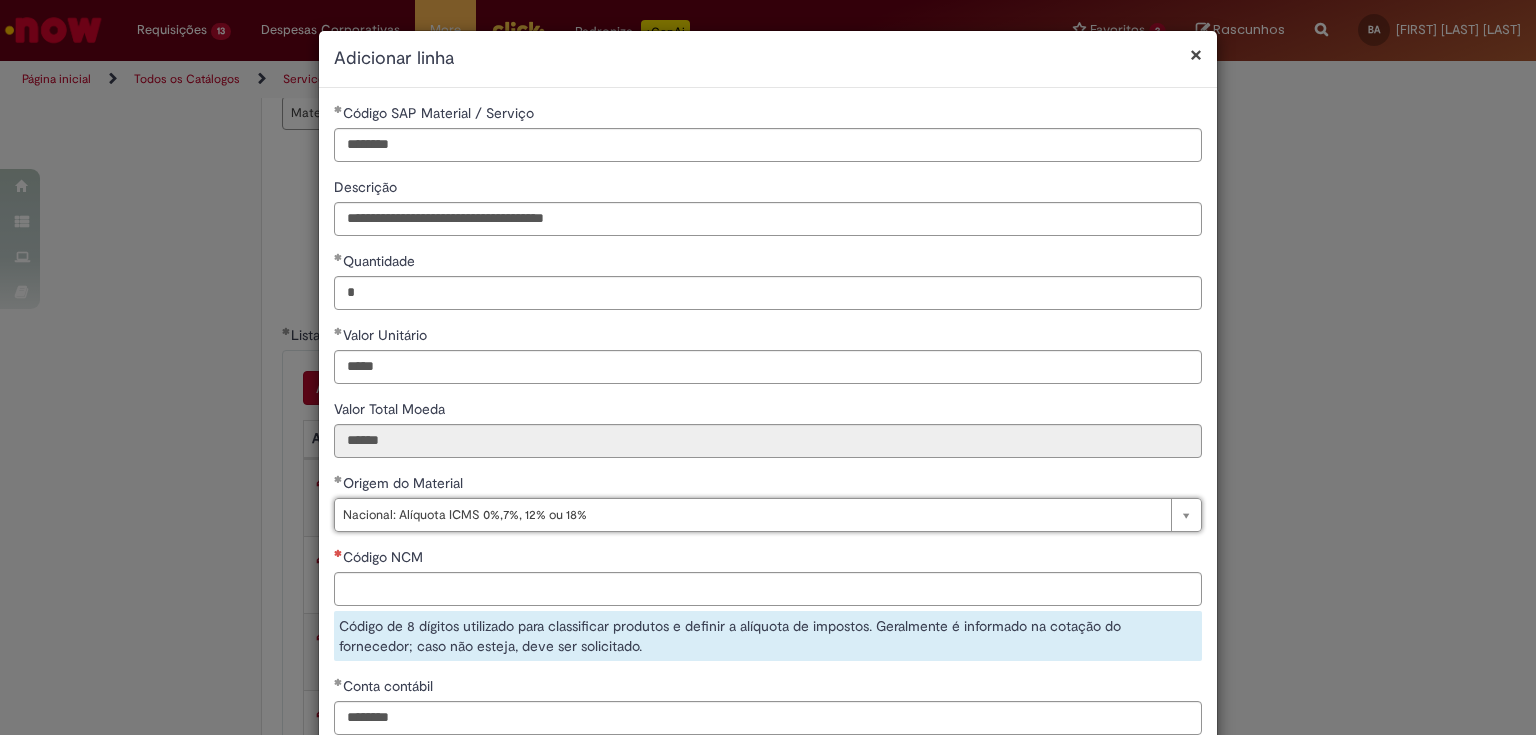 scroll, scrollTop: 80, scrollLeft: 0, axis: vertical 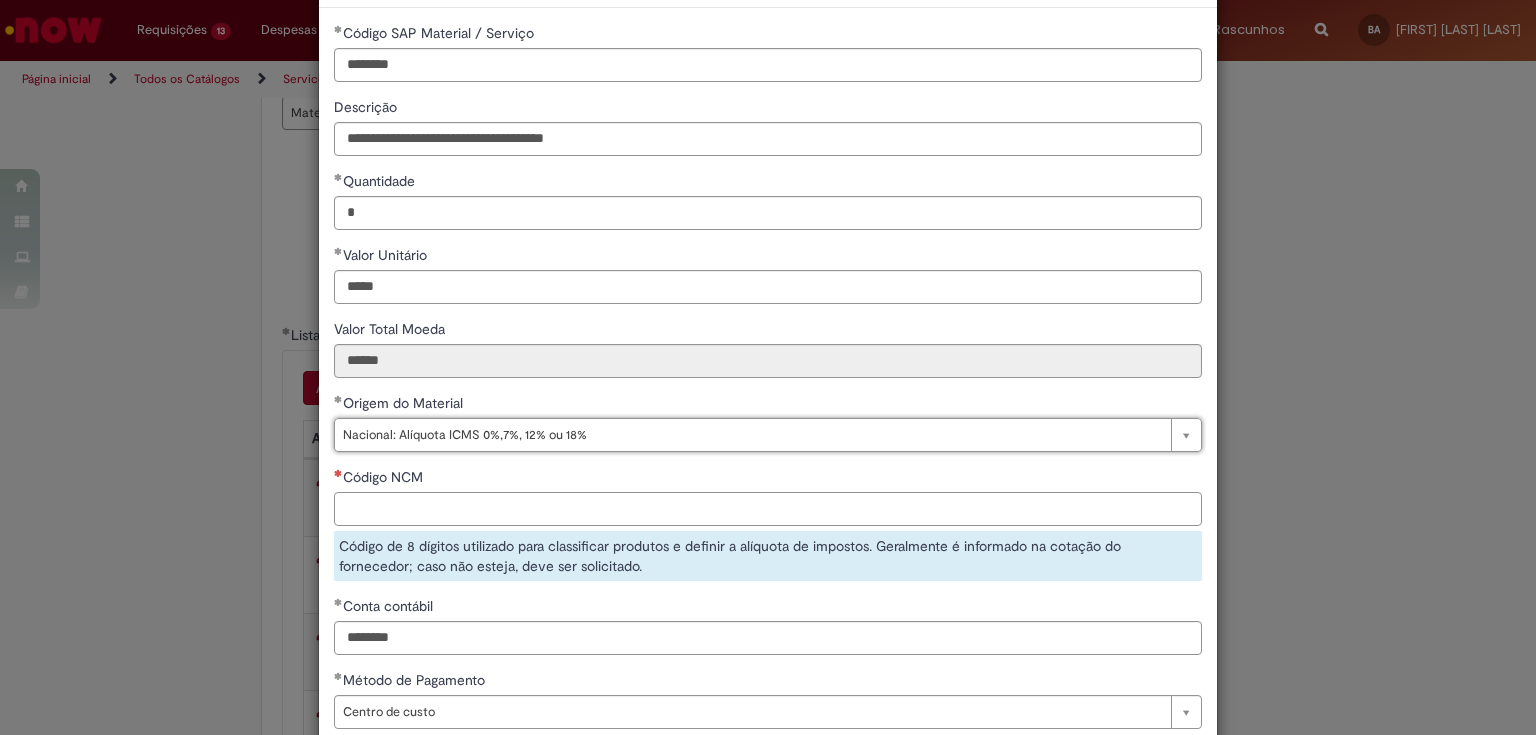 click on "Código NCM" at bounding box center (768, 509) 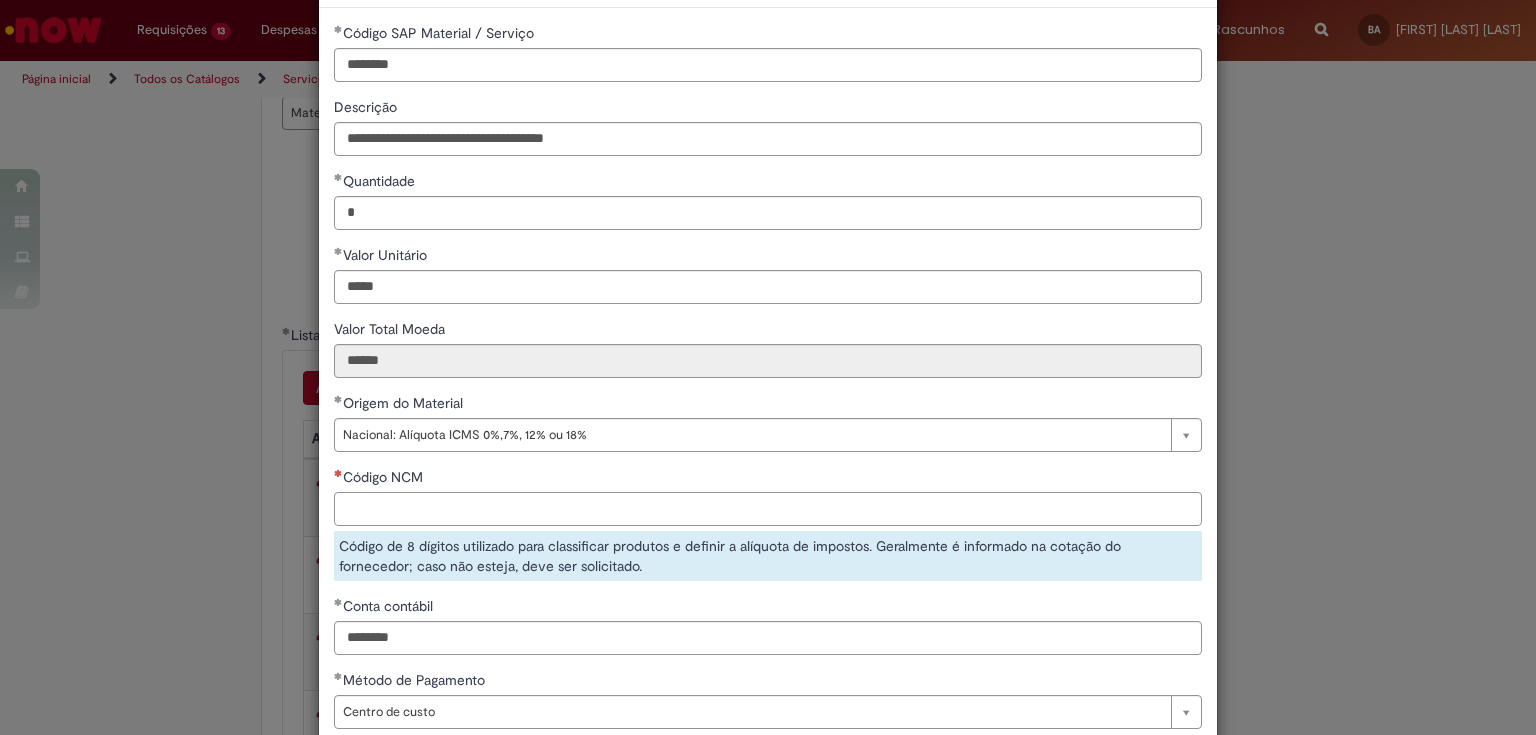 paste on "**********" 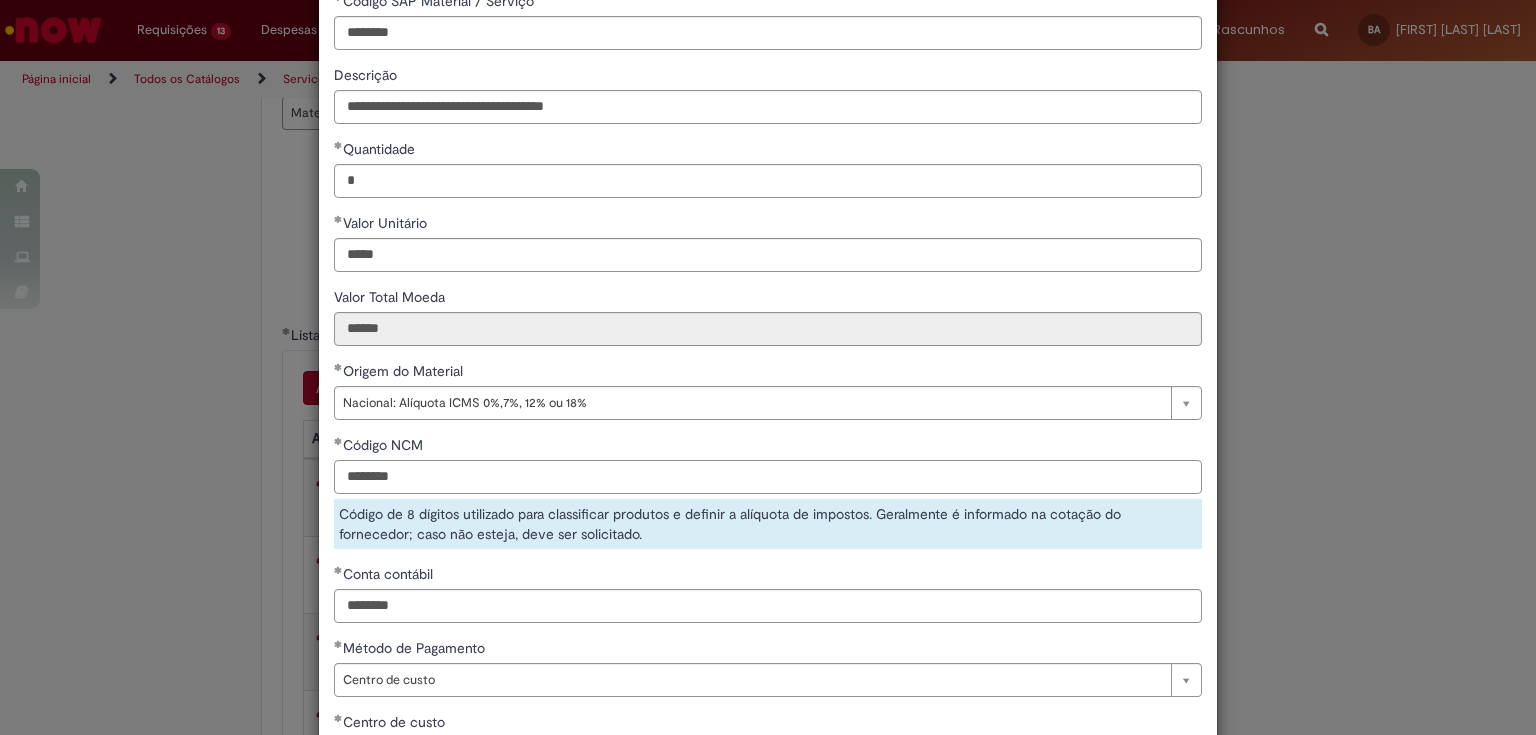 scroll, scrollTop: 272, scrollLeft: 0, axis: vertical 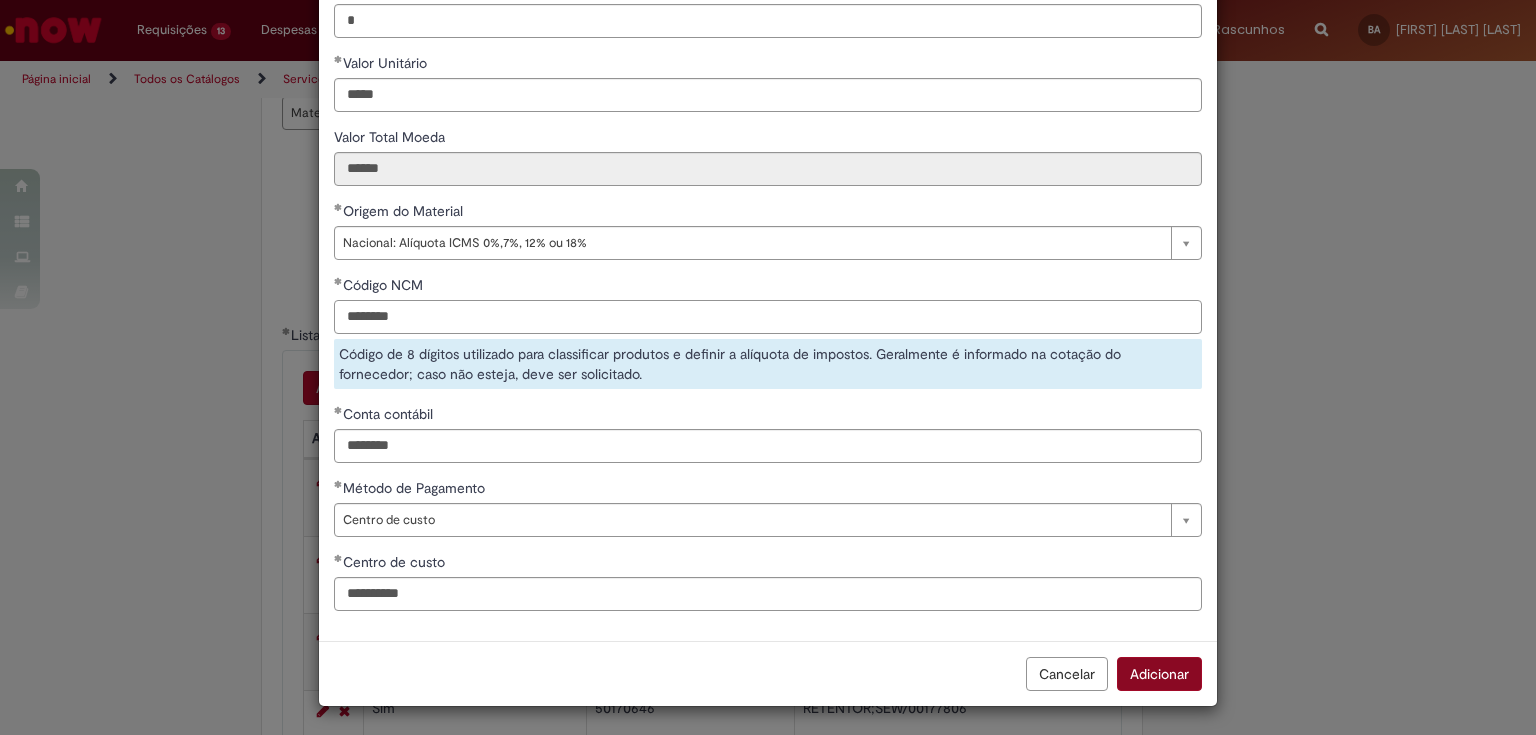 type on "********" 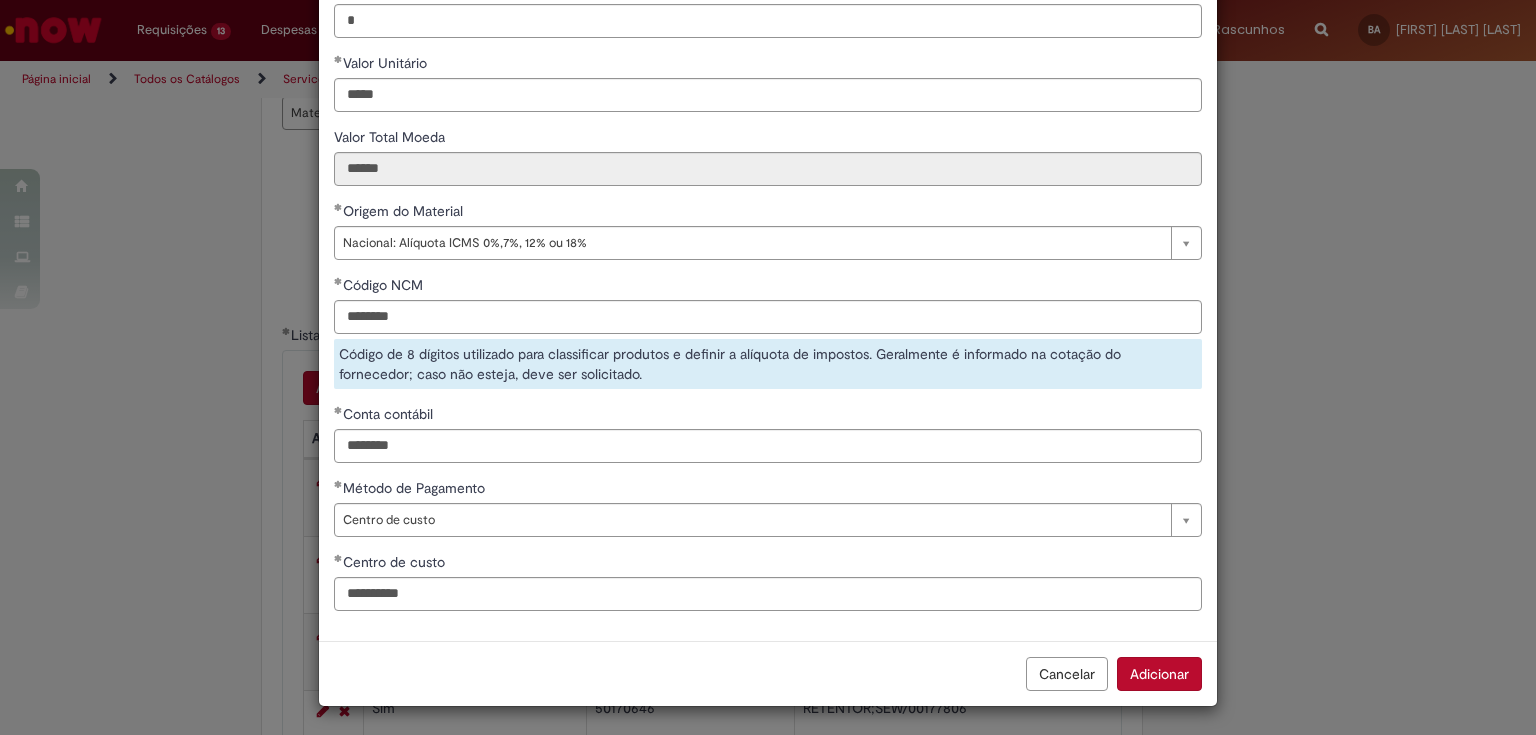 click on "Adicionar" at bounding box center (1159, 674) 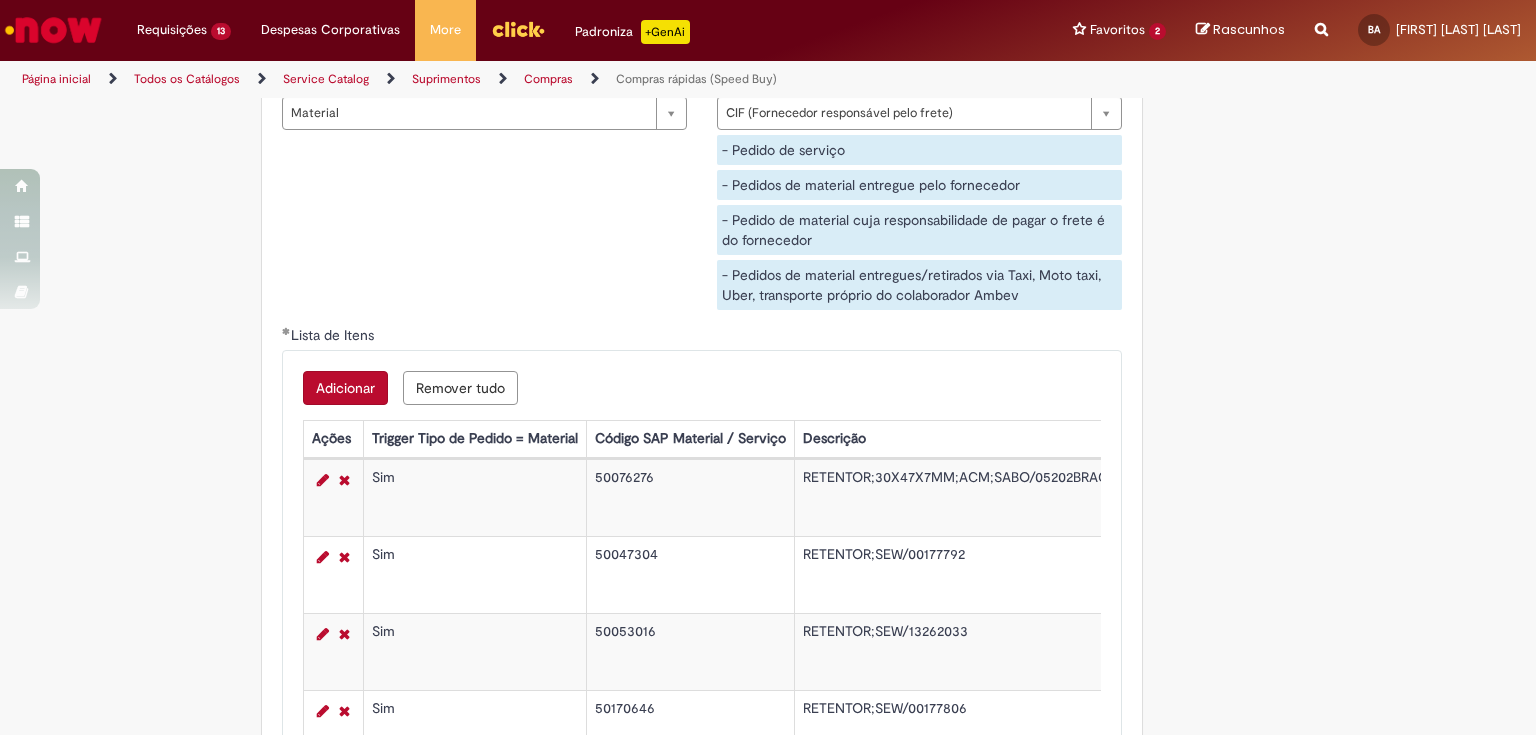 scroll, scrollTop: 217, scrollLeft: 0, axis: vertical 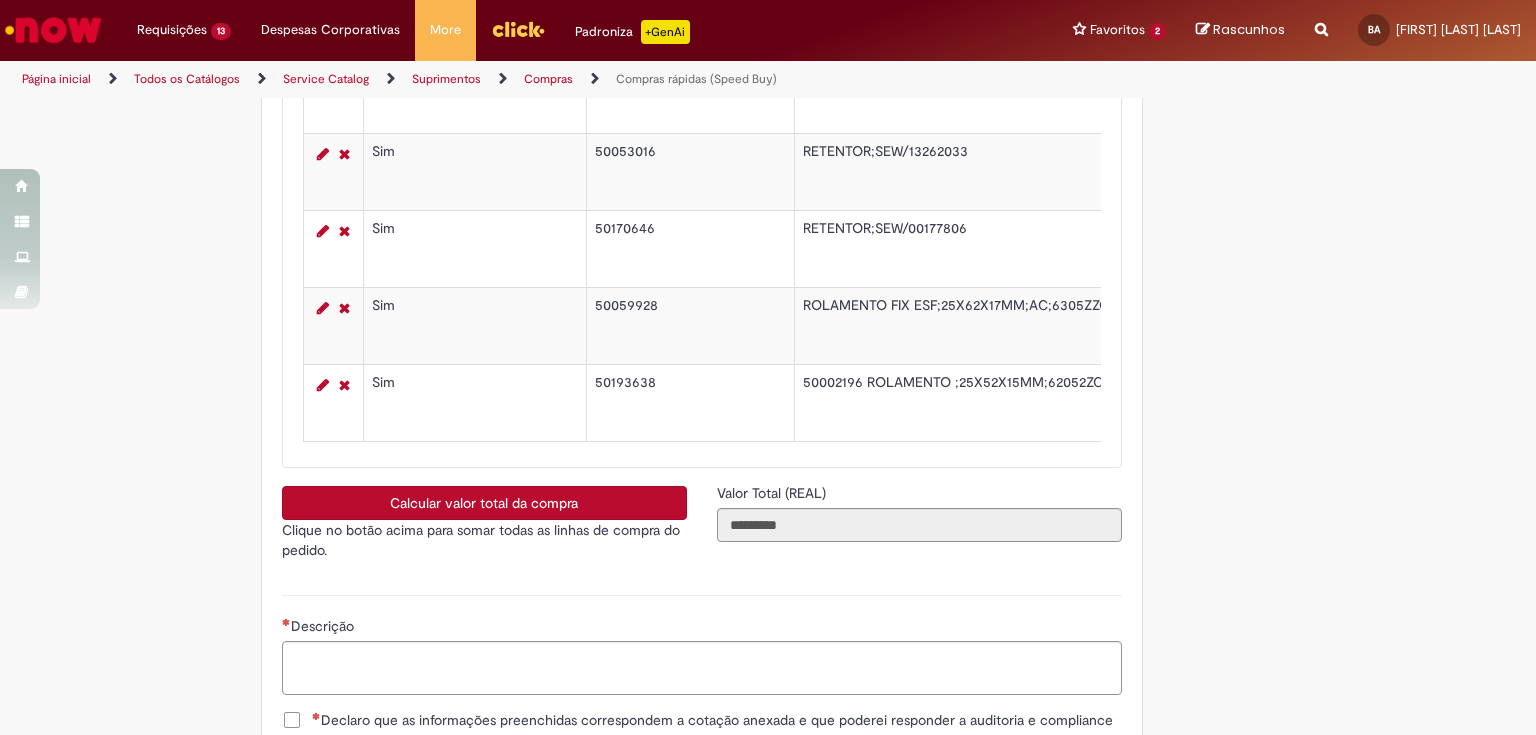 click on "Calcular valor total da compra" at bounding box center [484, 503] 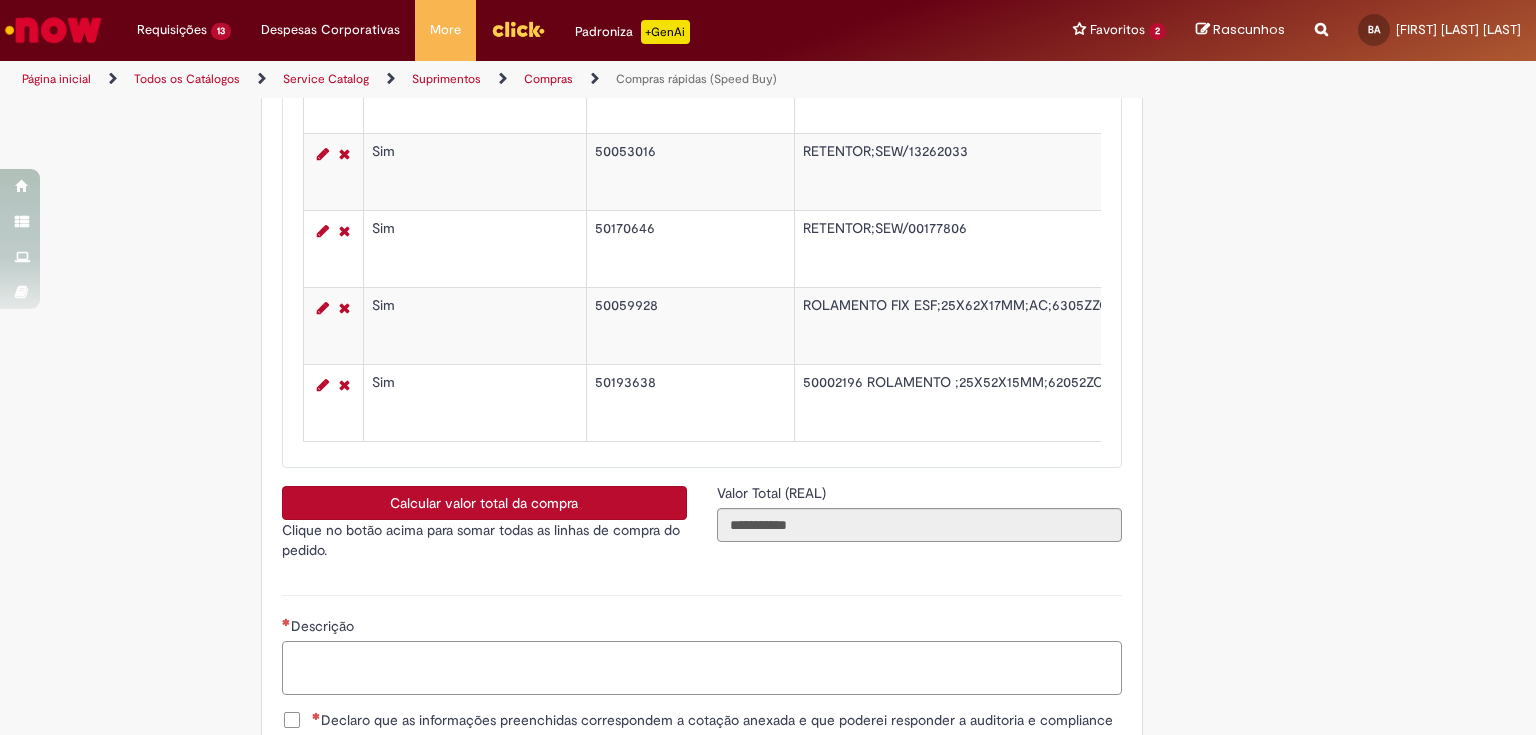click on "Descrição" at bounding box center (702, 668) 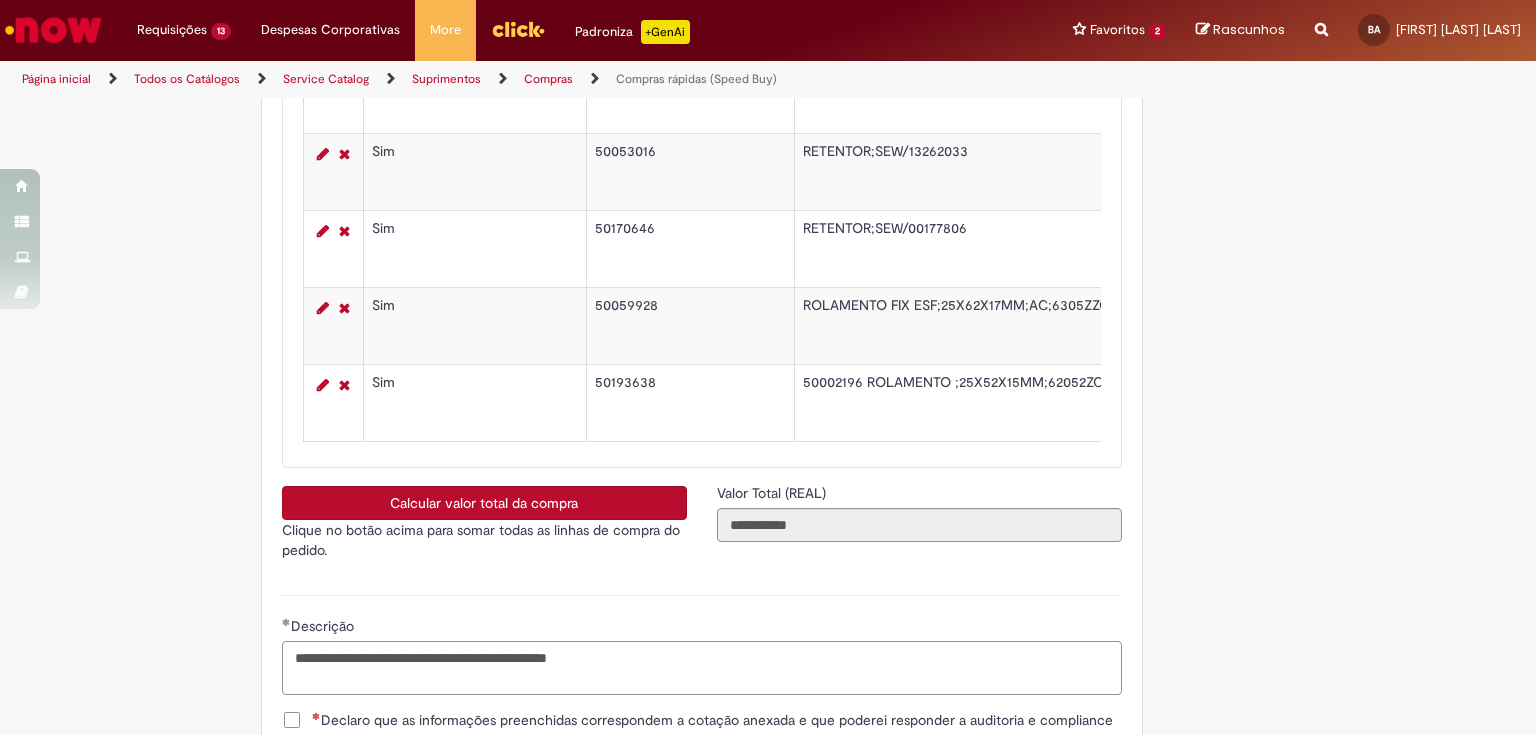click on "**********" at bounding box center [702, 668] 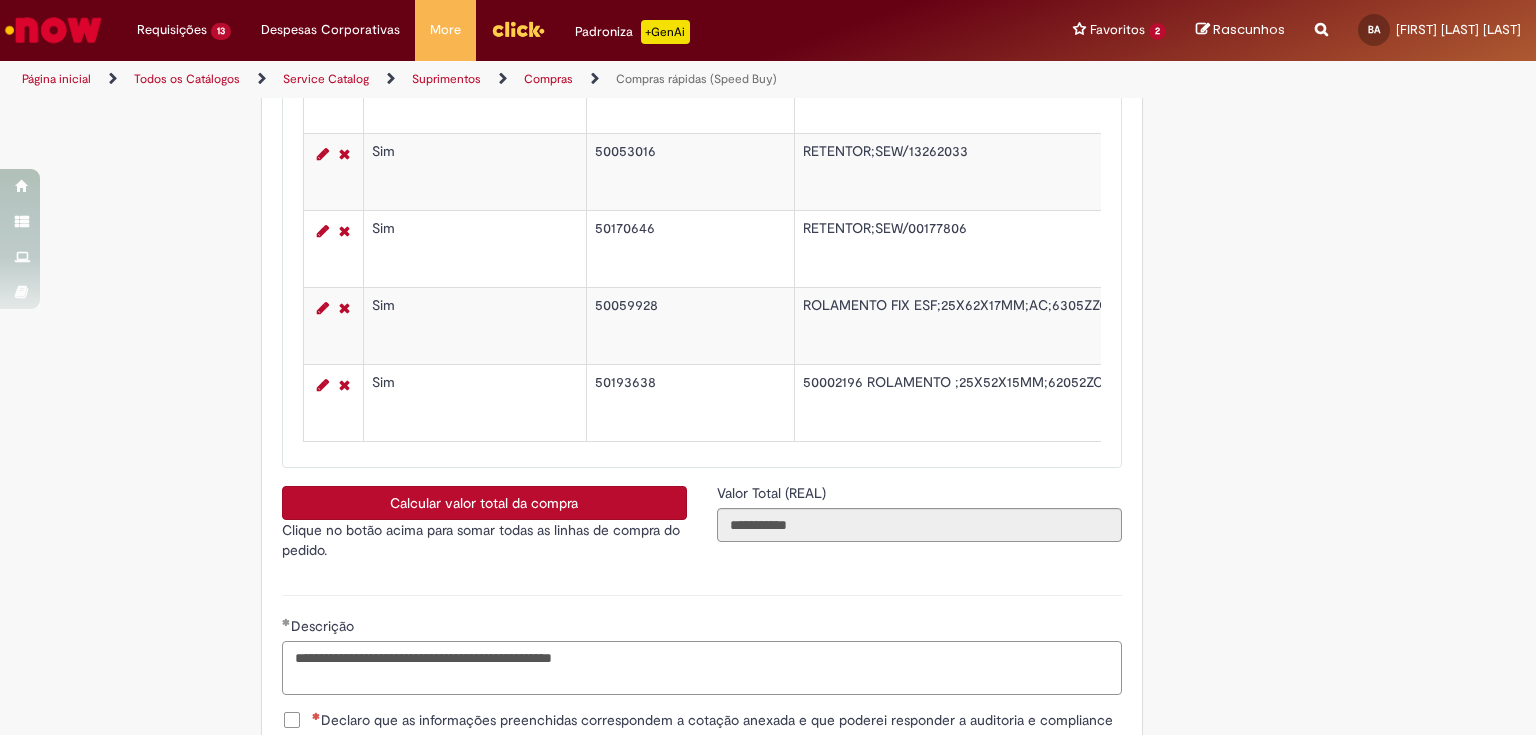 click on "**********" at bounding box center (702, 668) 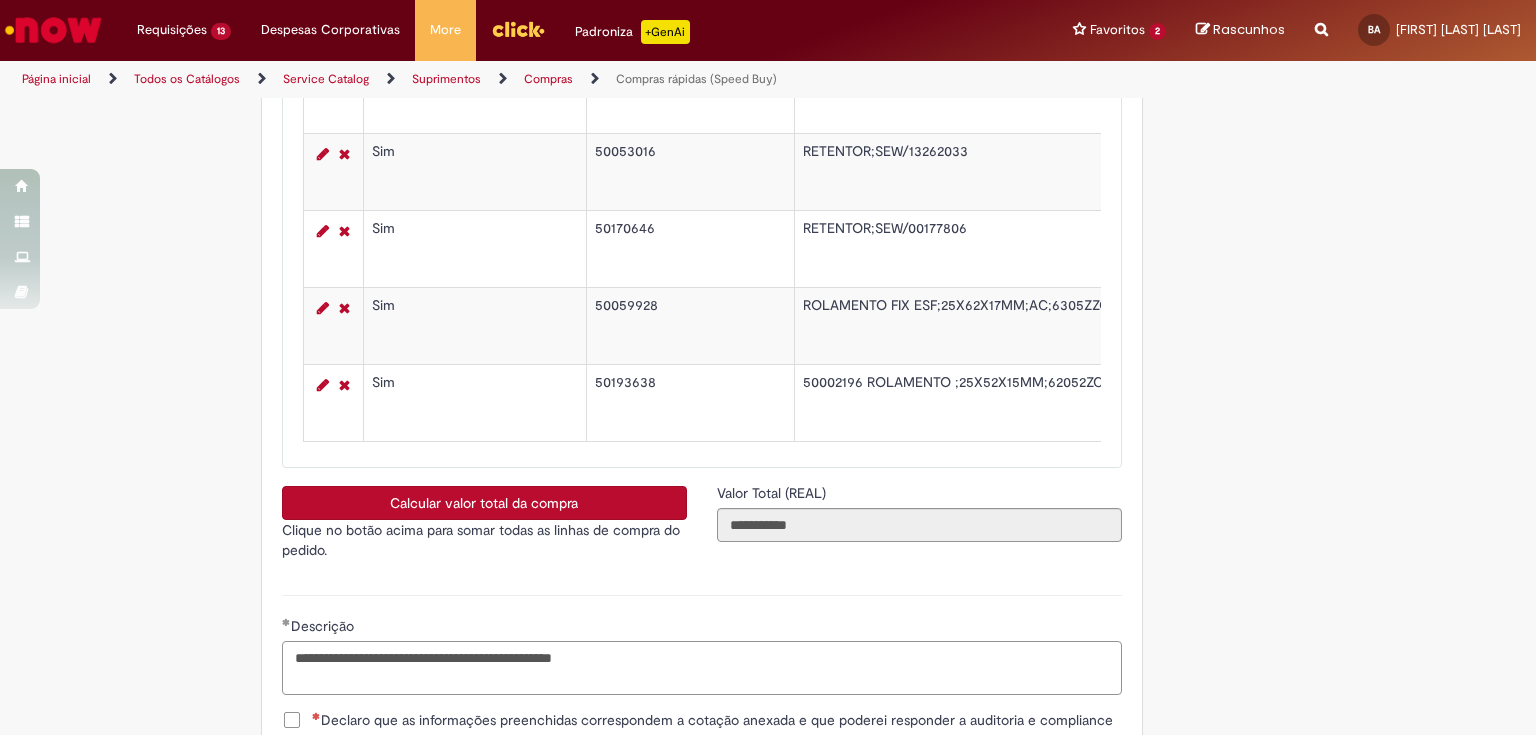 scroll, scrollTop: 3760, scrollLeft: 0, axis: vertical 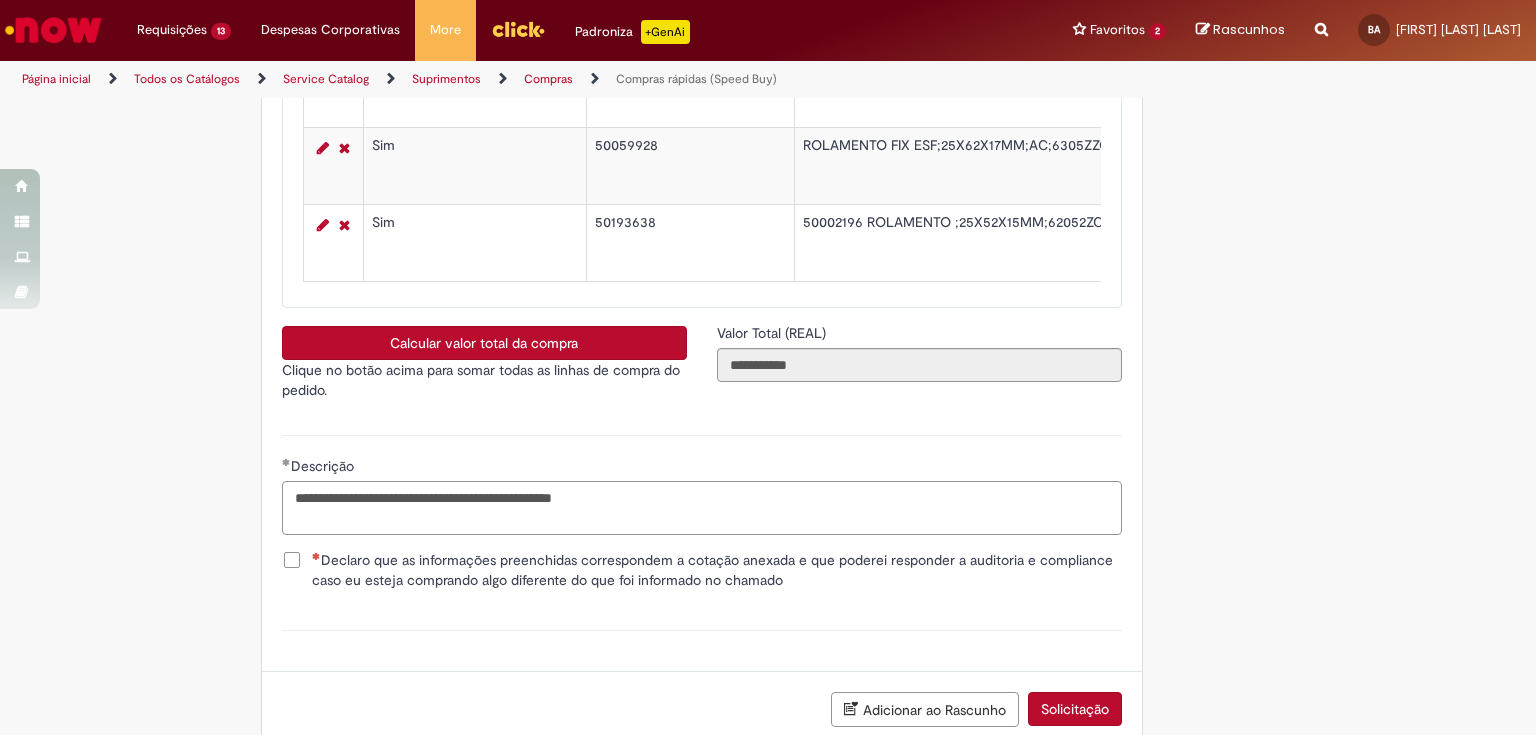 type on "**********" 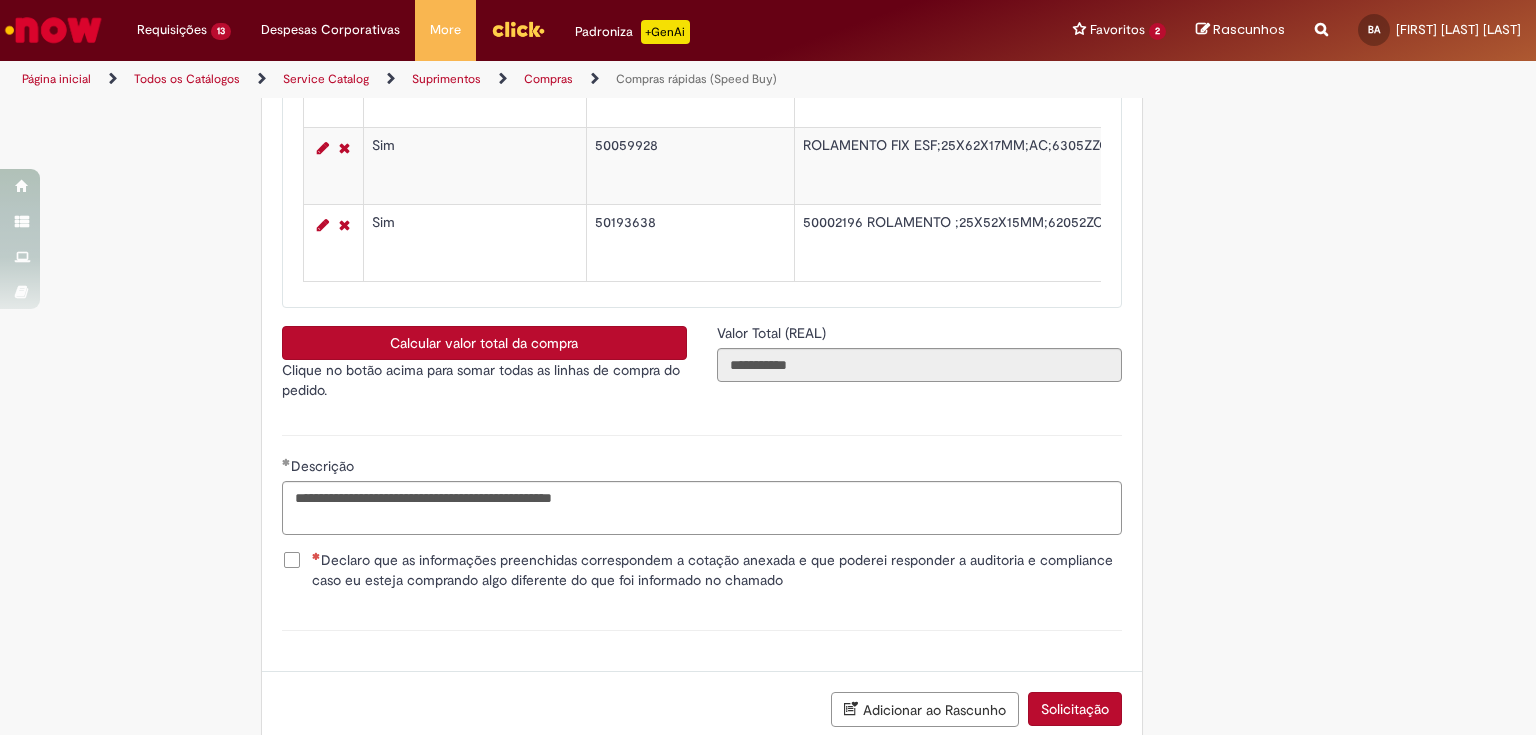 click on "Declaro que as informações preenchidas correspondem a cotação anexada e que poderei responder a auditoria e compliance caso eu esteja comprando algo diferente do que foi informado no chamado" at bounding box center (717, 570) 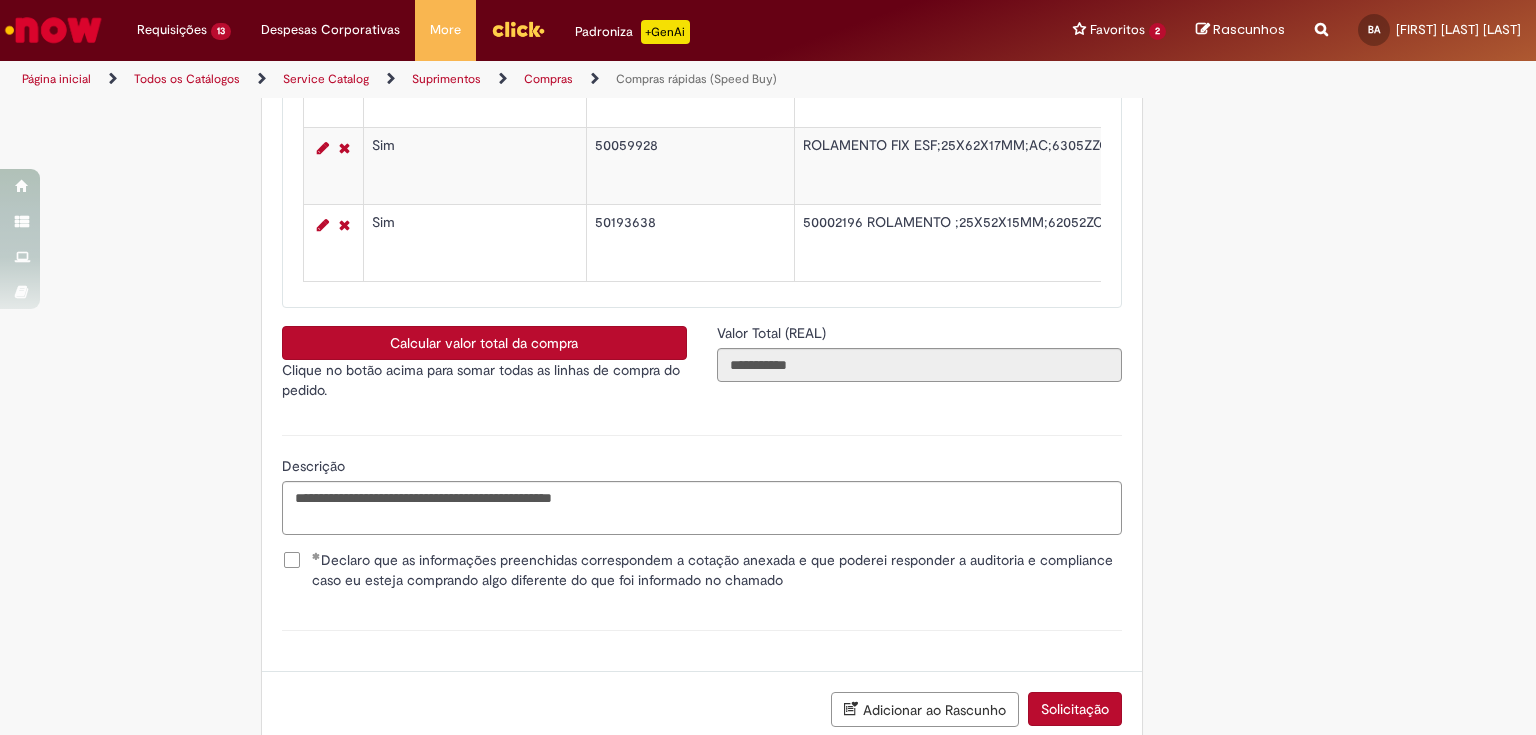 scroll, scrollTop: 3889, scrollLeft: 0, axis: vertical 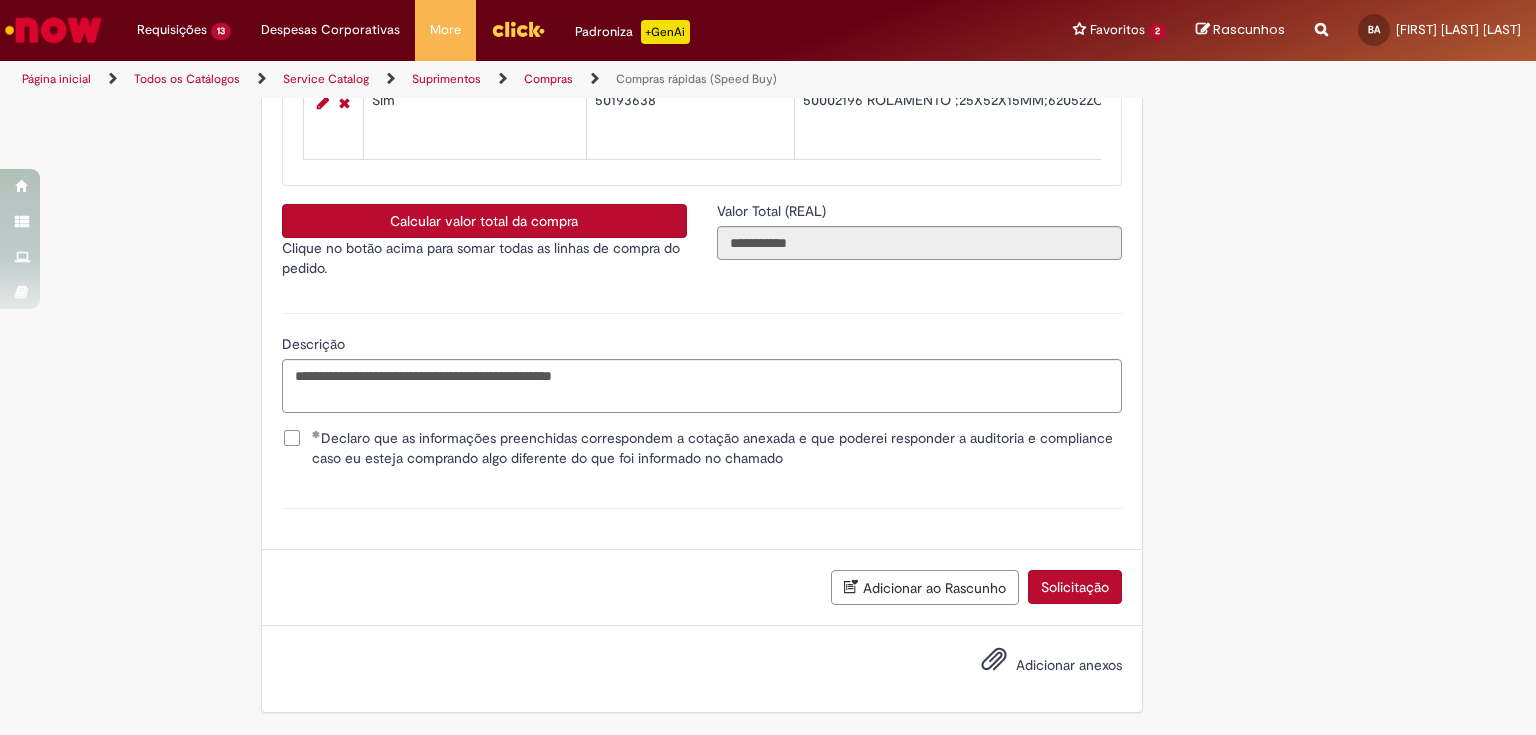 click on "Adicionar anexos" at bounding box center [1069, 665] 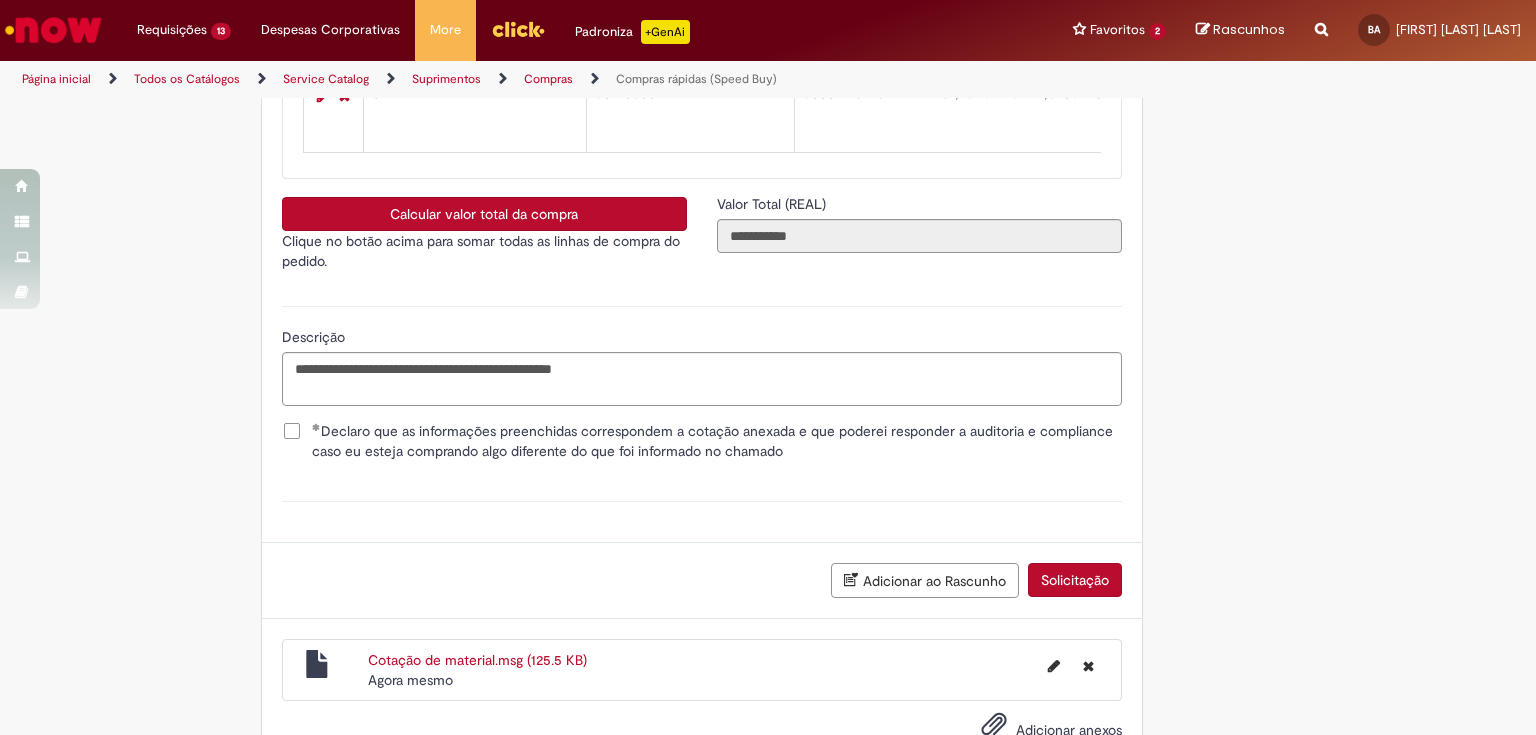 scroll, scrollTop: 3961, scrollLeft: 0, axis: vertical 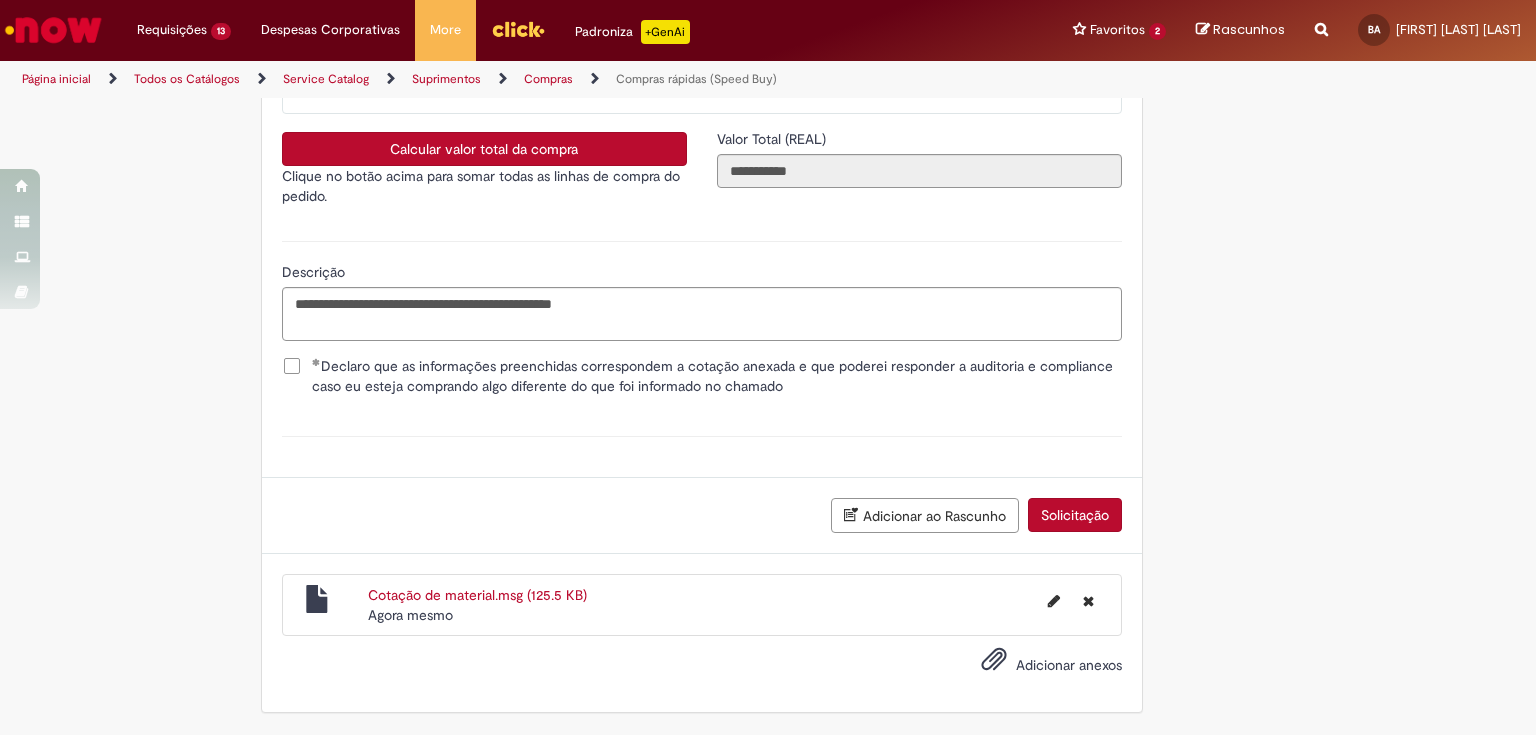 click on "Solicitação" at bounding box center [1075, 515] 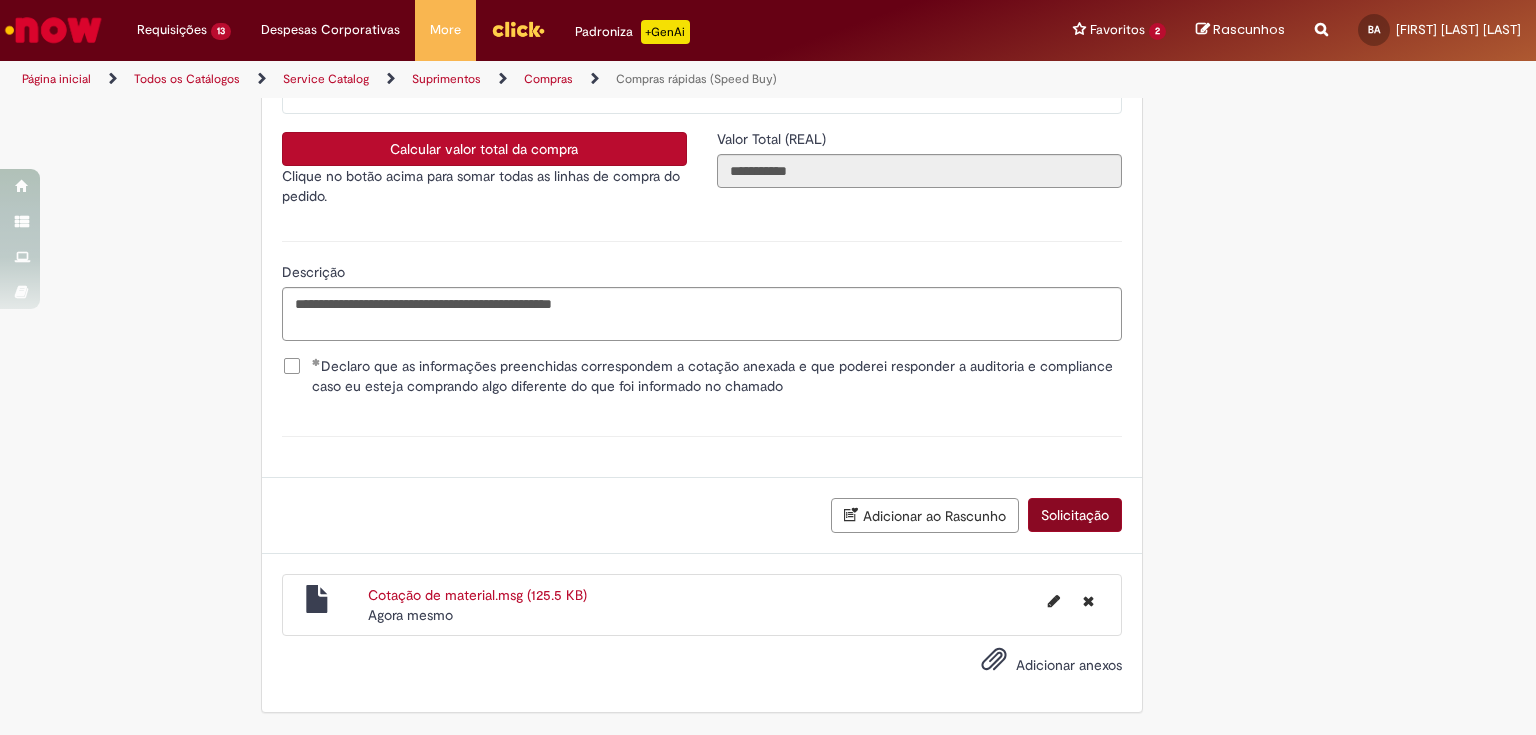 scroll, scrollTop: 2222, scrollLeft: 0, axis: vertical 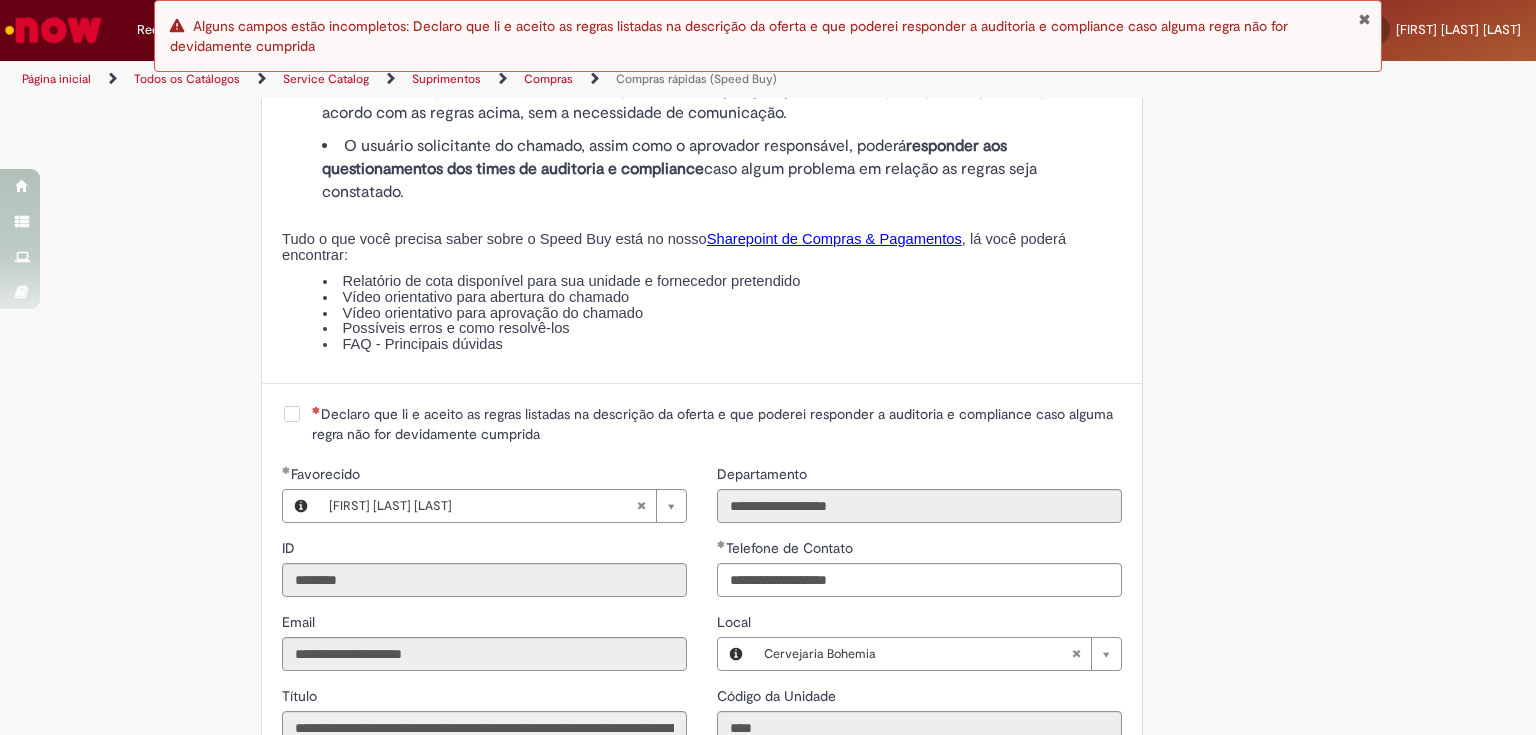 click on "Declaro que li e aceito as regras listadas na descrição da oferta e que poderei responder a auditoria e compliance caso alguma regra não for devidamente cumprida" at bounding box center (717, 424) 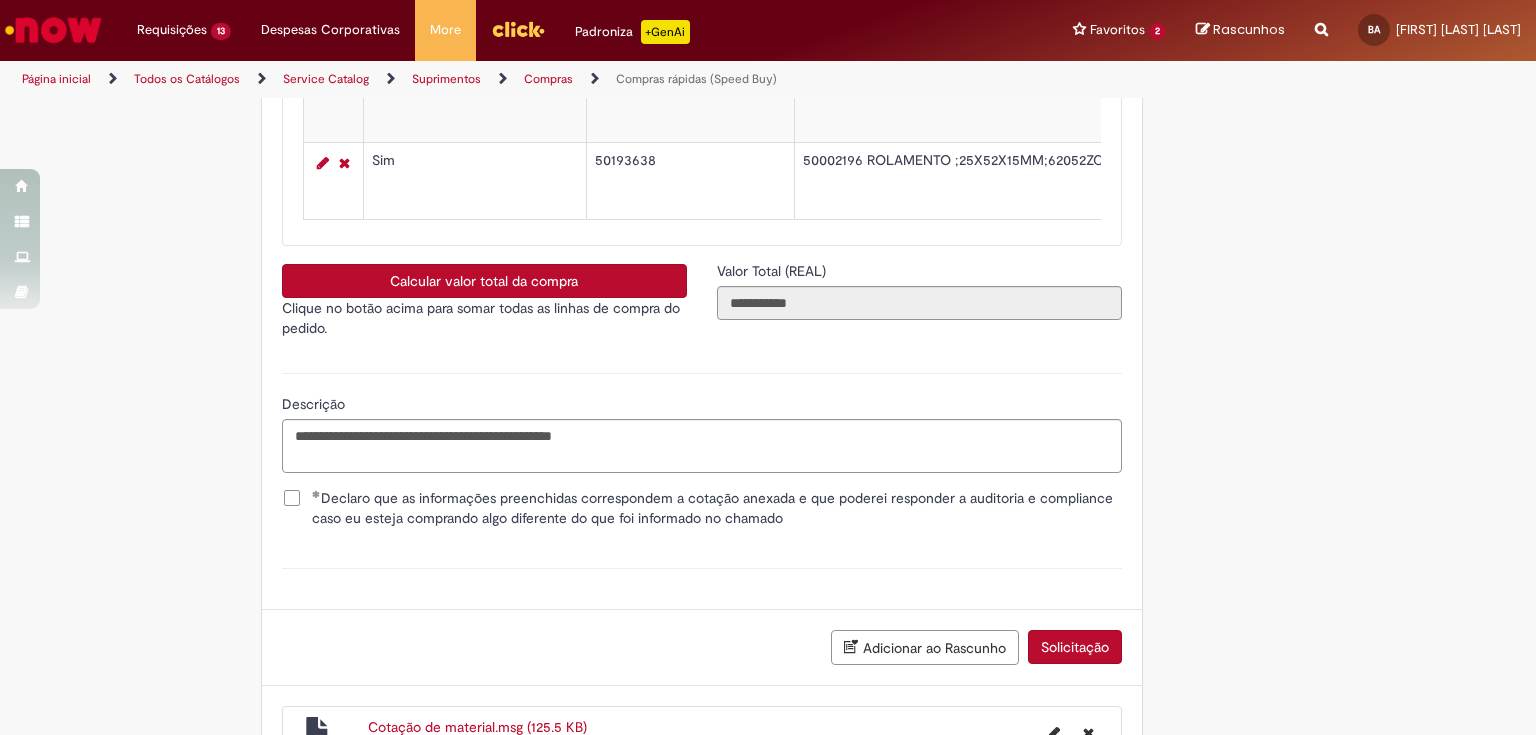 scroll, scrollTop: 3961, scrollLeft: 0, axis: vertical 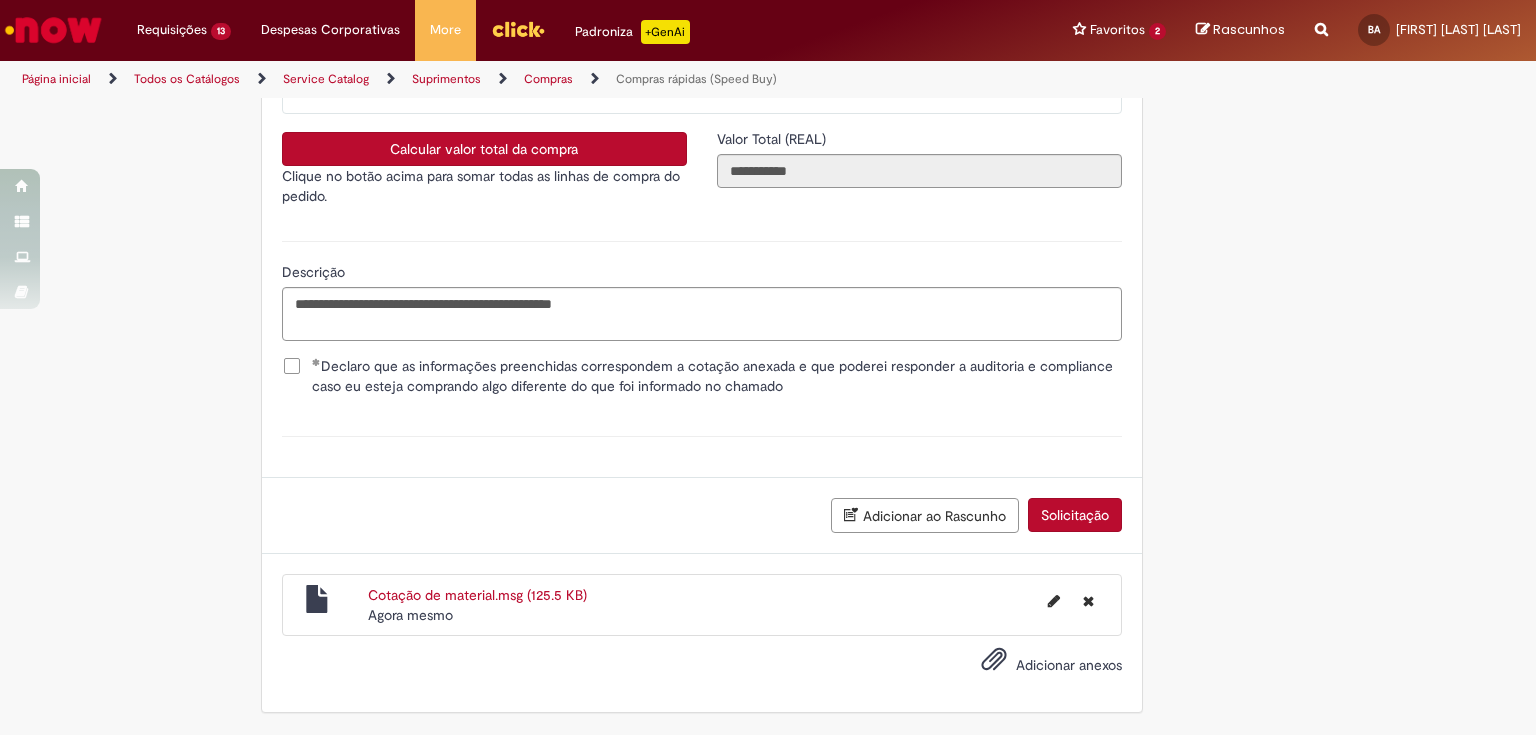 click on "Solicitação" at bounding box center (1075, 515) 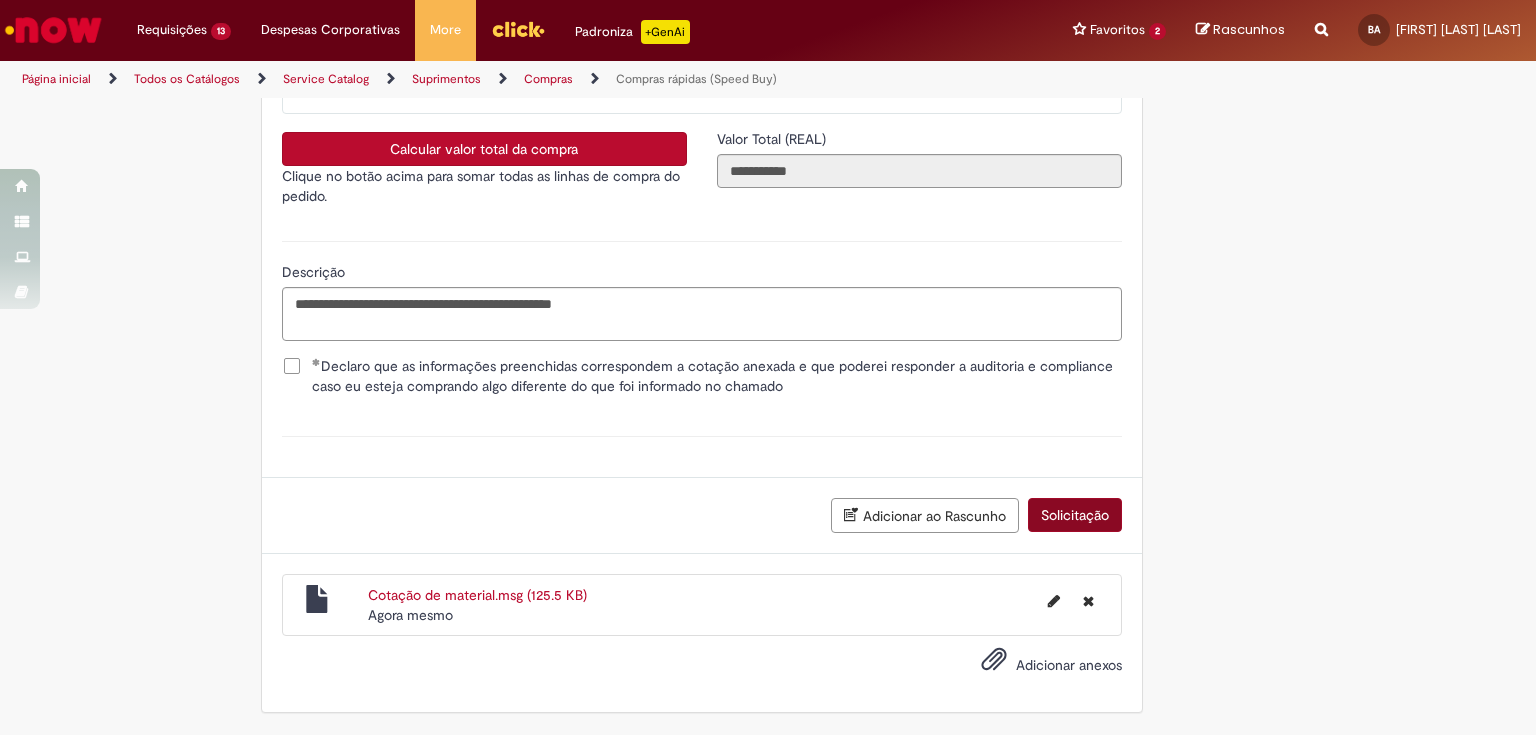scroll, scrollTop: 3916, scrollLeft: 0, axis: vertical 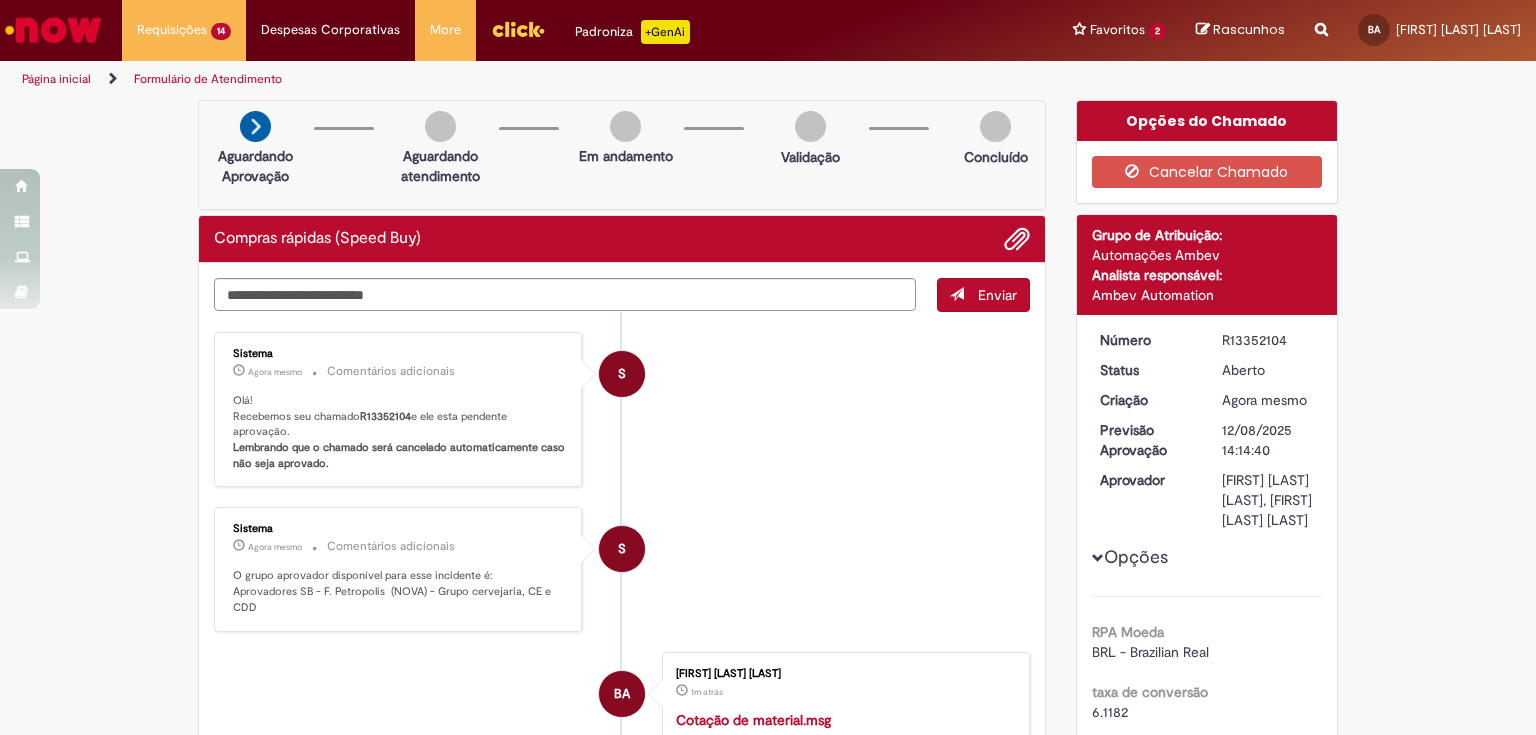 click on "R13352104" at bounding box center [1268, 340] 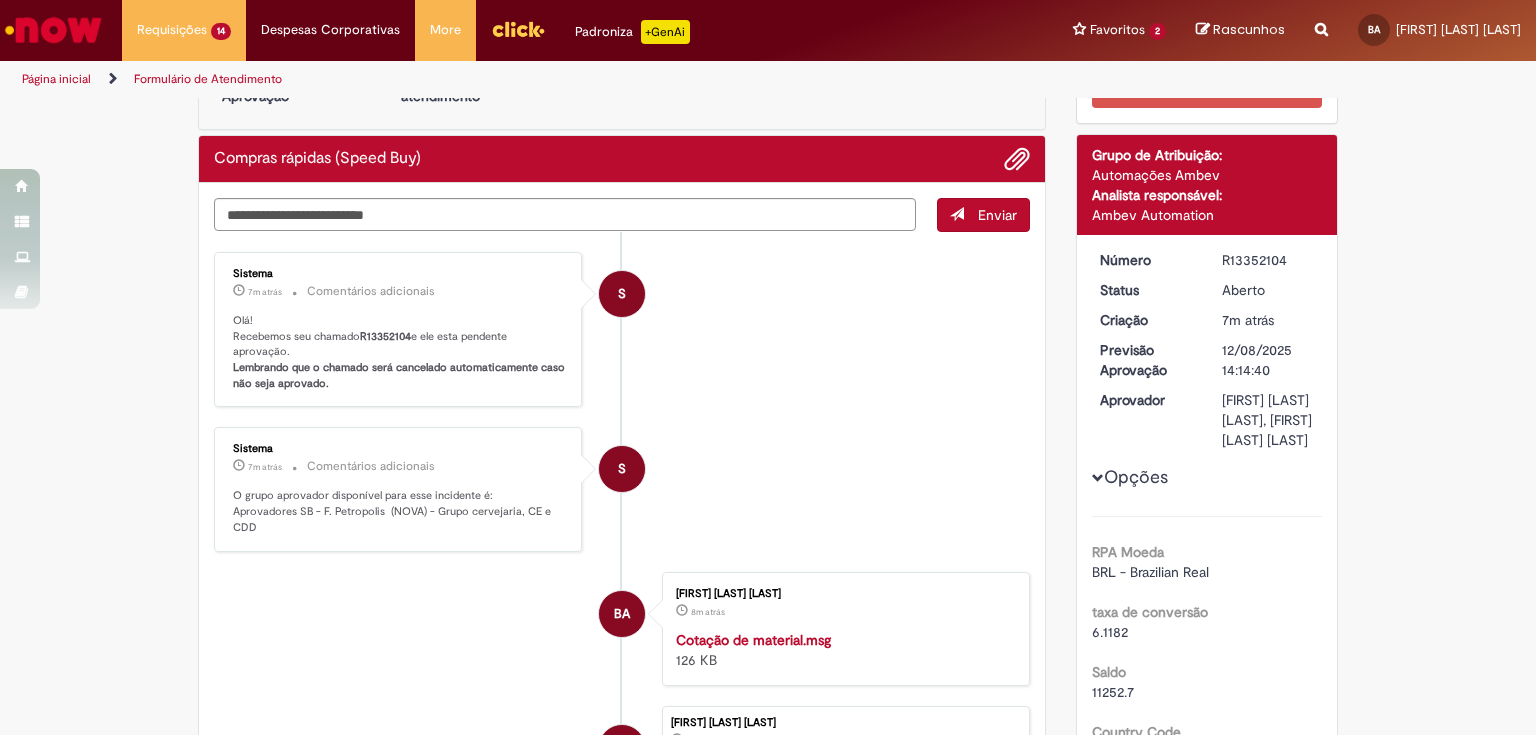 scroll, scrollTop: 0, scrollLeft: 0, axis: both 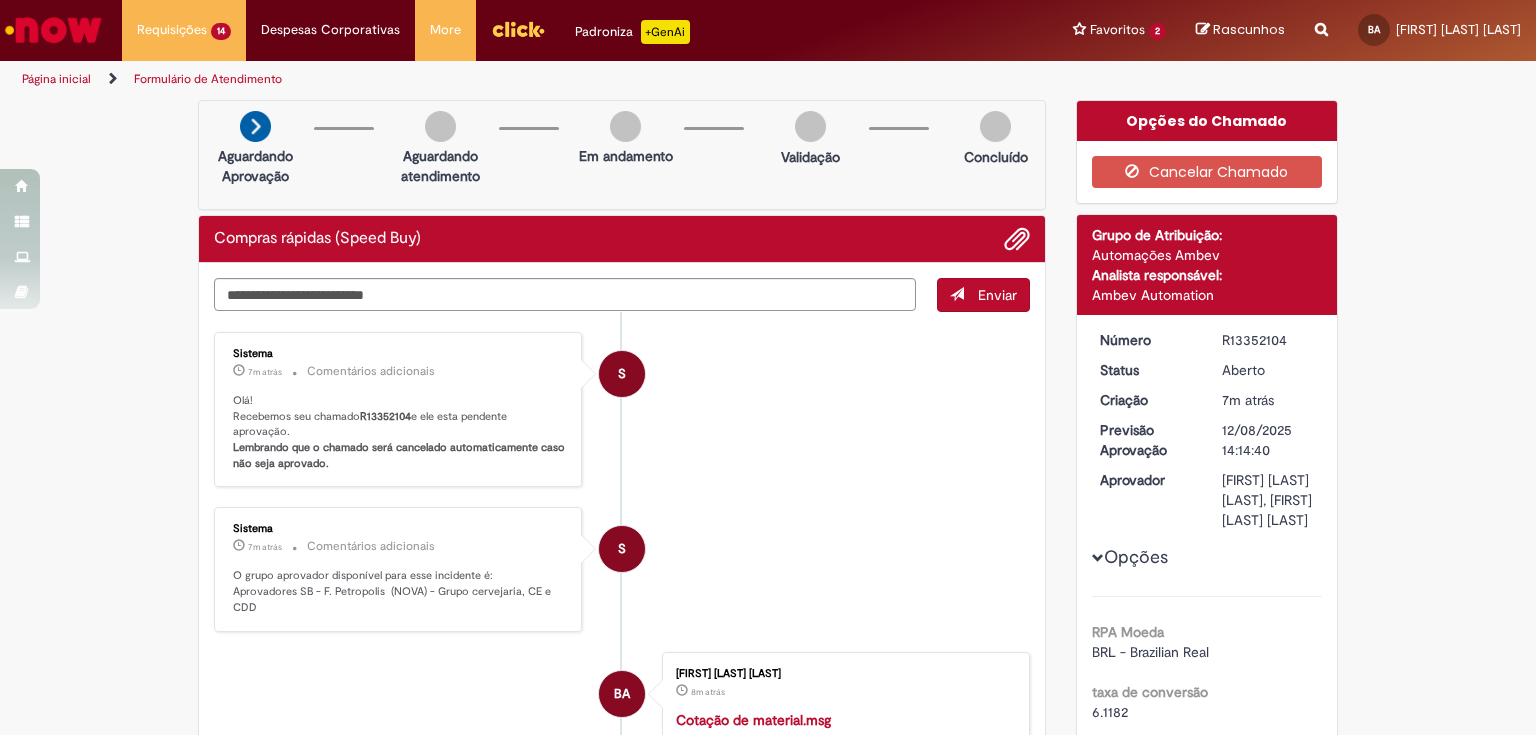 copy on "R13352104" 